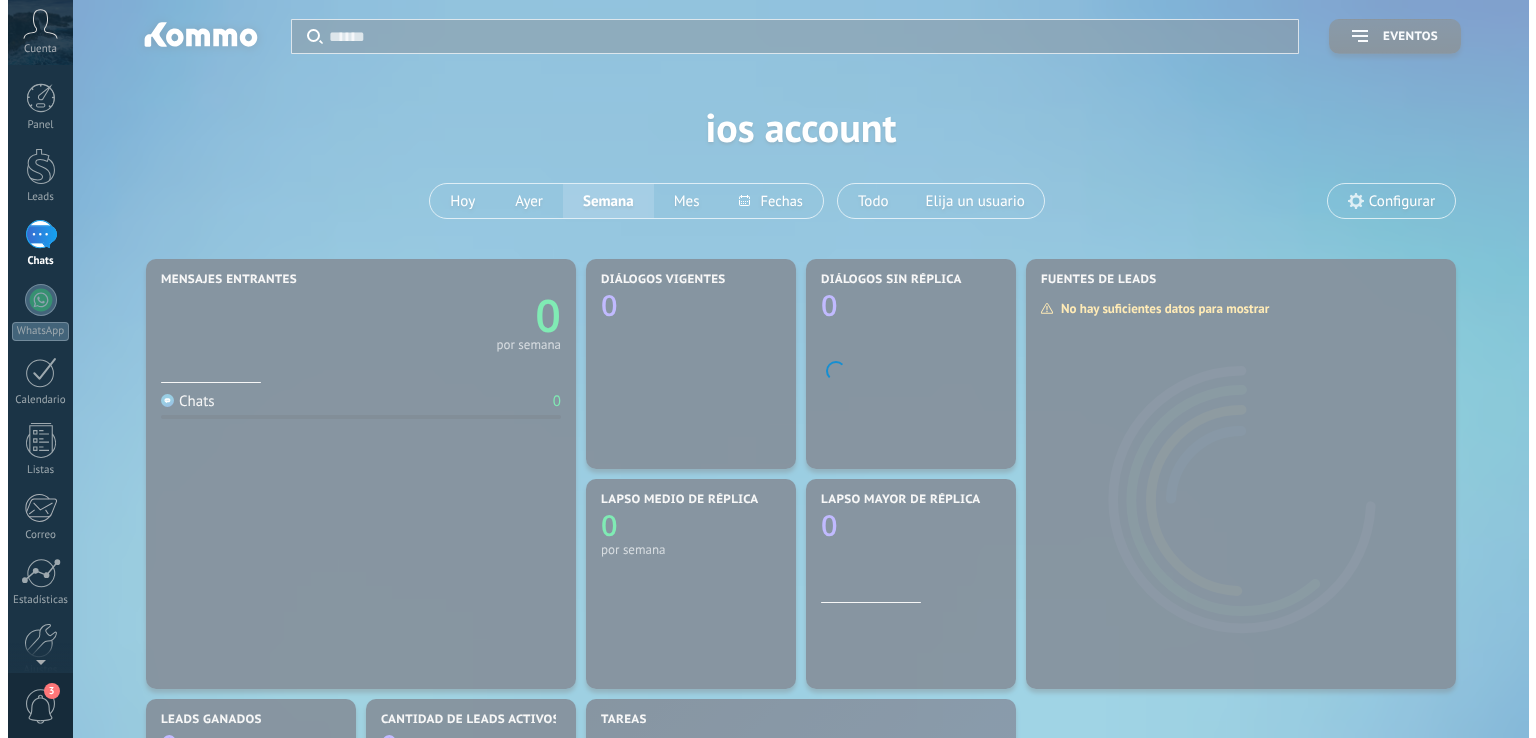 scroll, scrollTop: 0, scrollLeft: 0, axis: both 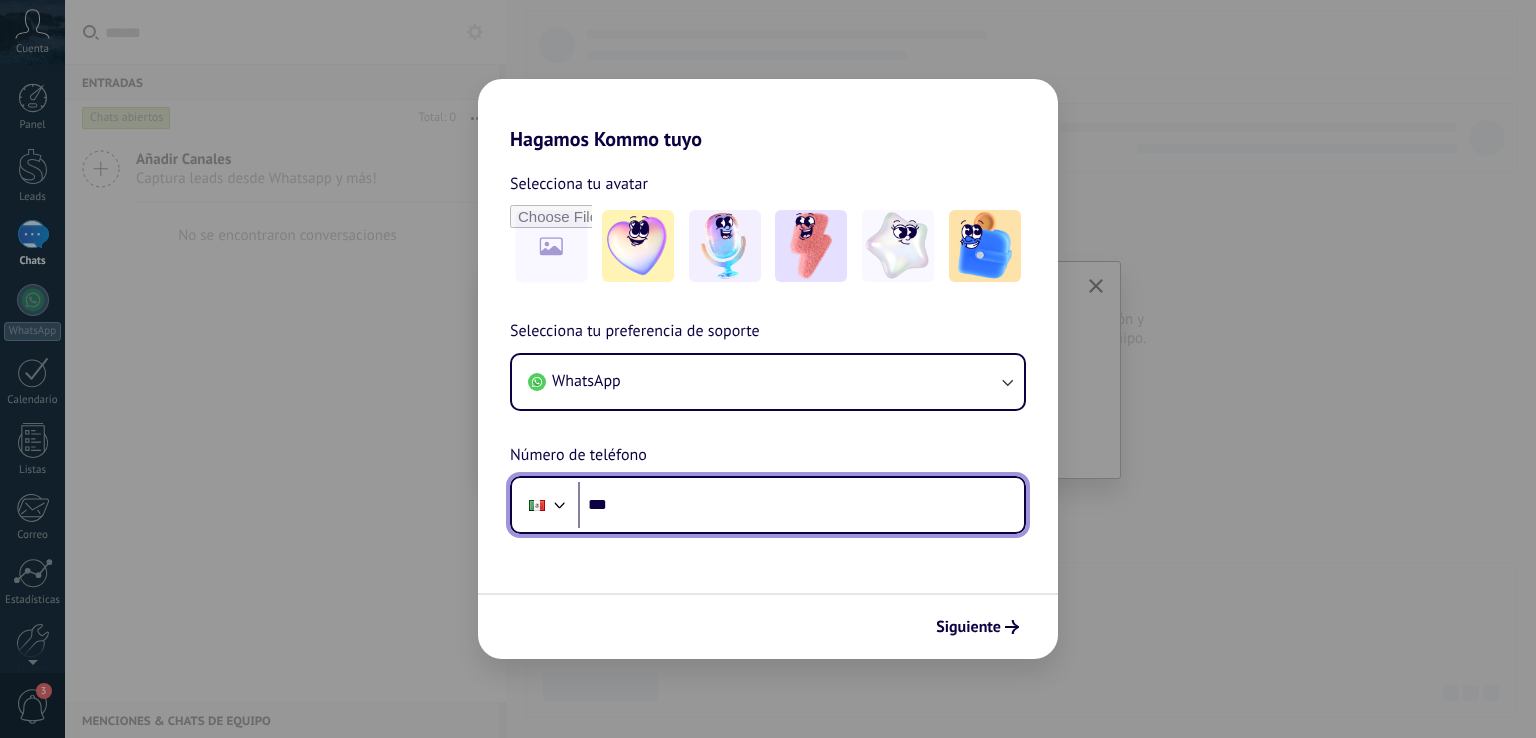click on "***" at bounding box center [801, 505] 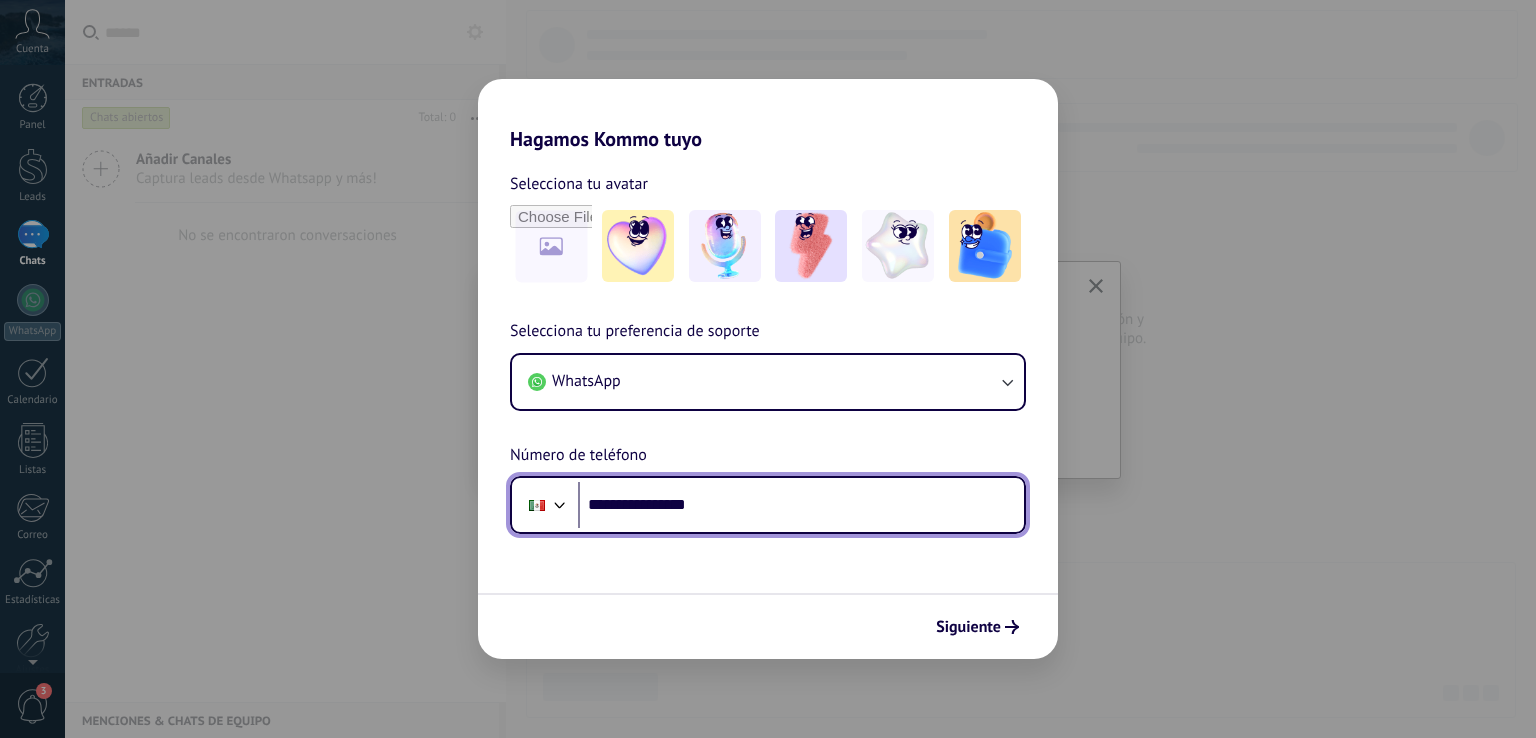 type on "**********" 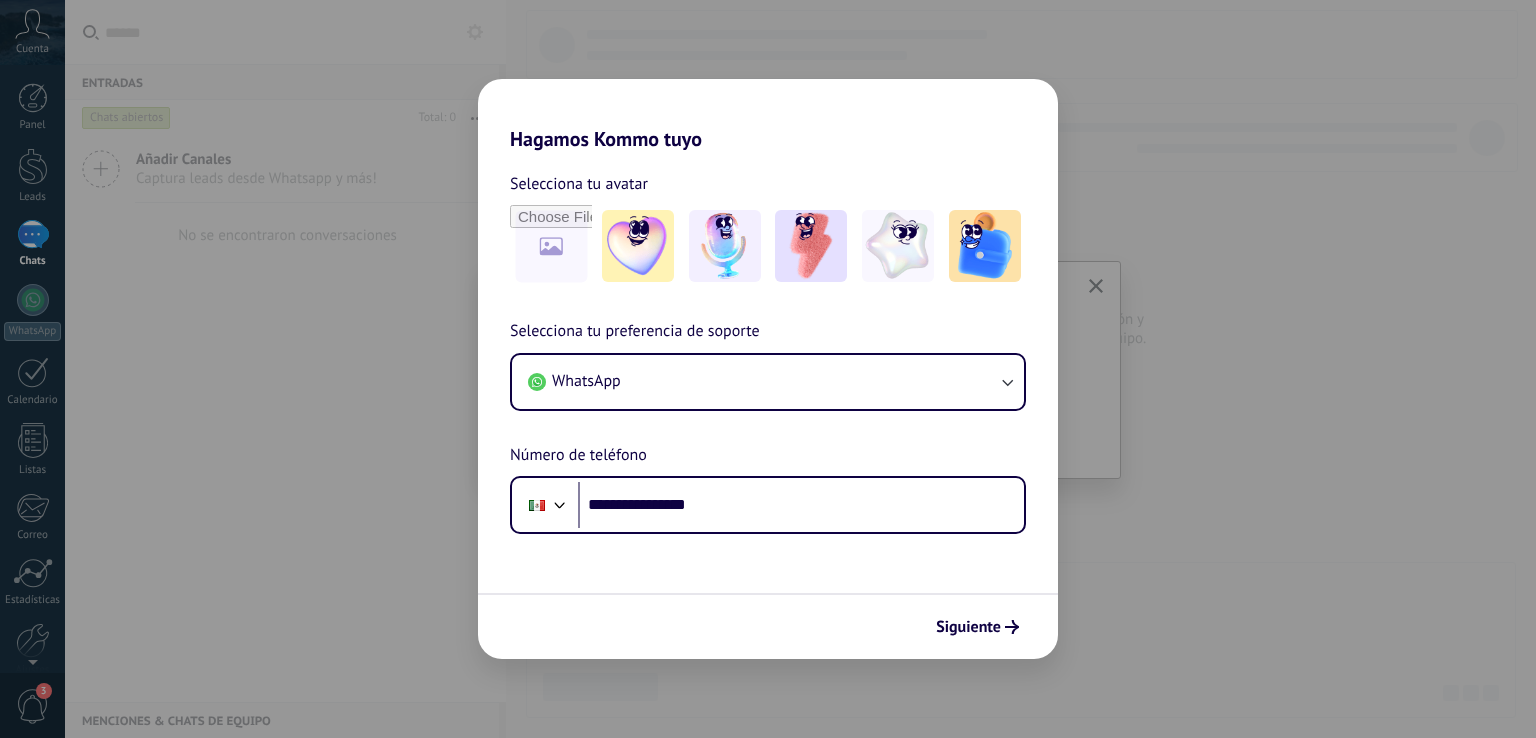 scroll, scrollTop: 0, scrollLeft: 0, axis: both 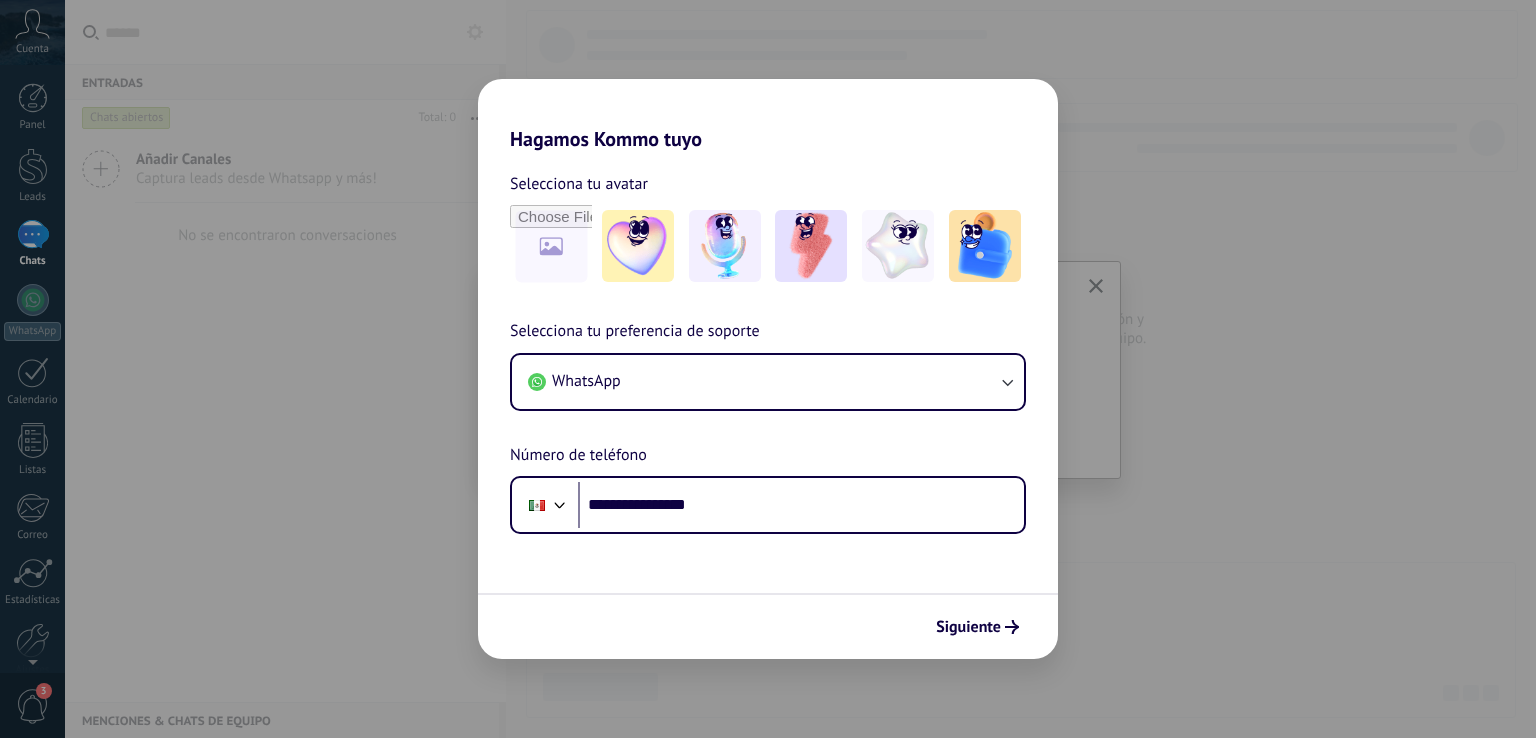 click on "Siguiente" at bounding box center [968, 627] 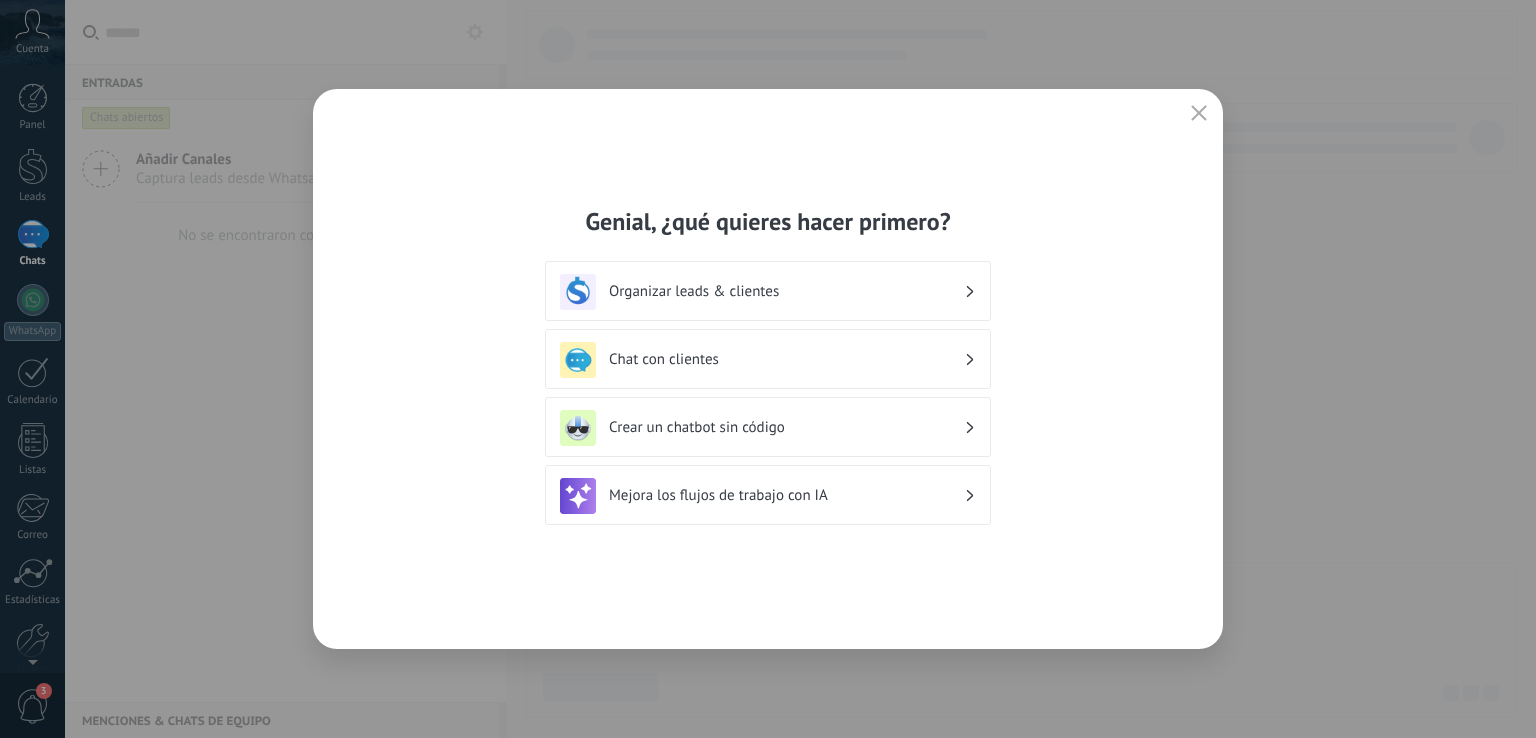 click on "Crear un chatbot sin código" at bounding box center (786, 427) 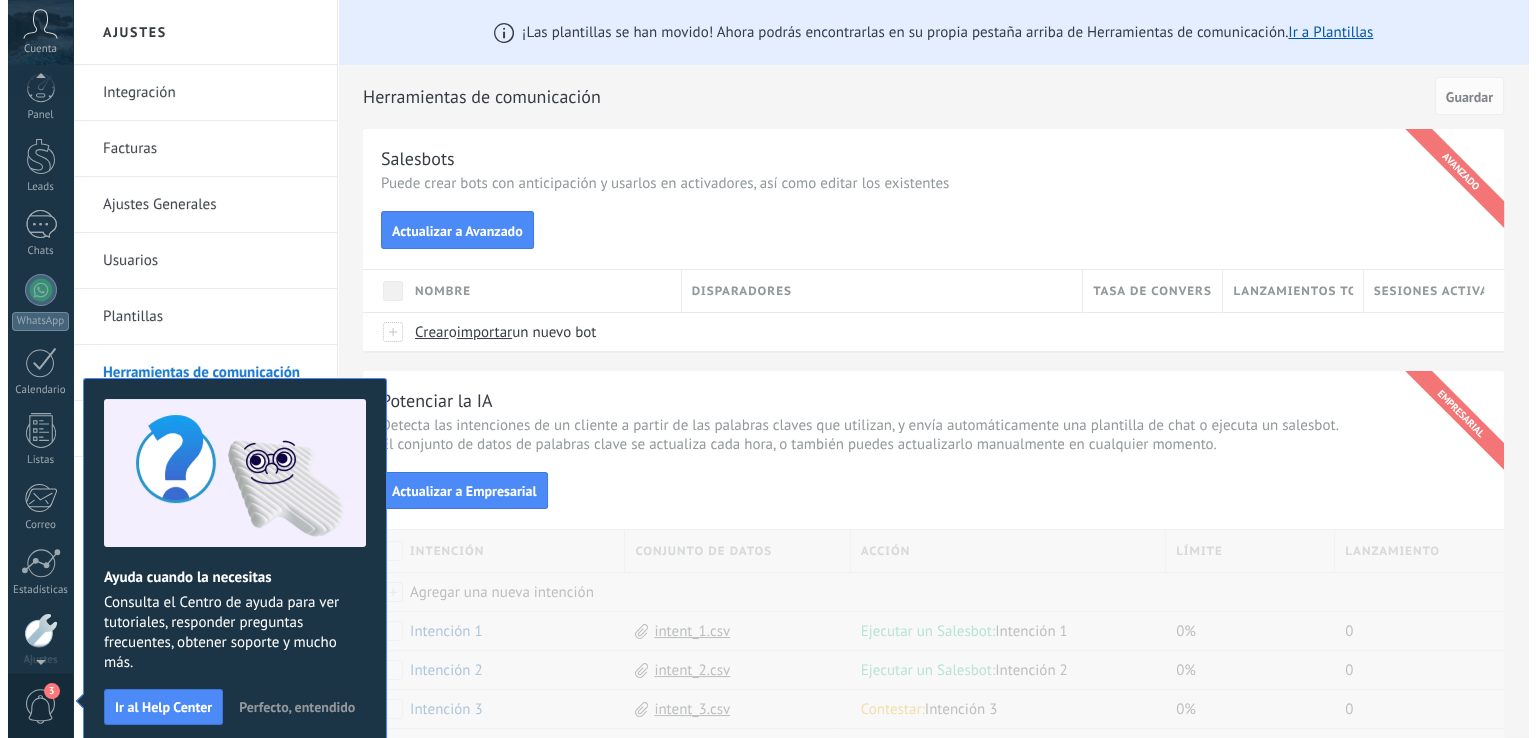 scroll, scrollTop: 93, scrollLeft: 0, axis: vertical 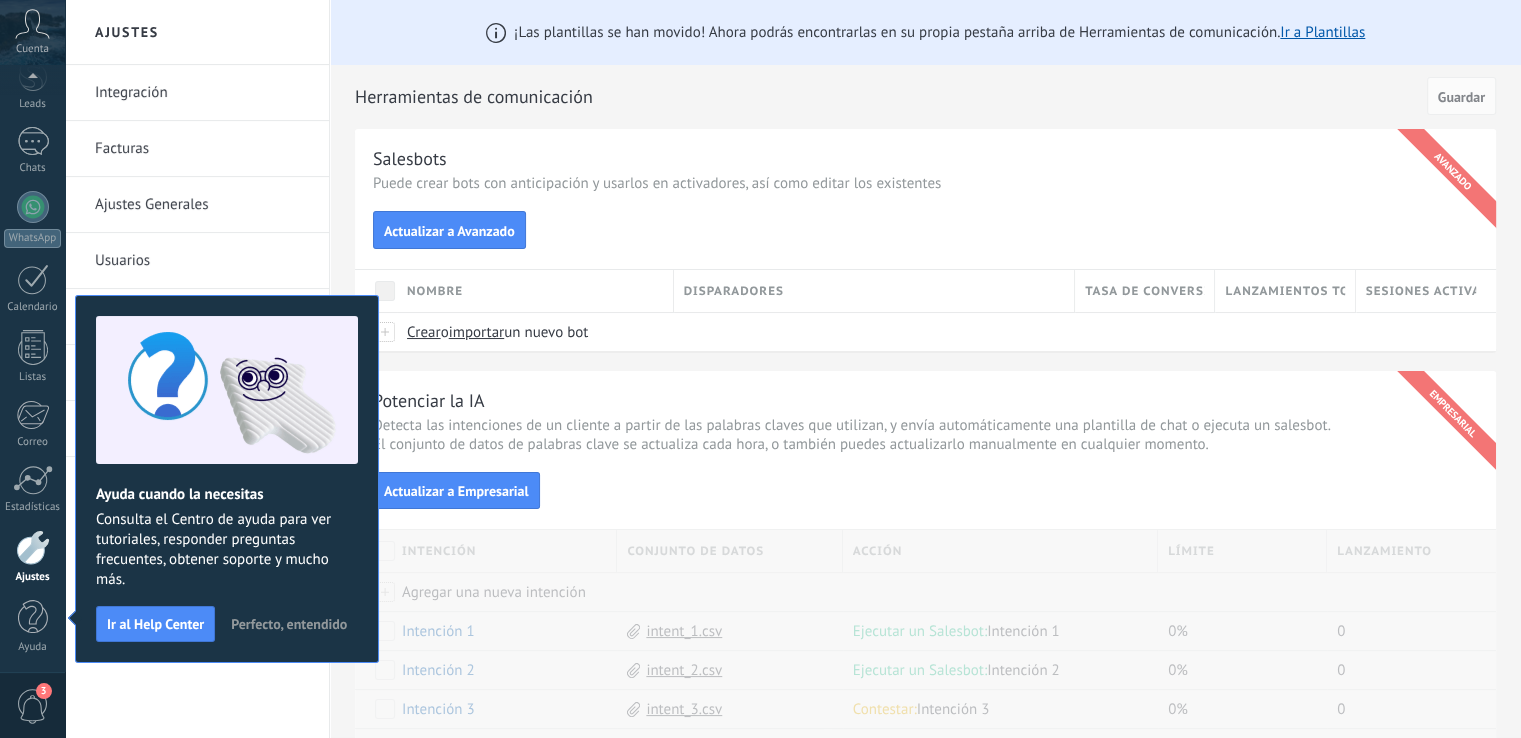 click on "Perfecto, entendido" at bounding box center [289, 624] 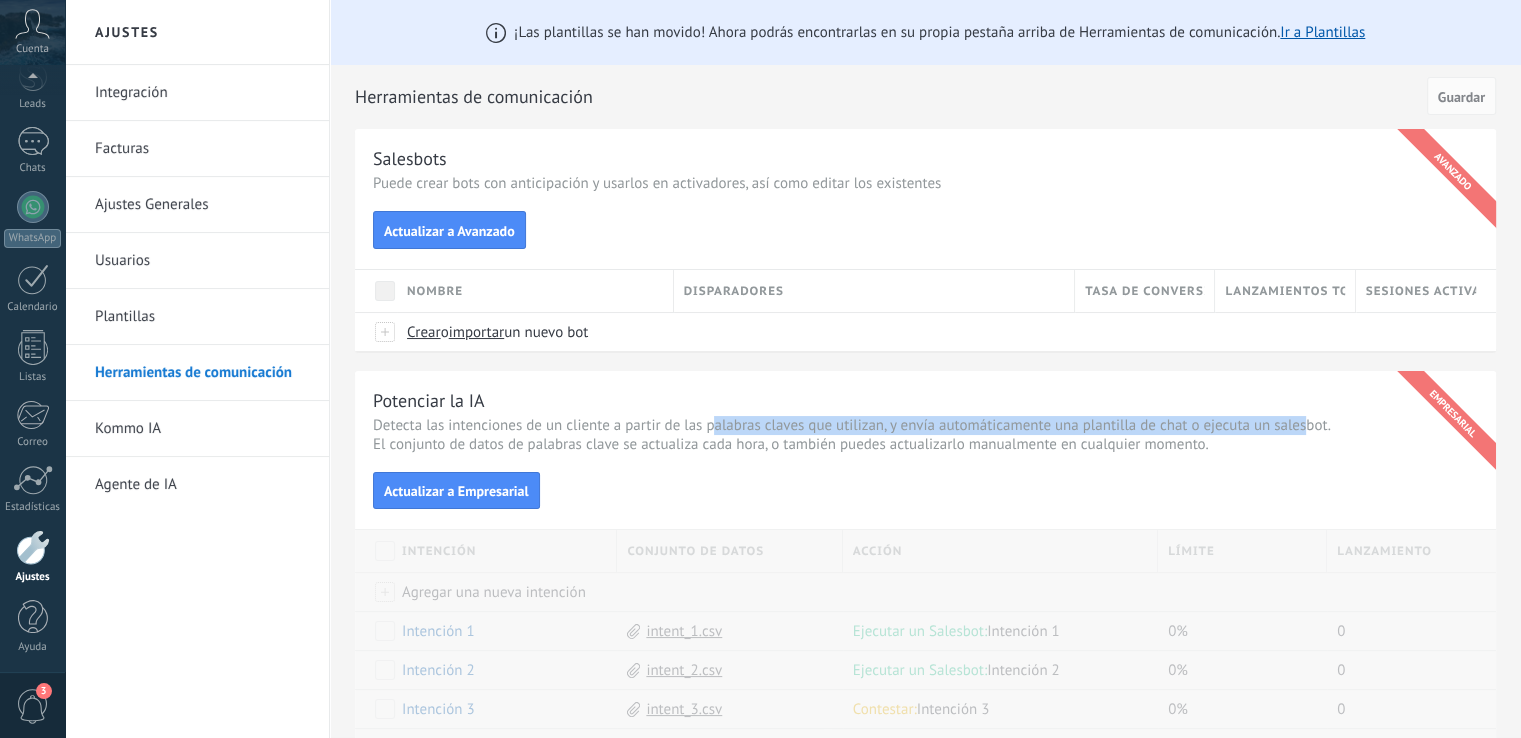 drag, startPoint x: 727, startPoint y: 429, endPoint x: 1304, endPoint y: 435, distance: 577.0312 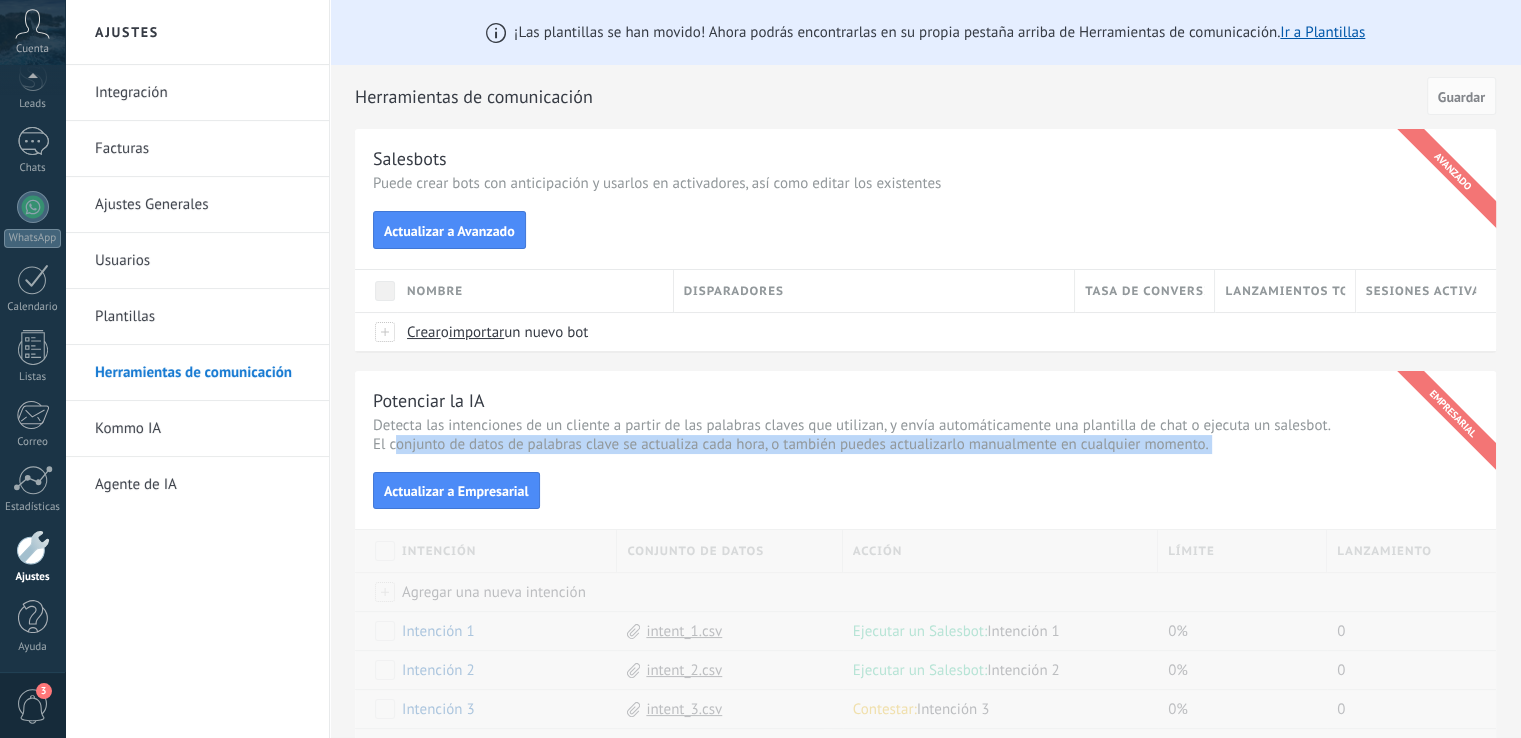 drag, startPoint x: 396, startPoint y: 443, endPoint x: 1184, endPoint y: 454, distance: 788.0768 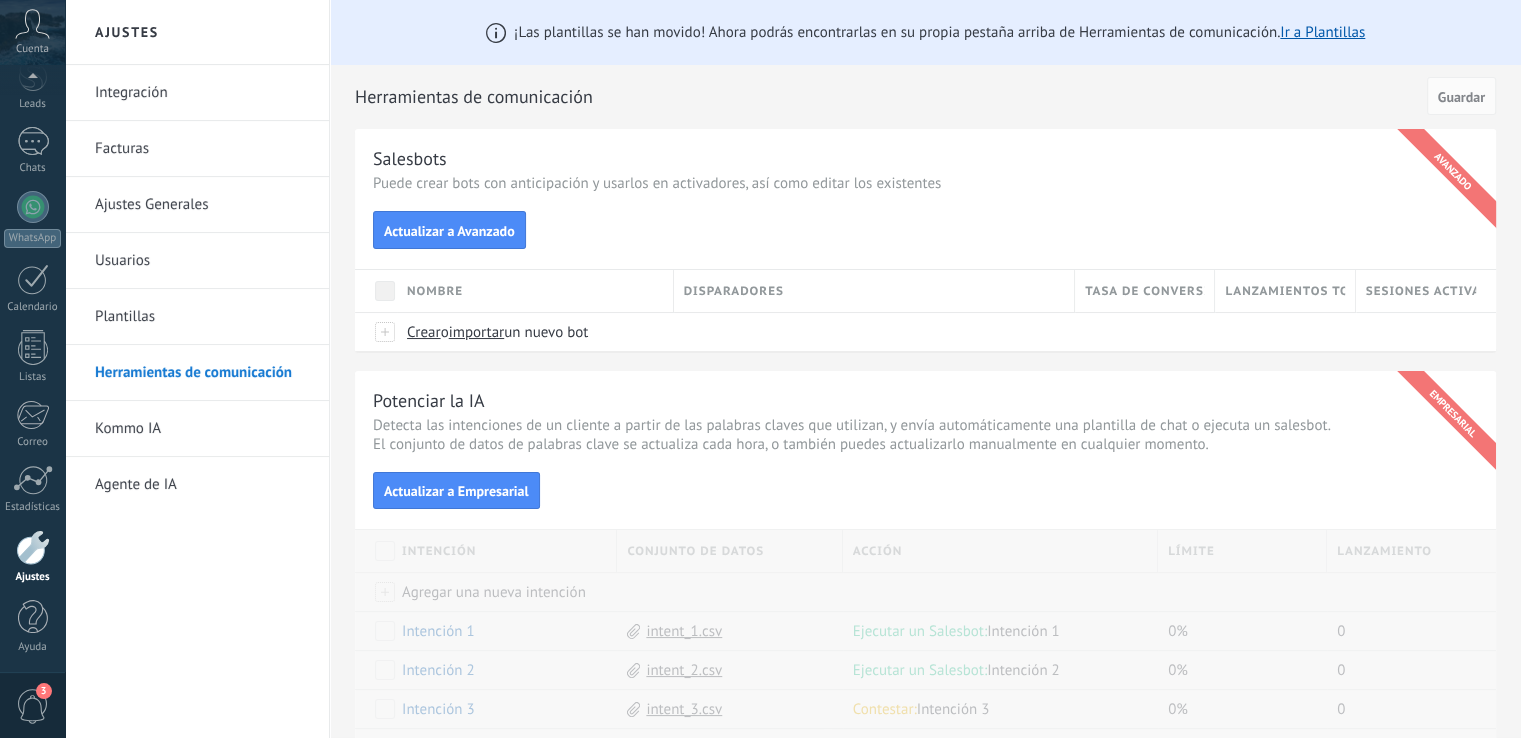click on "Crear" at bounding box center (424, 332) 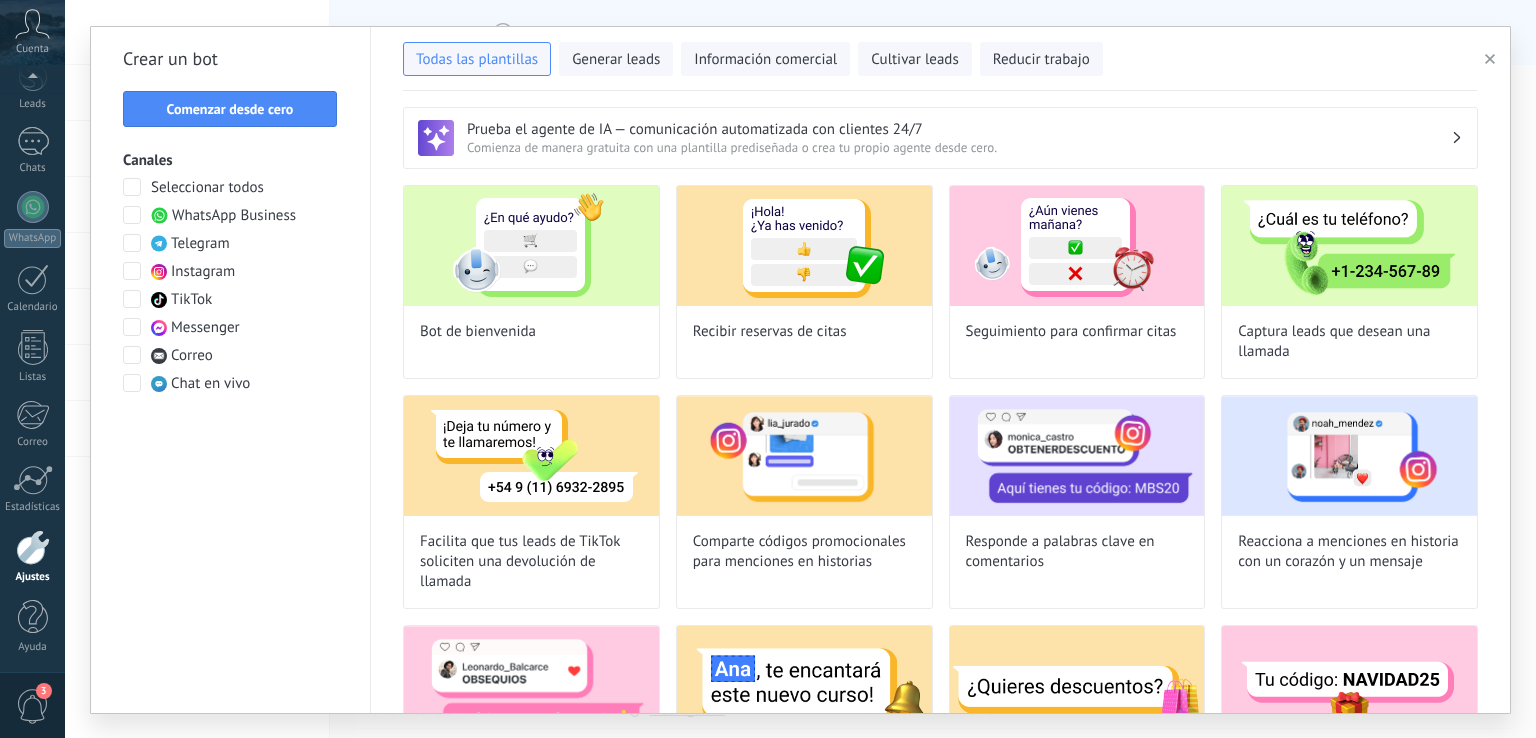 click at bounding box center [132, 215] 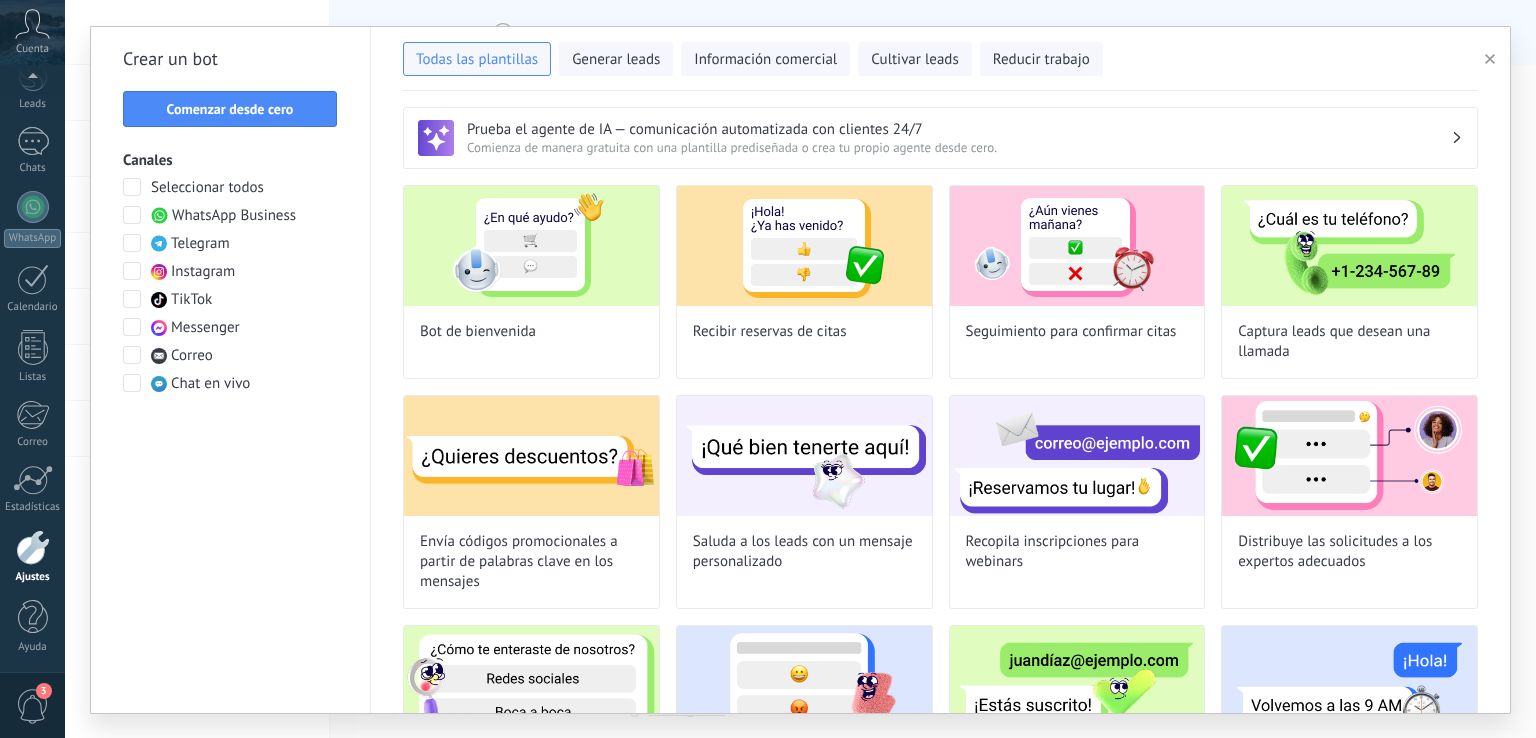 click at bounding box center [132, 271] 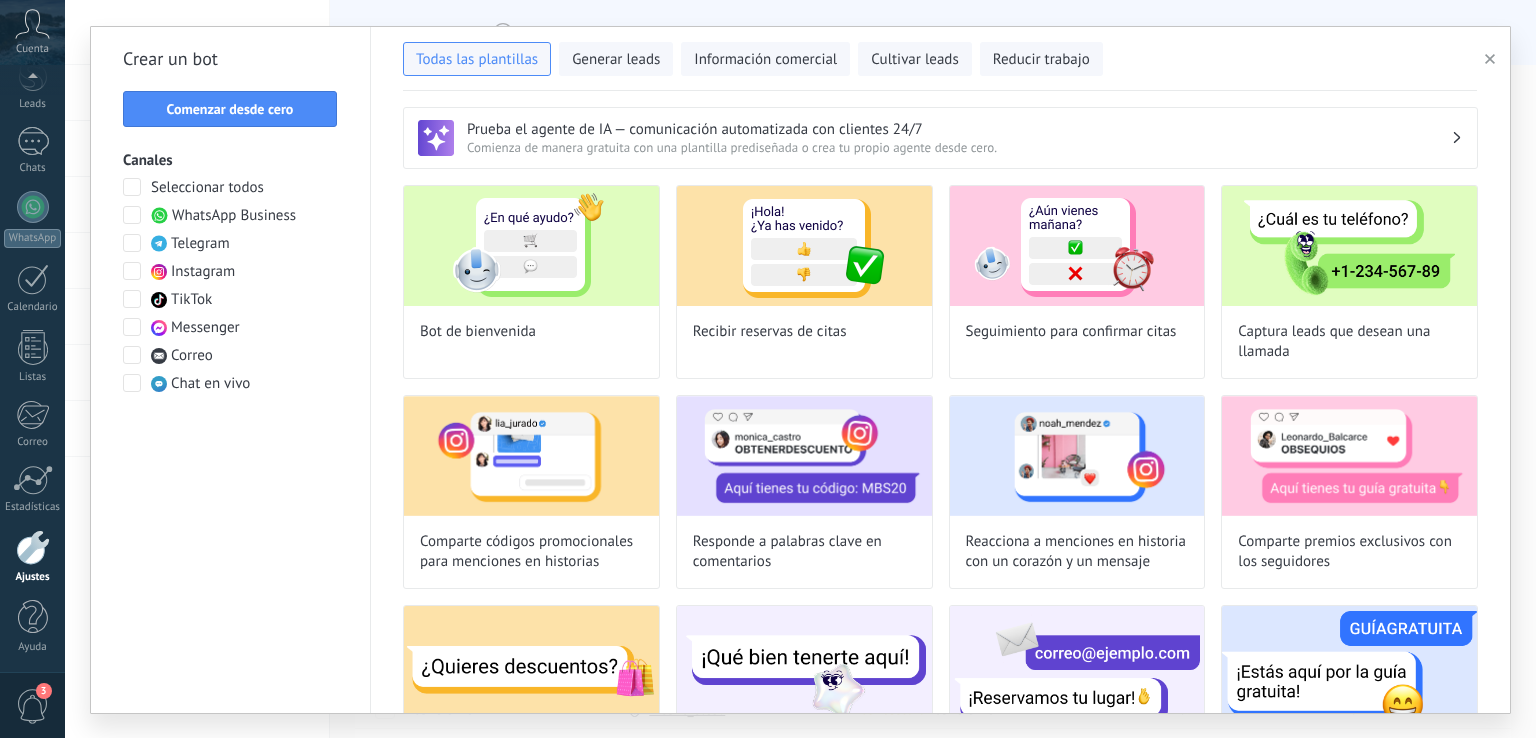 click at bounding box center [132, 327] 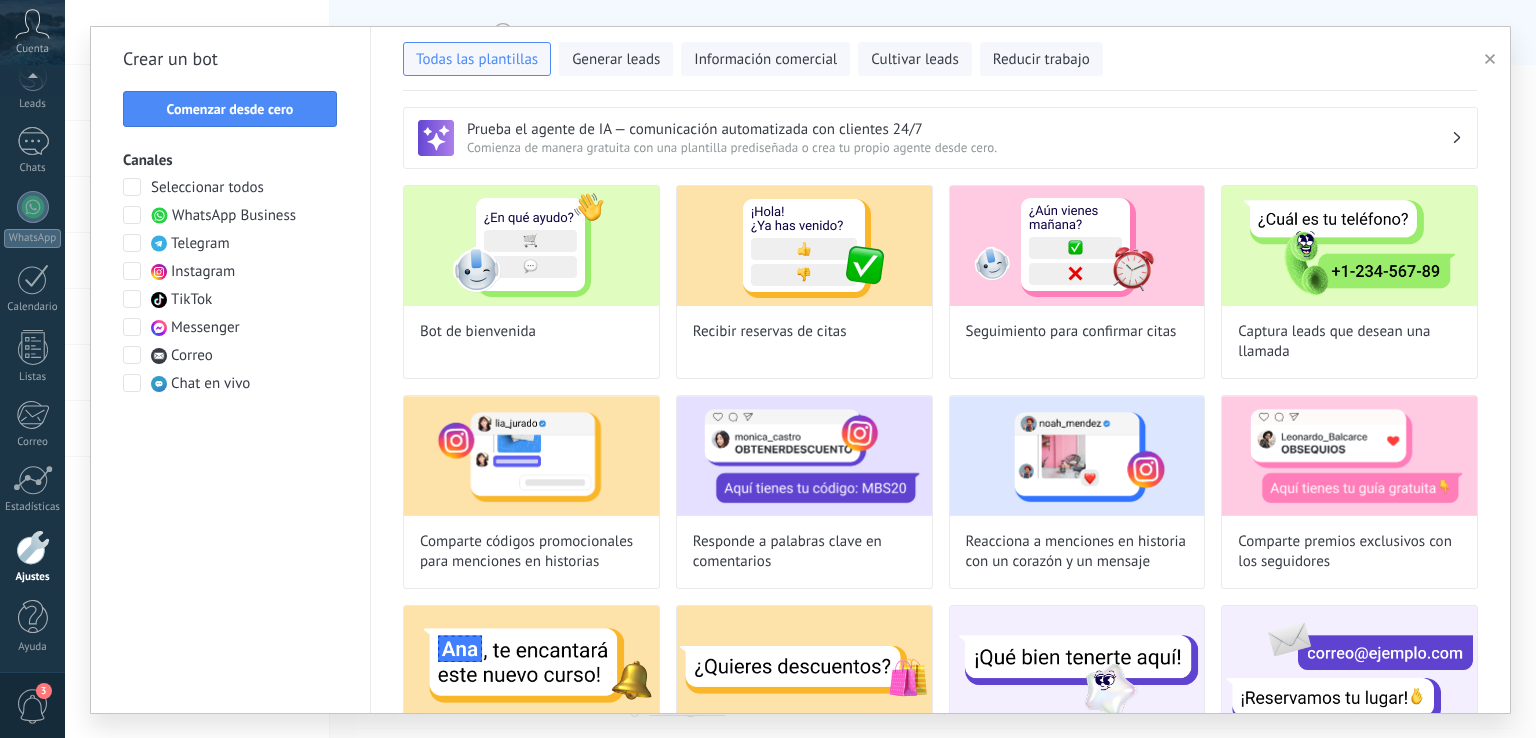 click at bounding box center [132, 383] 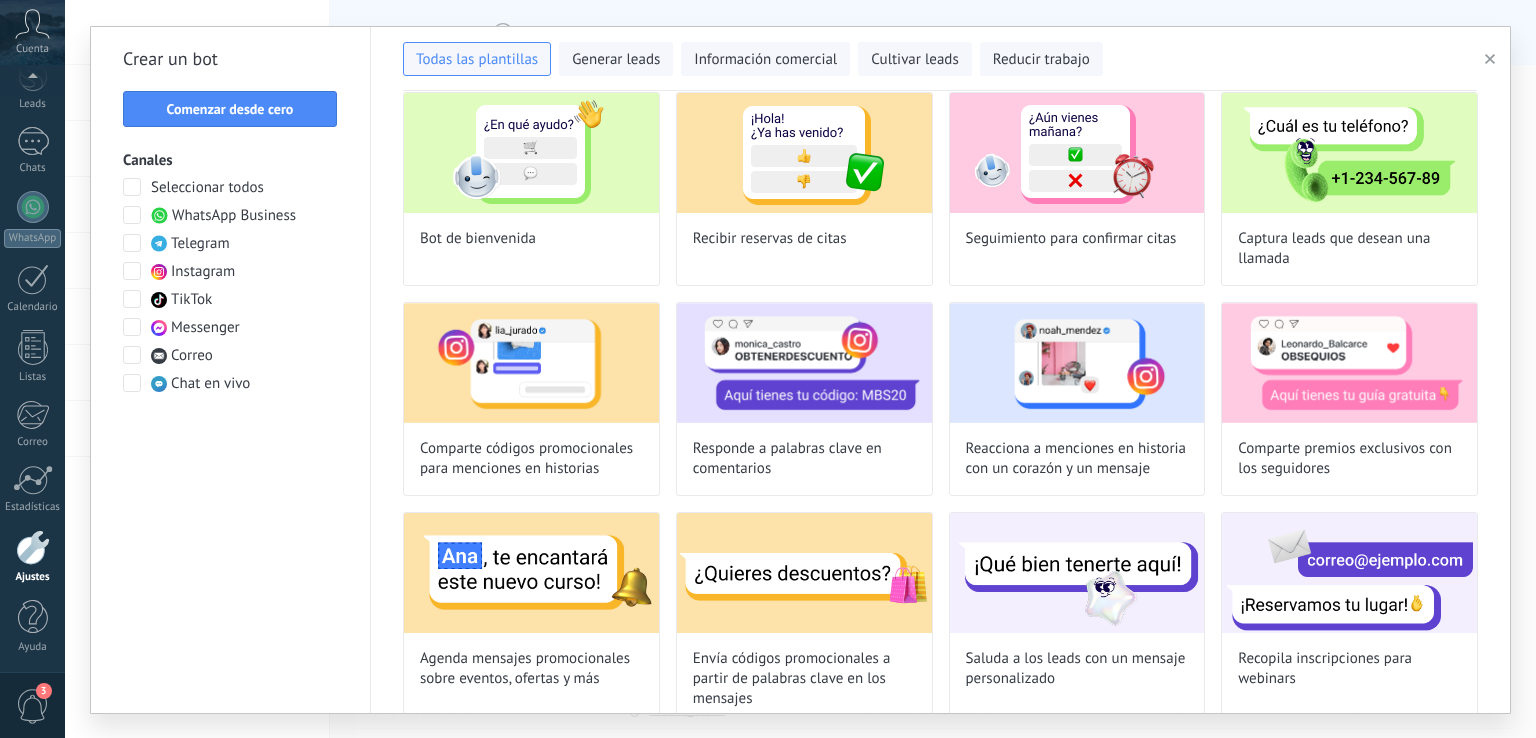 scroll, scrollTop: 200, scrollLeft: 0, axis: vertical 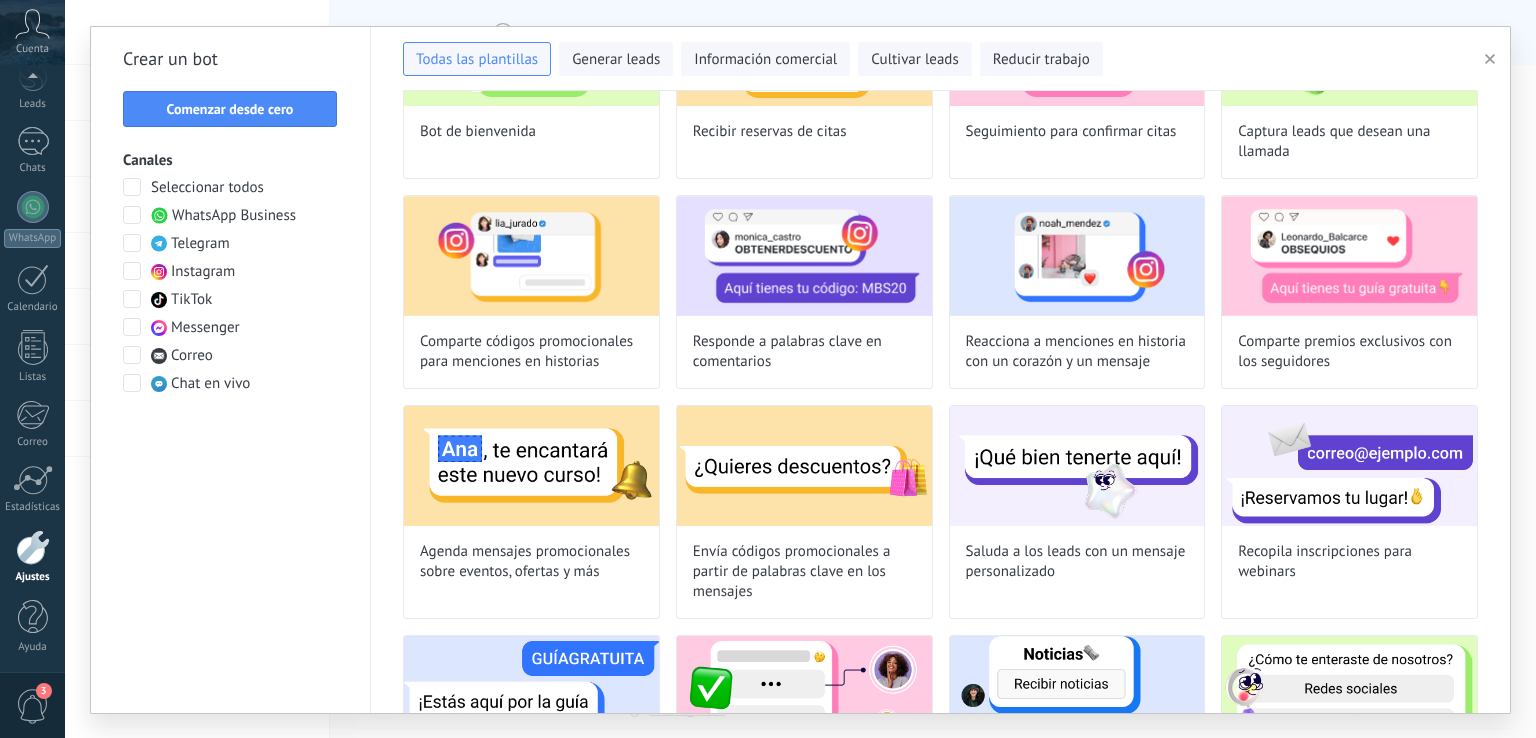 click at bounding box center [132, 271] 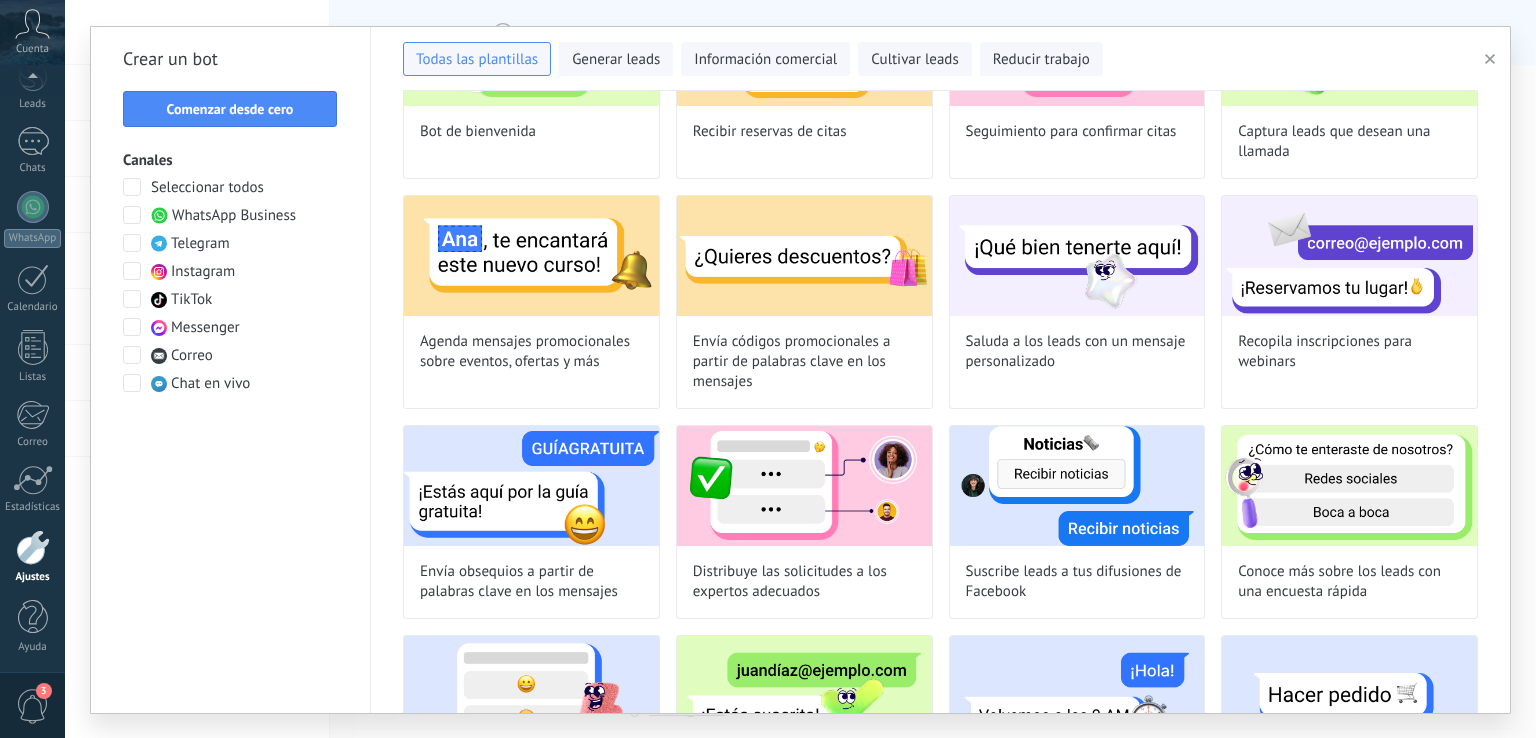 click at bounding box center (132, 327) 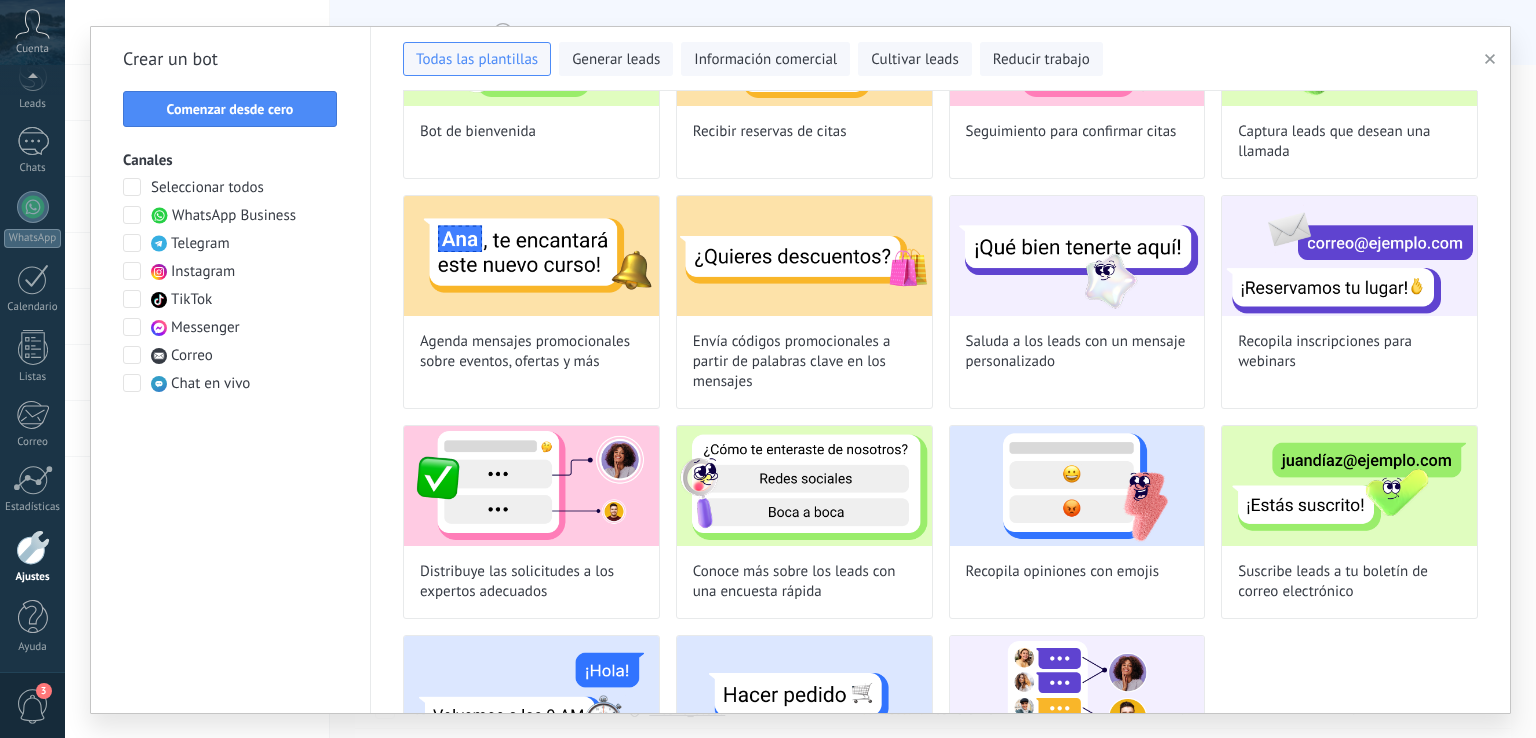 click at bounding box center [132, 355] 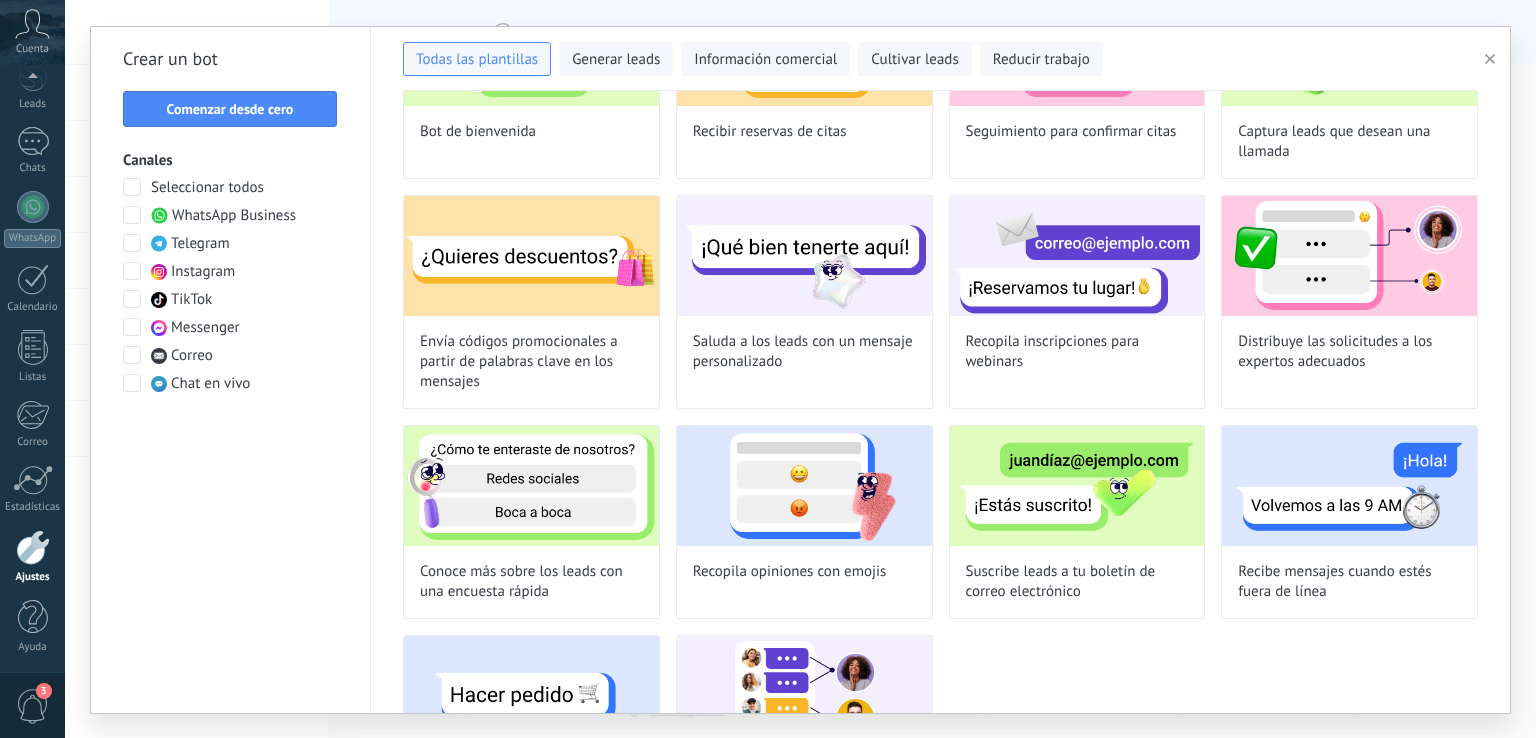 drag, startPoint x: 132, startPoint y: 375, endPoint x: 127, endPoint y: 385, distance: 11.18034 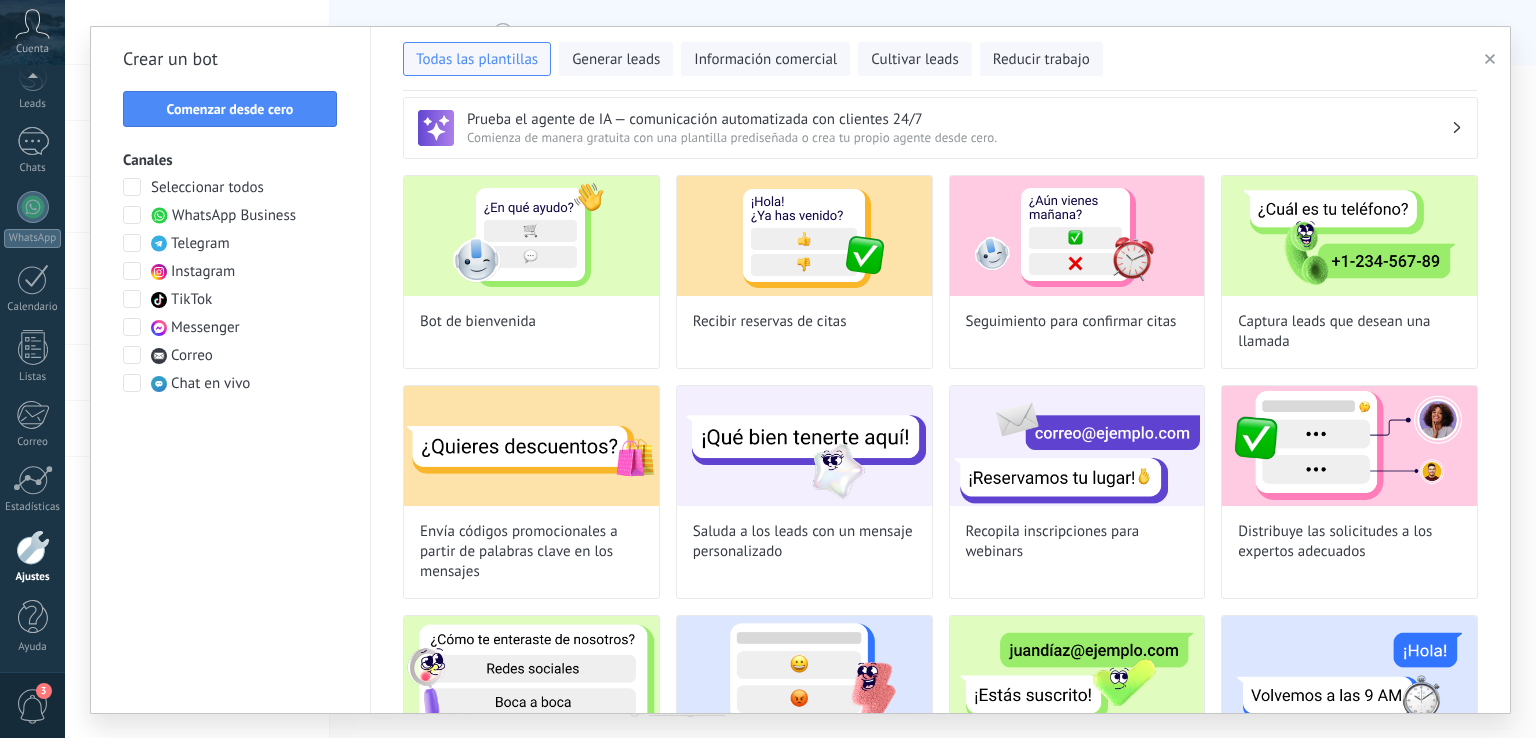 scroll, scrollTop: 0, scrollLeft: 0, axis: both 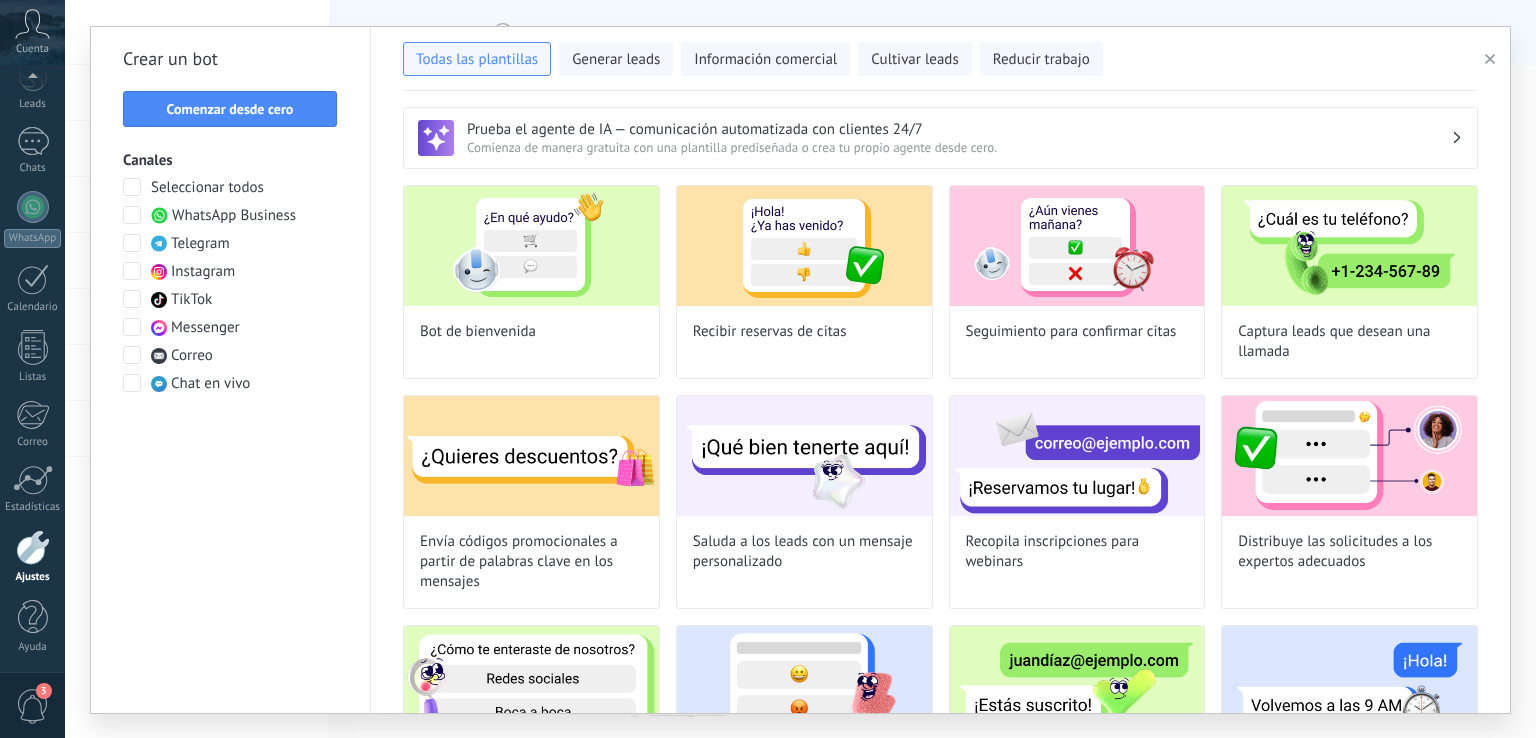click on "Saluda a los leads con un mensaje personalizado" at bounding box center (804, 552) 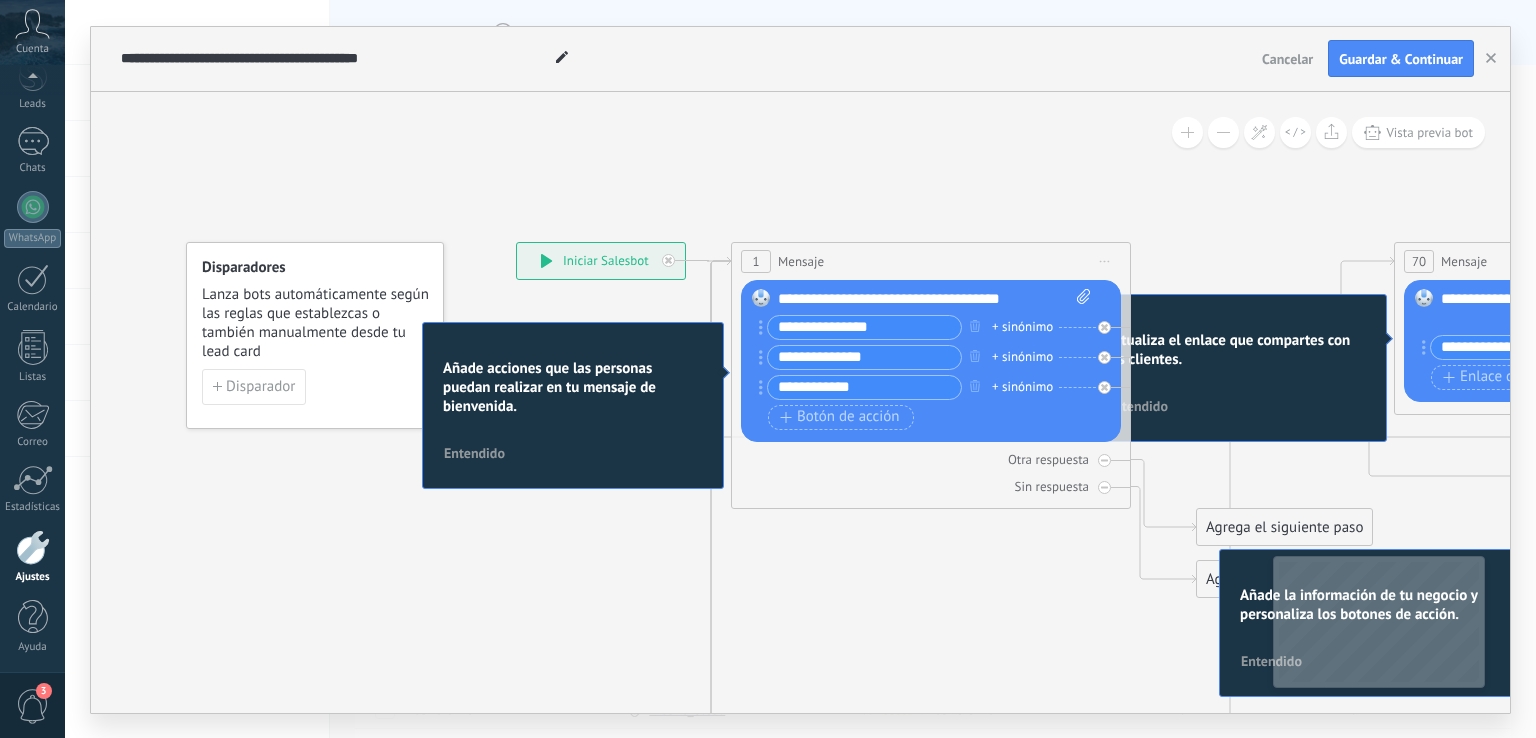 click on "**********" at bounding box center (935, 299) 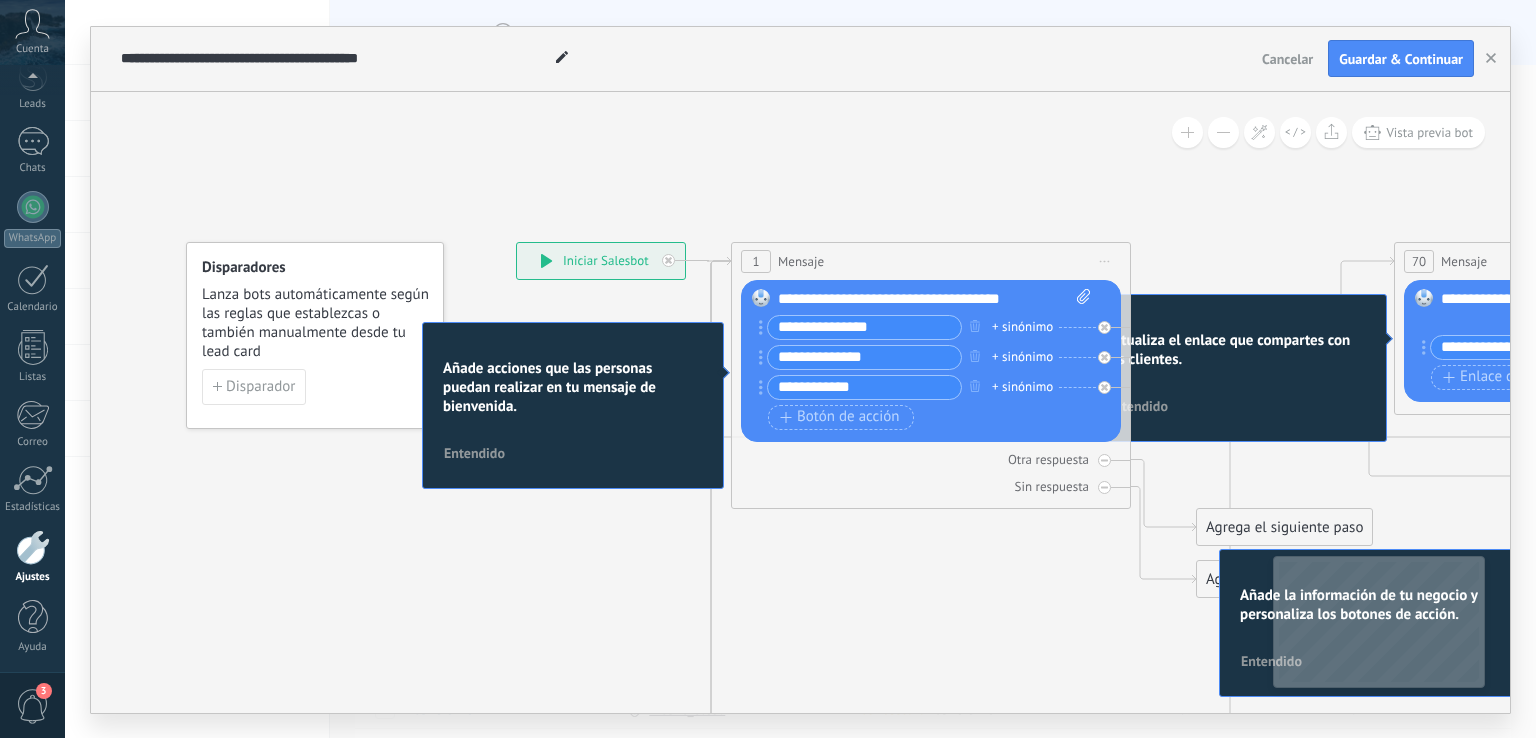 click on "Entendido" at bounding box center (474, 453) 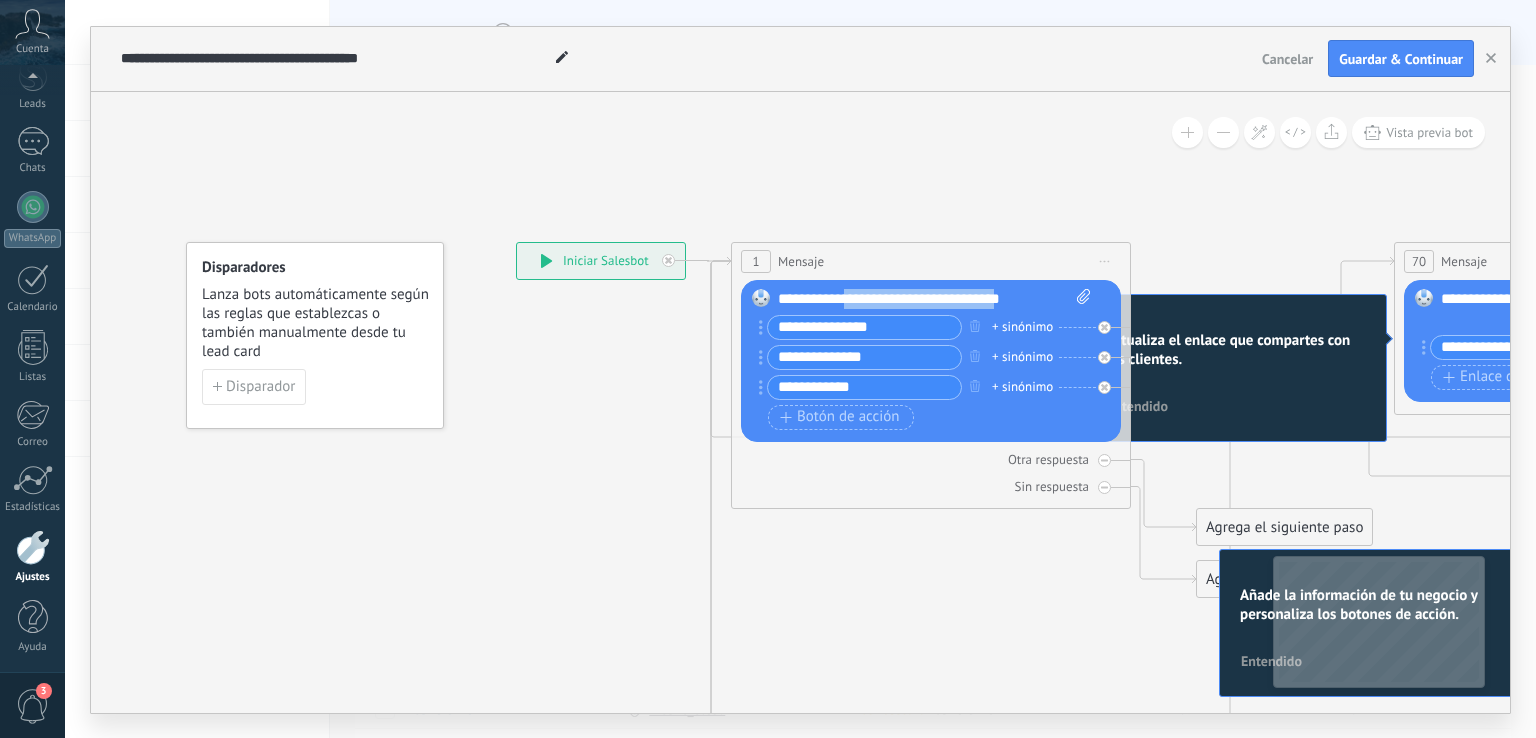 drag, startPoint x: 1016, startPoint y: 297, endPoint x: 853, endPoint y: 298, distance: 163.00307 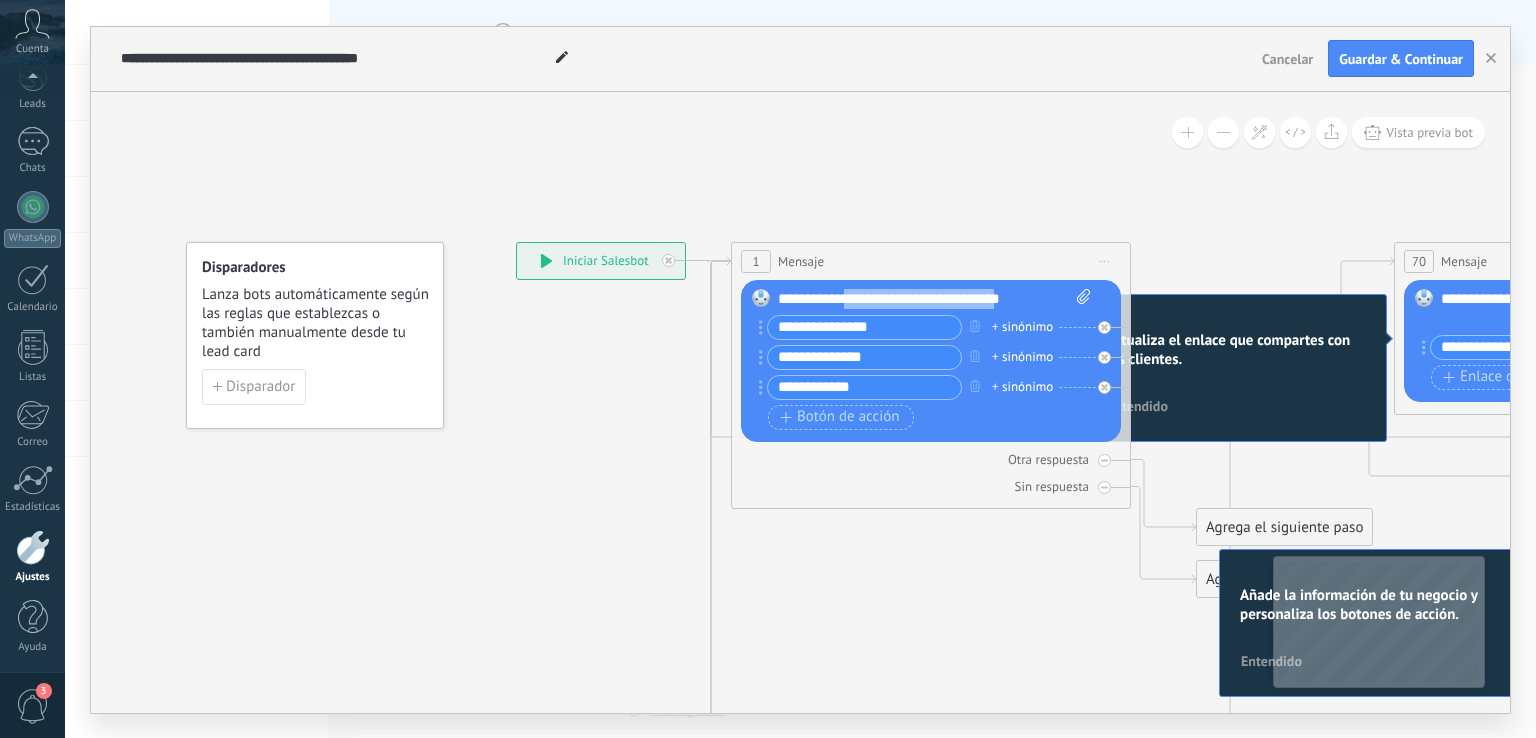 click on "**********" at bounding box center (935, 299) 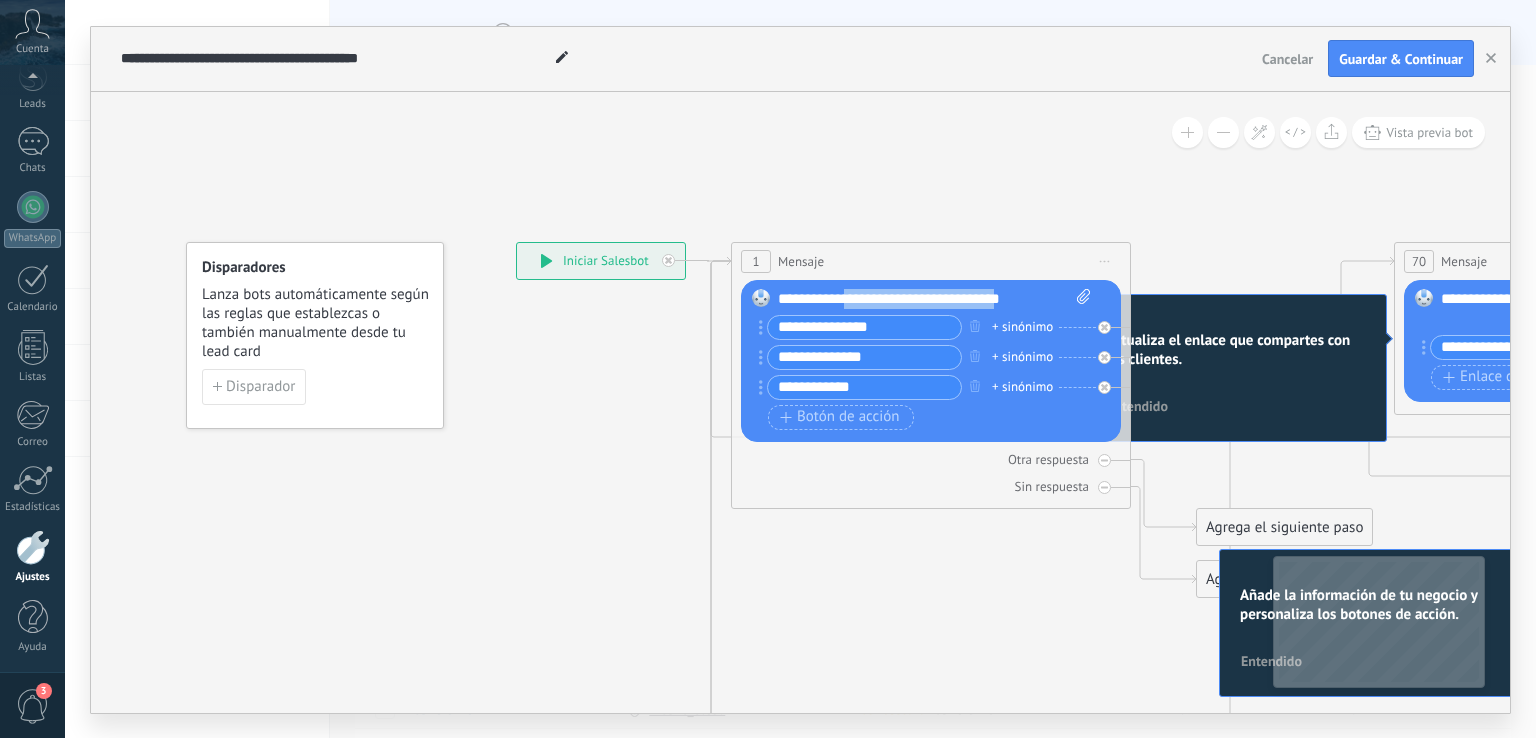 type 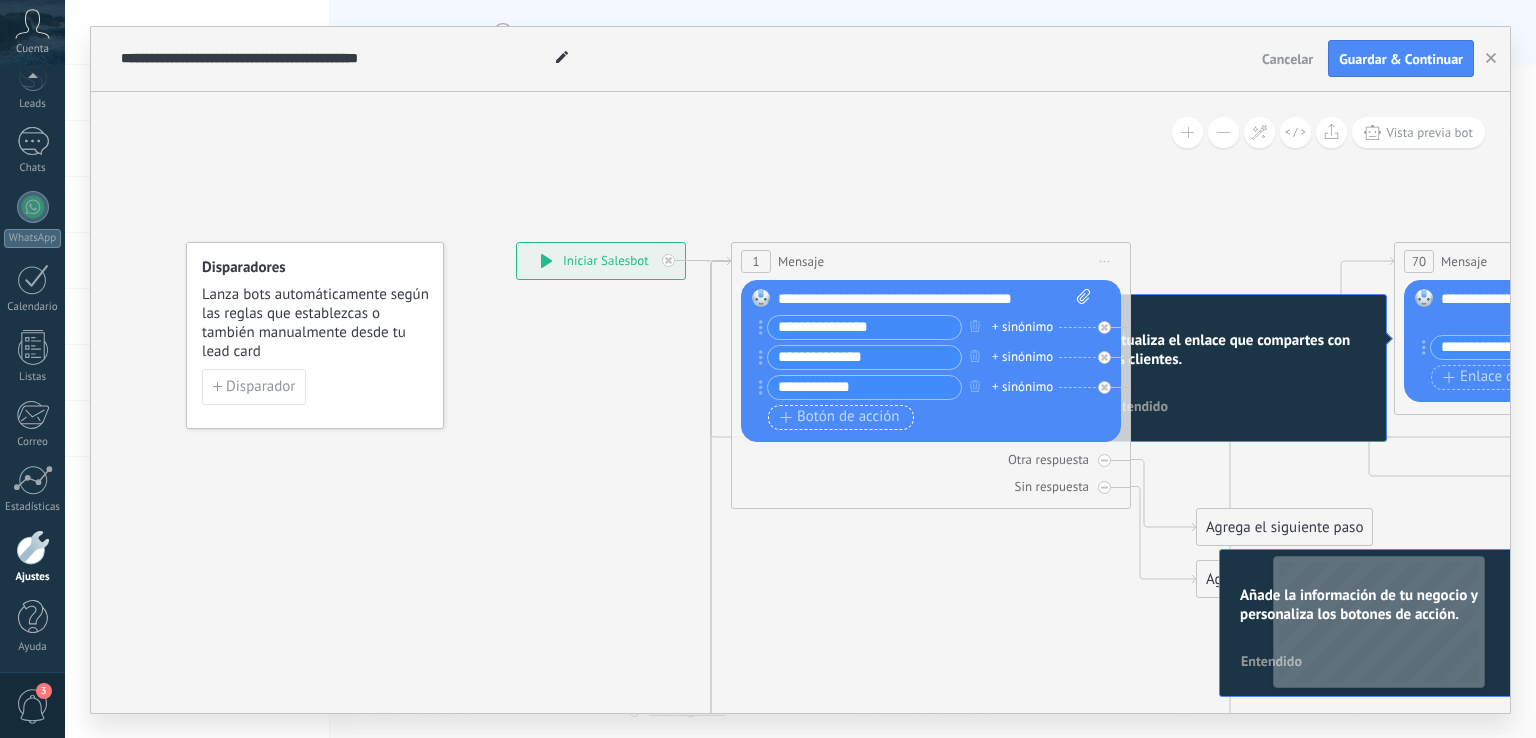 drag, startPoint x: 812, startPoint y: 415, endPoint x: 932, endPoint y: 433, distance: 121.34249 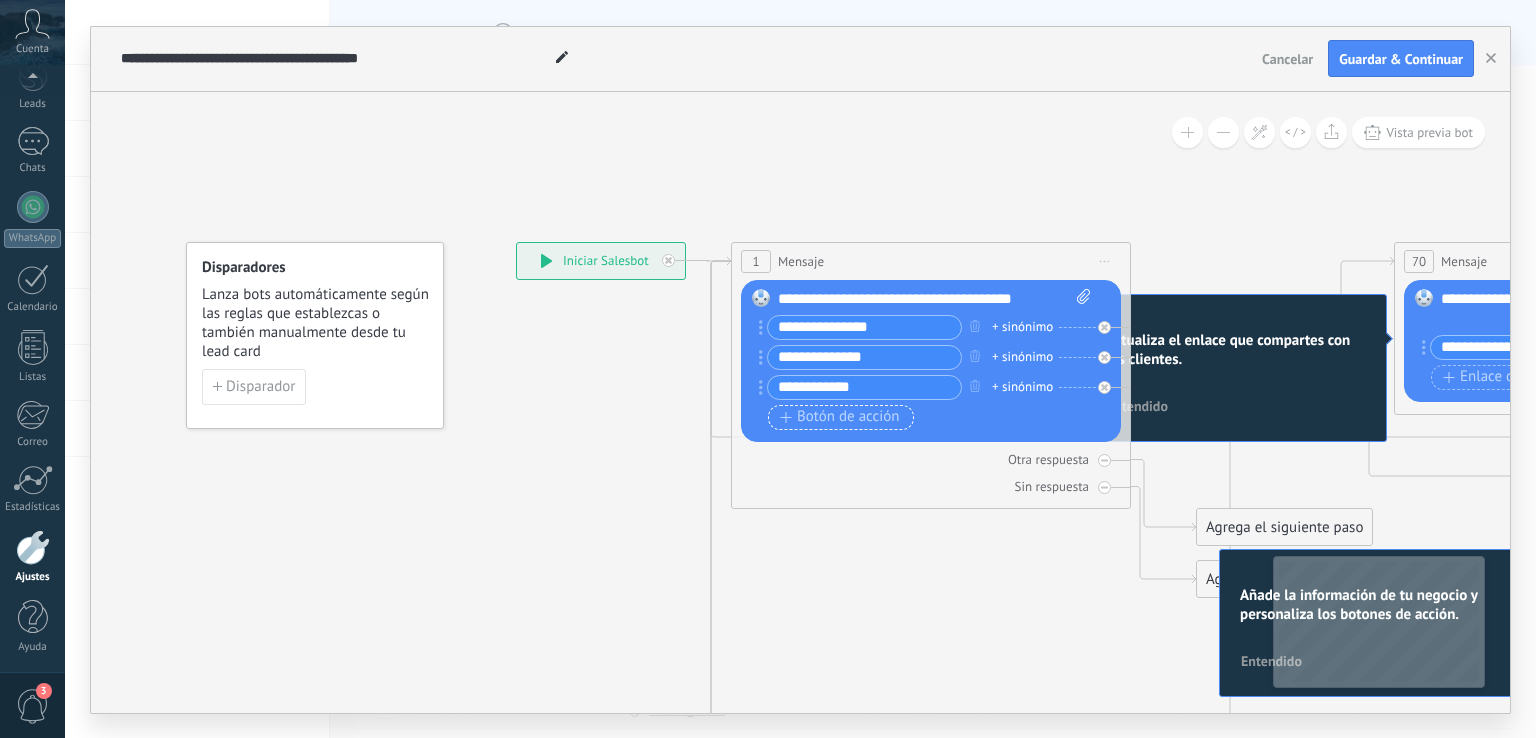 click on "Botón de acción" at bounding box center [840, 417] 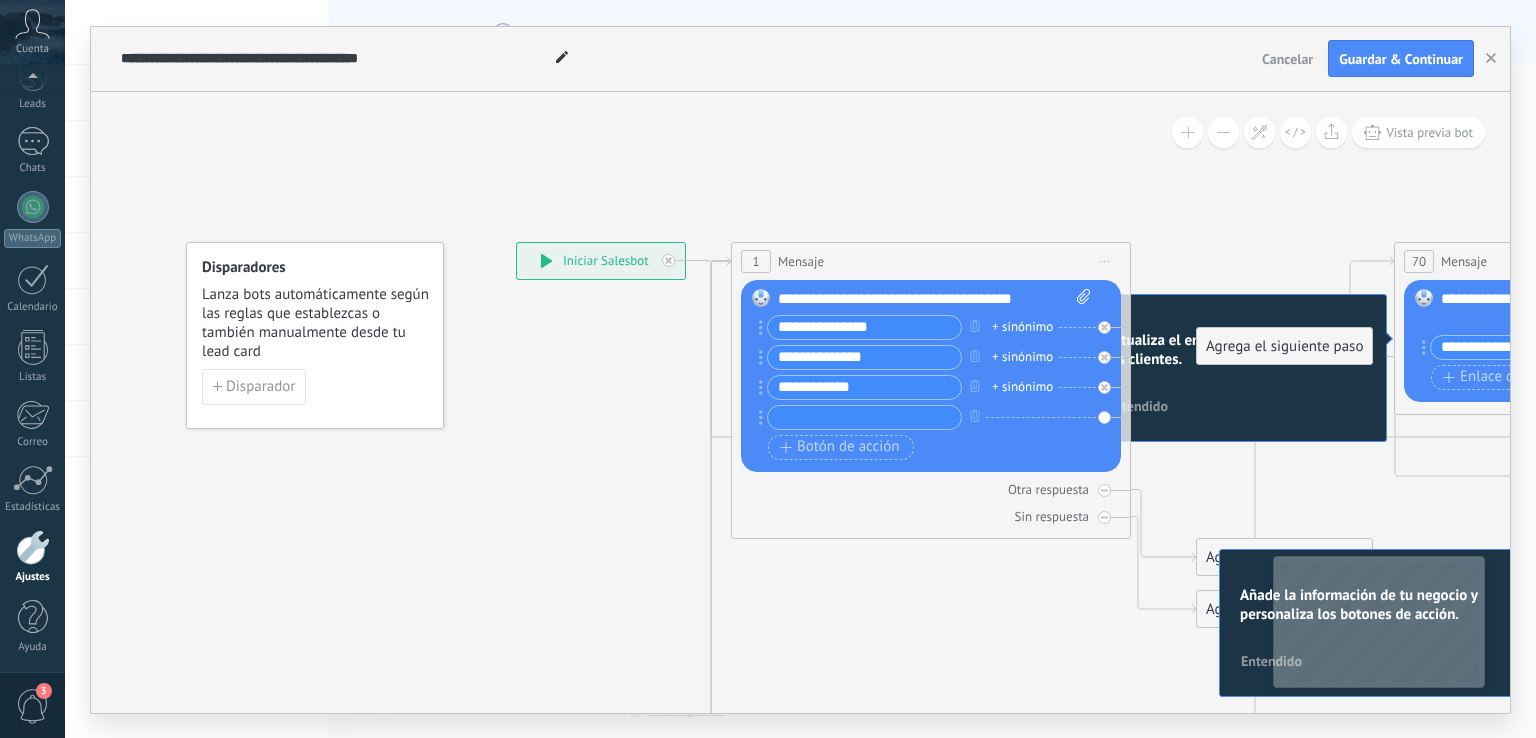 click 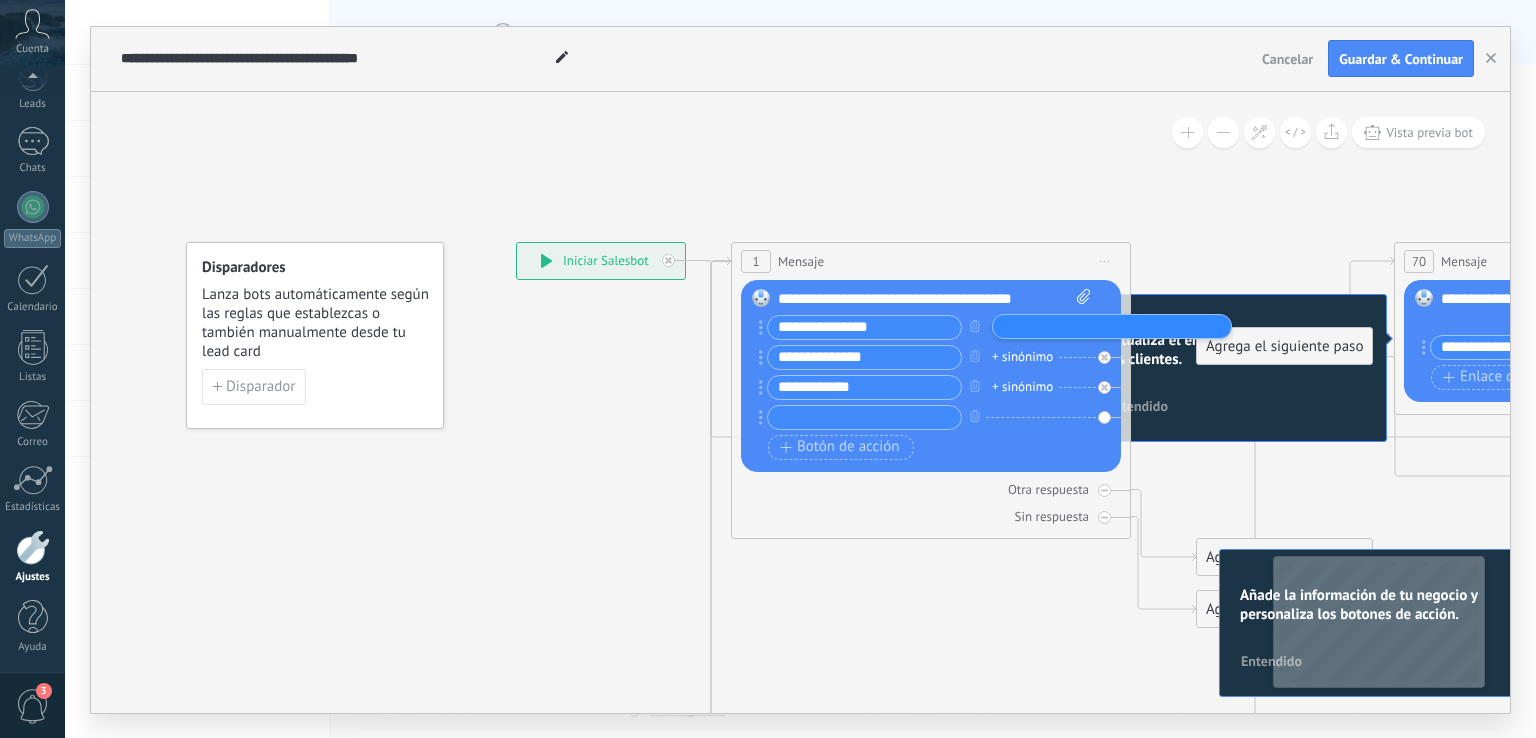 click at bounding box center (1048, 326) 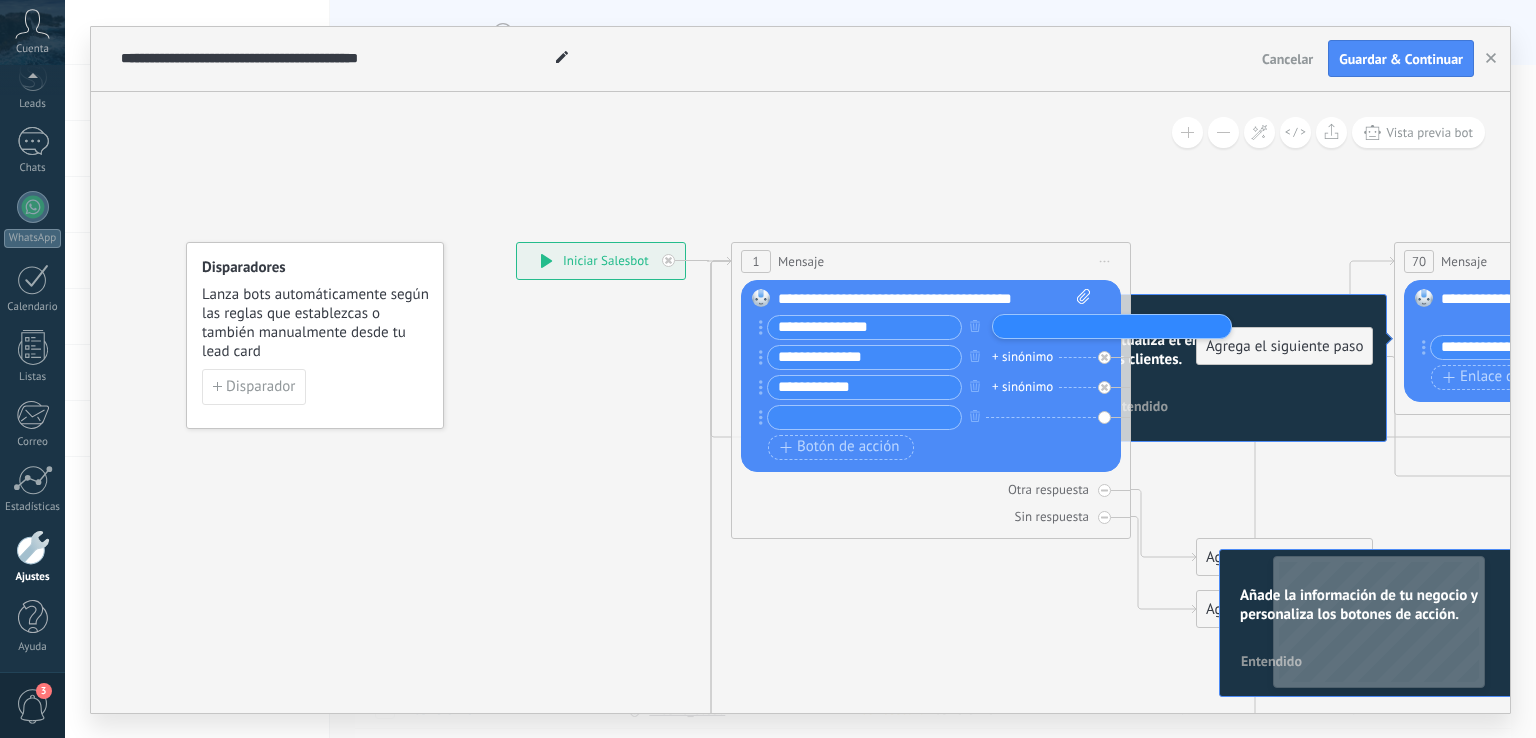 click on "+ sinónimo" at bounding box center (920, 417) 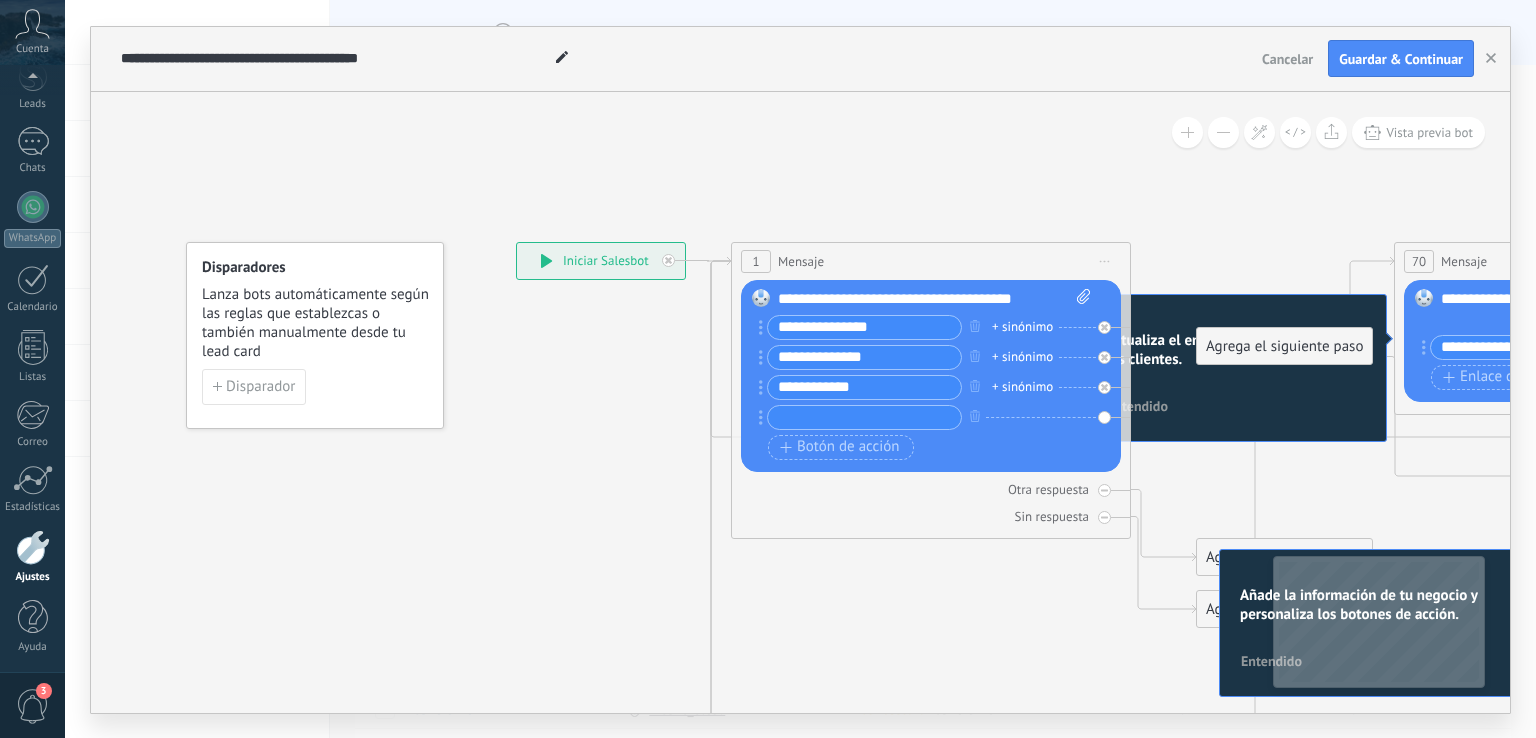 click on "+ sinónimo" at bounding box center [920, 417] 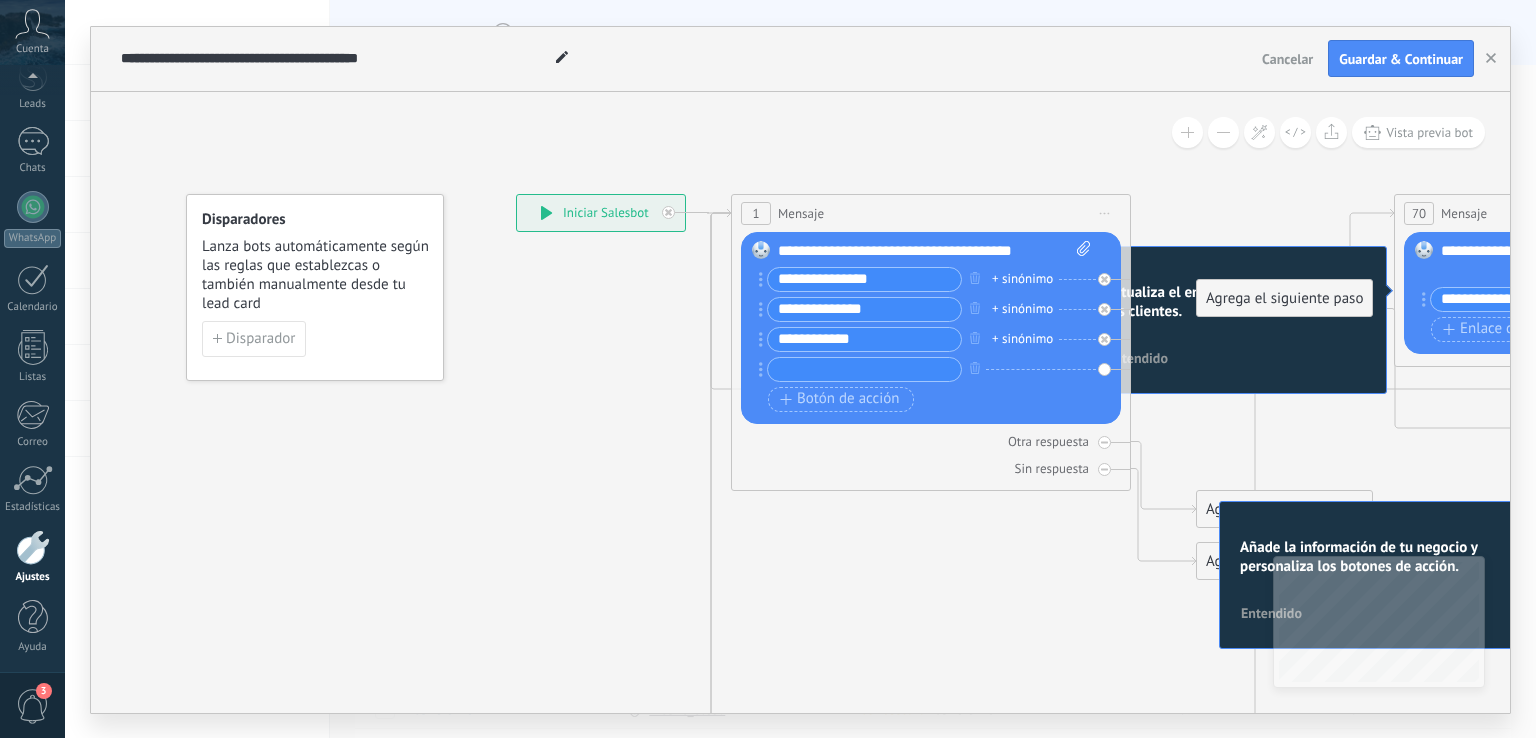 drag, startPoint x: 901, startPoint y: 278, endPoint x: 780, endPoint y: 284, distance: 121.14867 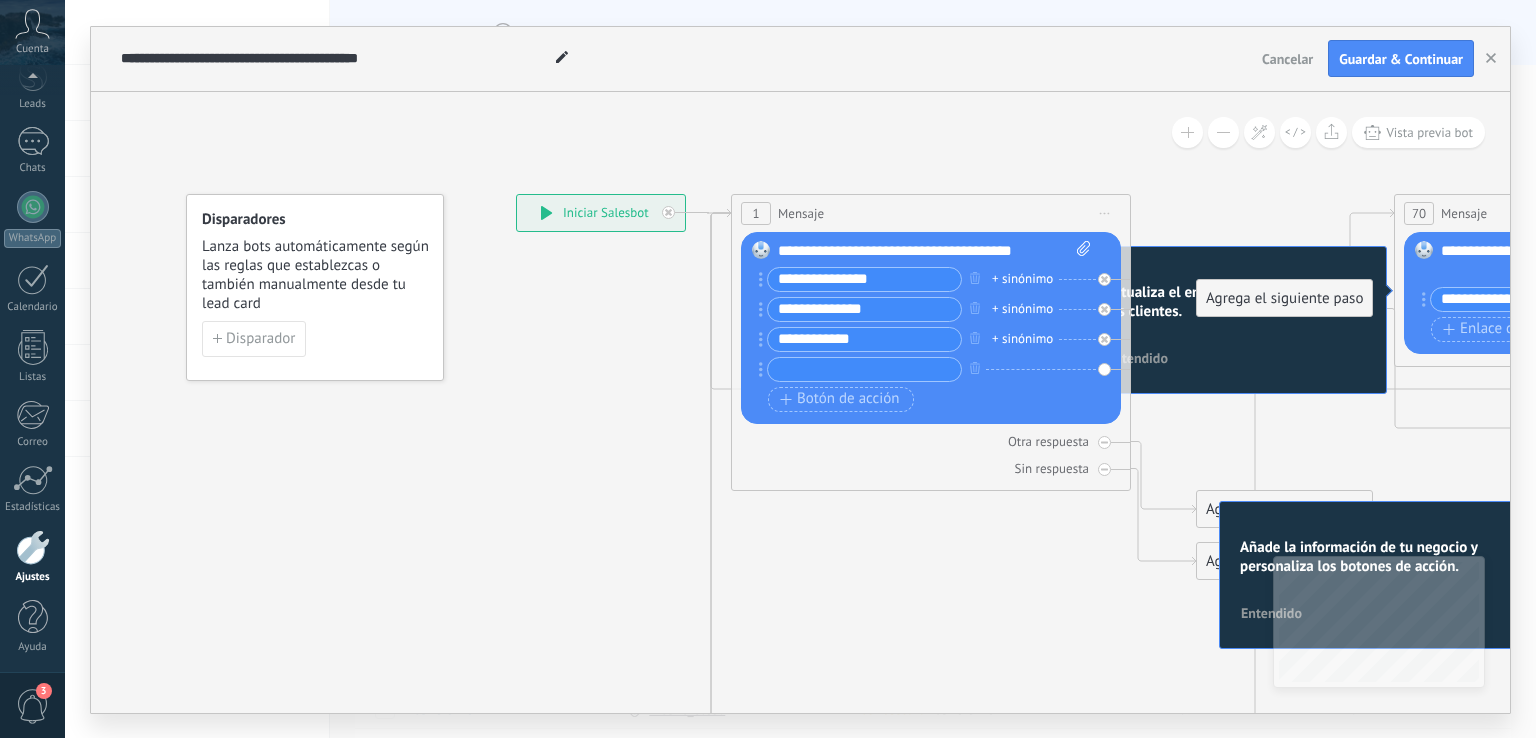 click on "**********" at bounding box center (864, 279) 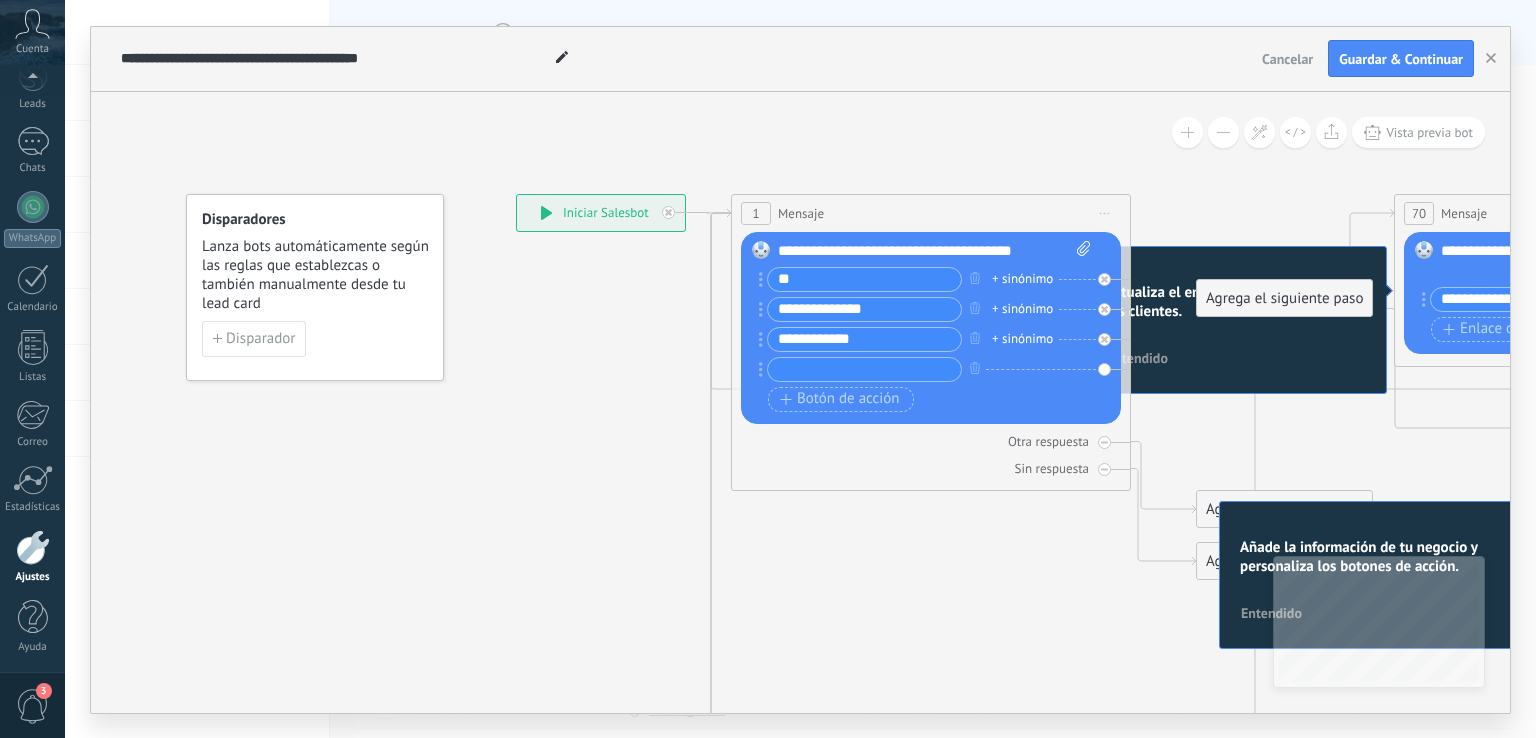 type on "**" 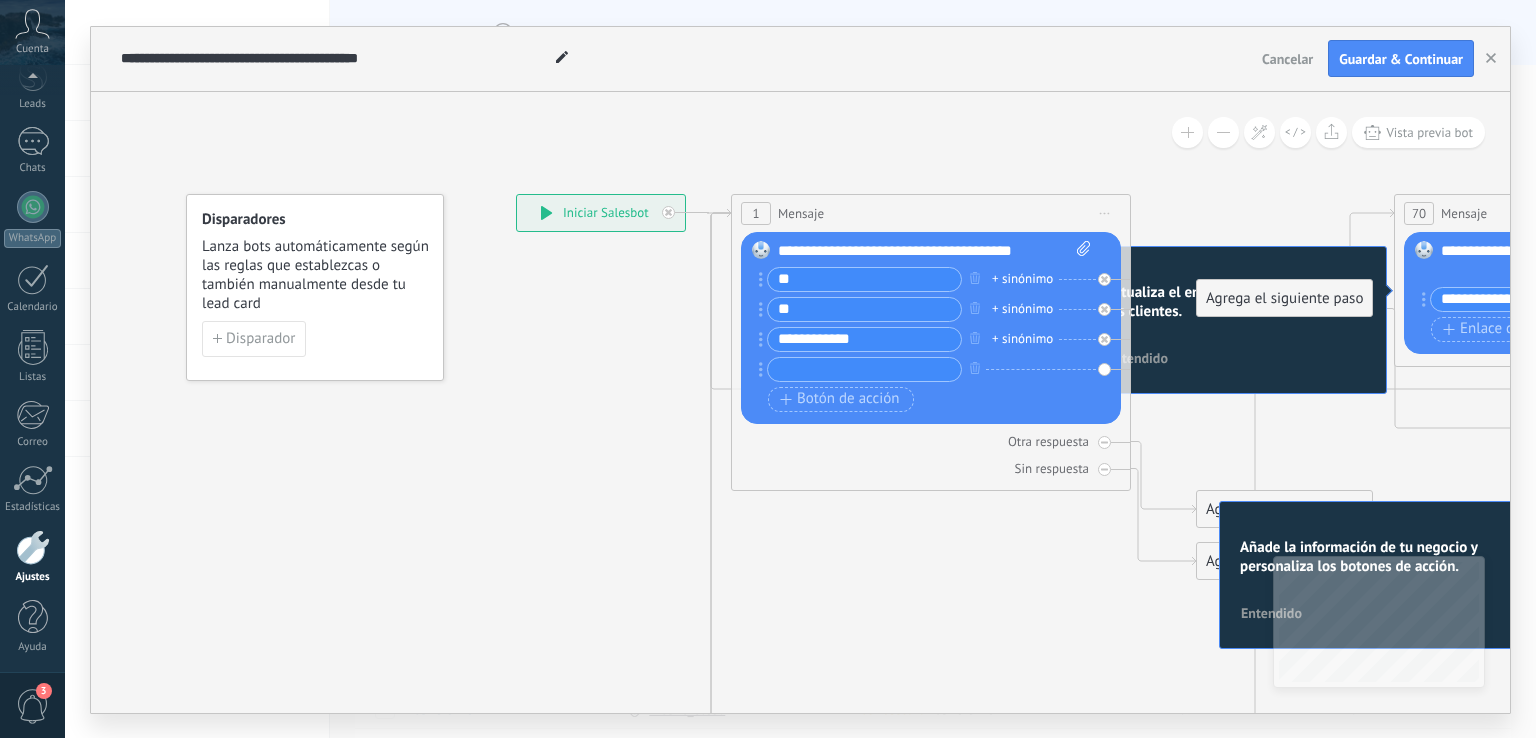 type on "**" 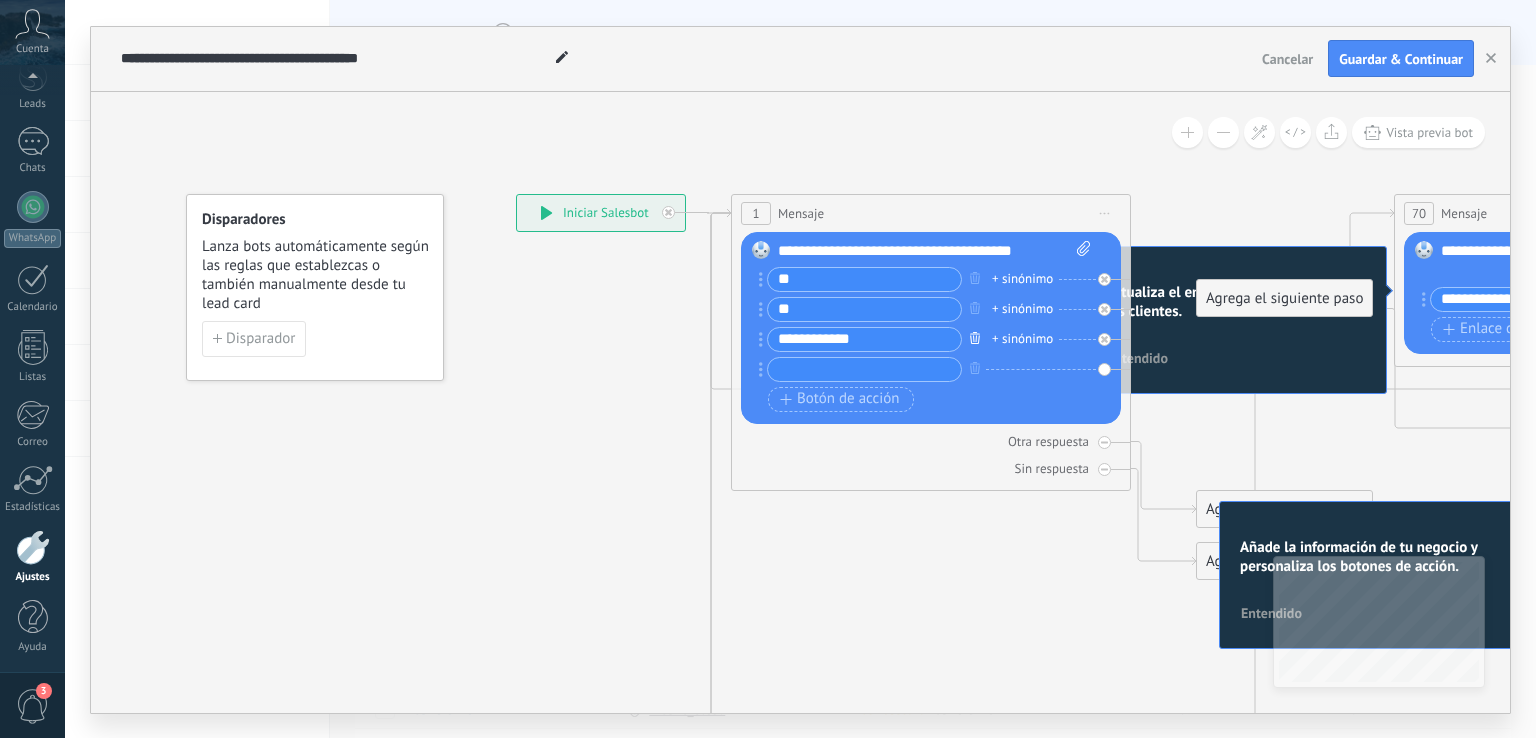 click 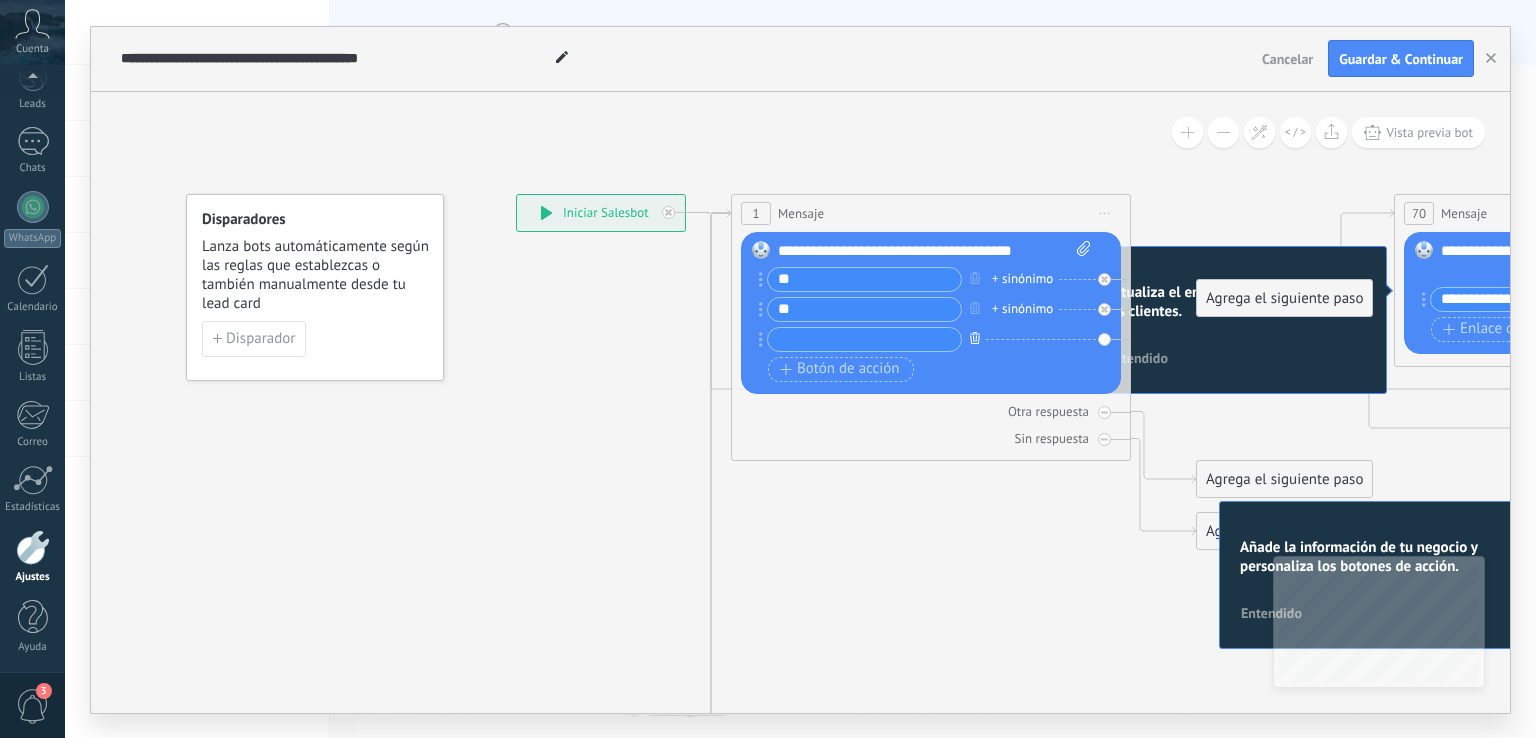 click 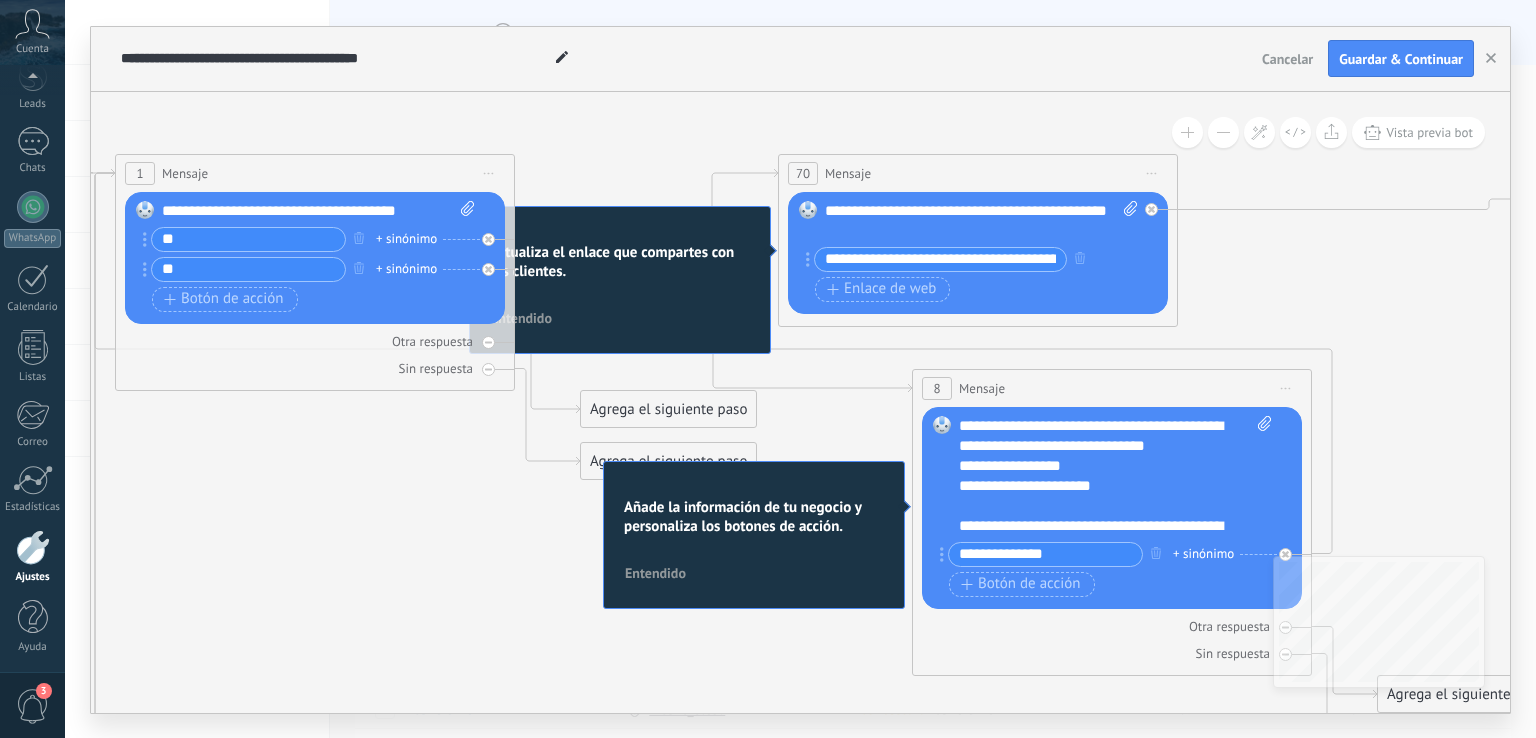 click on "Iniciar vista previa aquí
Cambiar nombre
Duplicar
Borrar" at bounding box center [489, 173] 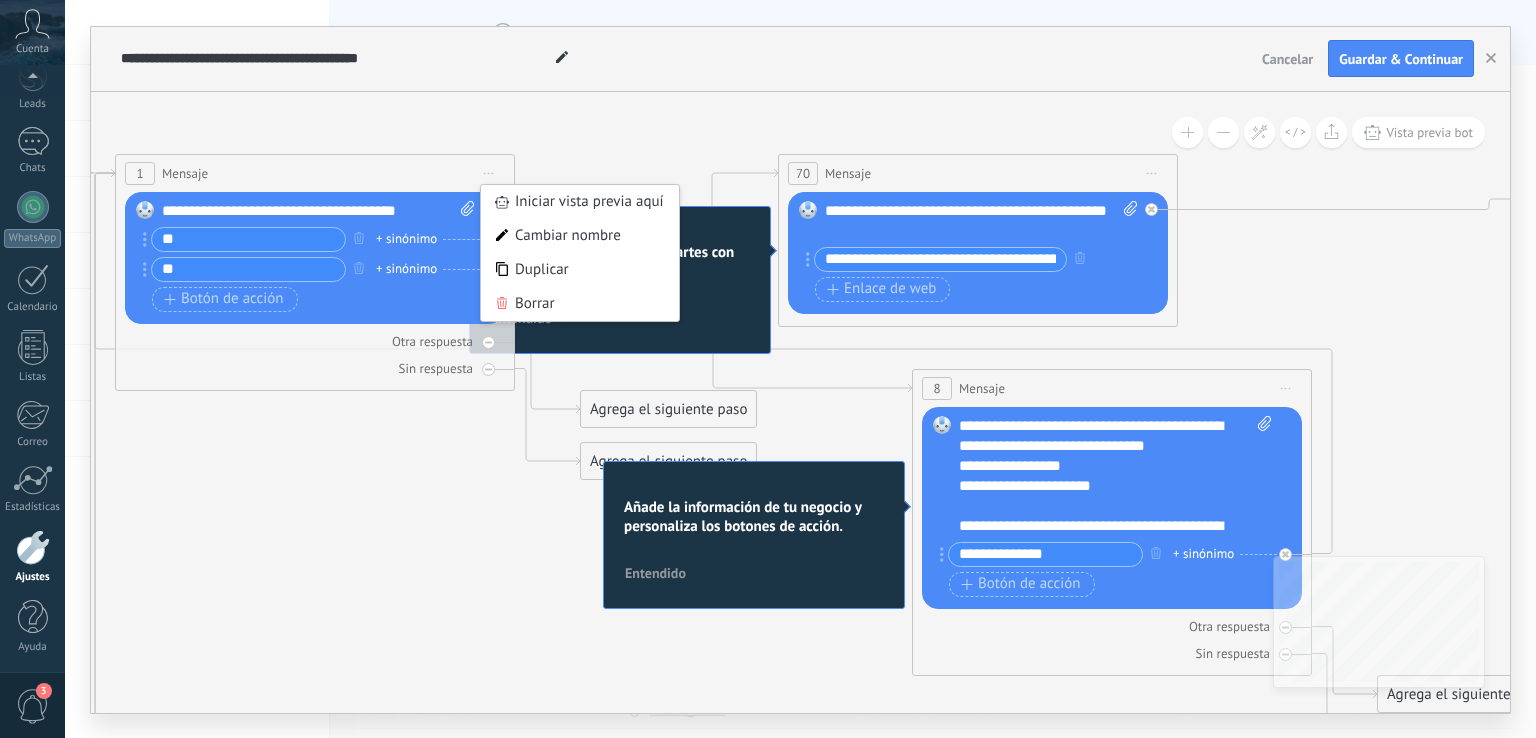 click on "1
Mensaje
*******
(a):
Todos los contactos - canales seleccionados
Todos los contactos - canales seleccionados
Todos los contactos - canal primario
Contacto principal - canales seleccionados
Contacto principal - canal primario
Todos los contactos - canales seleccionados
Todos los contactos - canales seleccionados
Todos los contactos - canal primario" at bounding box center [315, 173] 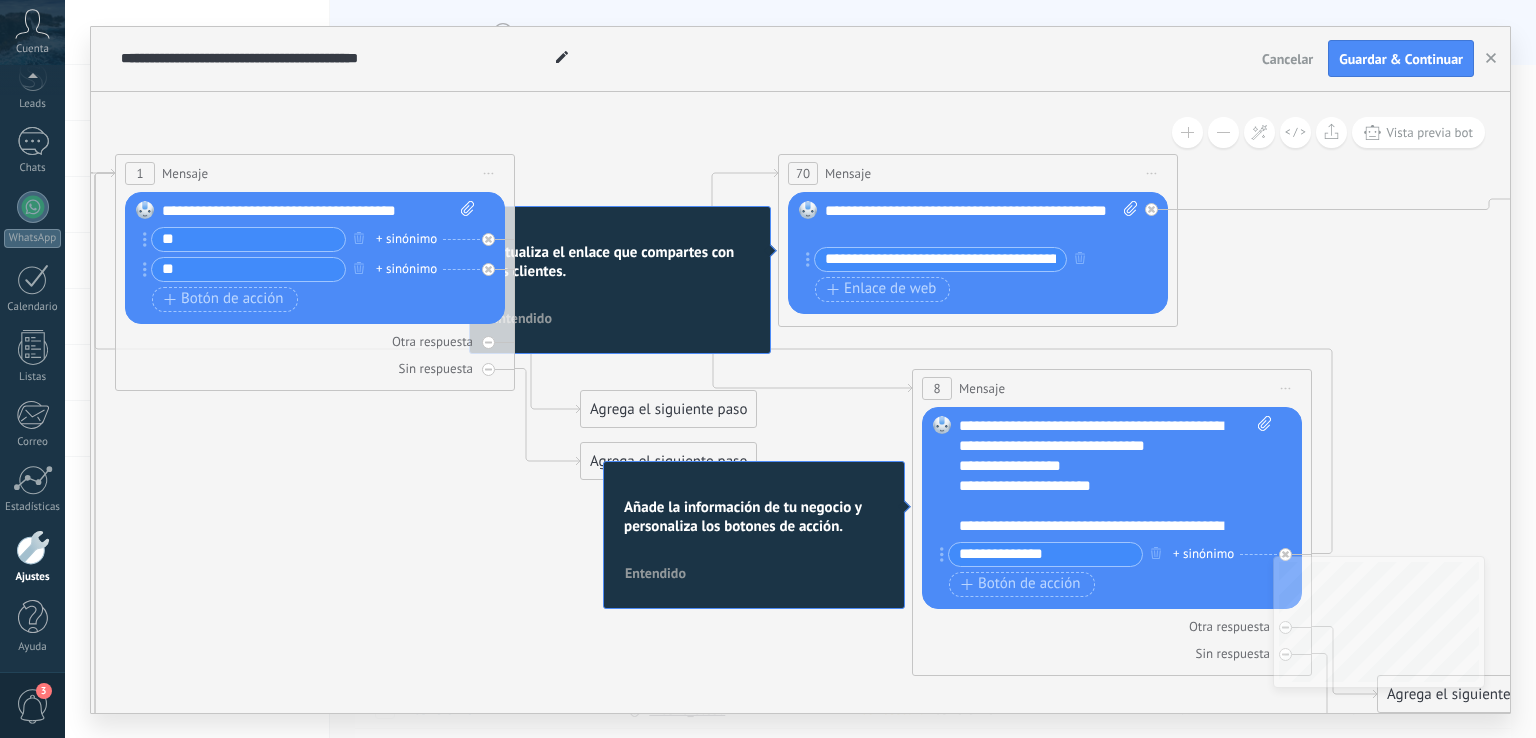 click on "1" at bounding box center [139, 173] 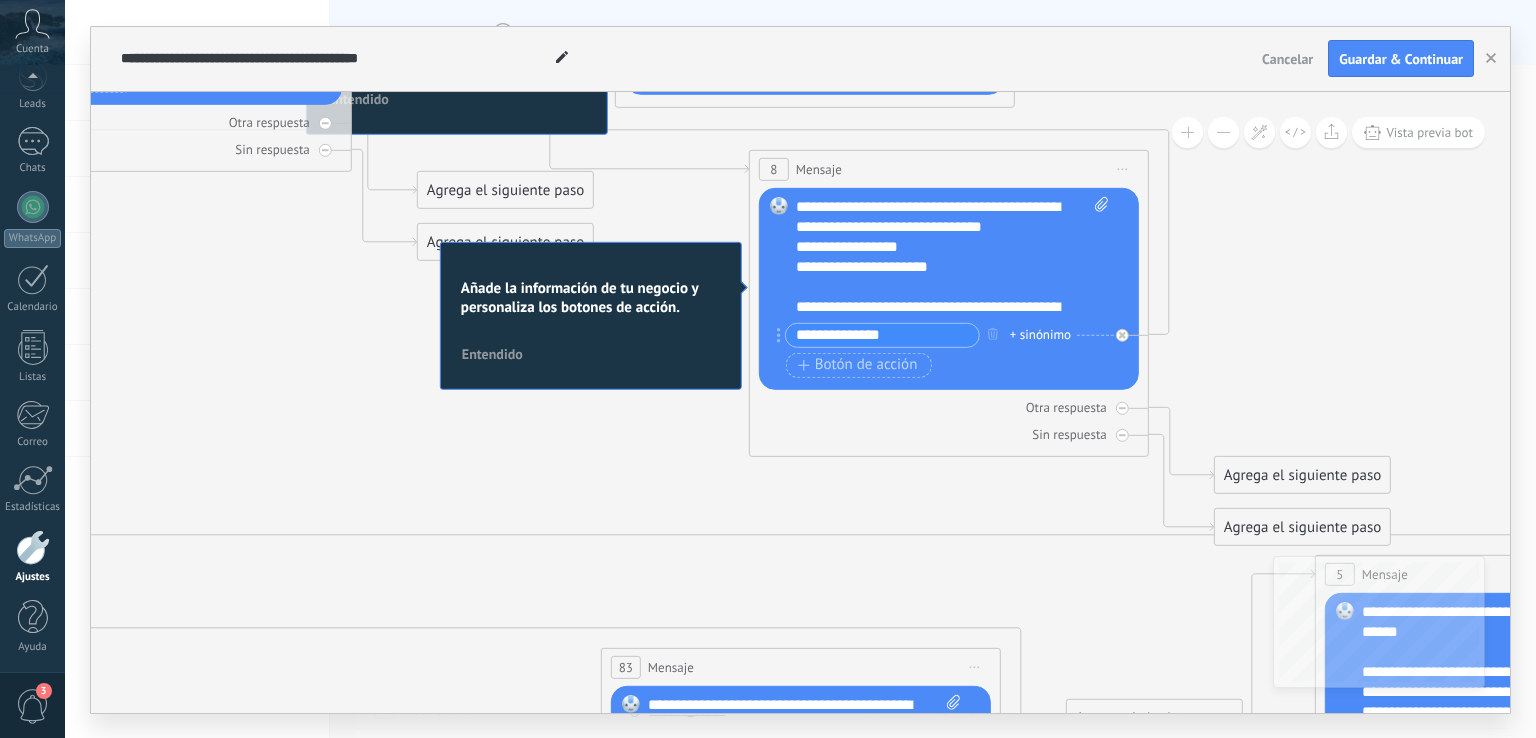drag, startPoint x: 381, startPoint y: 457, endPoint x: 217, endPoint y: 237, distance: 274.40115 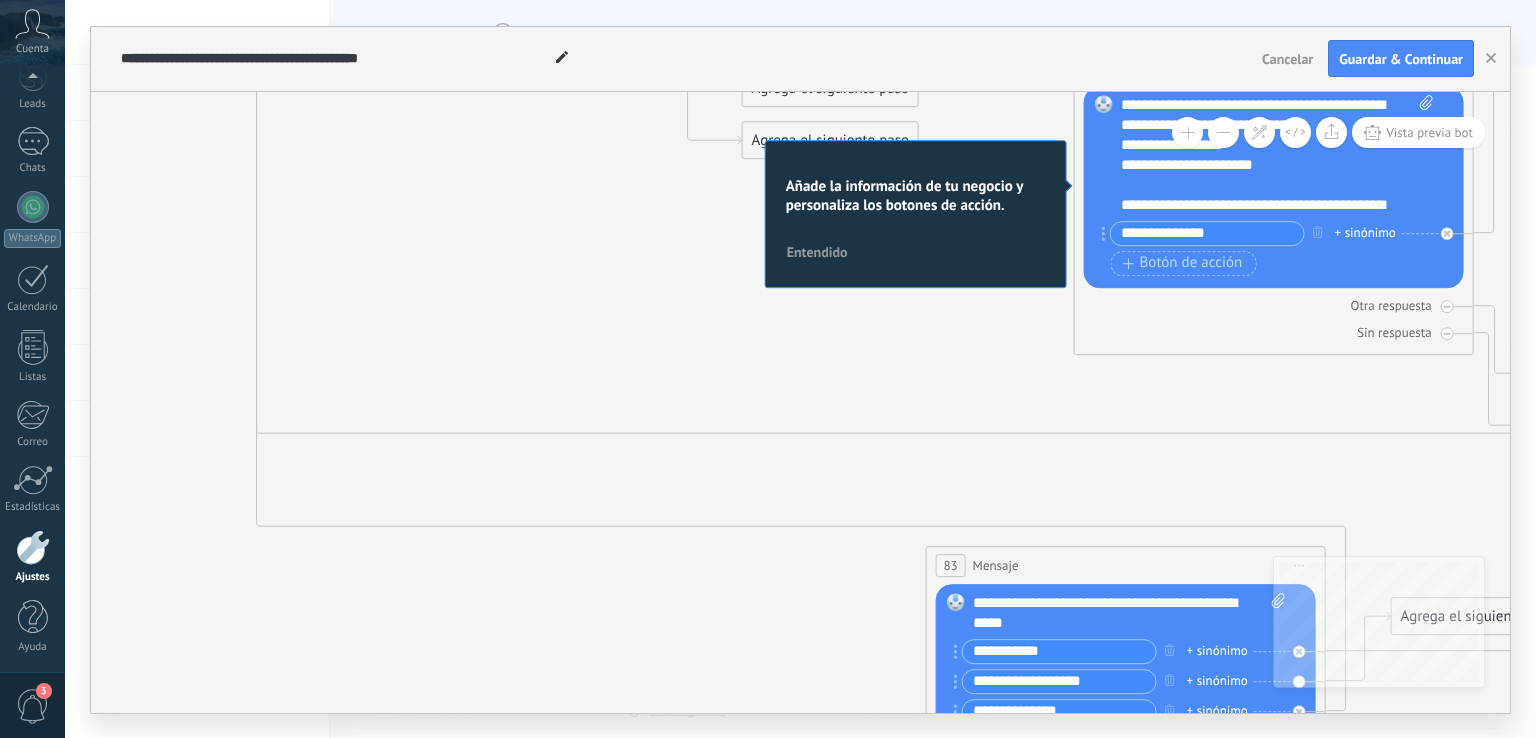 drag, startPoint x: 536, startPoint y: 462, endPoint x: 1179, endPoint y: 410, distance: 645.09924 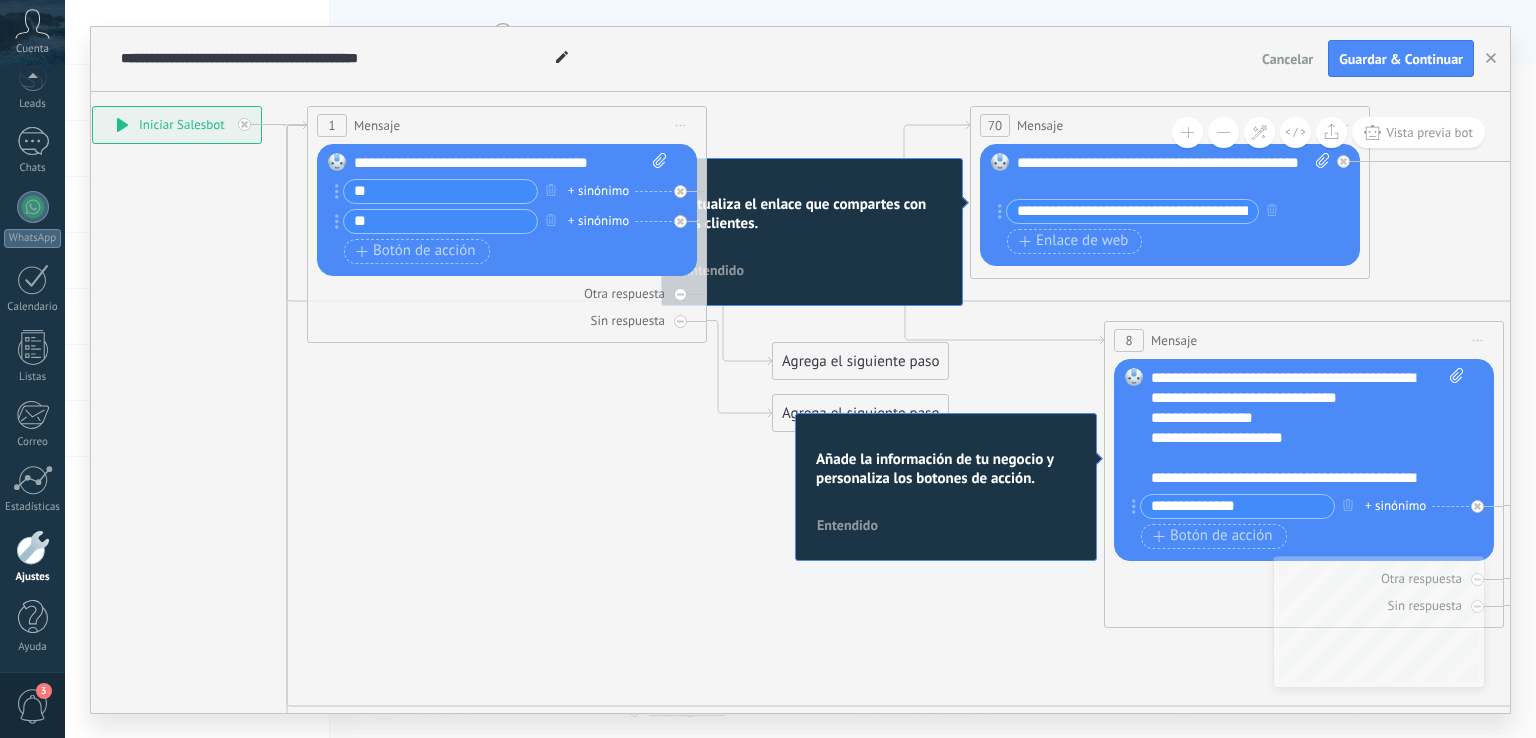 drag, startPoint x: 600, startPoint y: 250, endPoint x: 600, endPoint y: 491, distance: 241 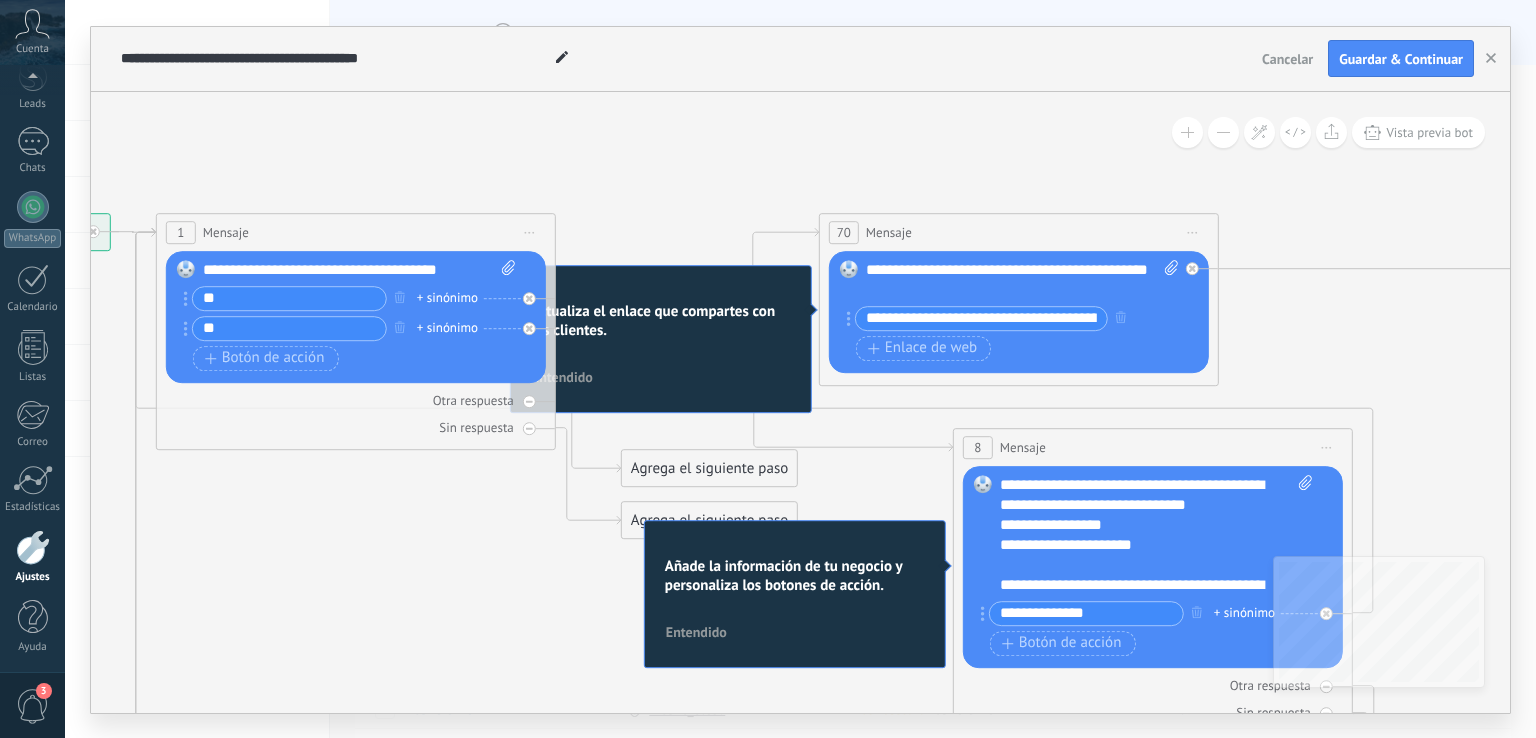 drag, startPoint x: 622, startPoint y: 385, endPoint x: 508, endPoint y: 486, distance: 152.30562 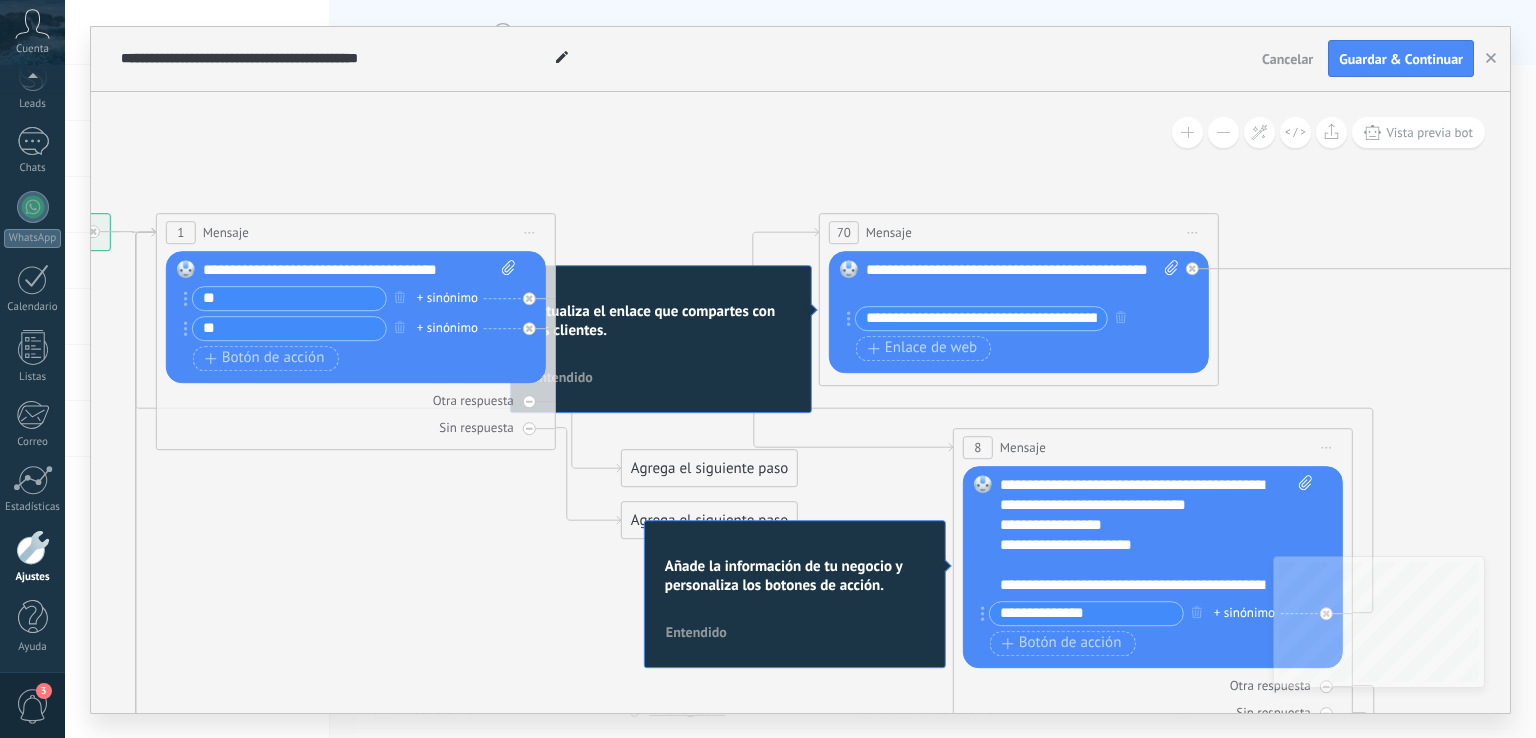 click 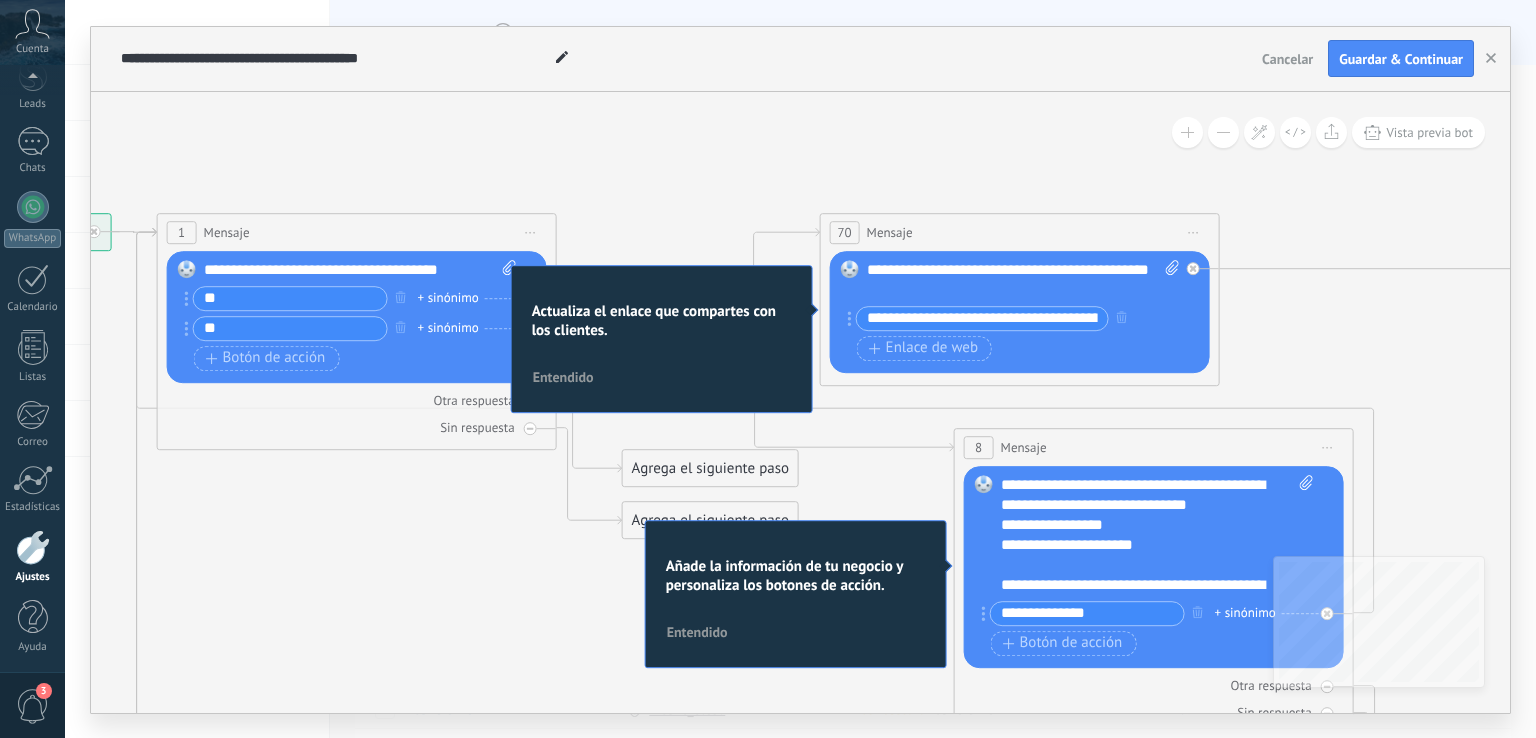 click on "Actualiza el enlace que compartes con los clientes." at bounding box center (662, 321) 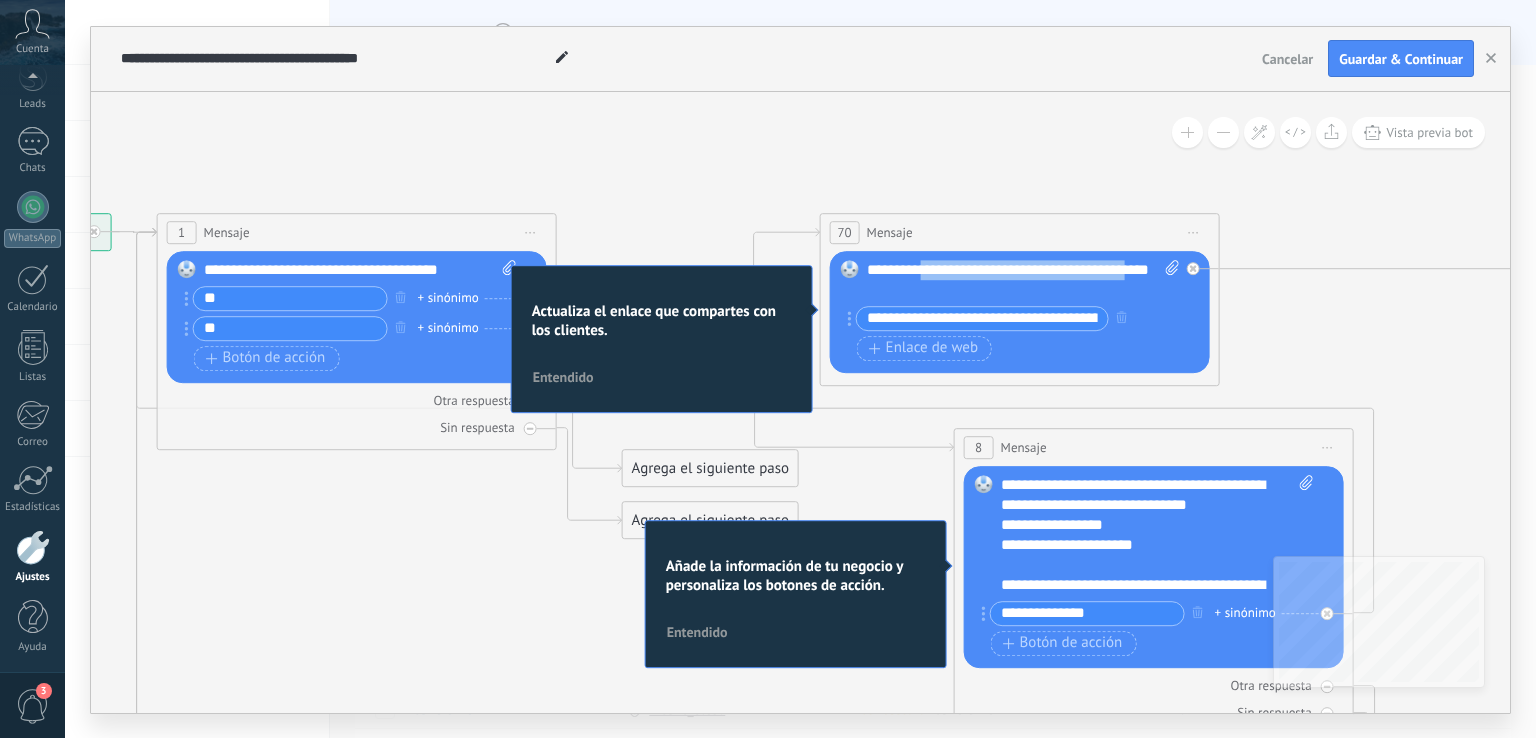 drag, startPoint x: 893, startPoint y: 291, endPoint x: 929, endPoint y: 277, distance: 38.626415 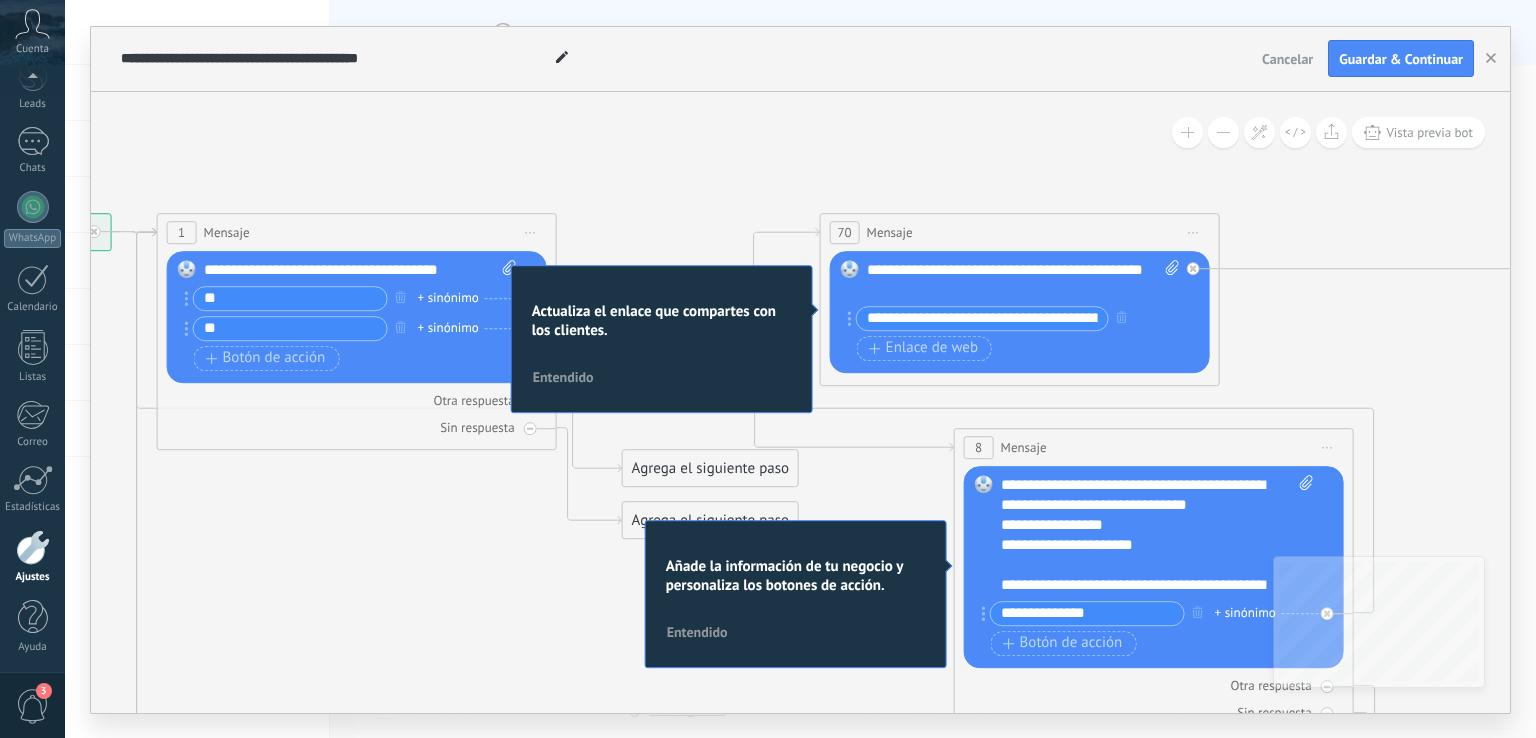 click on "**********" at bounding box center (982, 318) 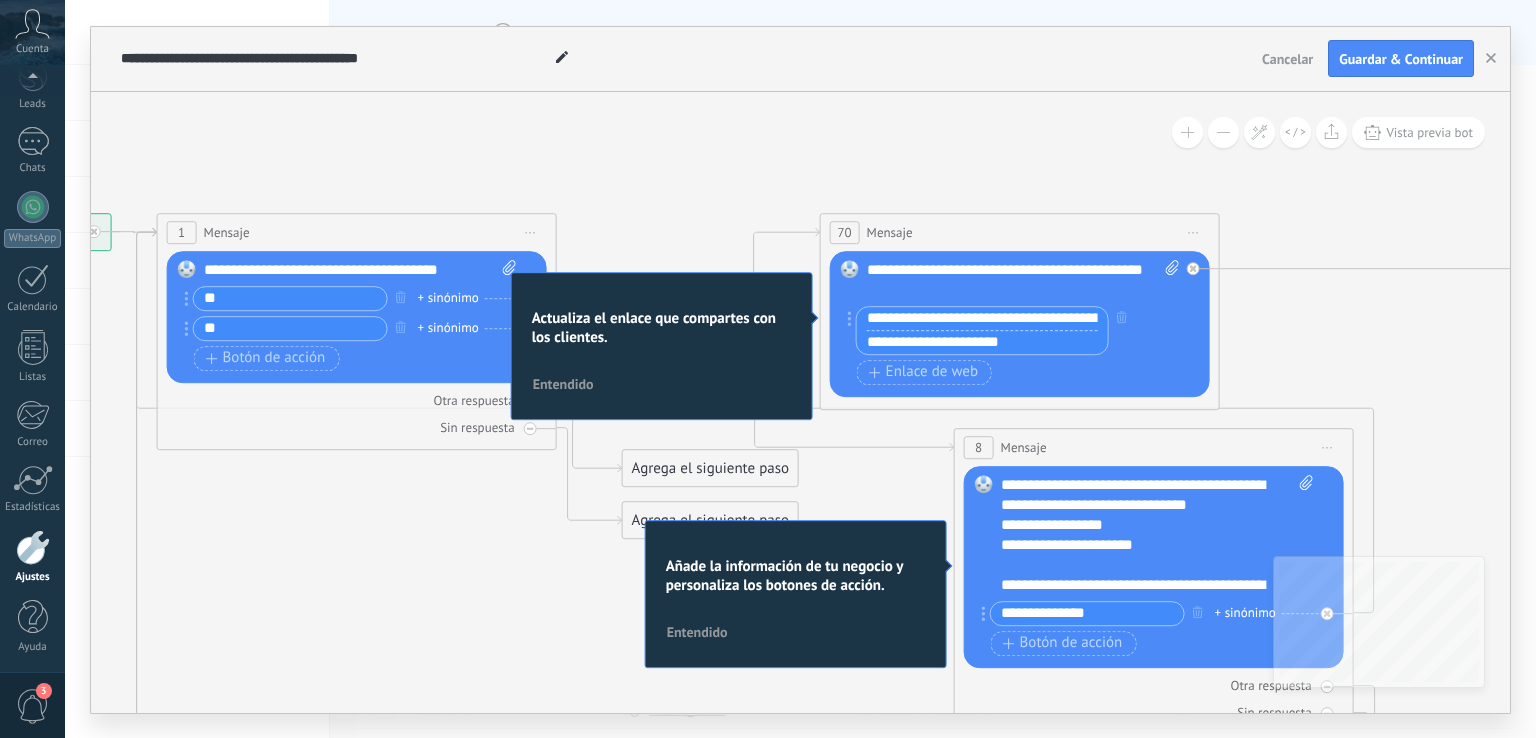 drag, startPoint x: 1055, startPoint y: 343, endPoint x: 889, endPoint y: 325, distance: 166.97305 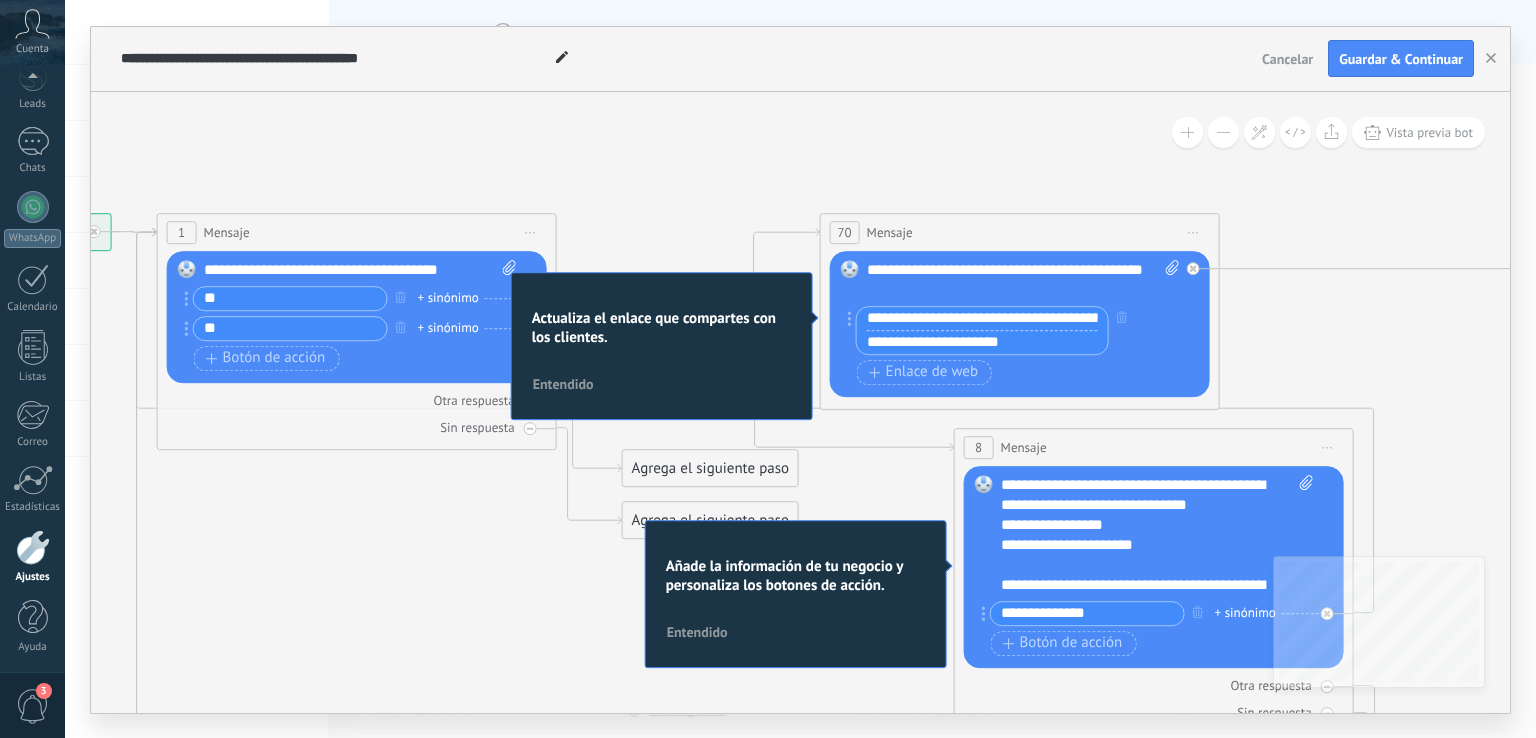 scroll, scrollTop: 0, scrollLeft: 7, axis: horizontal 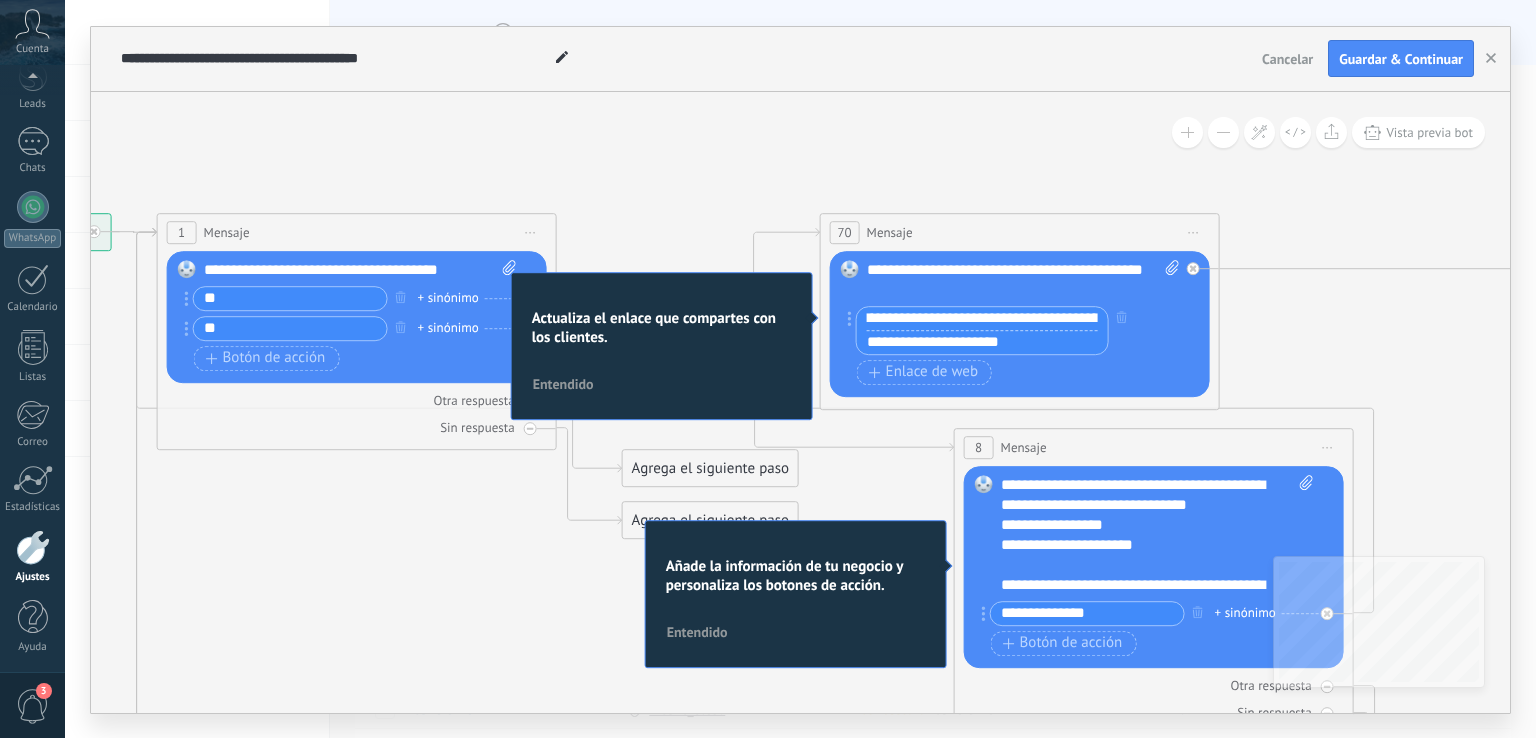 drag, startPoint x: 1094, startPoint y: 317, endPoint x: 975, endPoint y: 325, distance: 119.26861 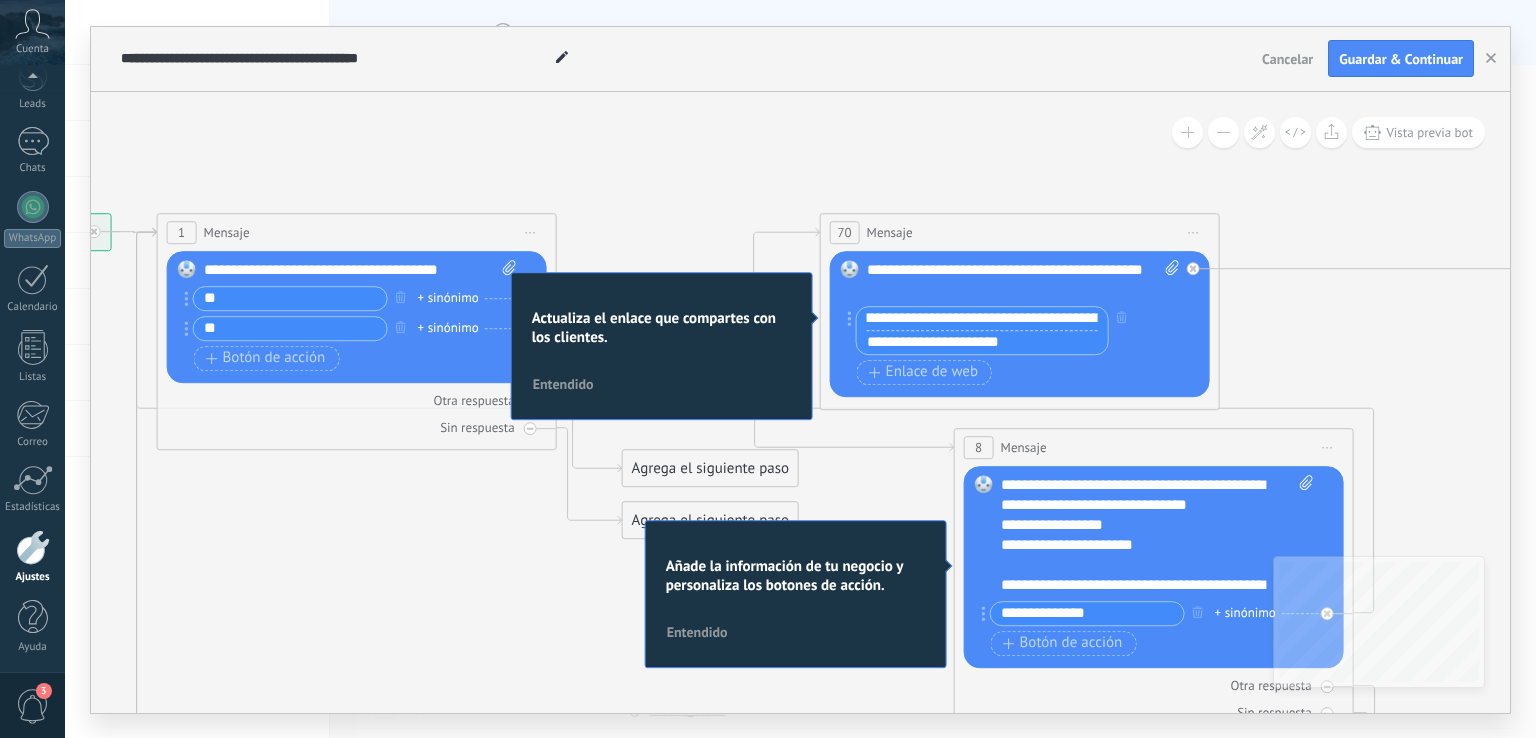 click on "**********" at bounding box center (982, 319) 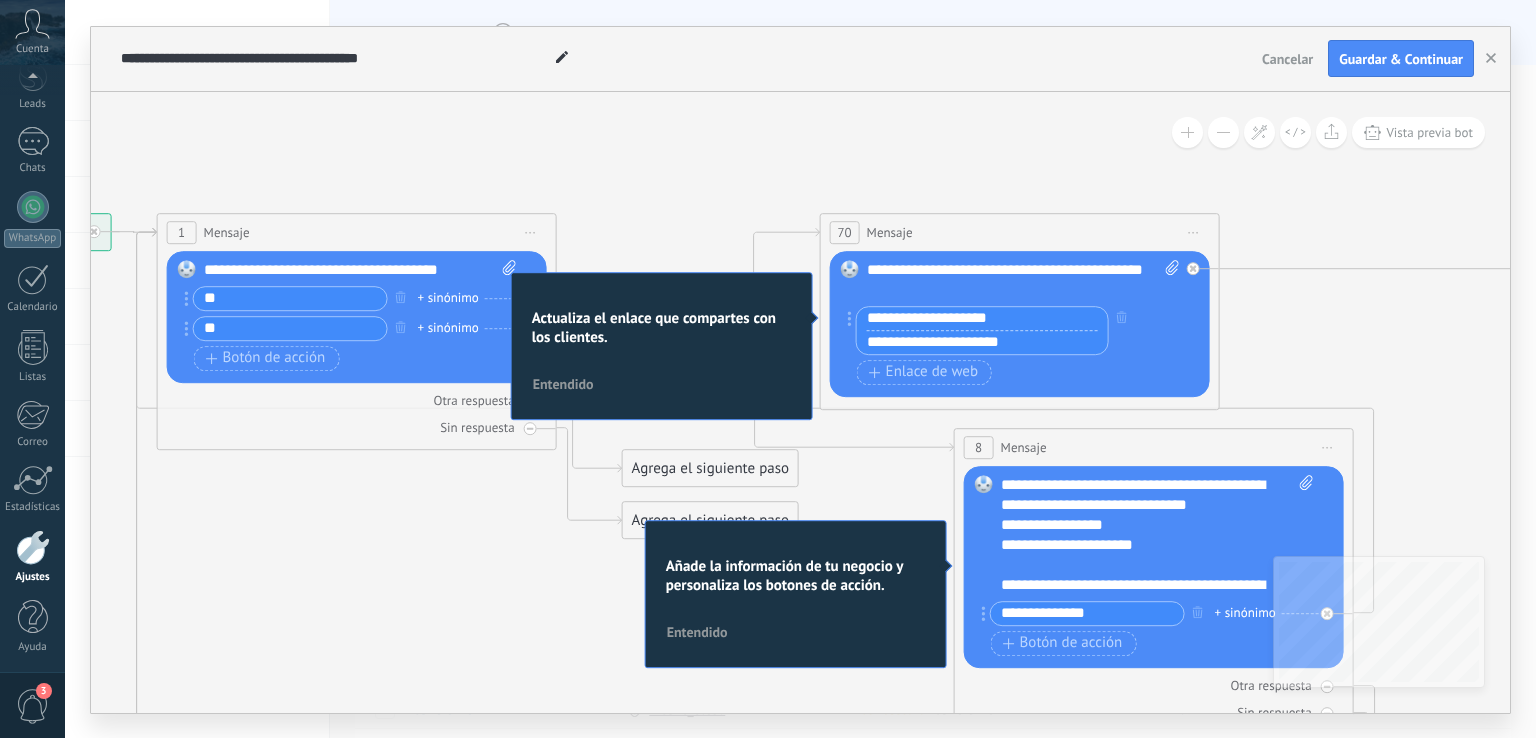 scroll, scrollTop: 0, scrollLeft: 0, axis: both 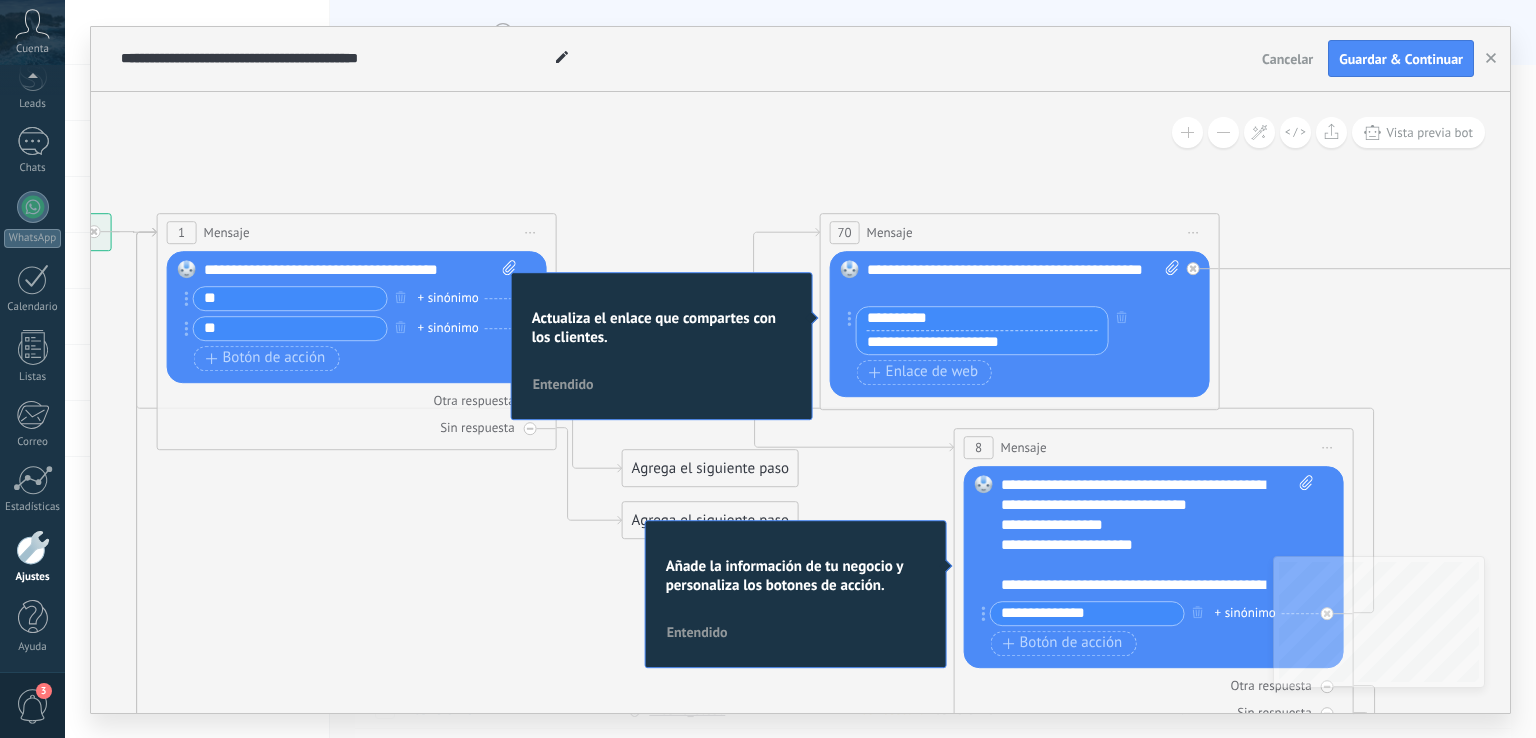 type on "**********" 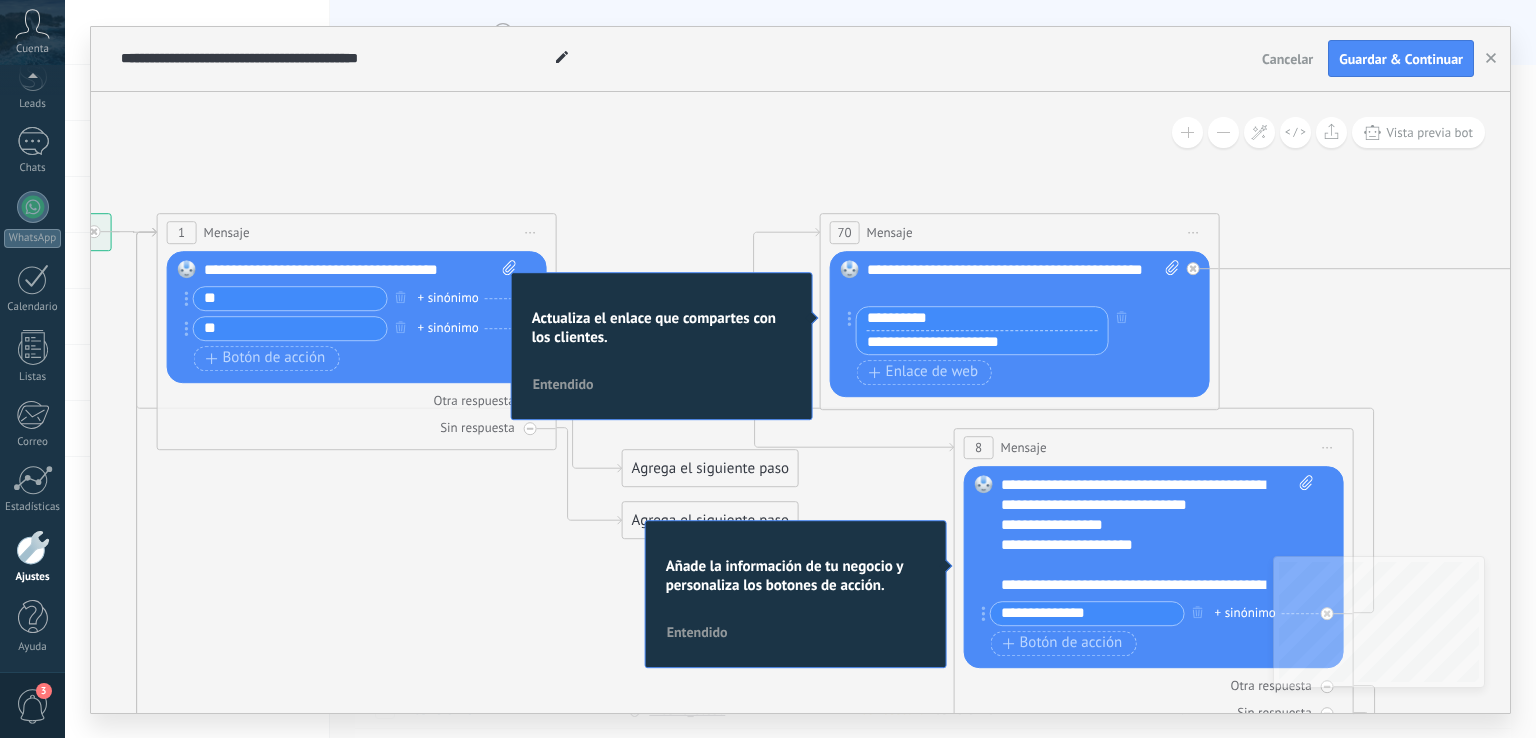 drag, startPoint x: 1046, startPoint y: 342, endPoint x: 873, endPoint y: 349, distance: 173.14156 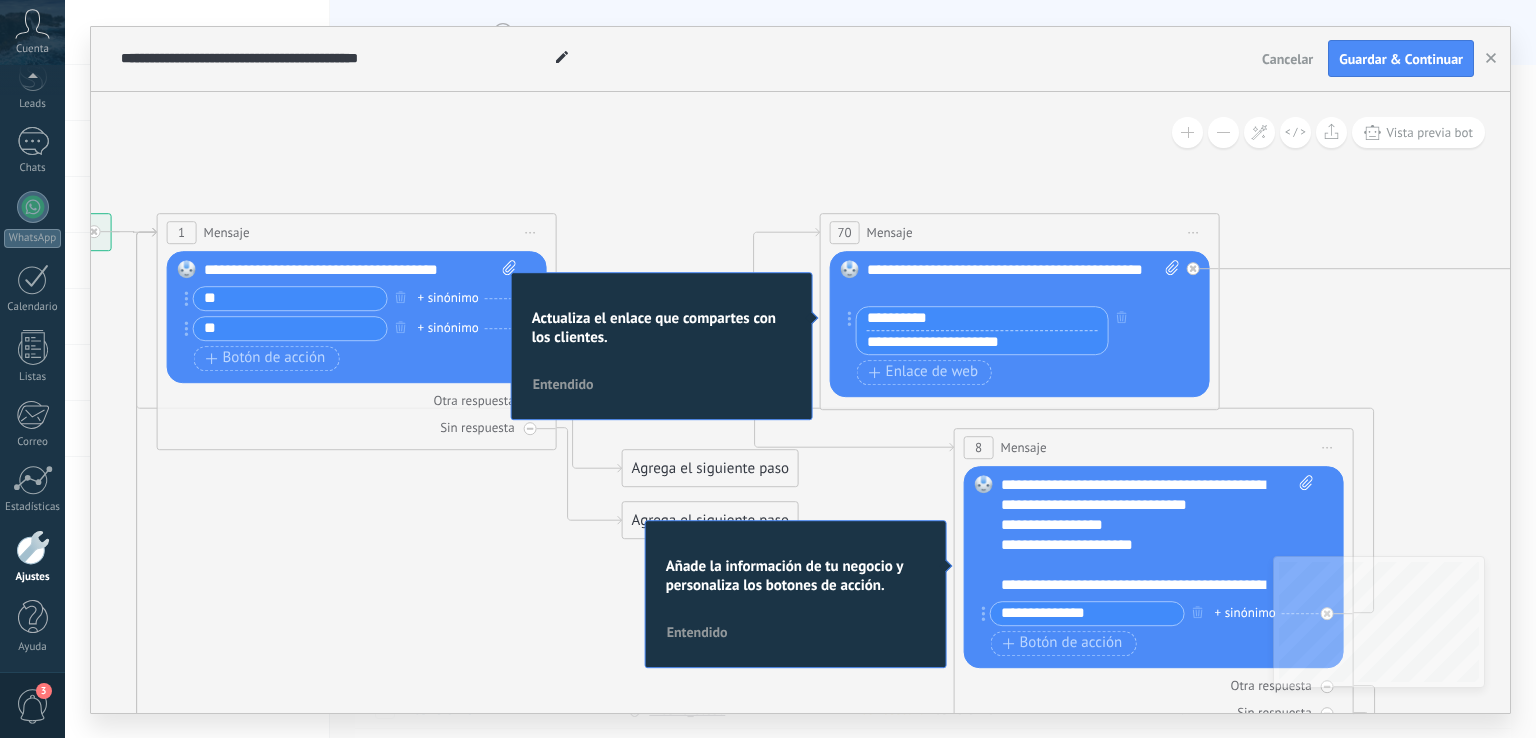 click on "**********" at bounding box center (982, 342) 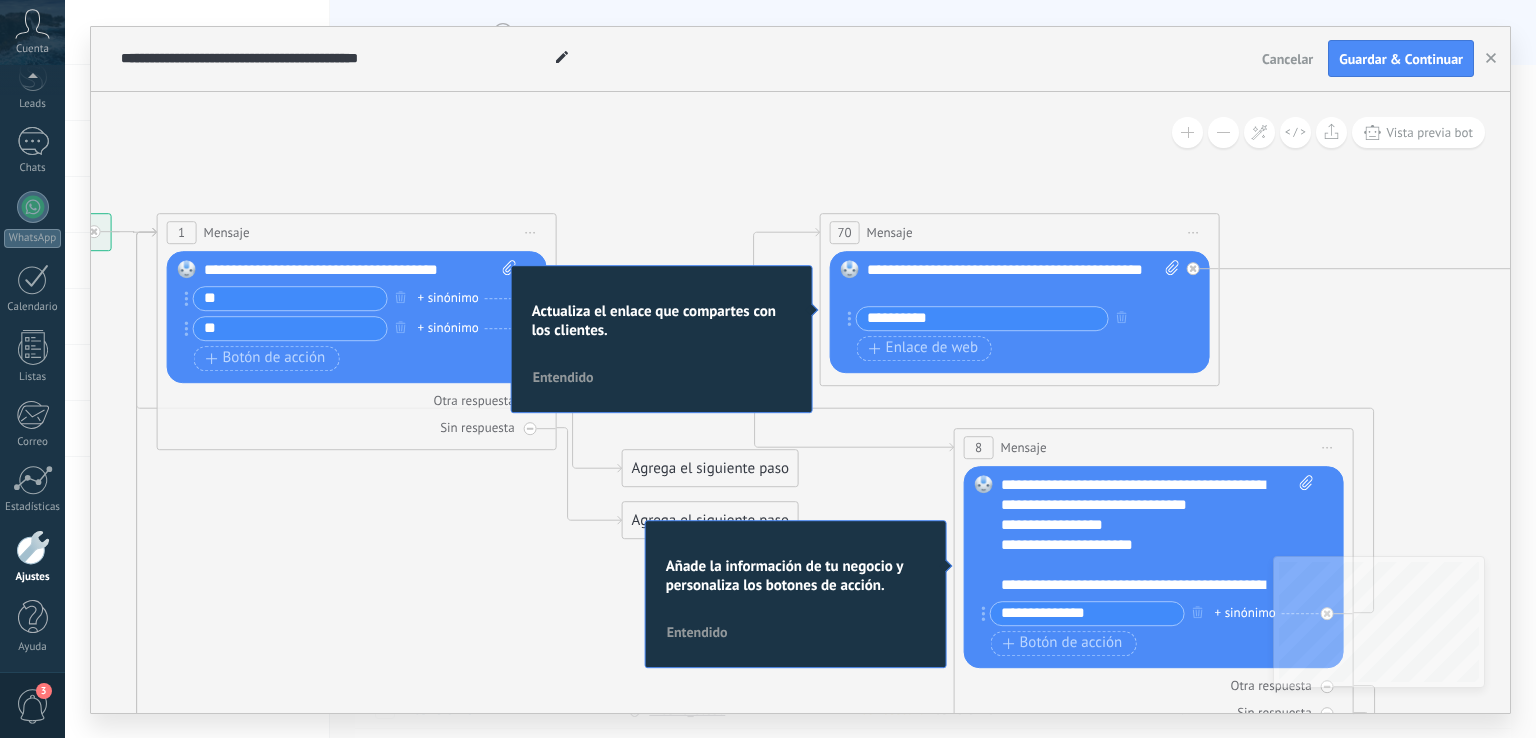 click on "**********" at bounding box center (982, 318) 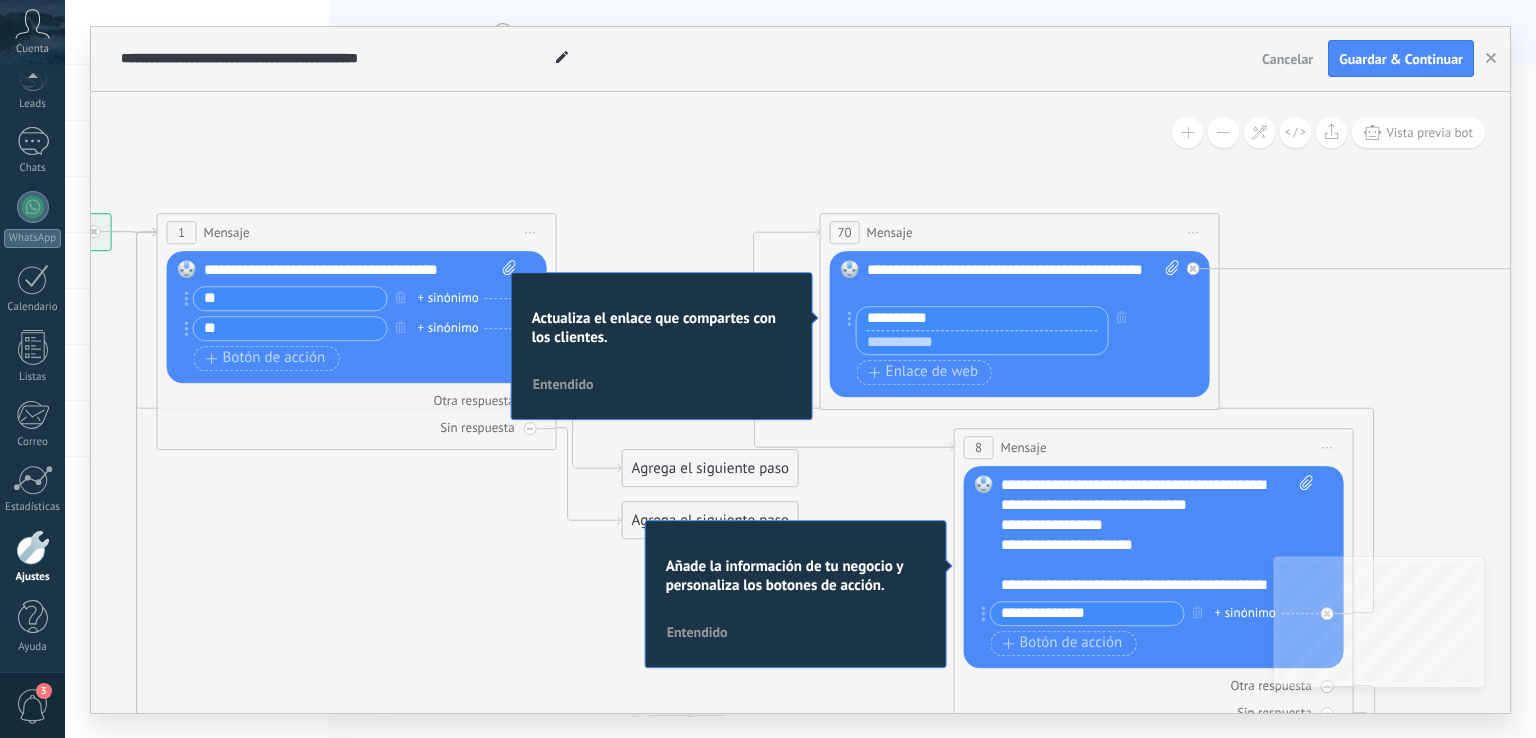 click at bounding box center [982, 342] 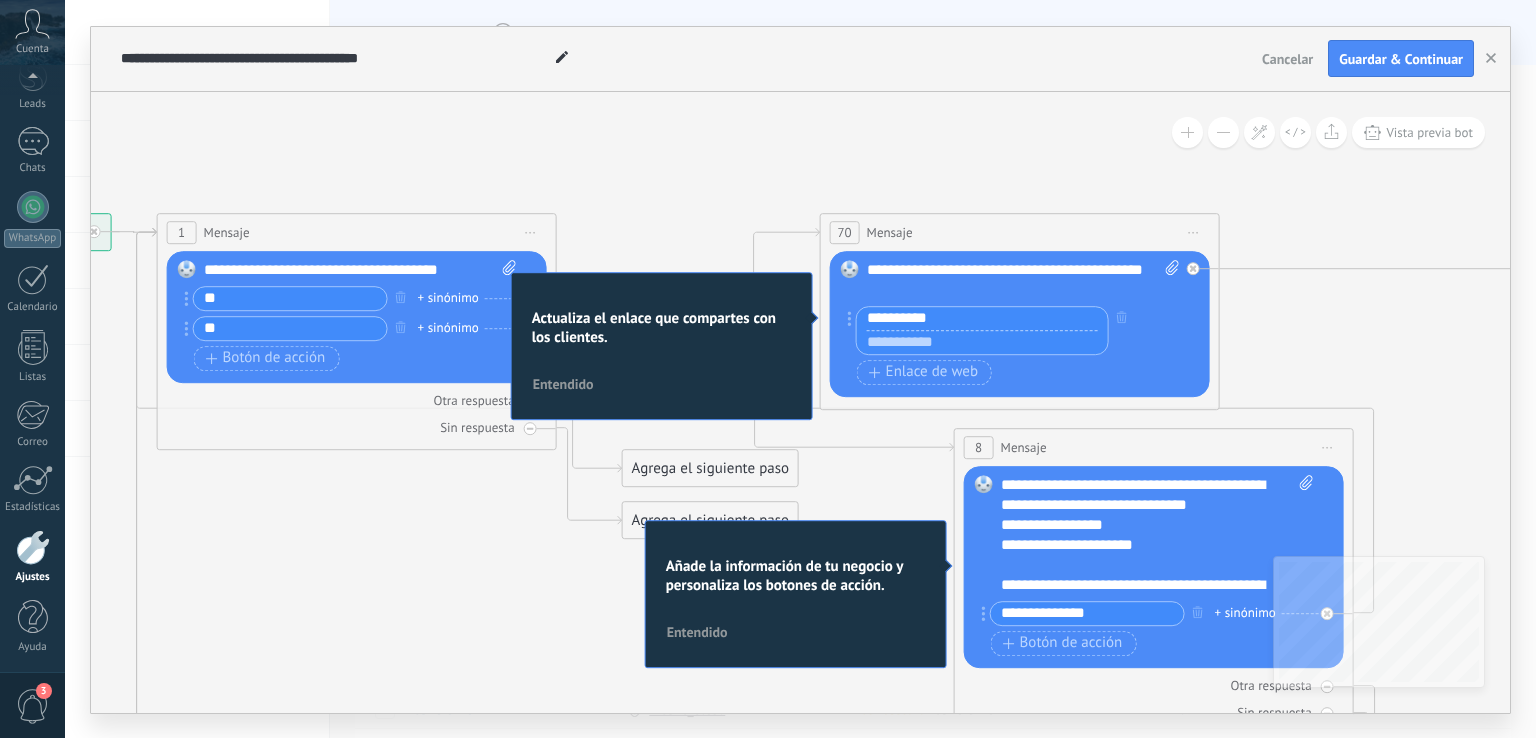paste on "**********" 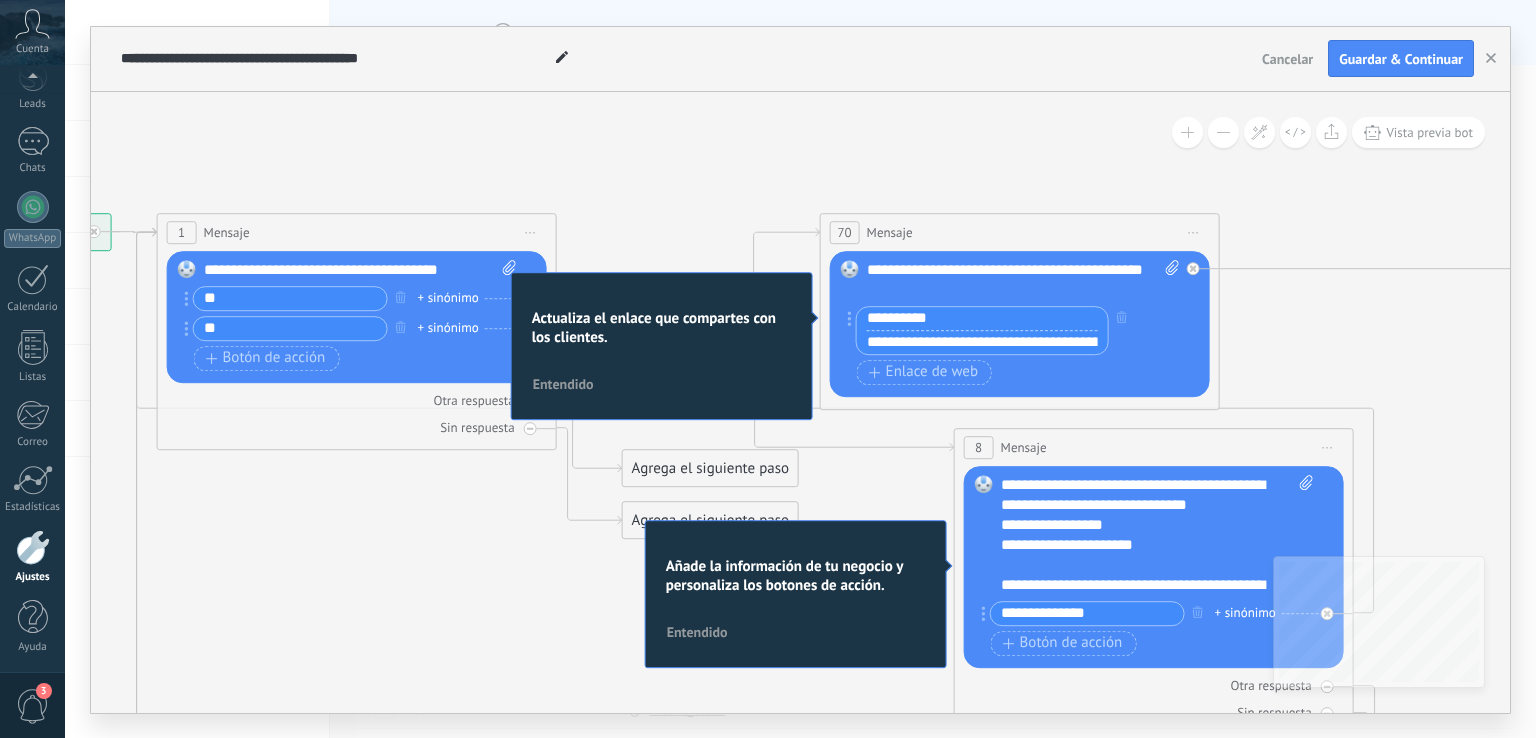 scroll, scrollTop: 0, scrollLeft: 354, axis: horizontal 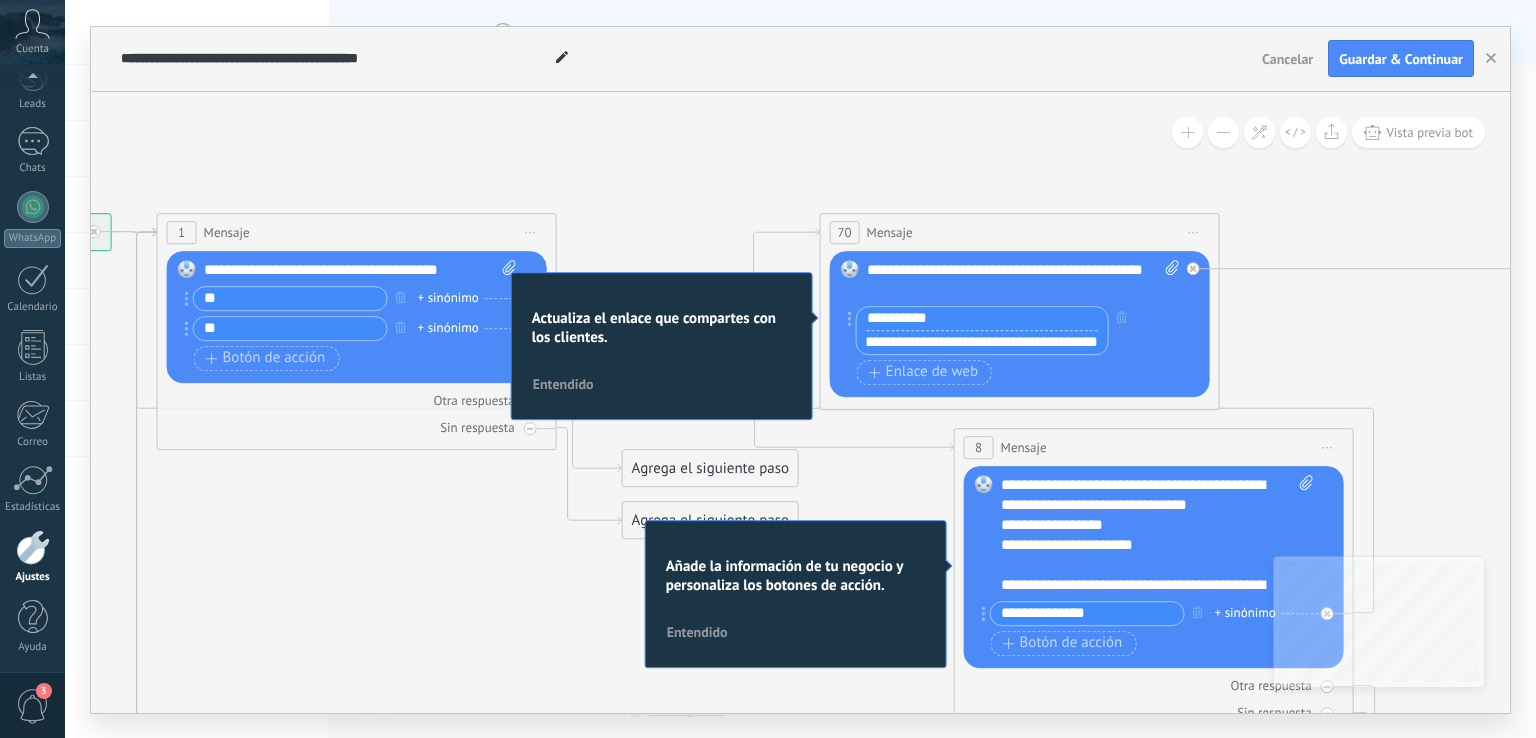 type on "**********" 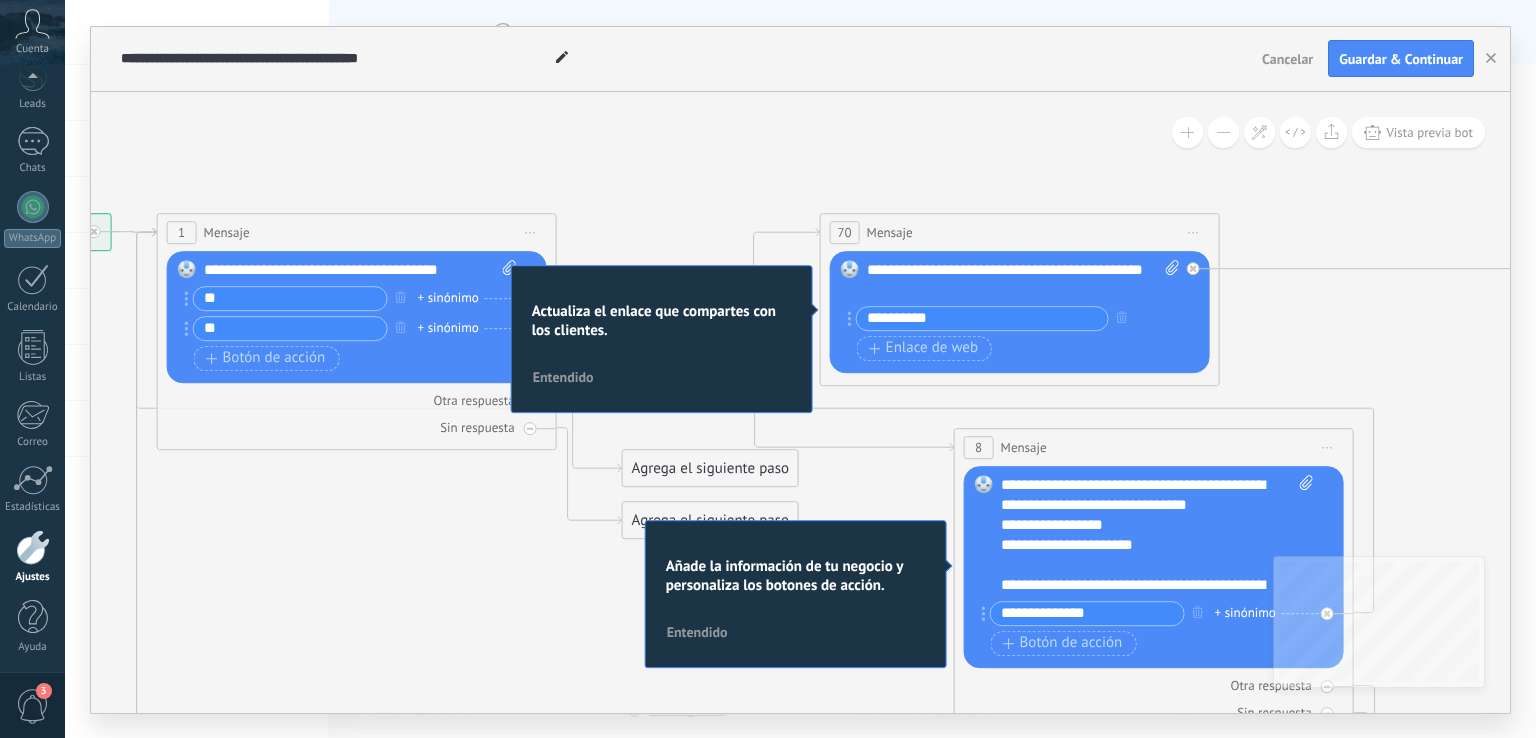 click on "Entendido" at bounding box center (563, 377) 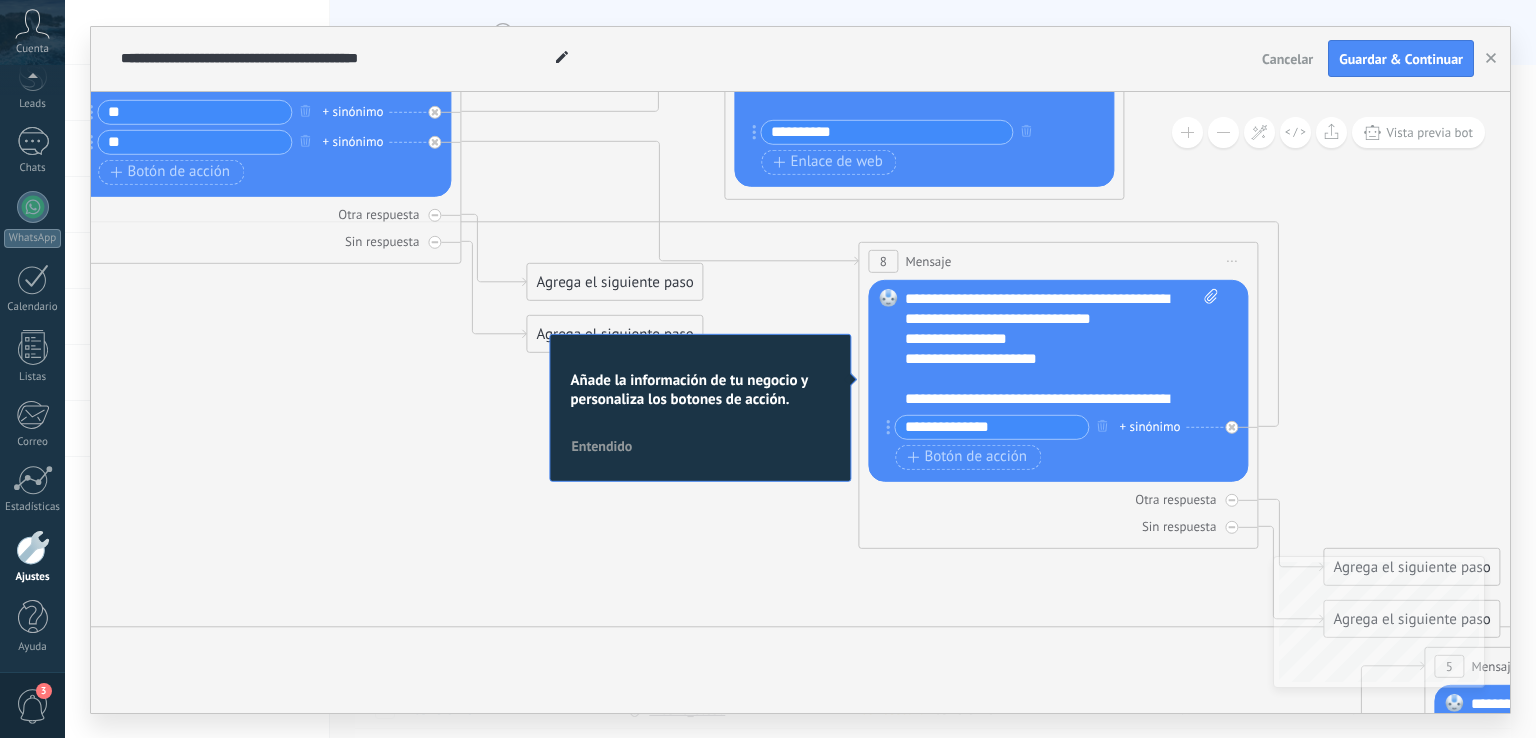 drag, startPoint x: 782, startPoint y: 345, endPoint x: 677, endPoint y: 163, distance: 210.11664 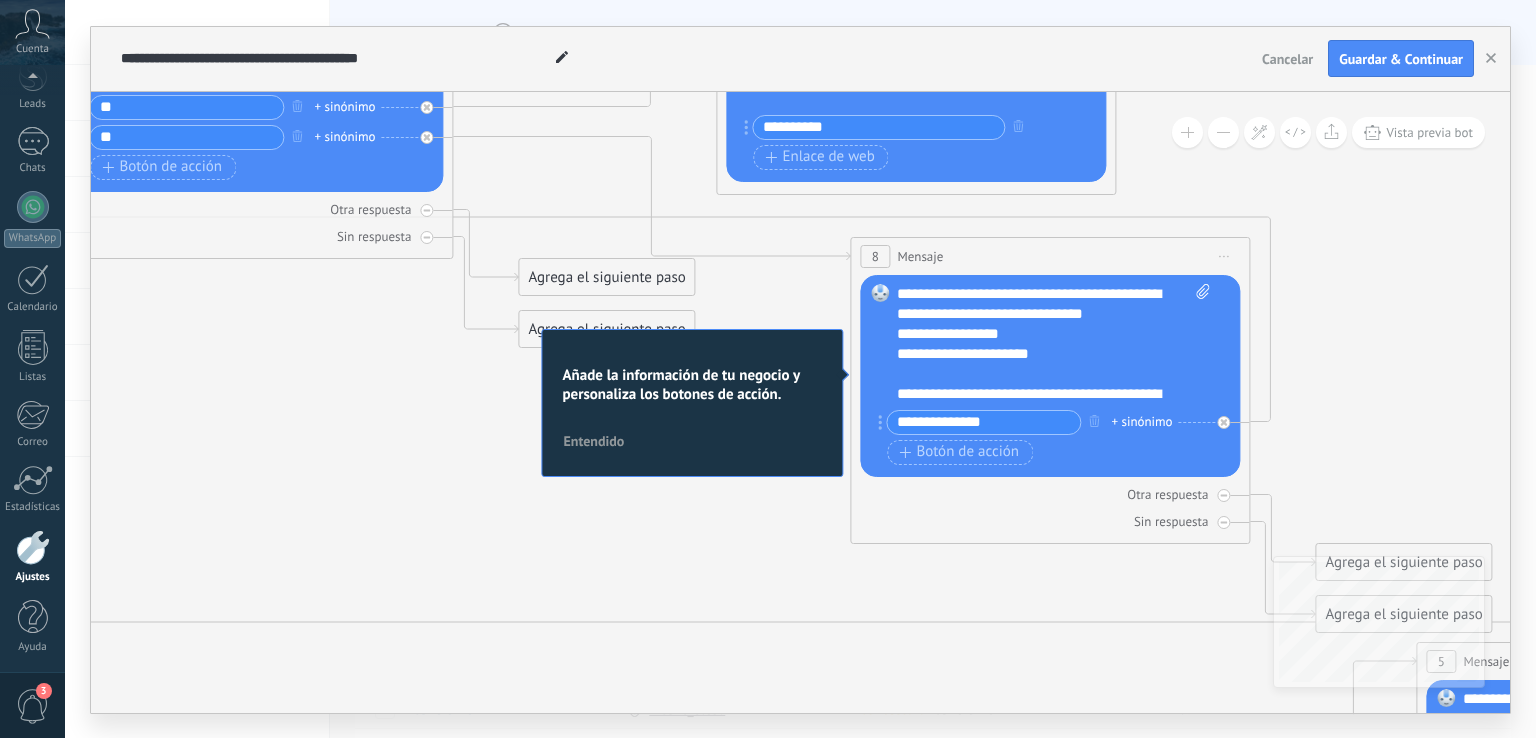 click on "Entendido" at bounding box center (593, 441) 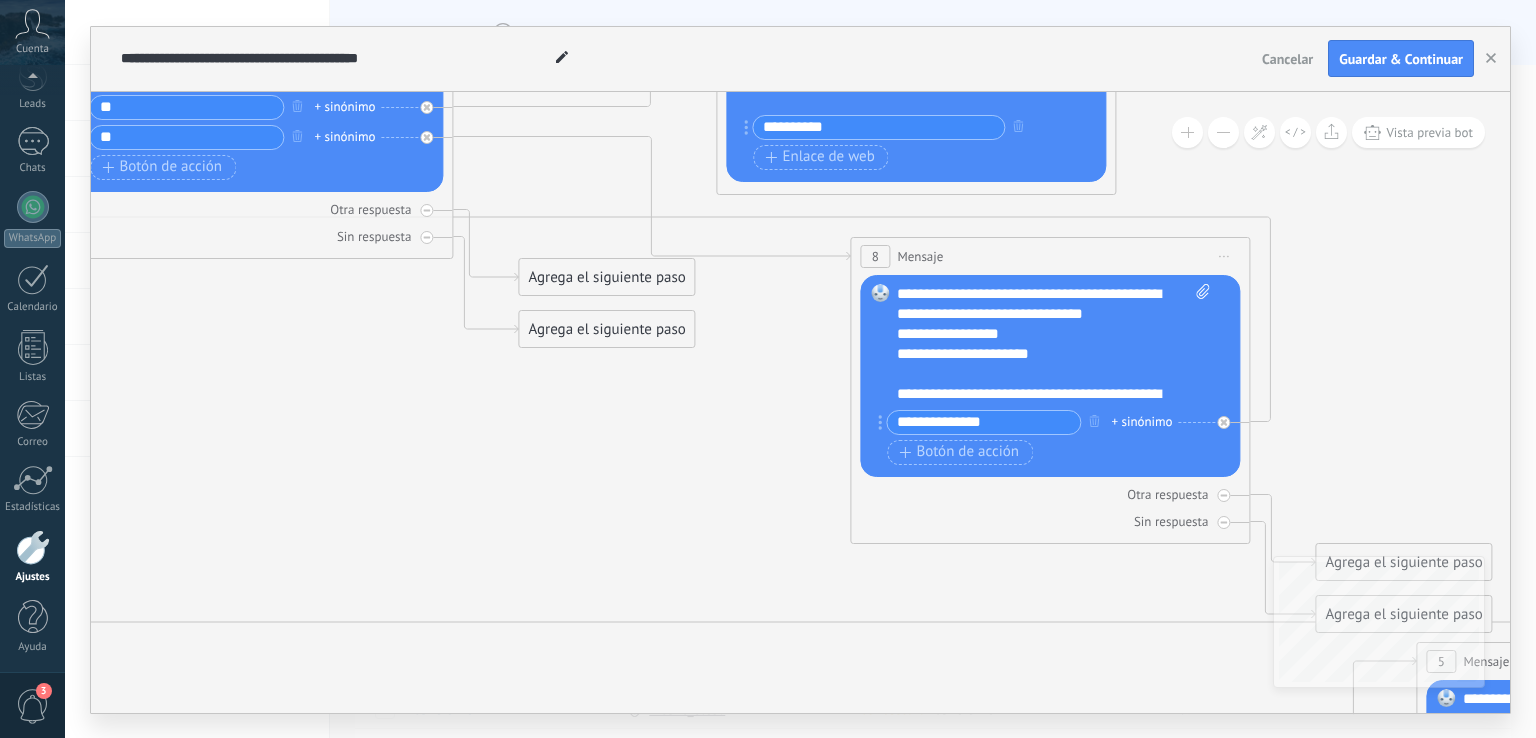 click on "**********" at bounding box center (1054, 344) 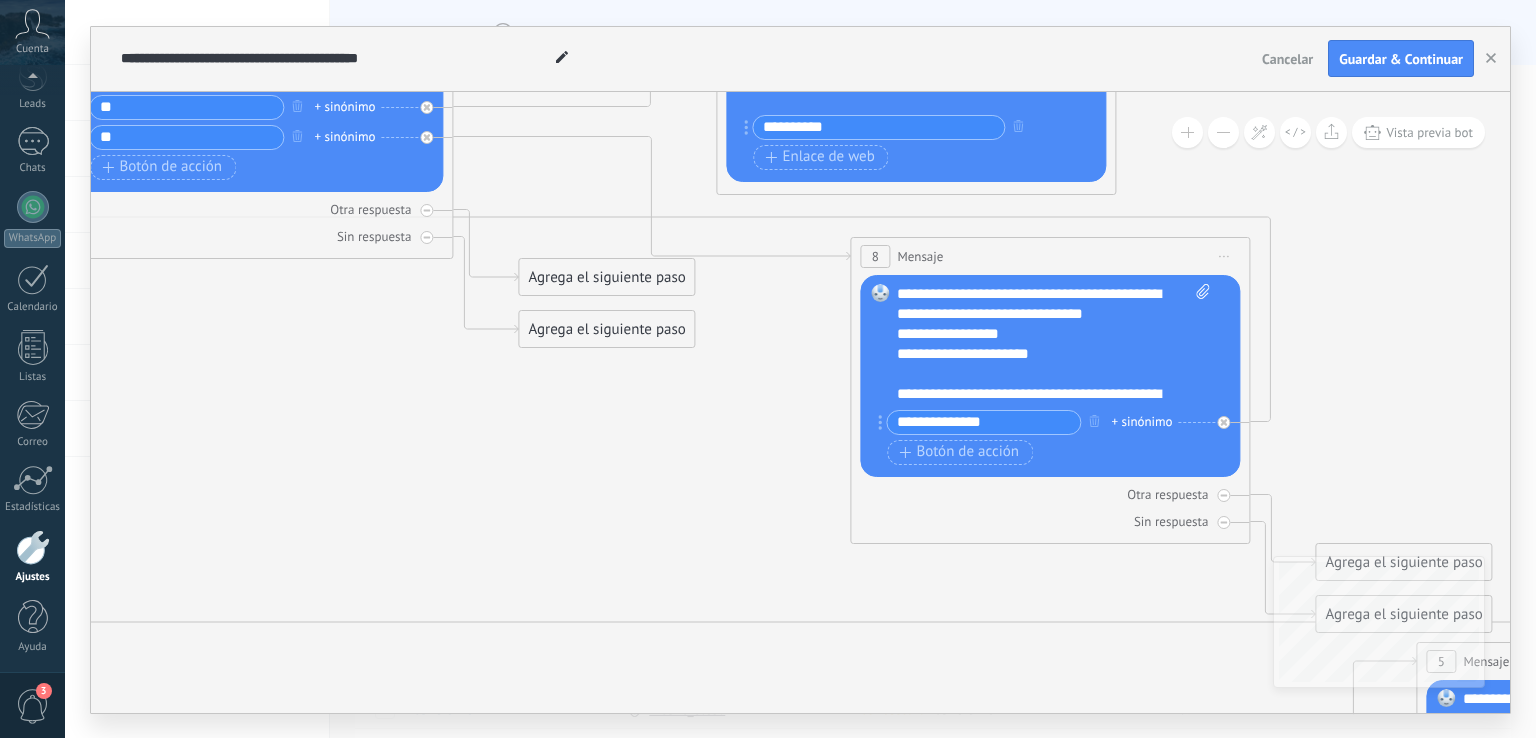 click on "**********" at bounding box center (1054, 344) 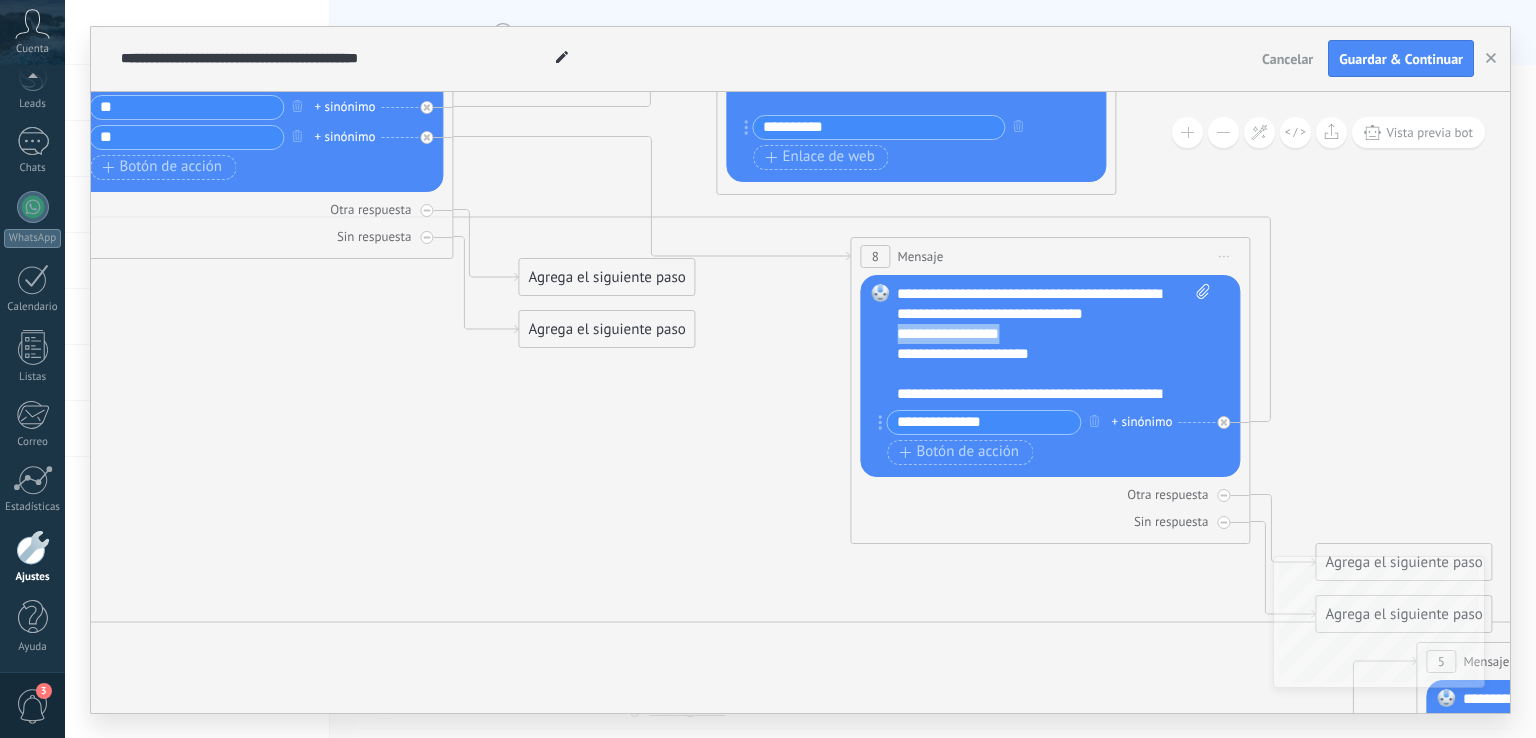 drag, startPoint x: 1024, startPoint y: 336, endPoint x: 900, endPoint y: 332, distance: 124.0645 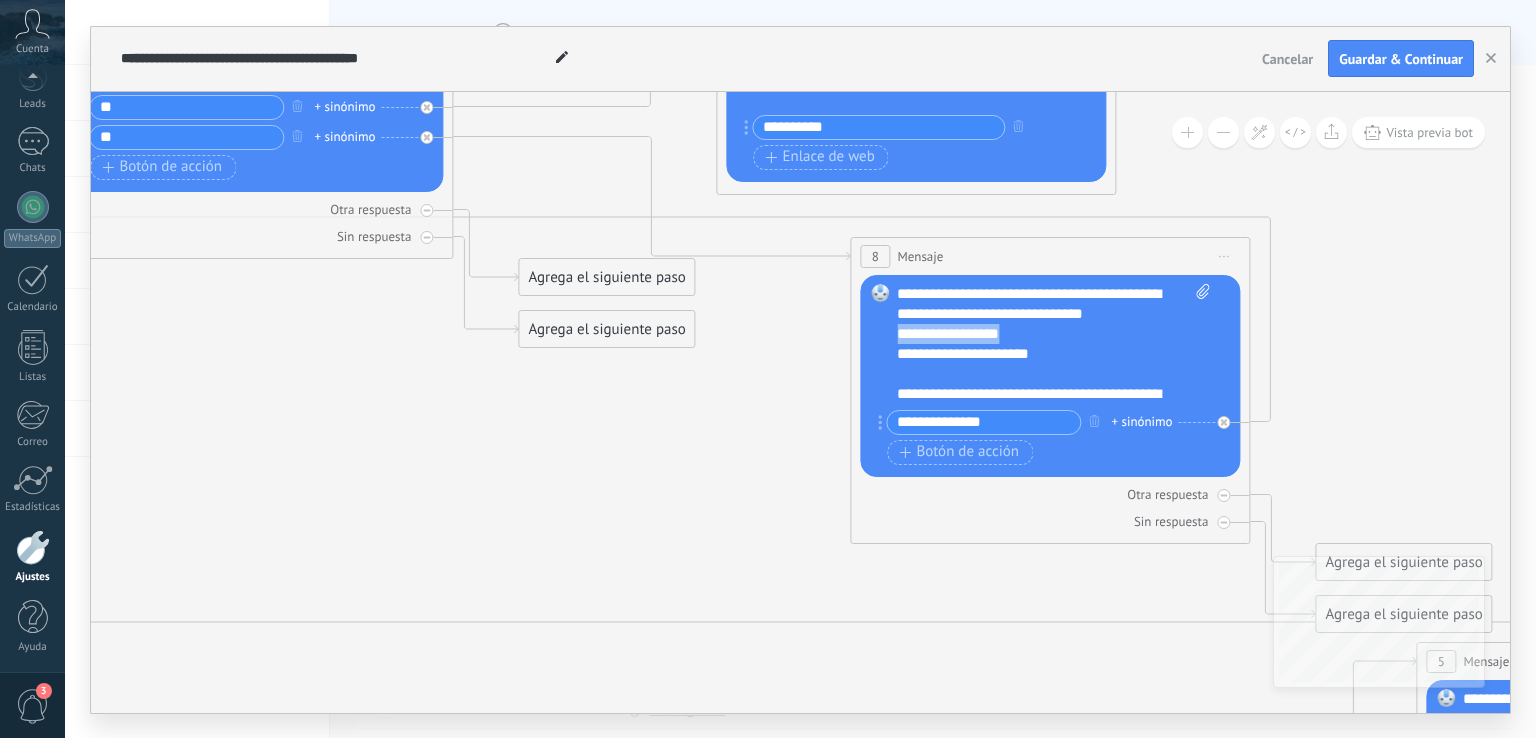 click on "**********" at bounding box center [1054, 344] 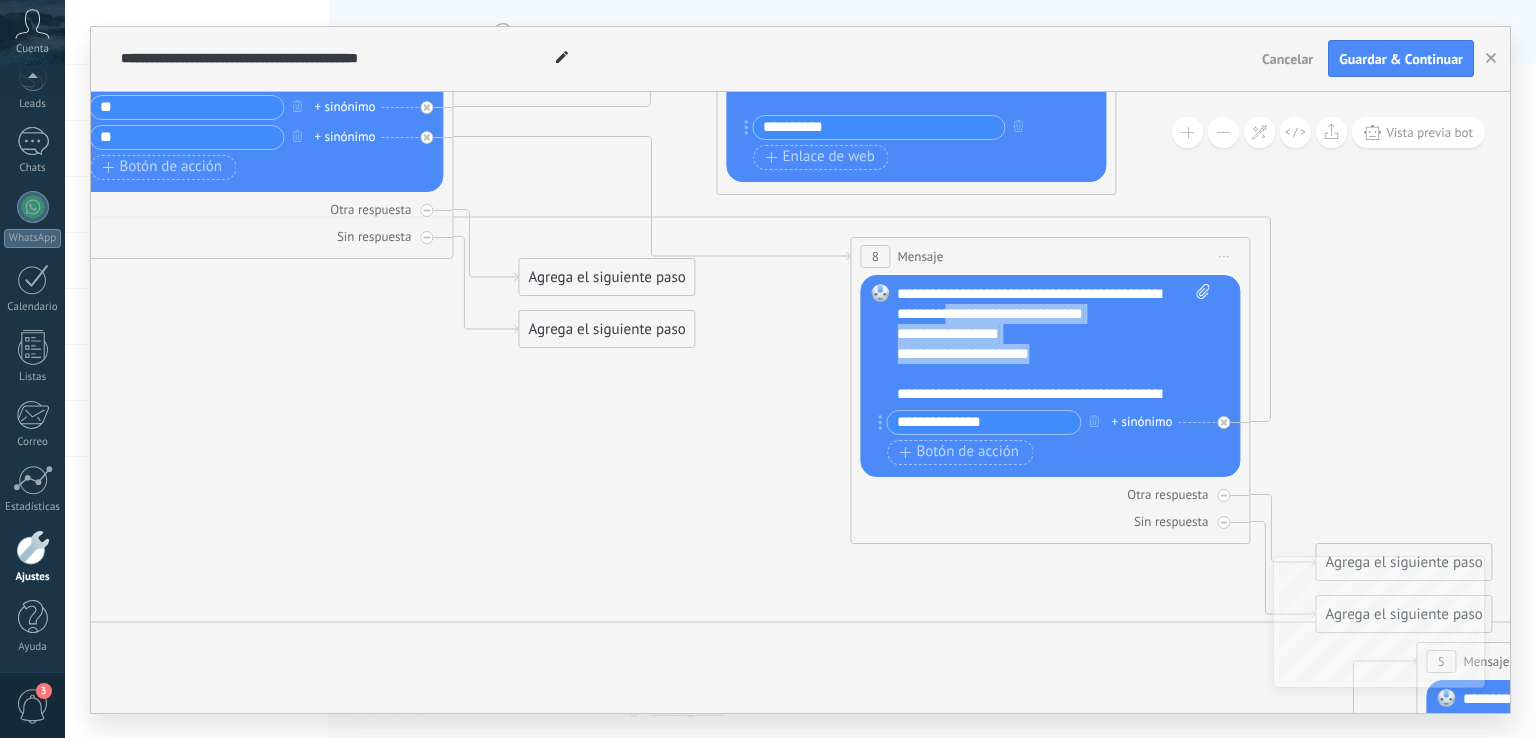 drag, startPoint x: 1084, startPoint y: 351, endPoint x: 972, endPoint y: 317, distance: 117.047 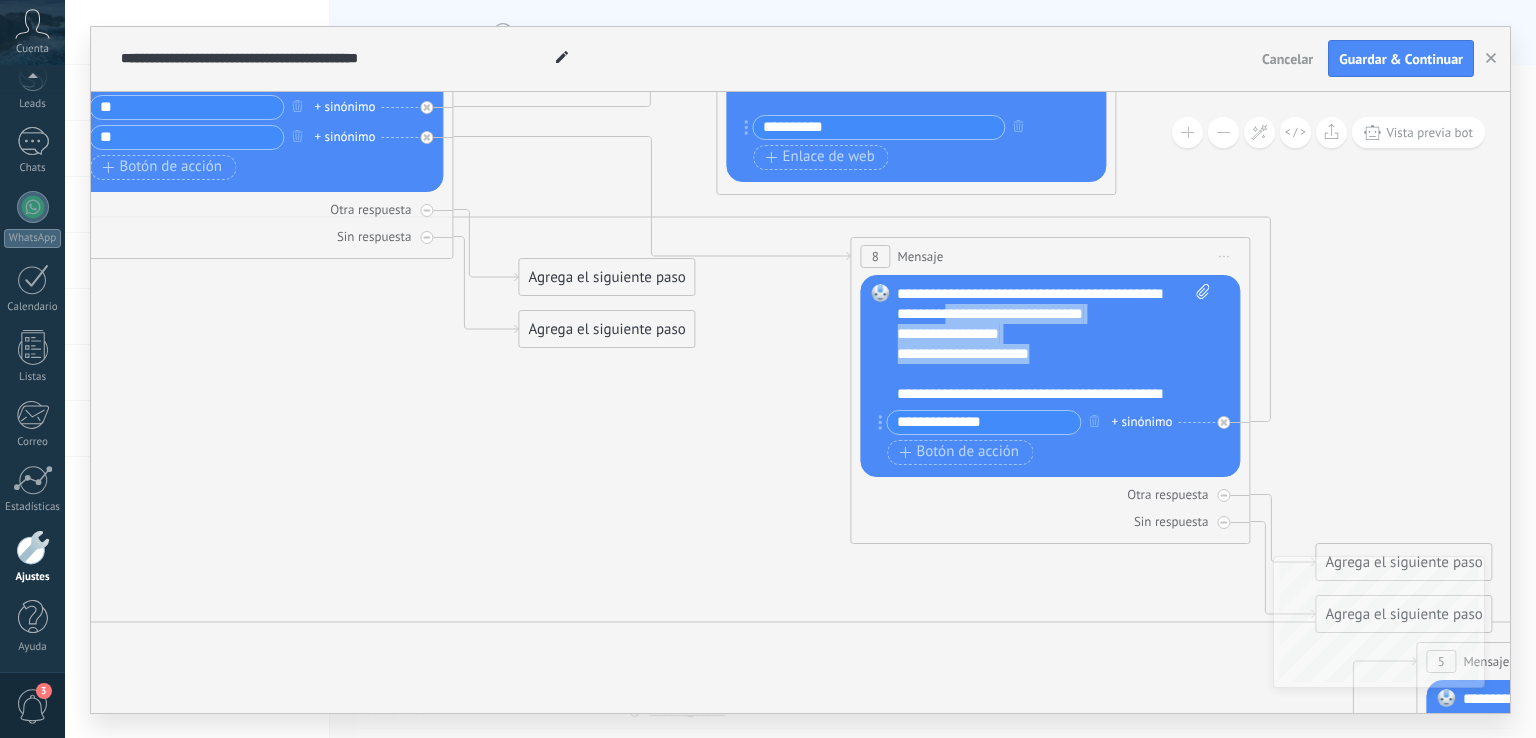 click on "**********" at bounding box center (1054, 344) 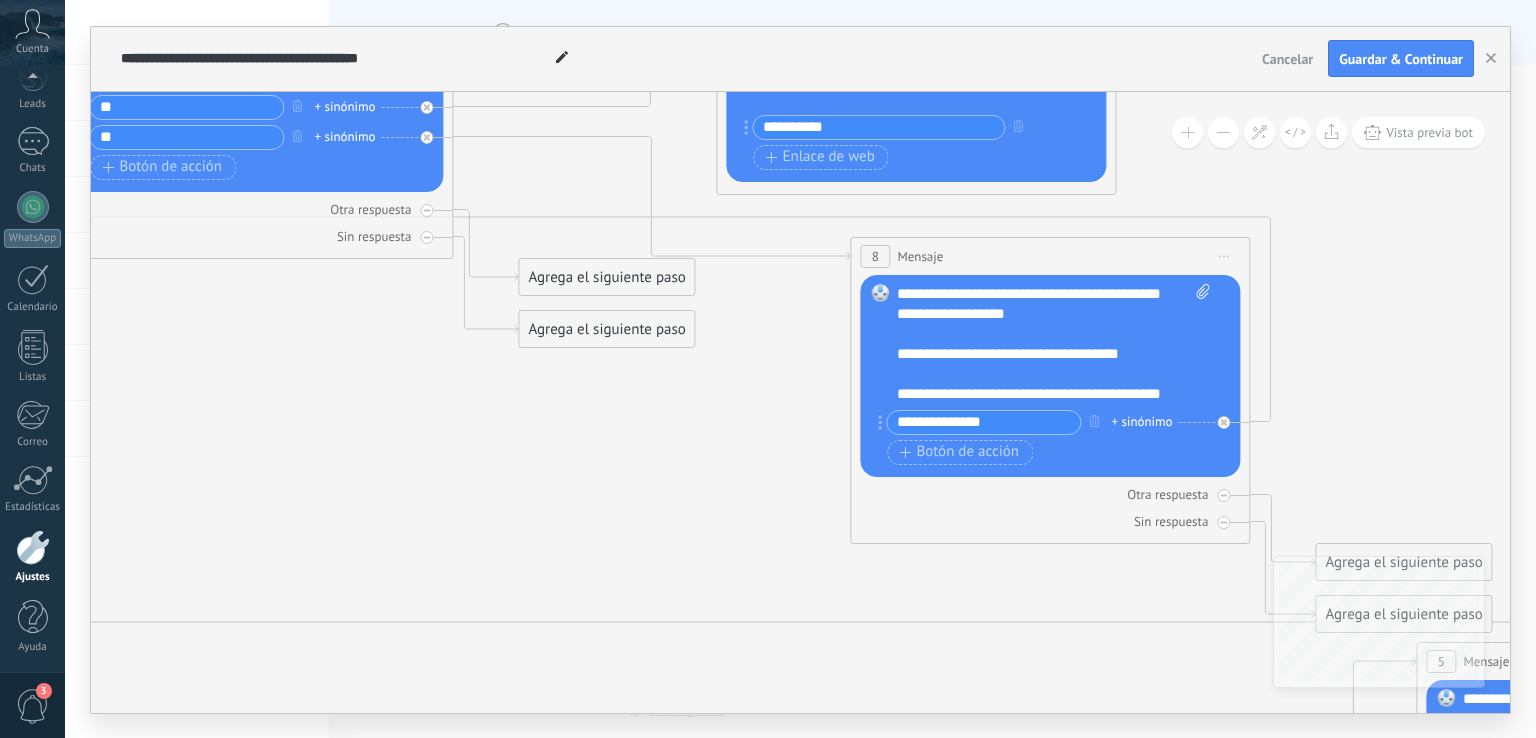 scroll, scrollTop: 0, scrollLeft: 0, axis: both 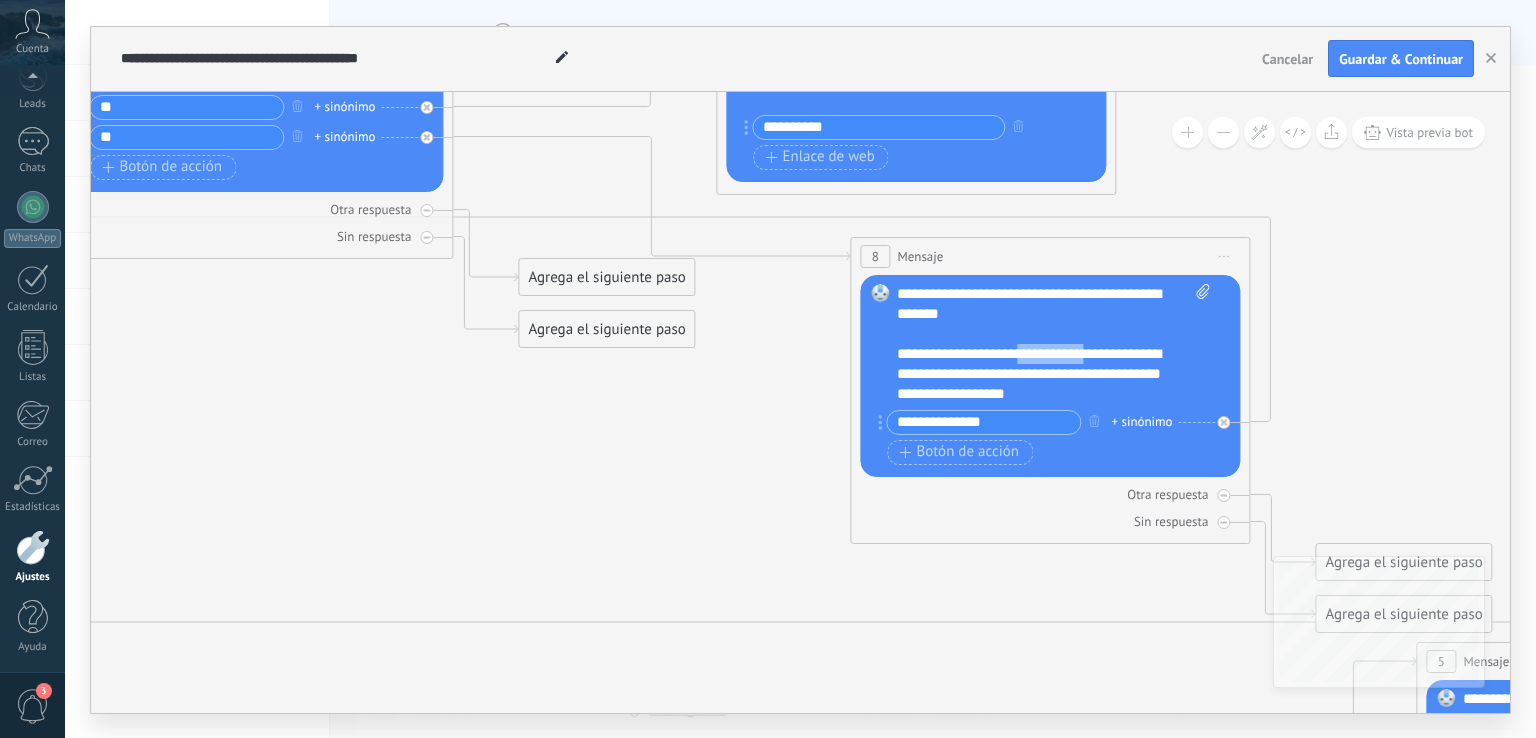 drag, startPoint x: 1095, startPoint y: 352, endPoint x: 1020, endPoint y: 355, distance: 75.059975 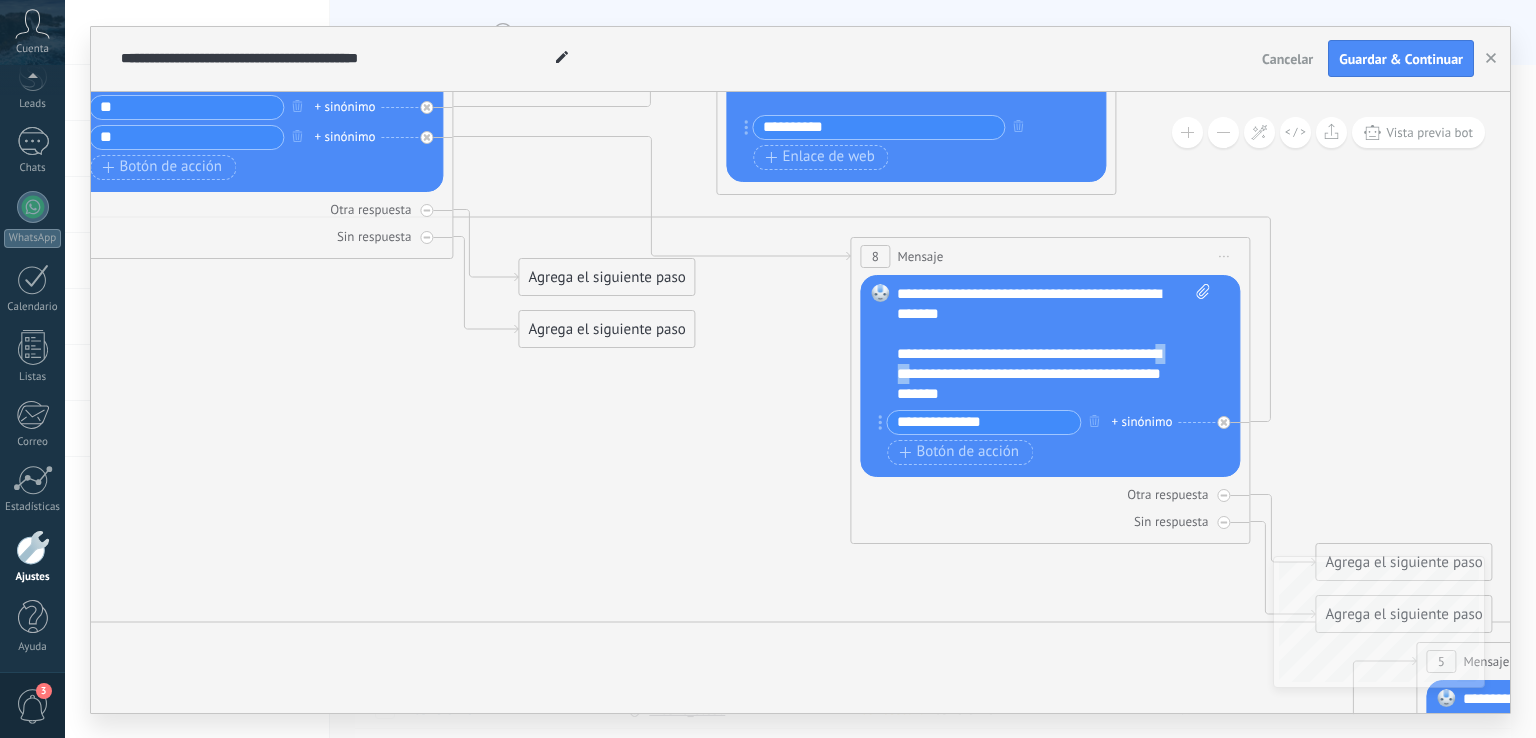 drag, startPoint x: 923, startPoint y: 373, endPoint x: 898, endPoint y: 376, distance: 25.179358 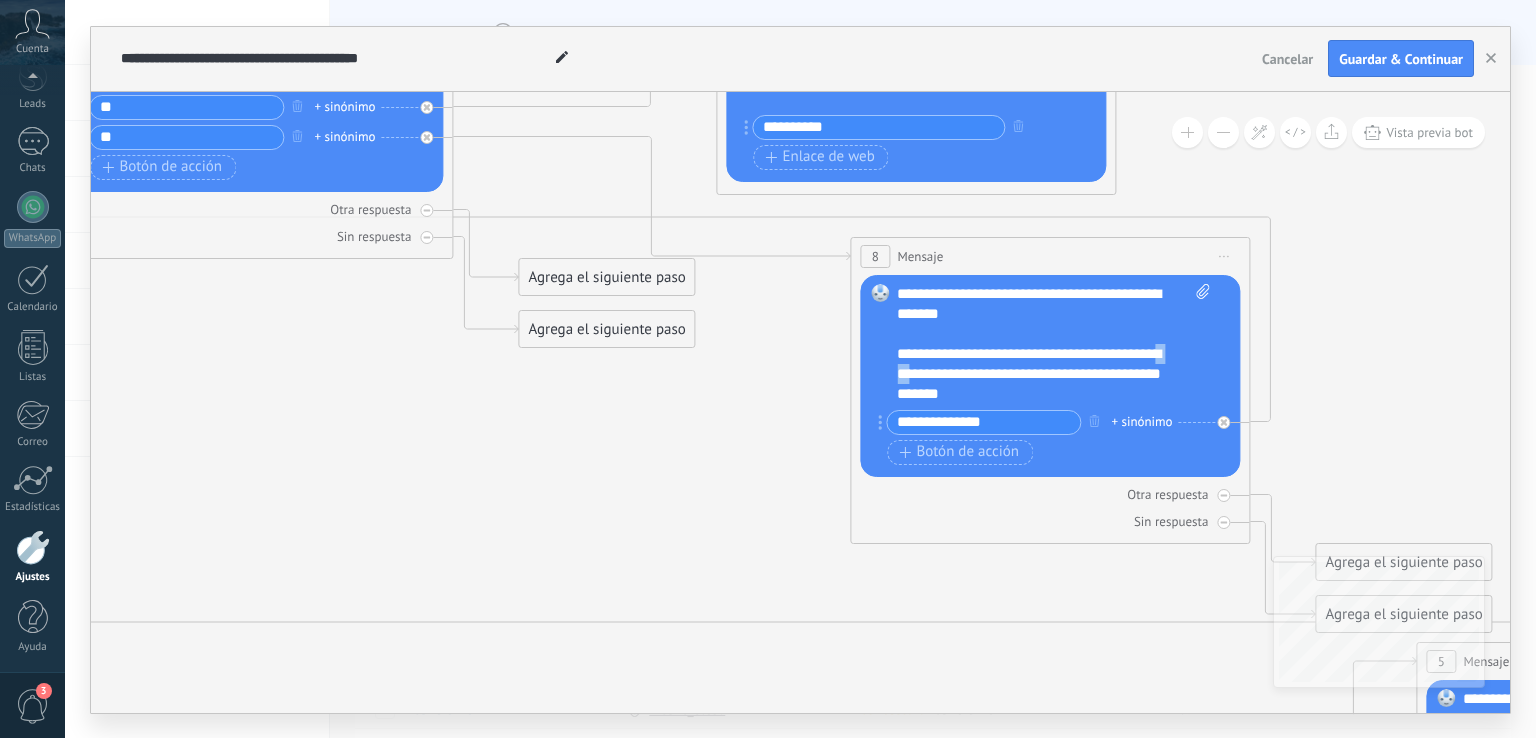 click on "**********" at bounding box center [1054, 344] 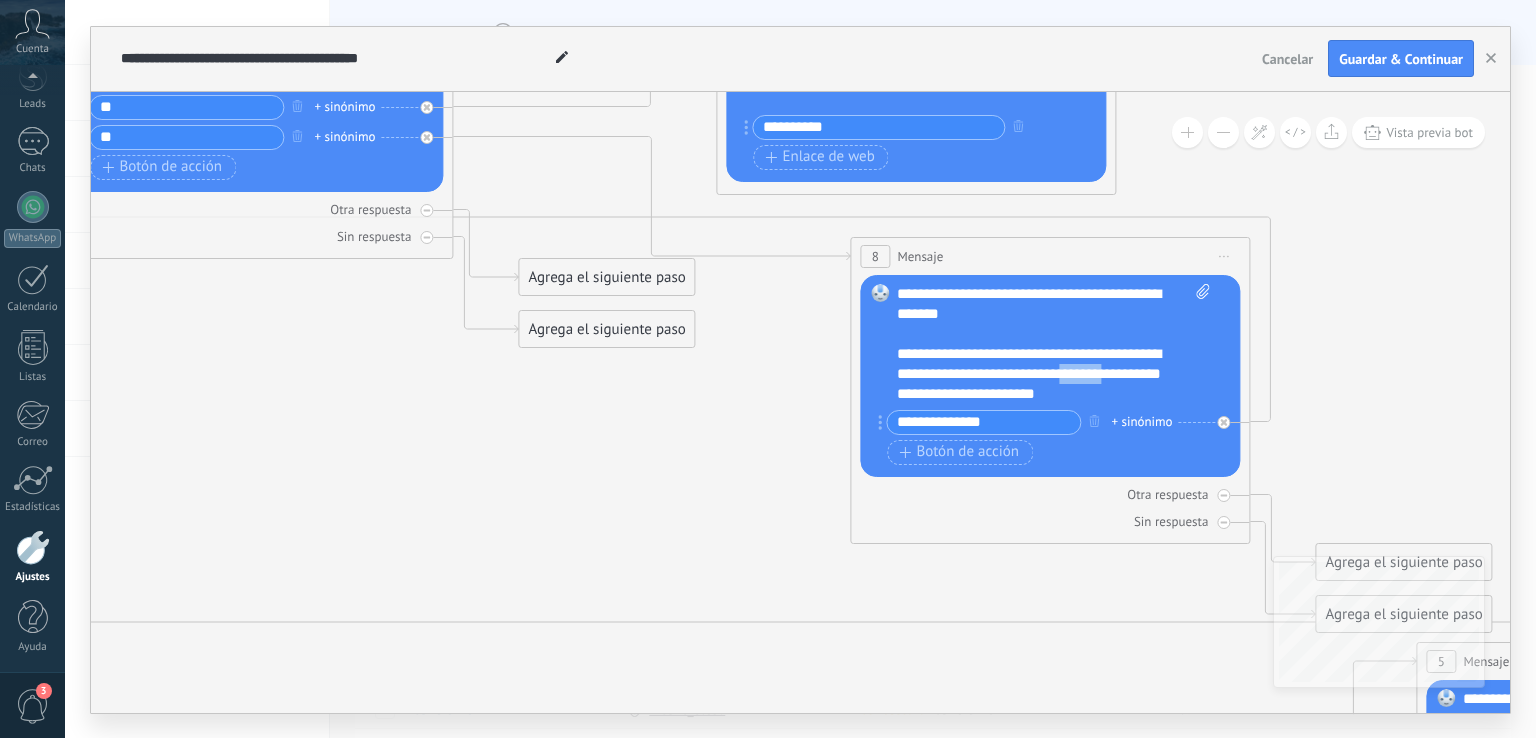 drag, startPoint x: 1125, startPoint y: 371, endPoint x: 1091, endPoint y: 377, distance: 34.525352 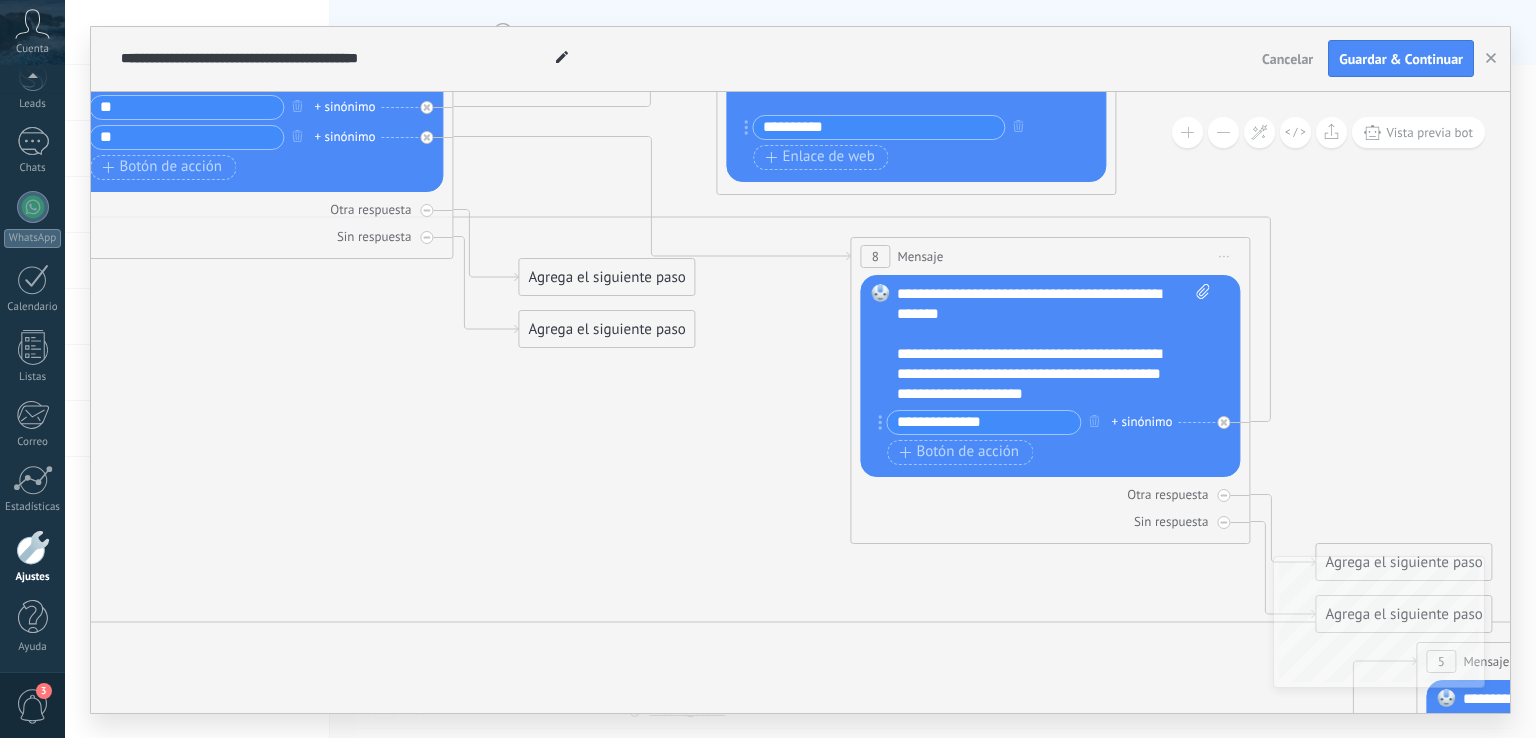 click on "**********" at bounding box center [1054, 344] 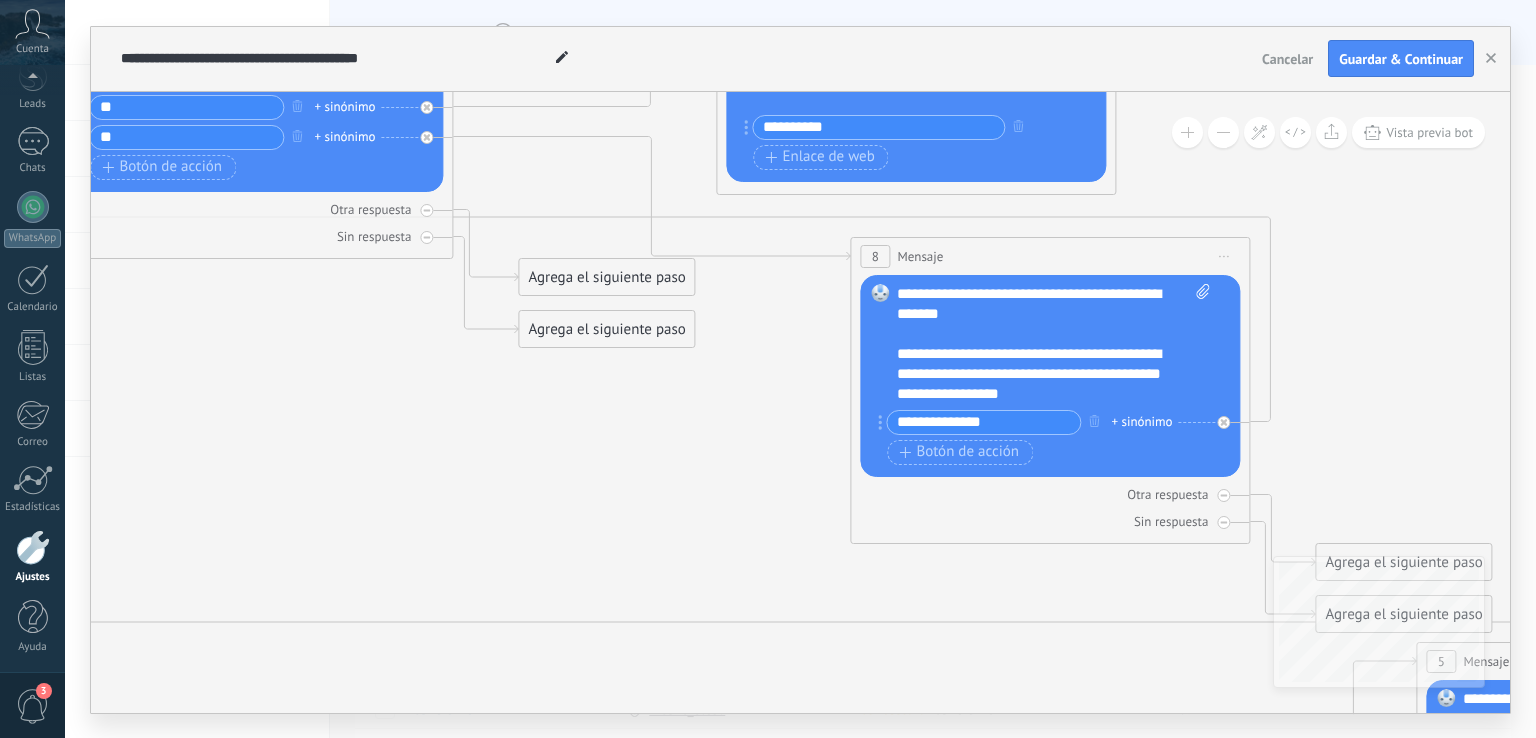 click on "**********" at bounding box center [1054, 344] 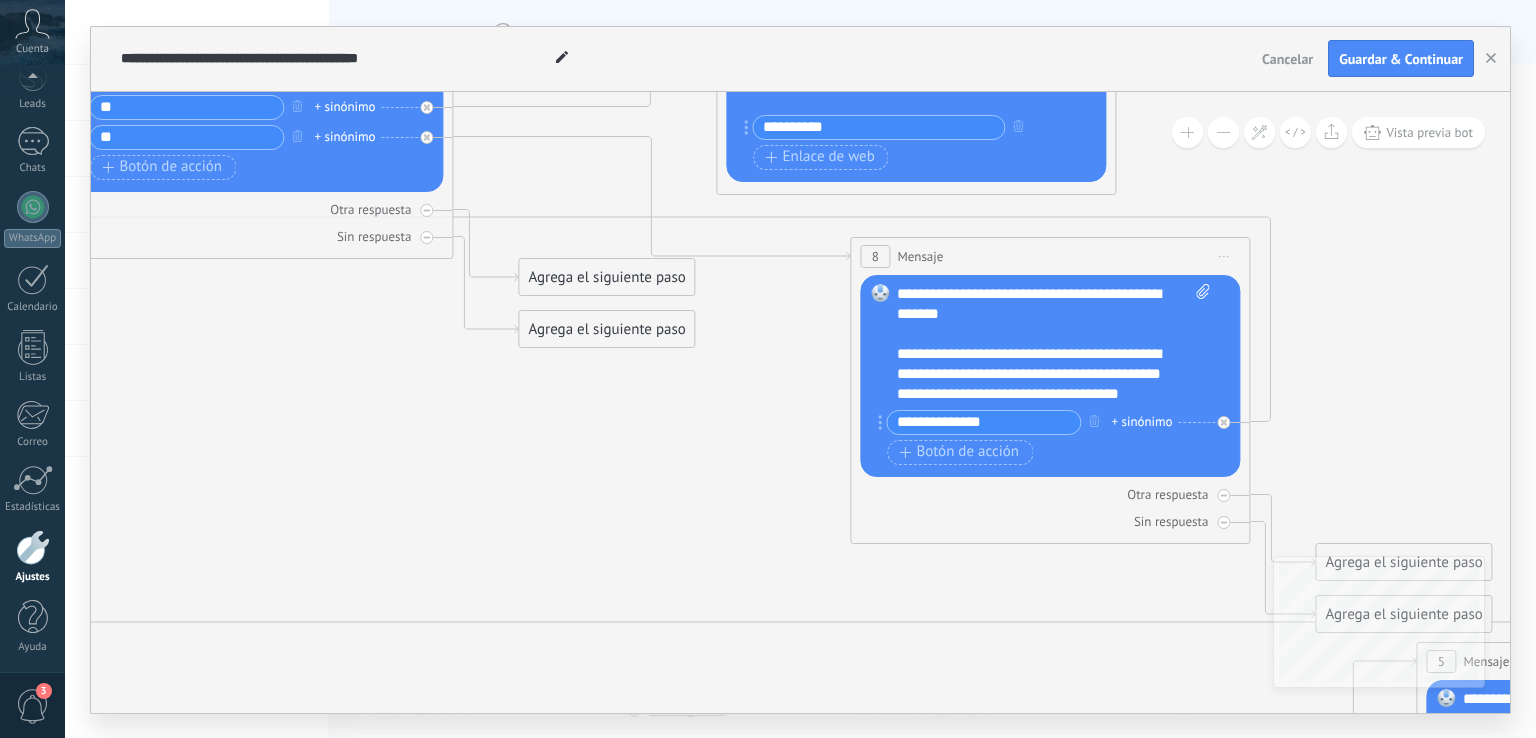click on "**********" at bounding box center [1054, 344] 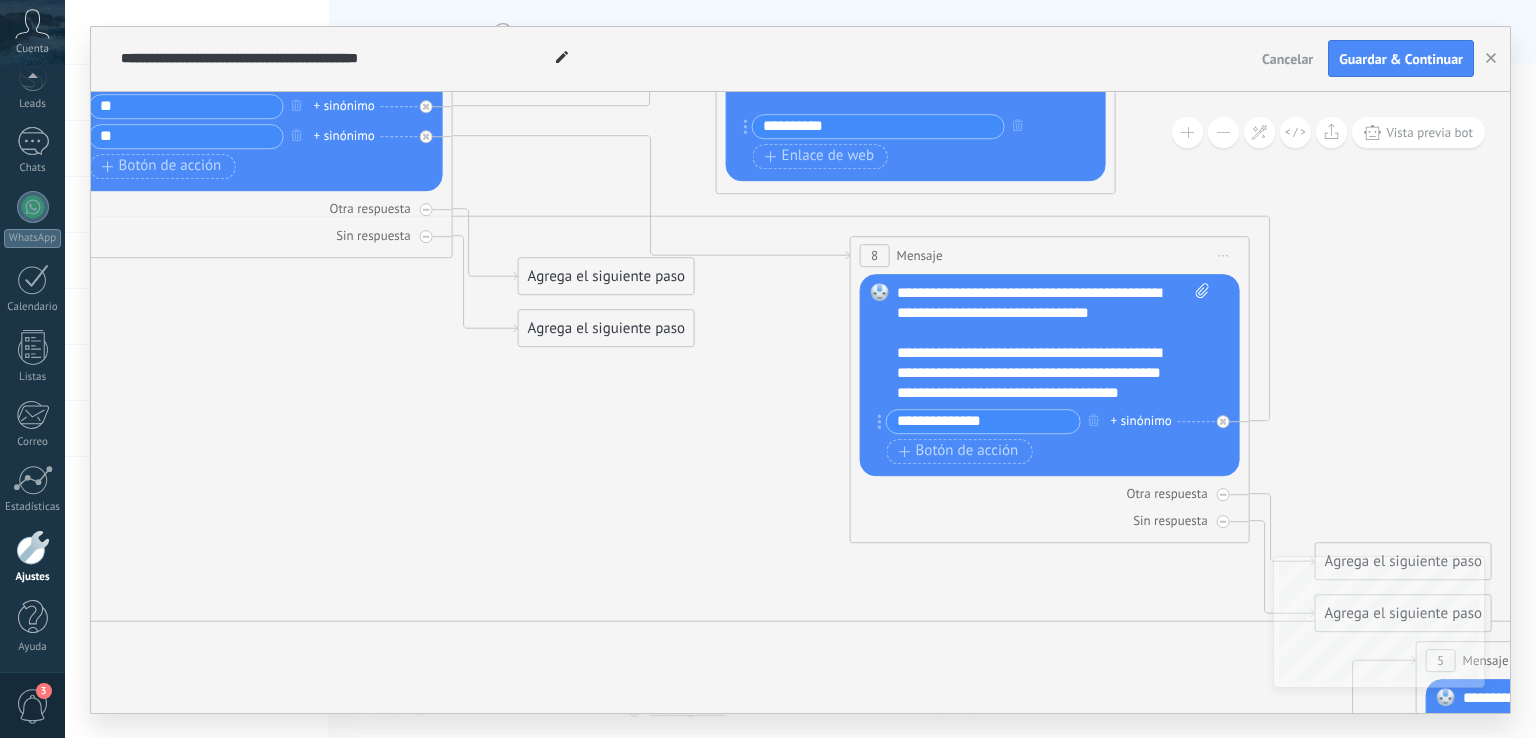 click 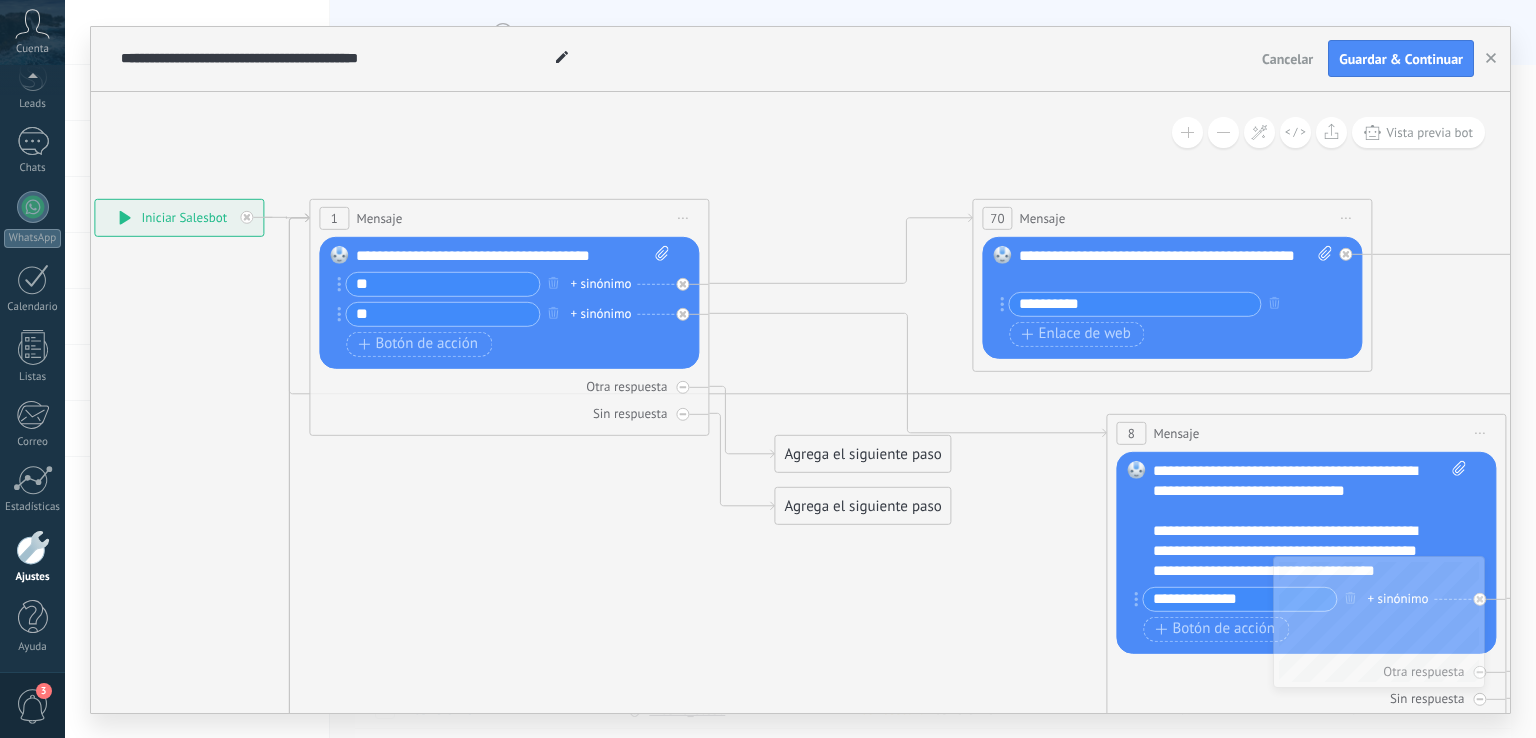 drag, startPoint x: 390, startPoint y: 541, endPoint x: 647, endPoint y: 575, distance: 259.23926 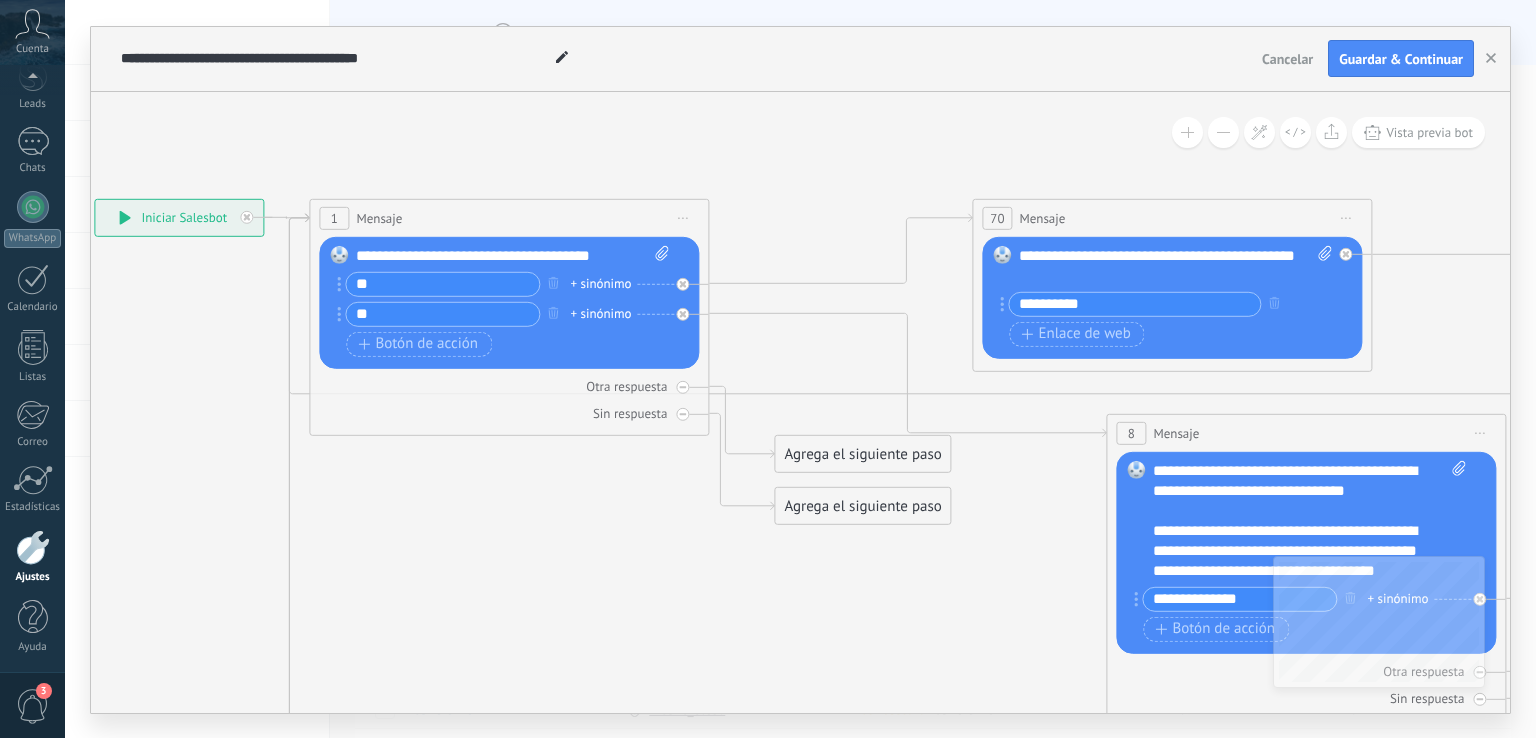 click 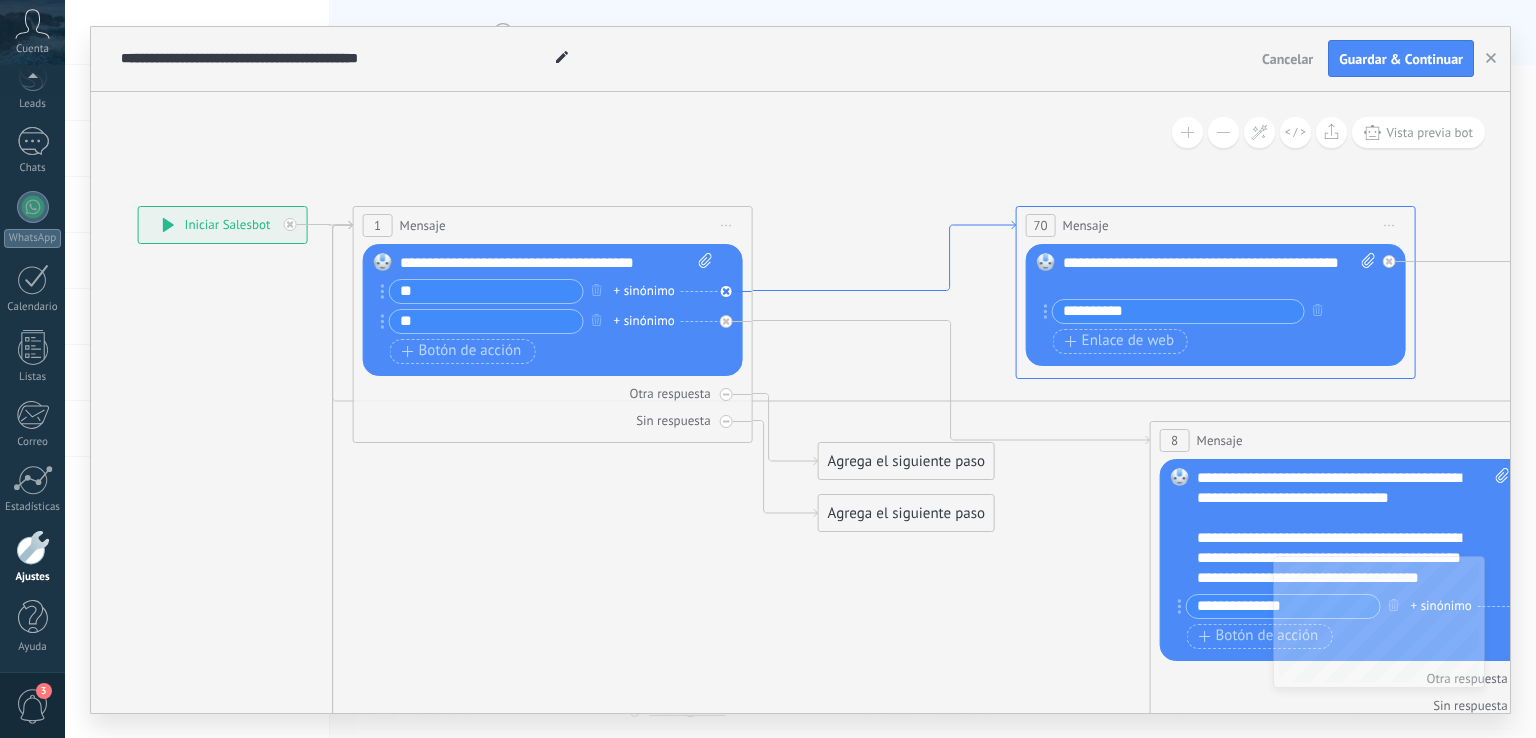drag, startPoint x: 916, startPoint y: 217, endPoint x: 960, endPoint y: 225, distance: 44.72136 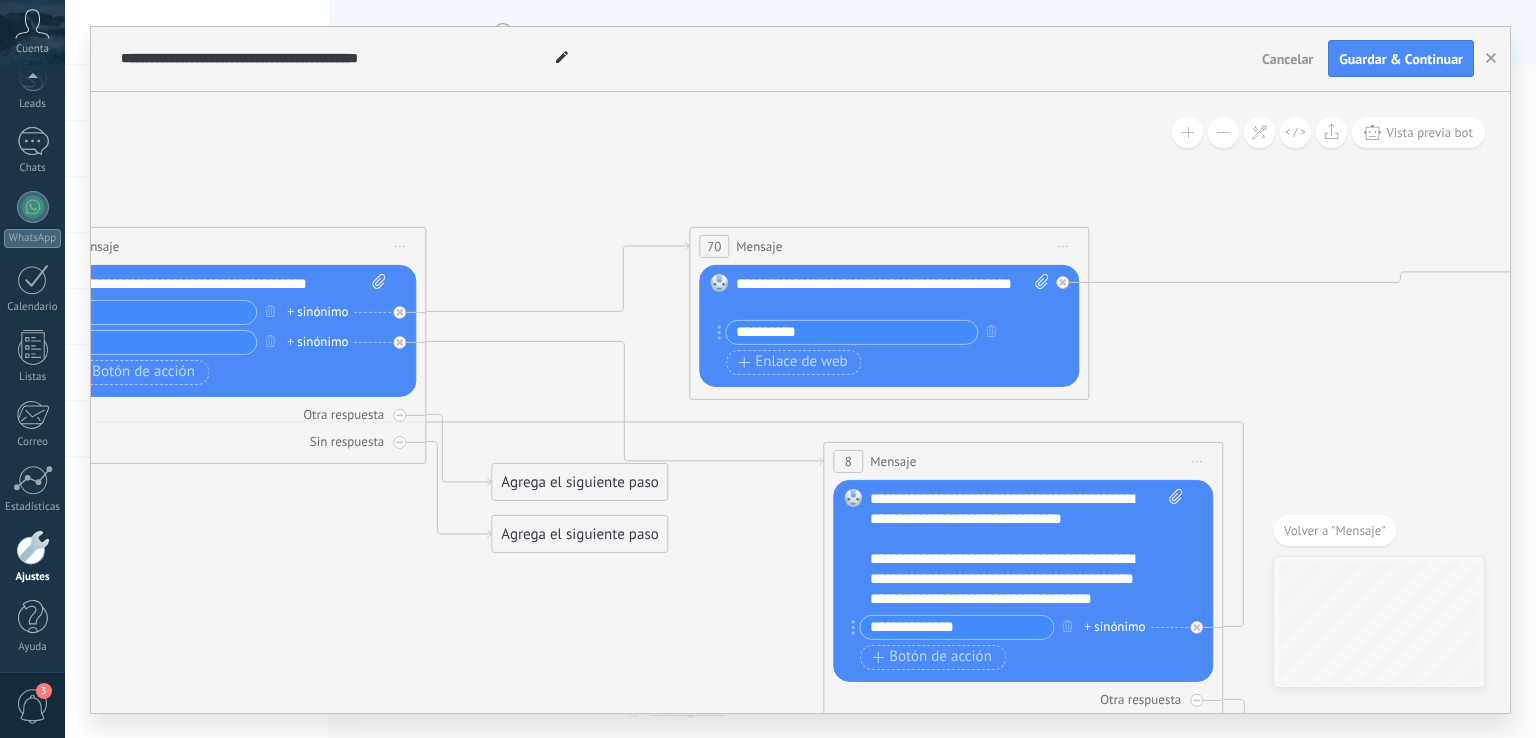 drag, startPoint x: 548, startPoint y: 412, endPoint x: 659, endPoint y: 295, distance: 161.27615 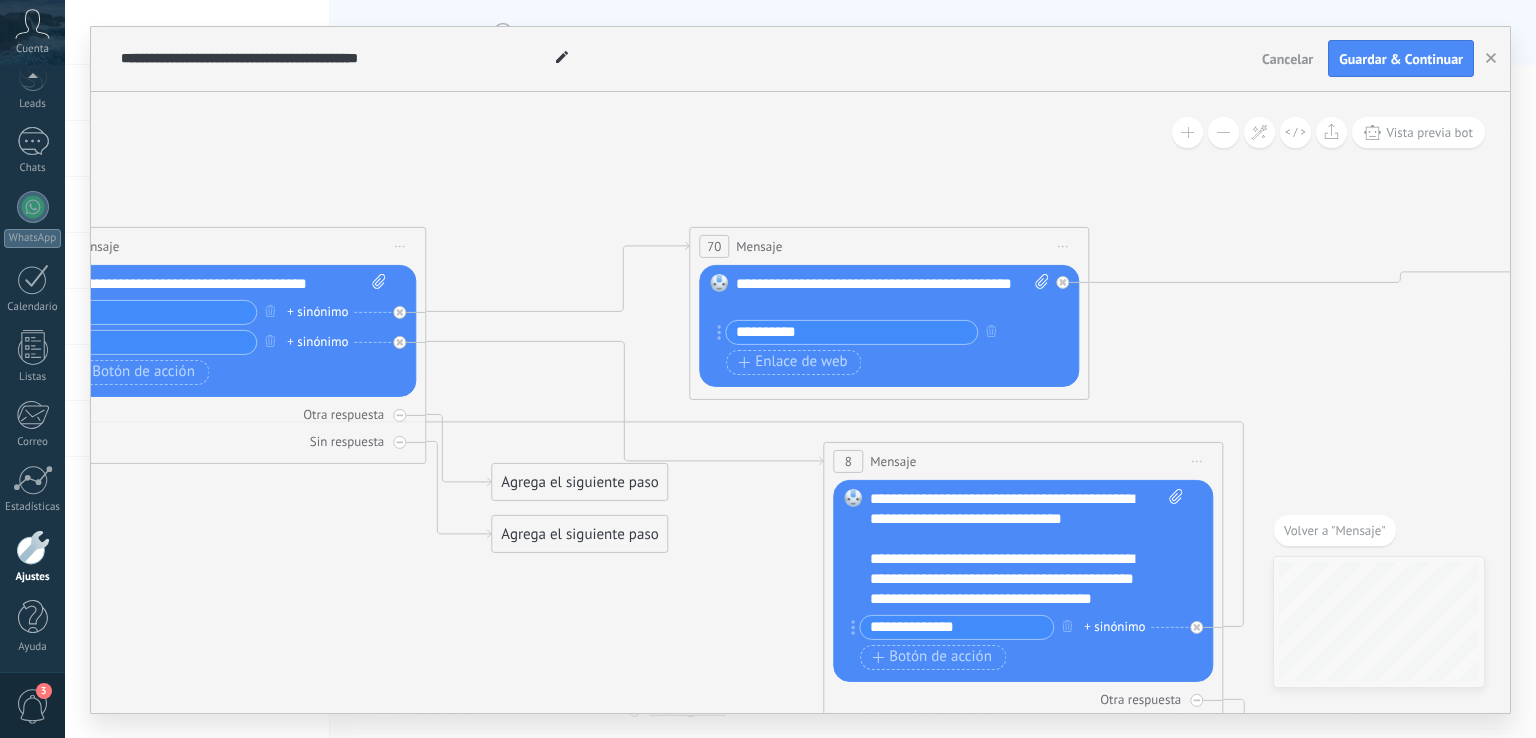 click 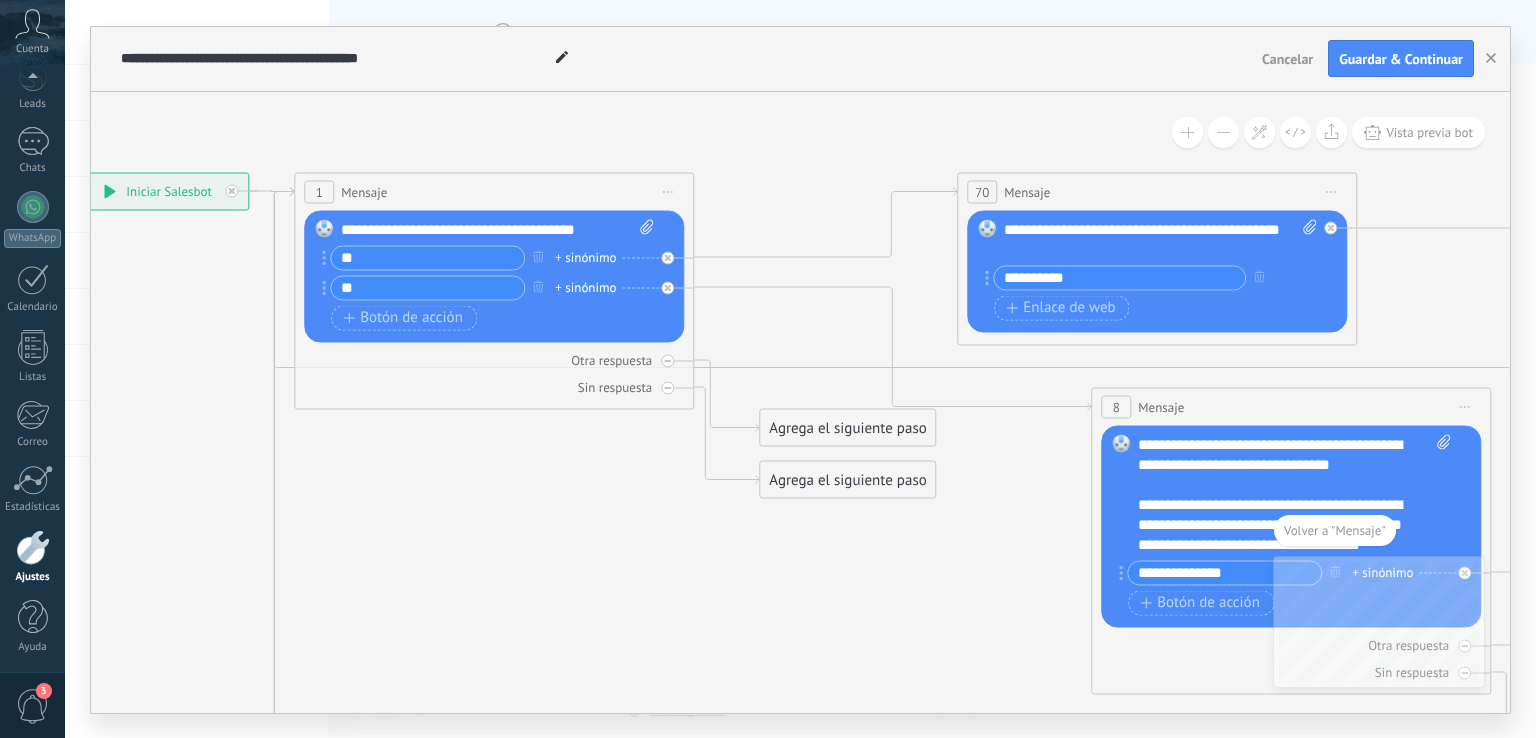 drag, startPoint x: 216, startPoint y: 511, endPoint x: 446, endPoint y: 491, distance: 230.86794 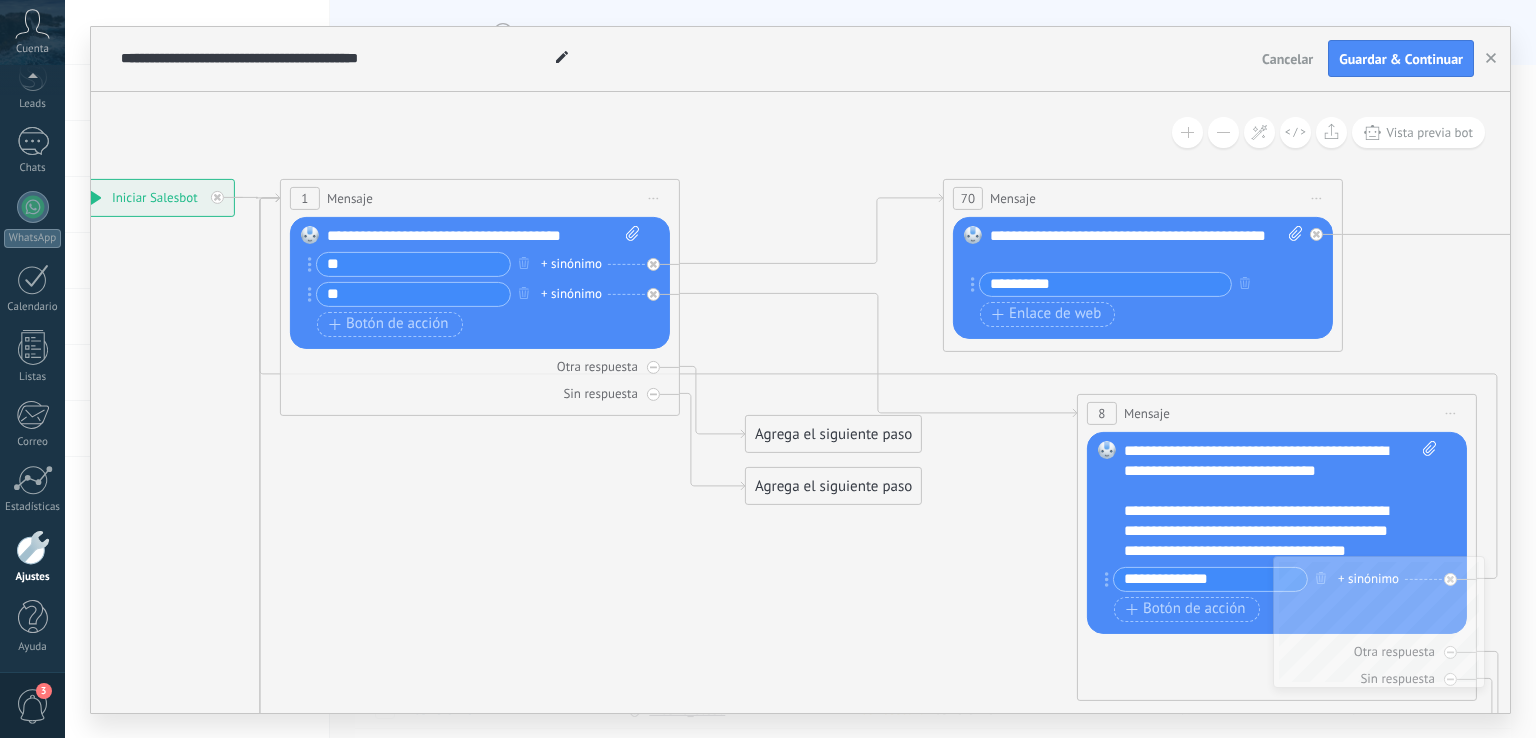 click on "**" at bounding box center [413, 264] 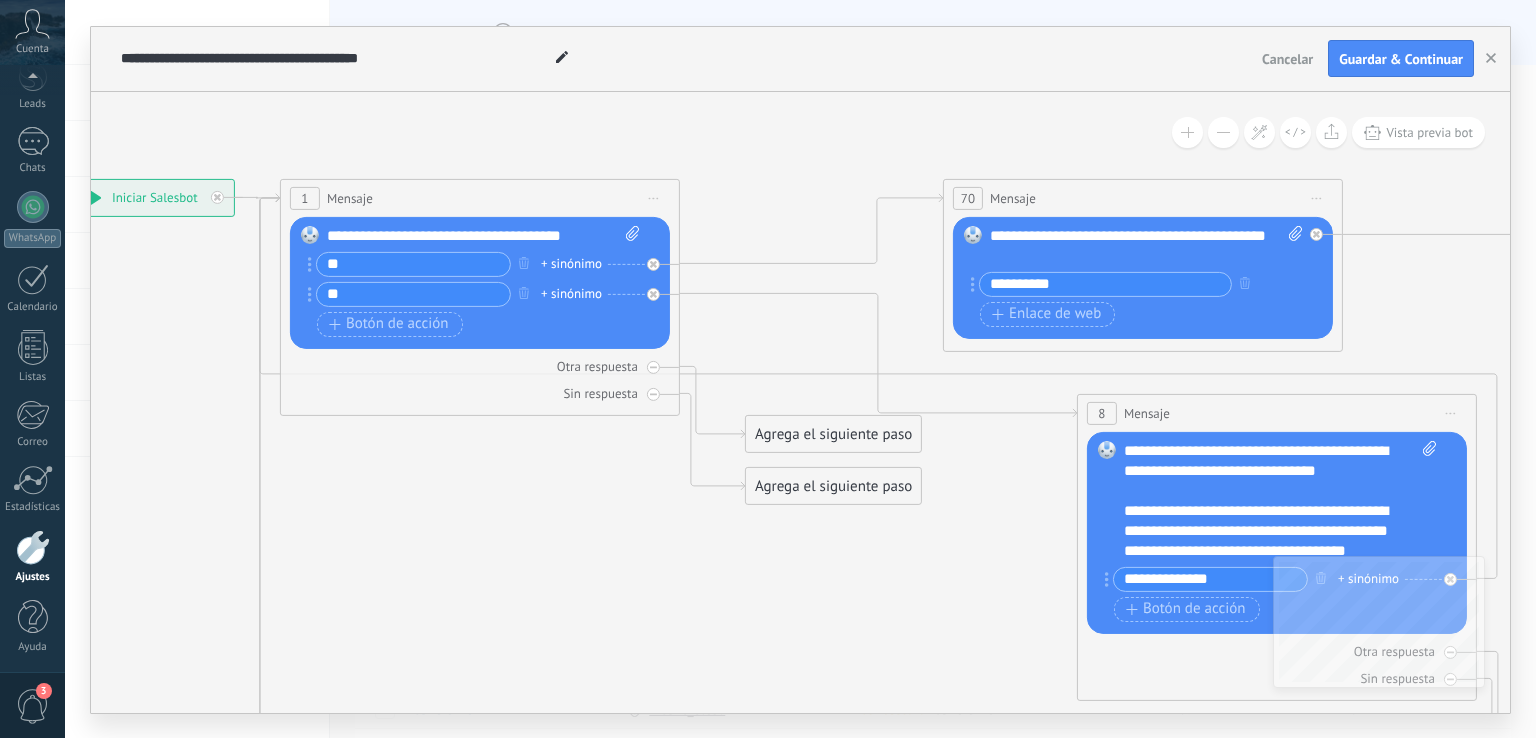 type on "*" 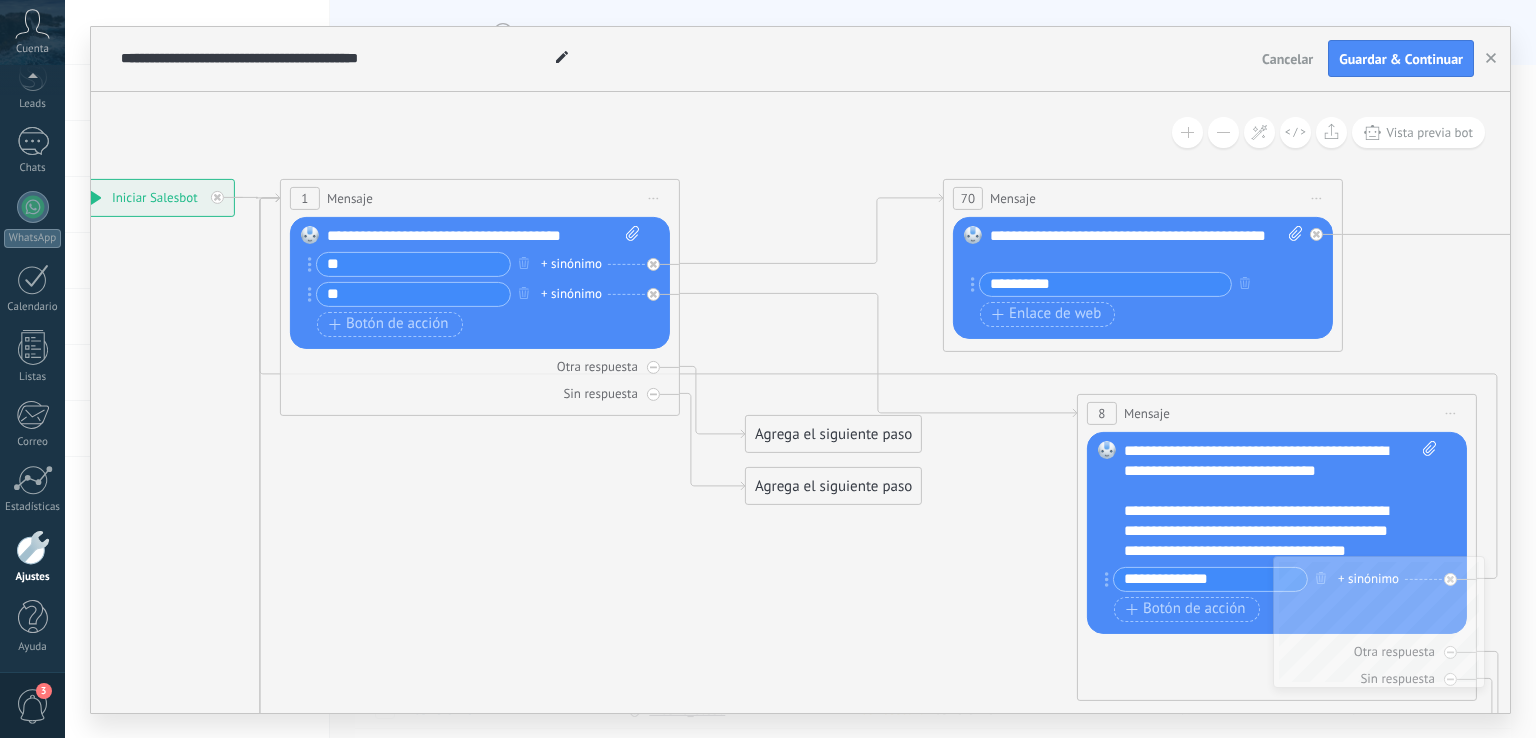 click on "**" at bounding box center [413, 294] 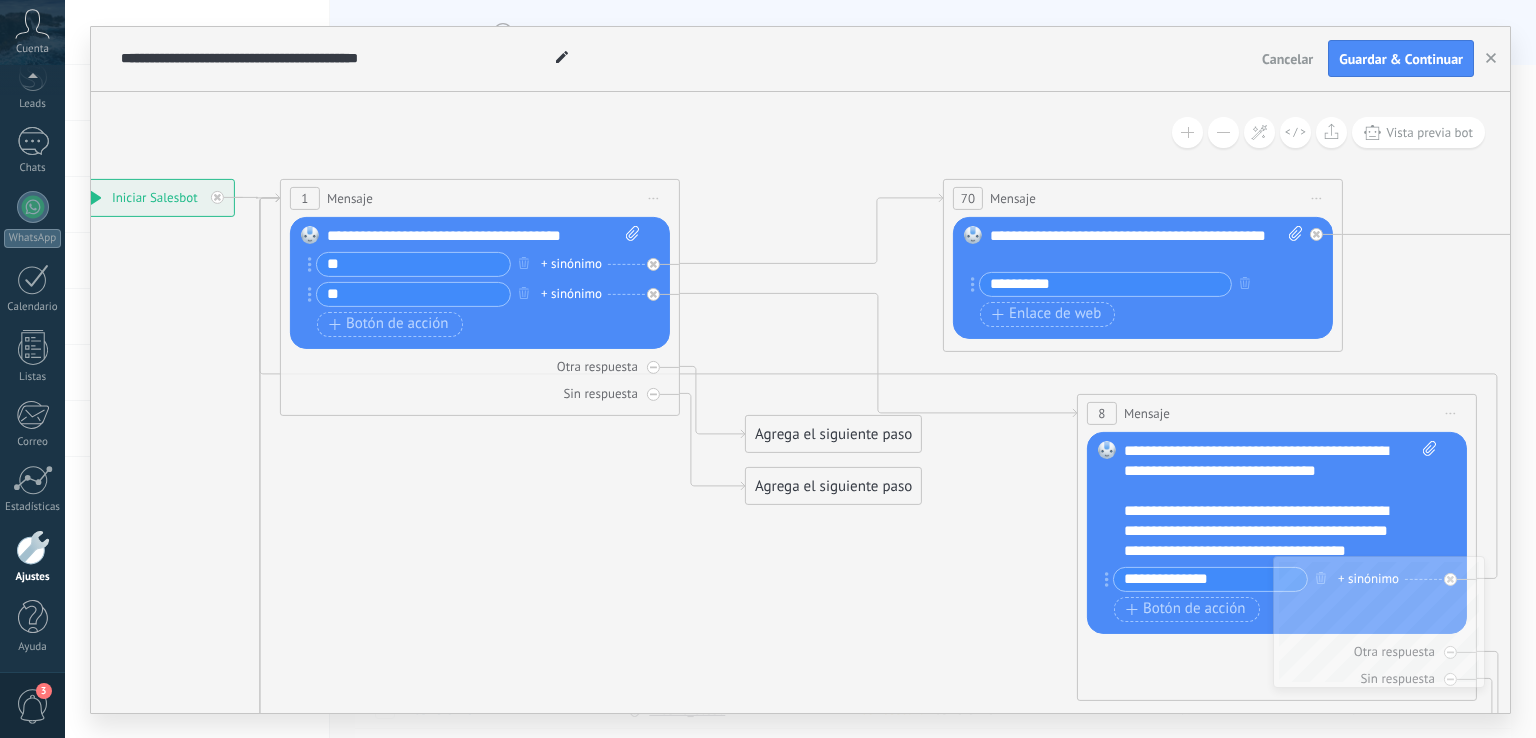 type on "**" 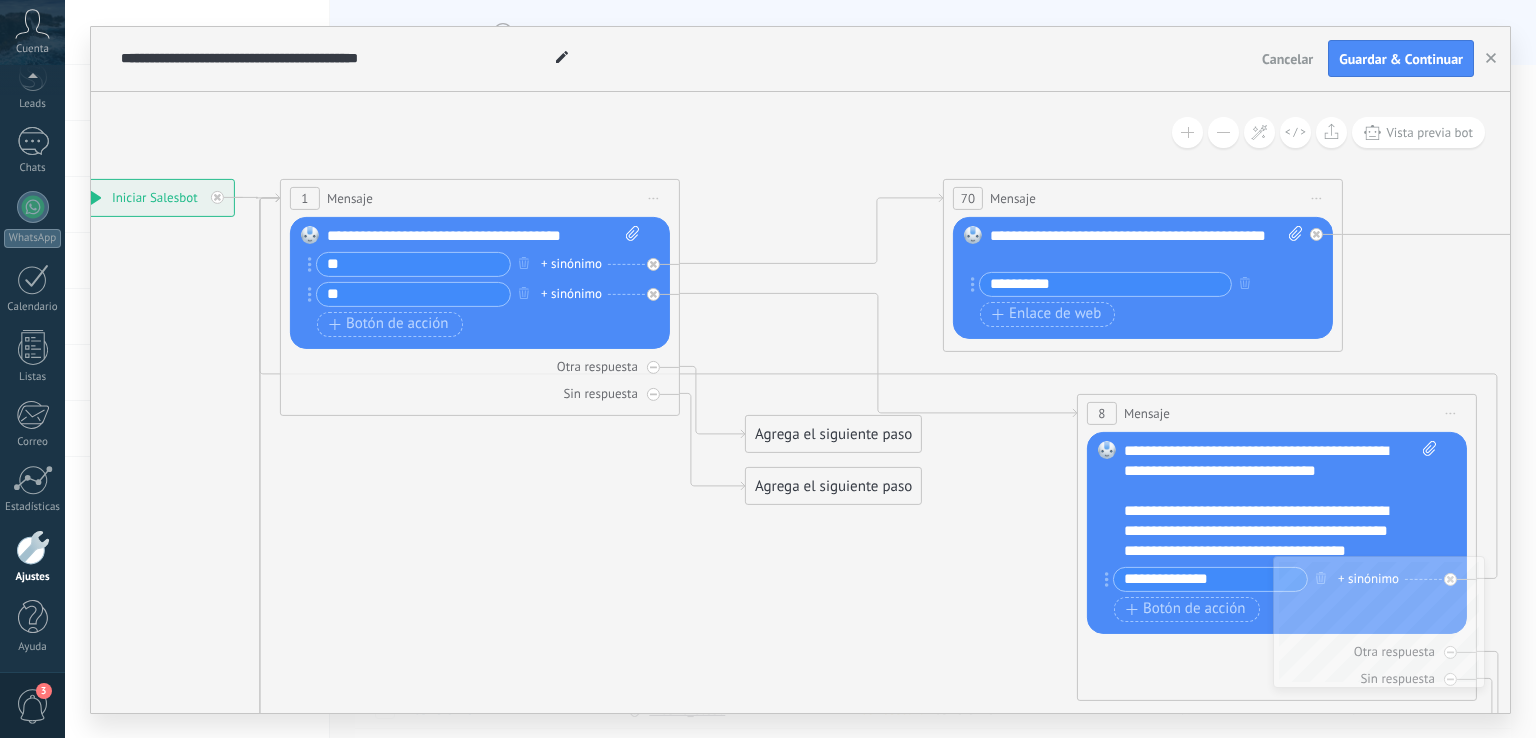 click 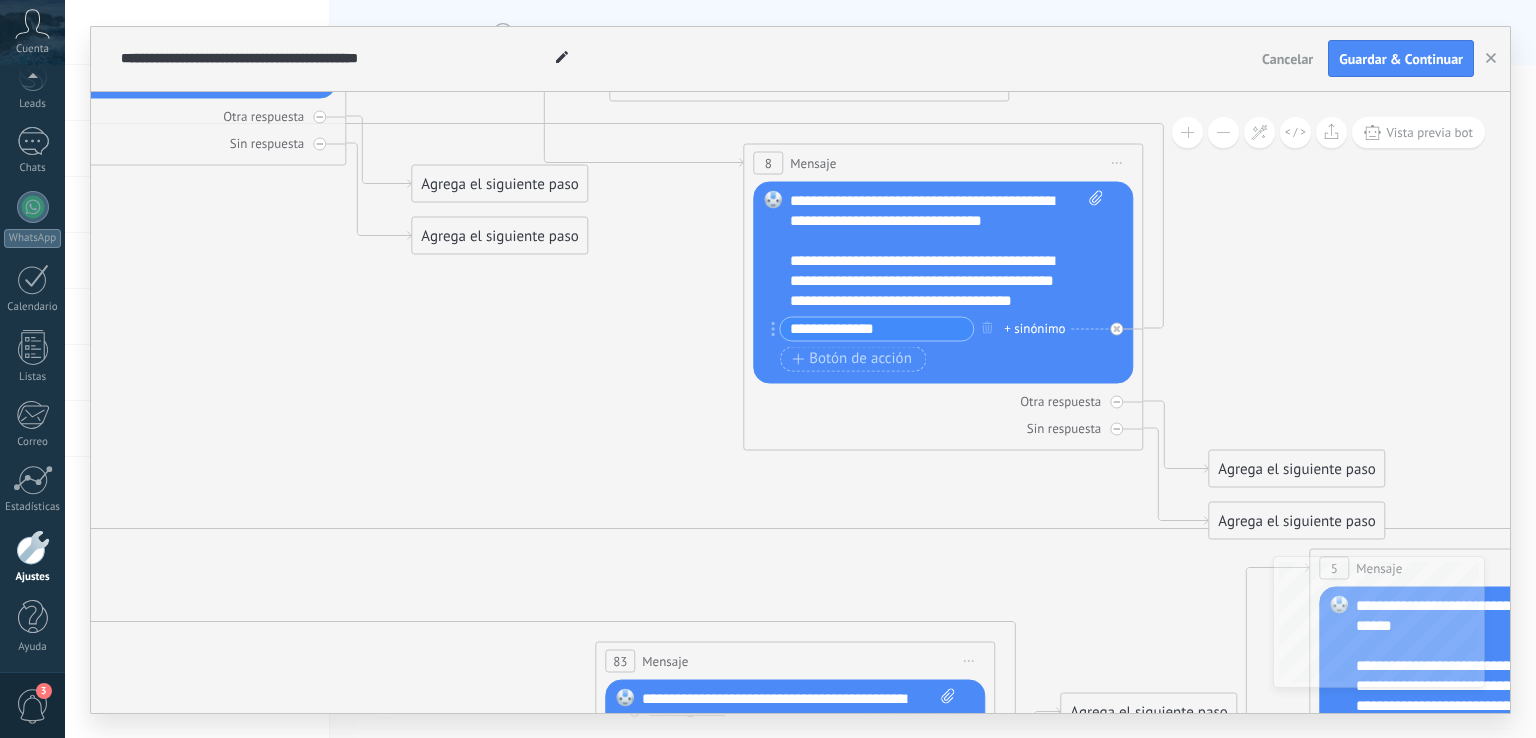 drag, startPoint x: 984, startPoint y: 597, endPoint x: 653, endPoint y: 347, distance: 414.80237 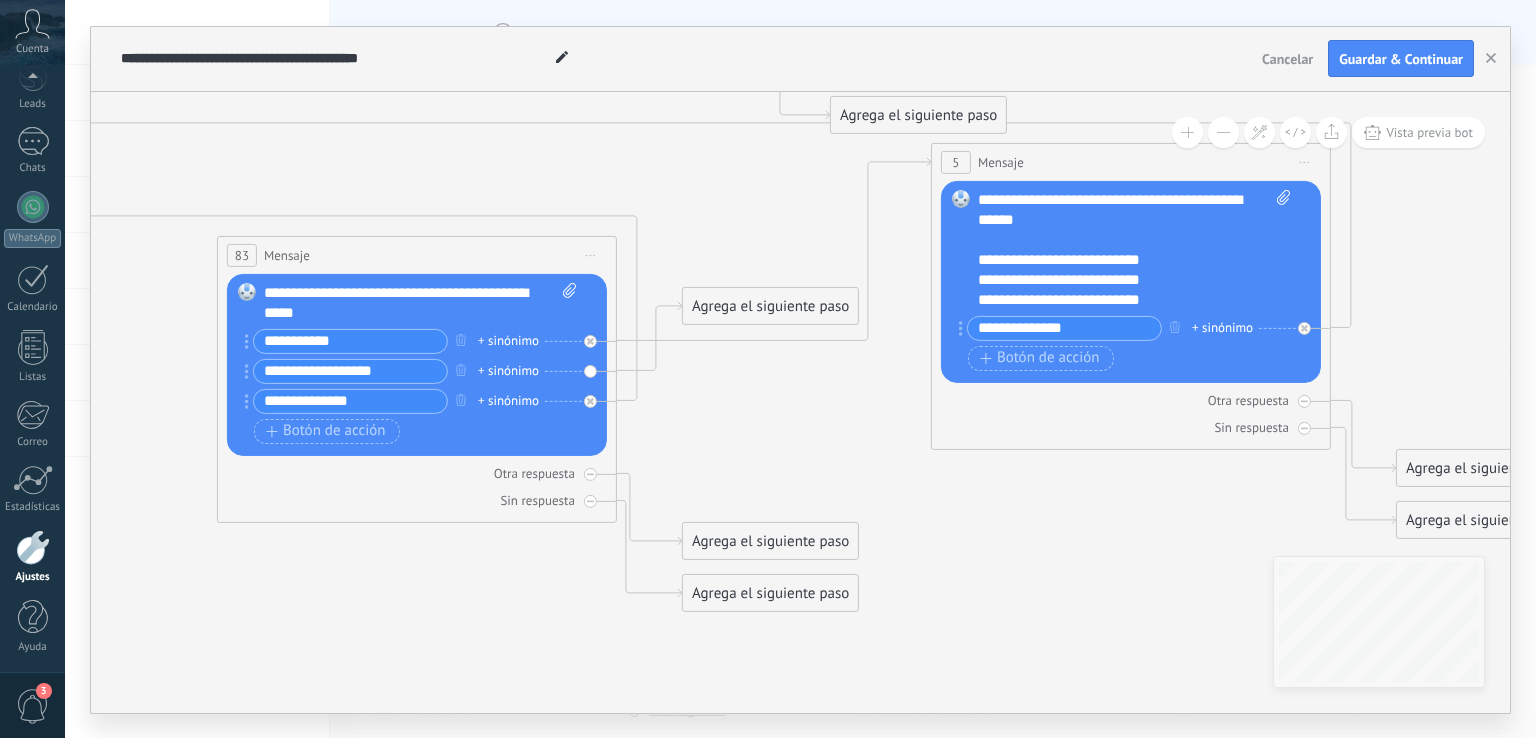 drag, startPoint x: 1124, startPoint y: 469, endPoint x: 744, endPoint y: 207, distance: 461.5669 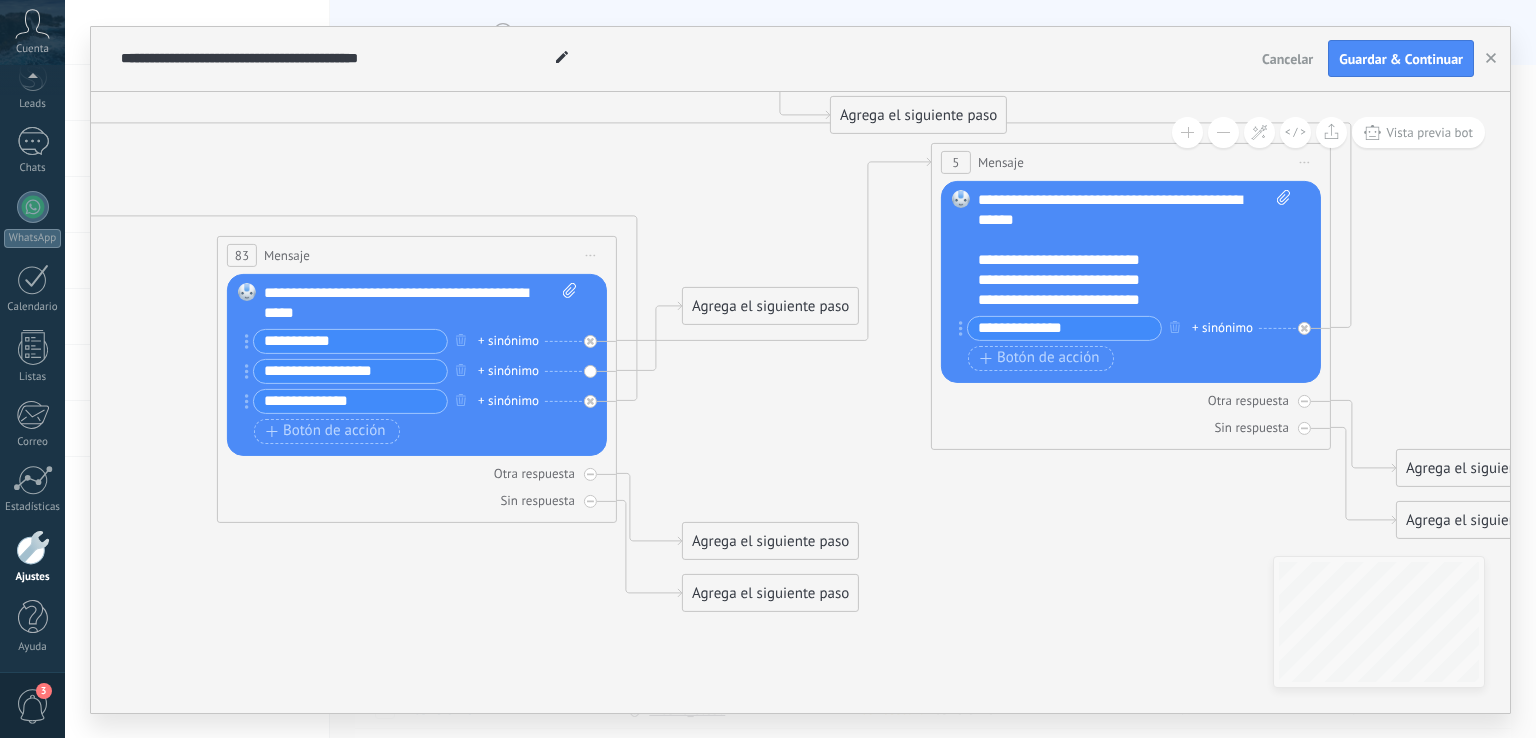 click 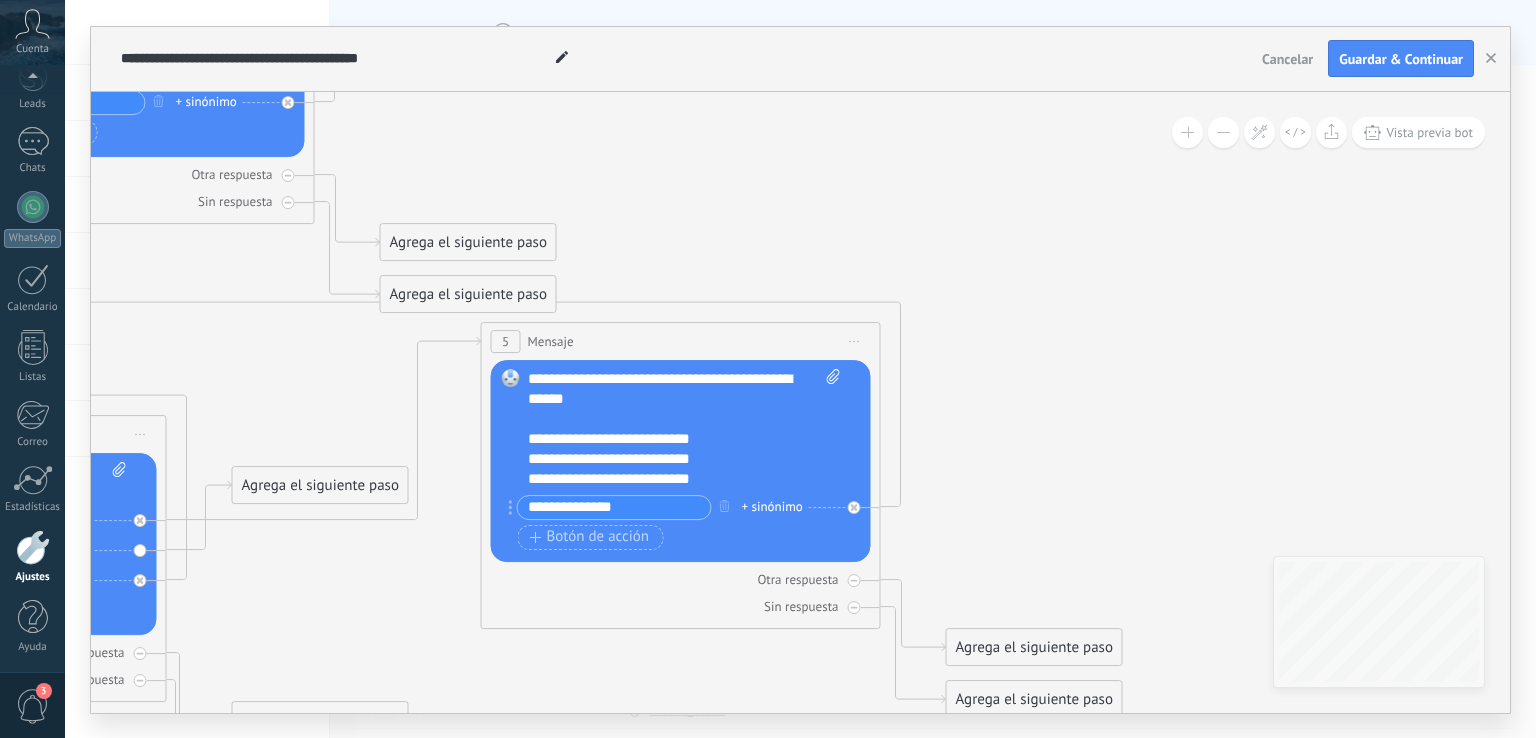 drag, startPoint x: 710, startPoint y: 417, endPoint x: 692, endPoint y: 683, distance: 266.60834 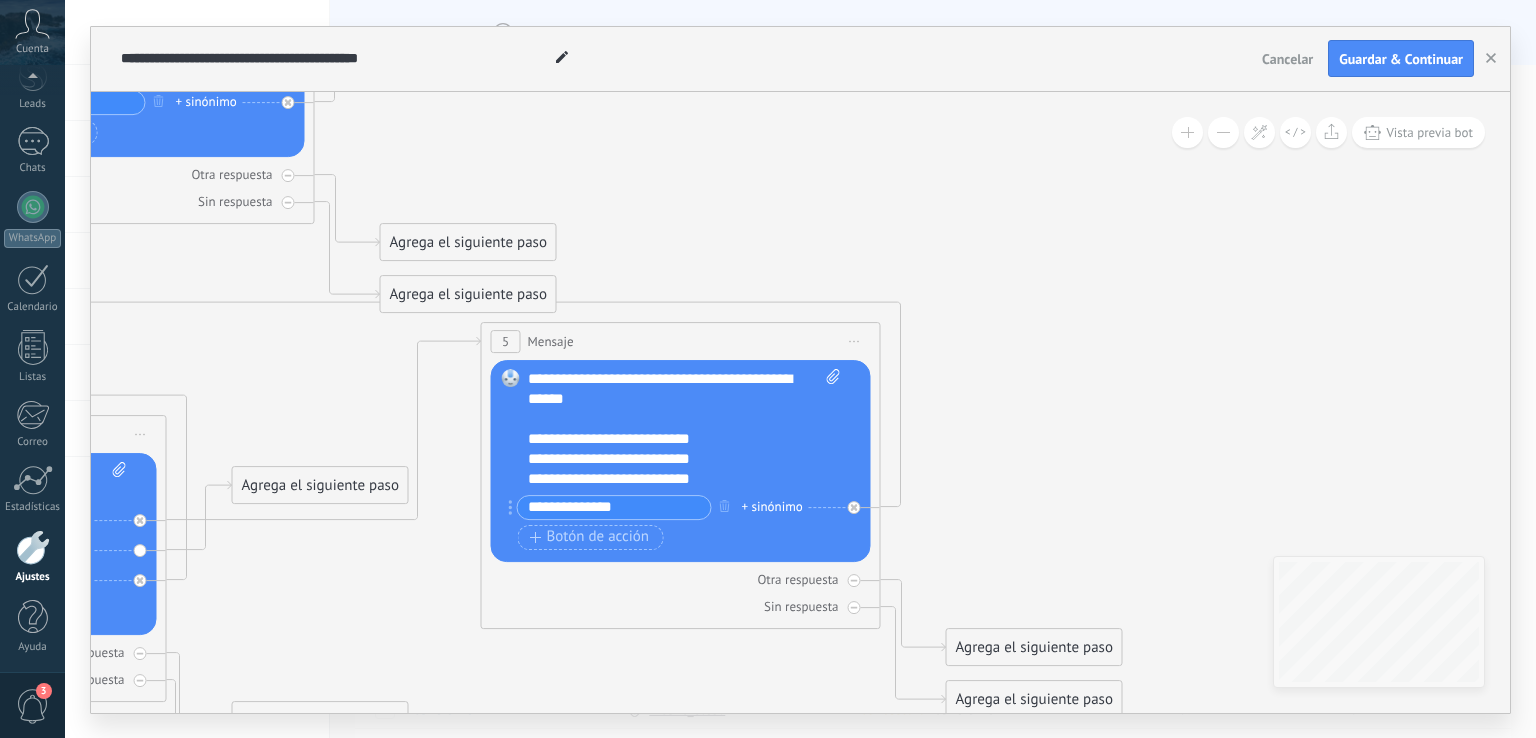 click 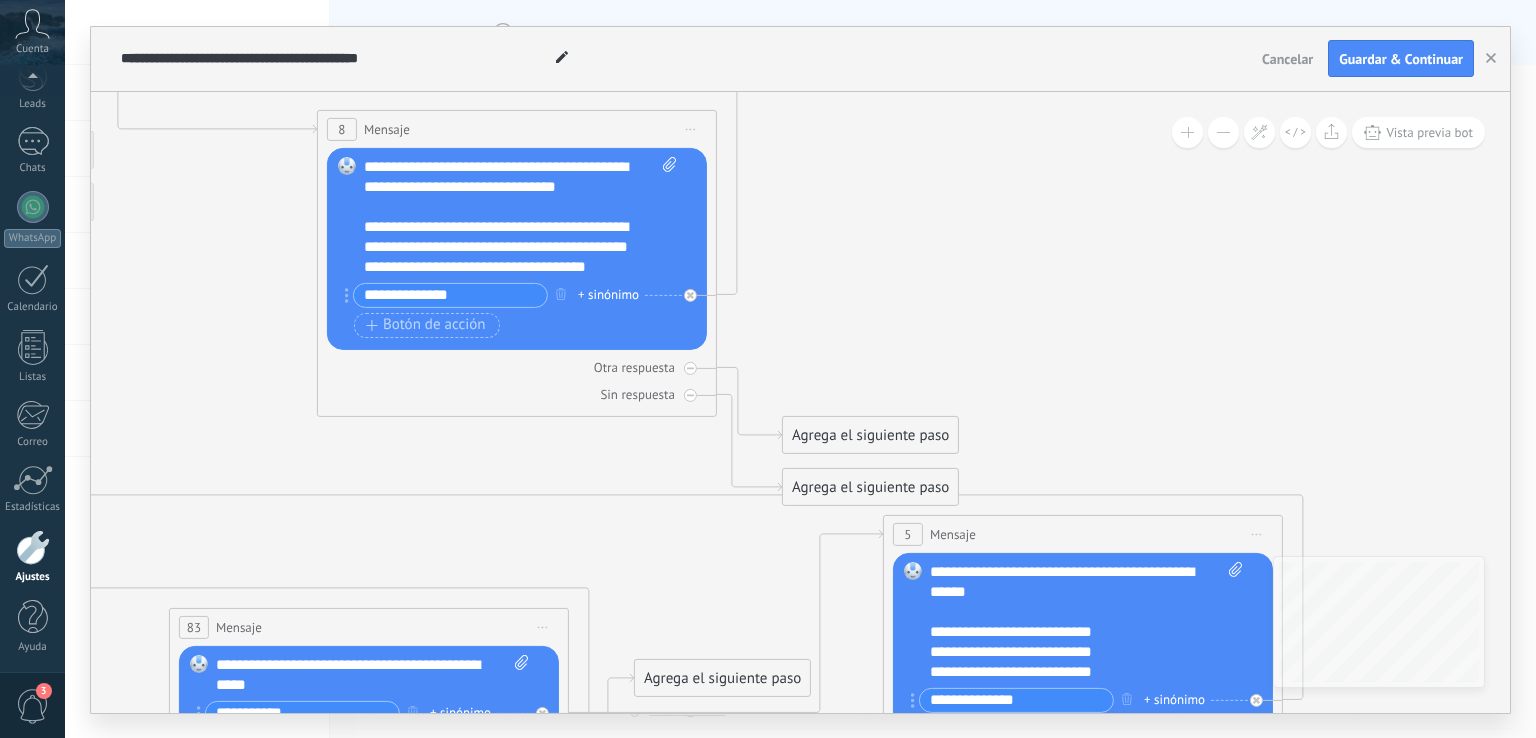drag, startPoint x: 815, startPoint y: 204, endPoint x: 1174, endPoint y: 365, distance: 393.44885 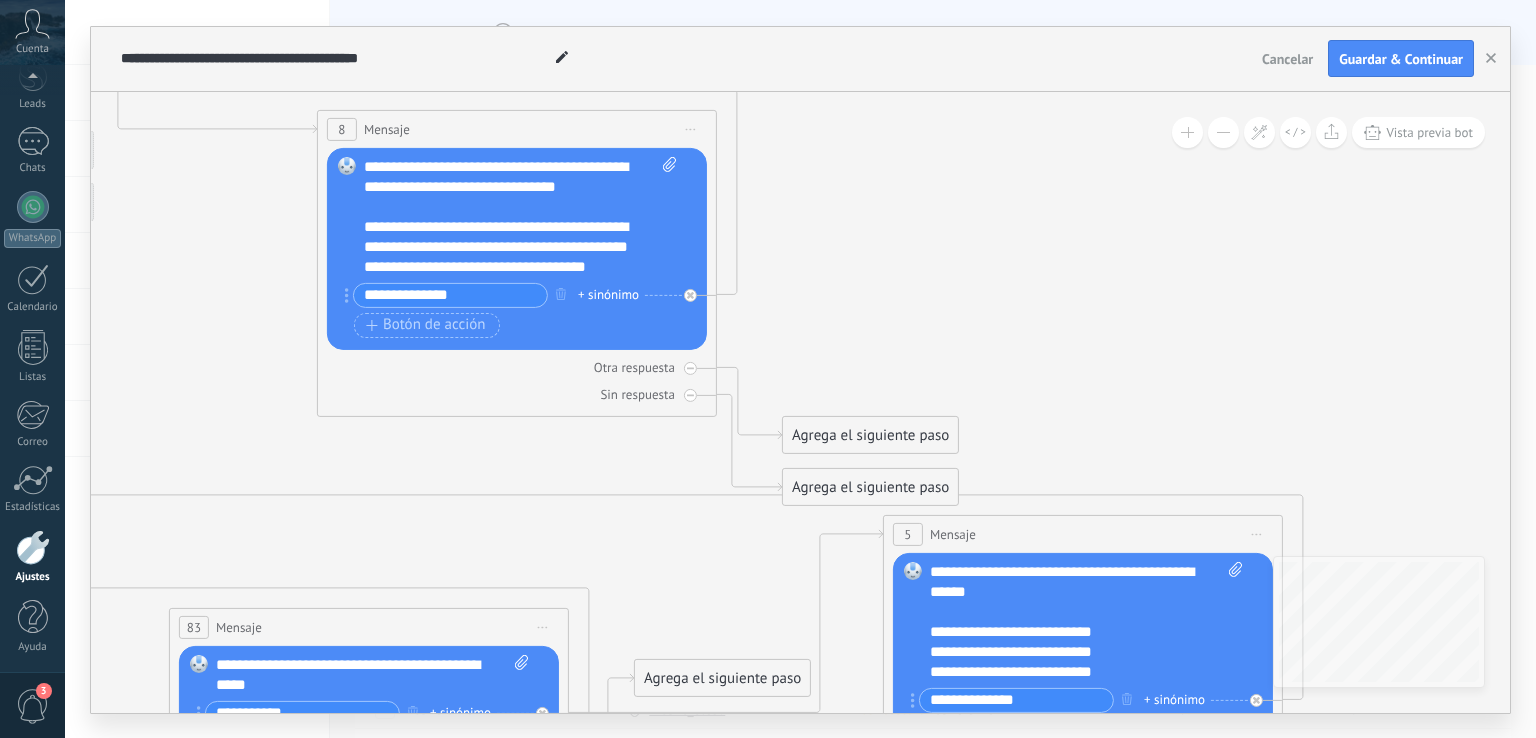click 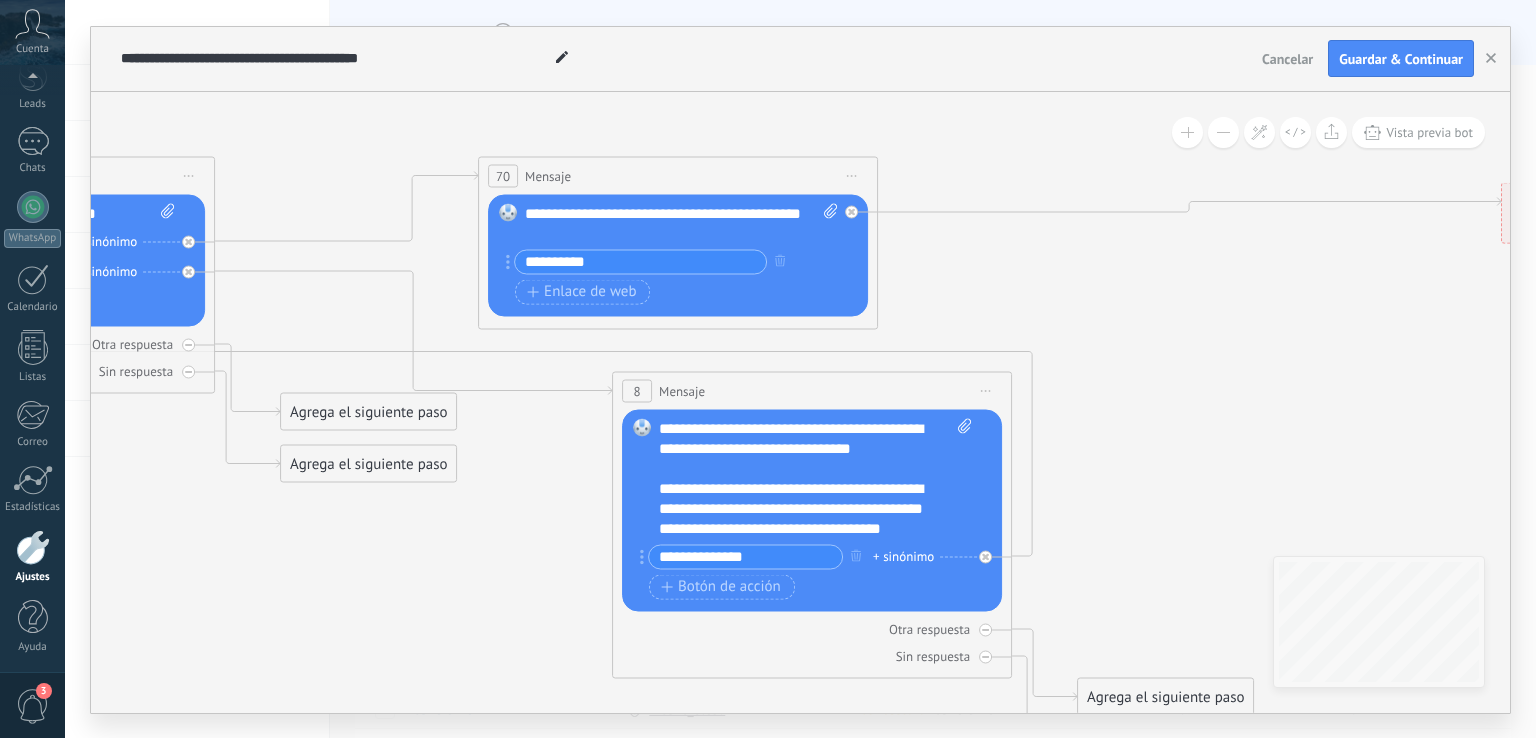 drag, startPoint x: 916, startPoint y: 208, endPoint x: 1208, endPoint y: 467, distance: 390.31396 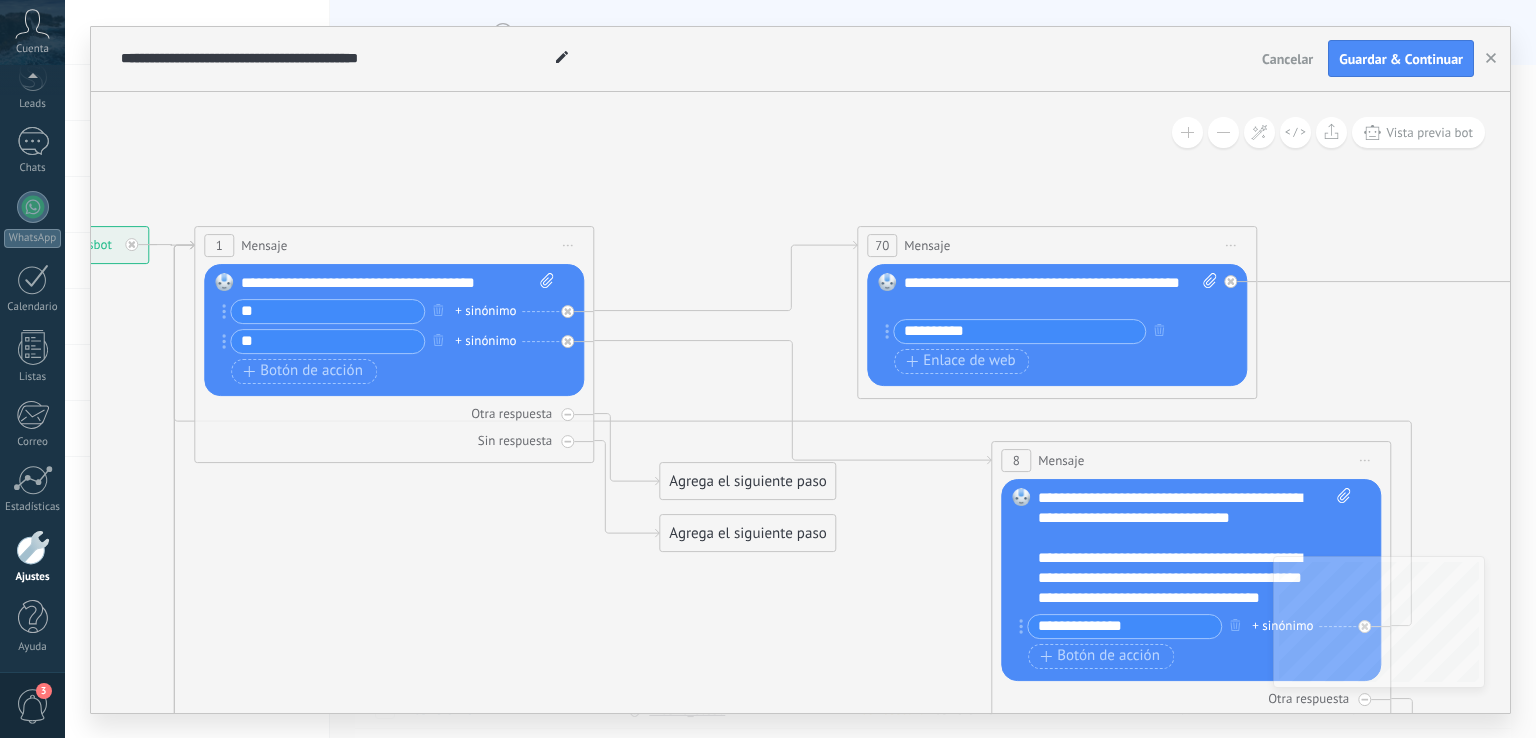 drag, startPoint x: 959, startPoint y: 247, endPoint x: 1148, endPoint y: 374, distance: 227.70595 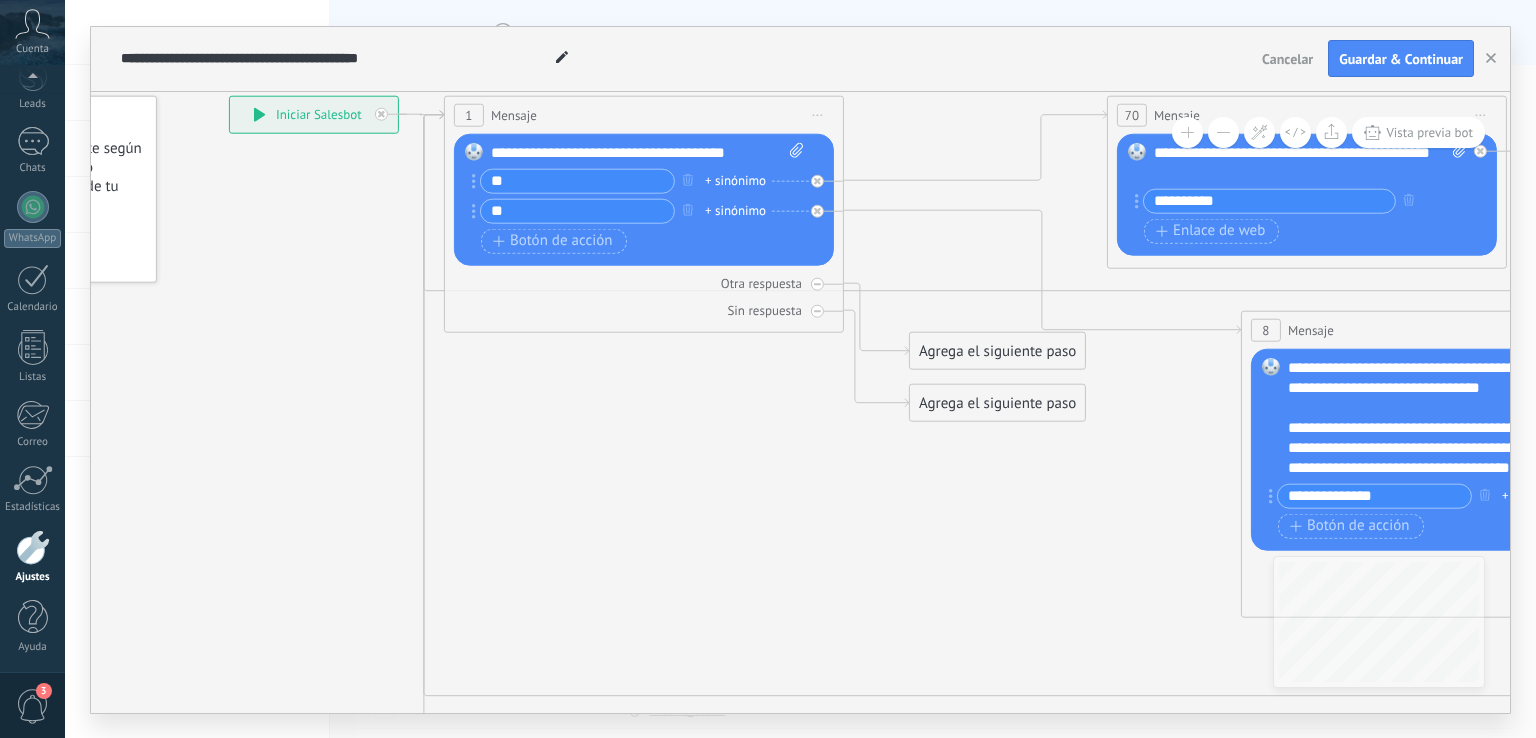 drag, startPoint x: 398, startPoint y: 557, endPoint x: 648, endPoint y: 430, distance: 280.40863 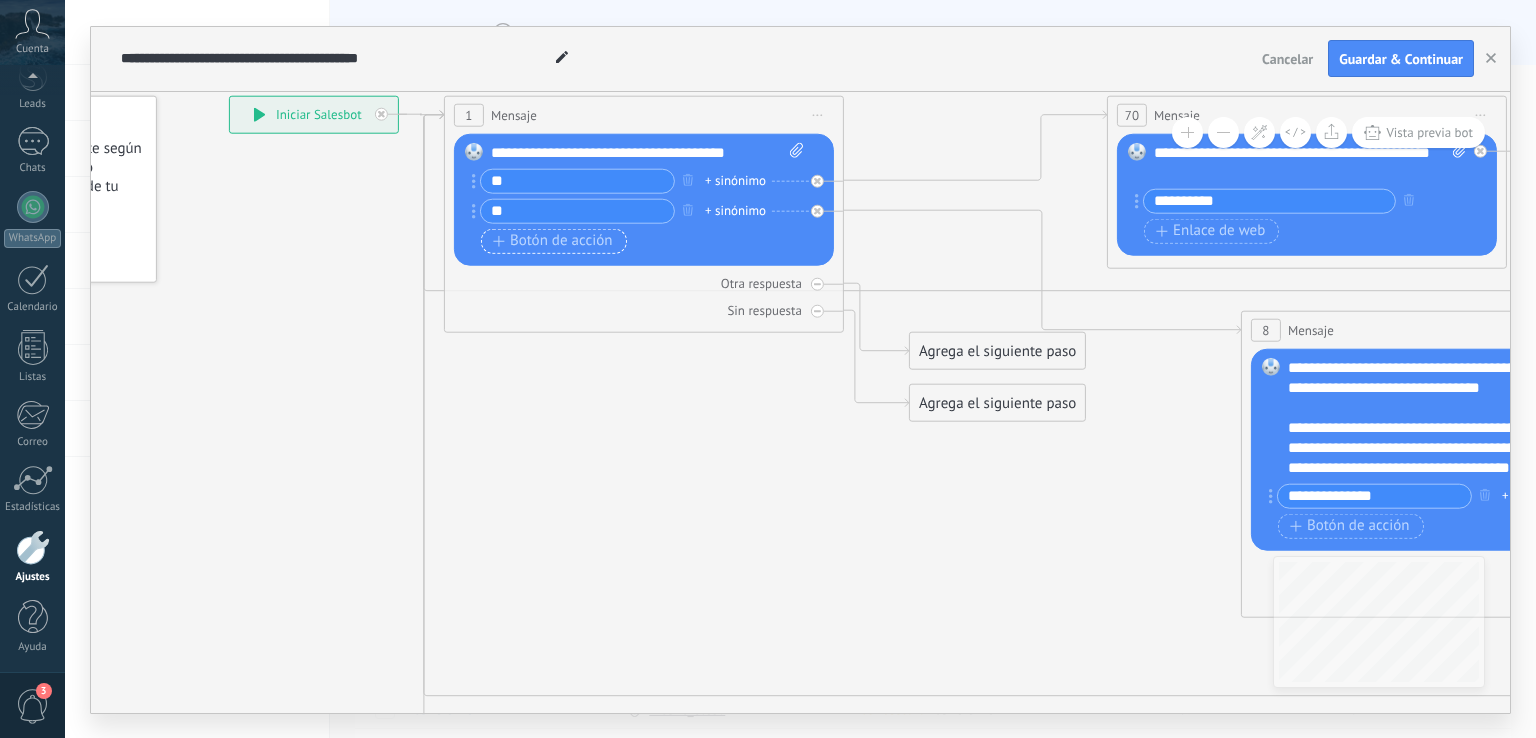 click on "Botón de acción" at bounding box center [553, 241] 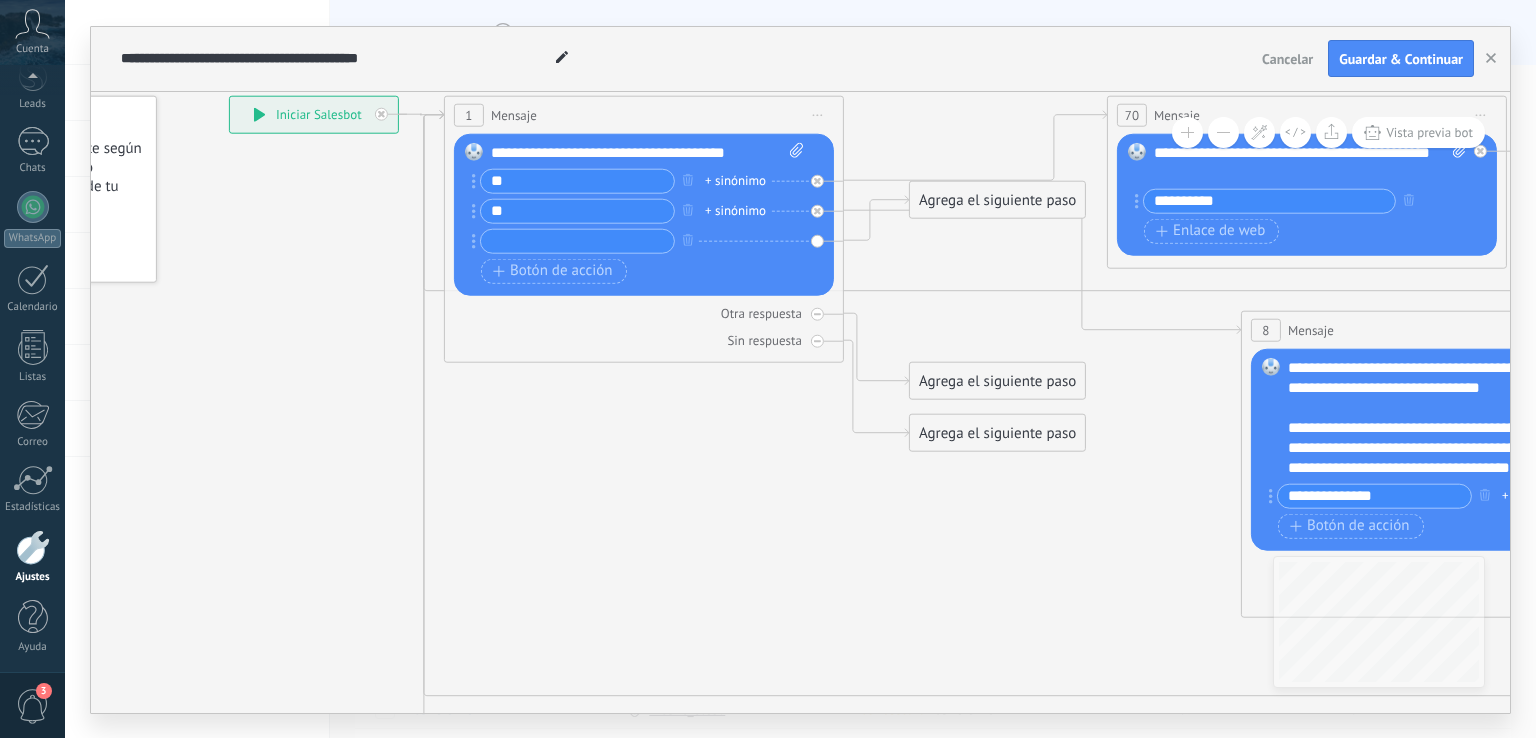 click 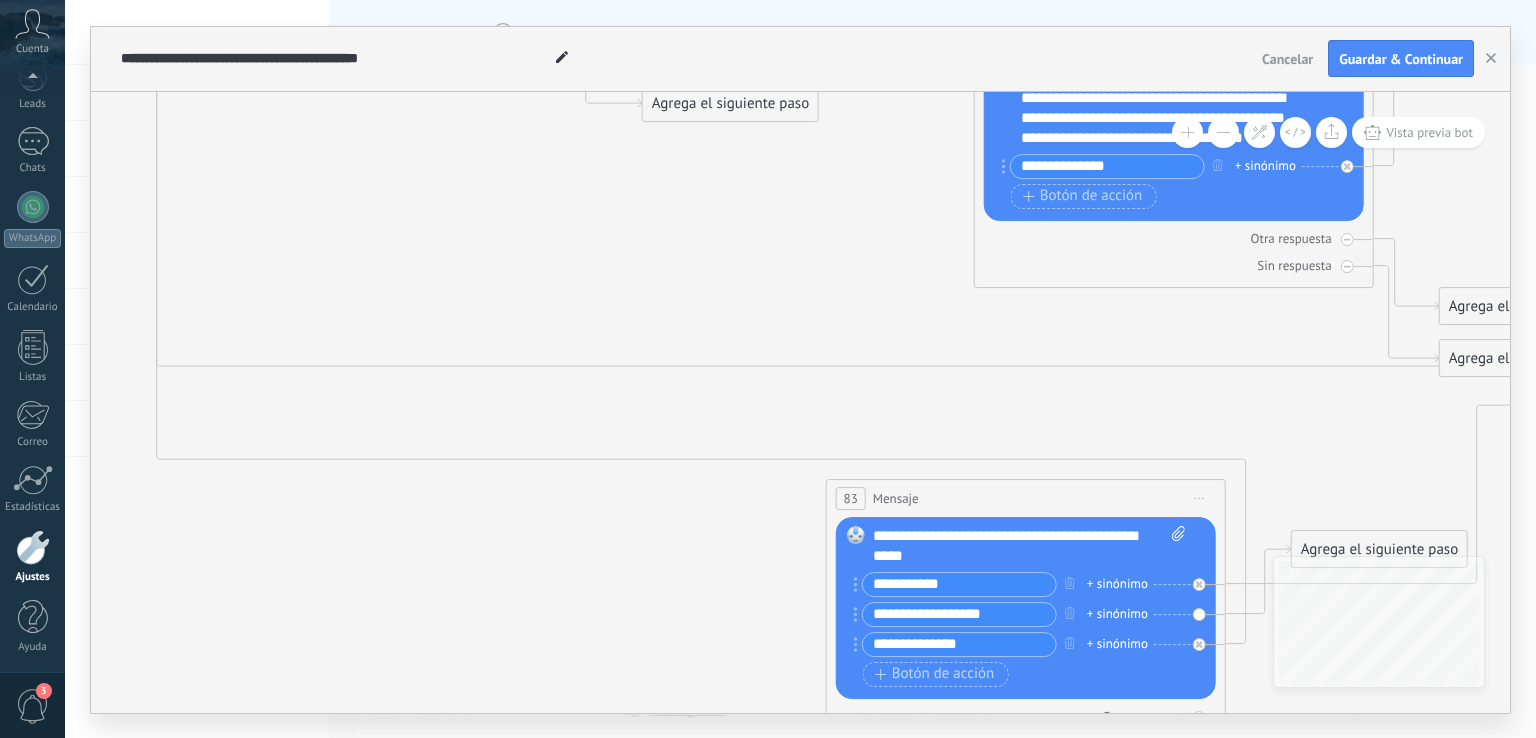 drag, startPoint x: 668, startPoint y: 444, endPoint x: 525, endPoint y: 303, distance: 200.8233 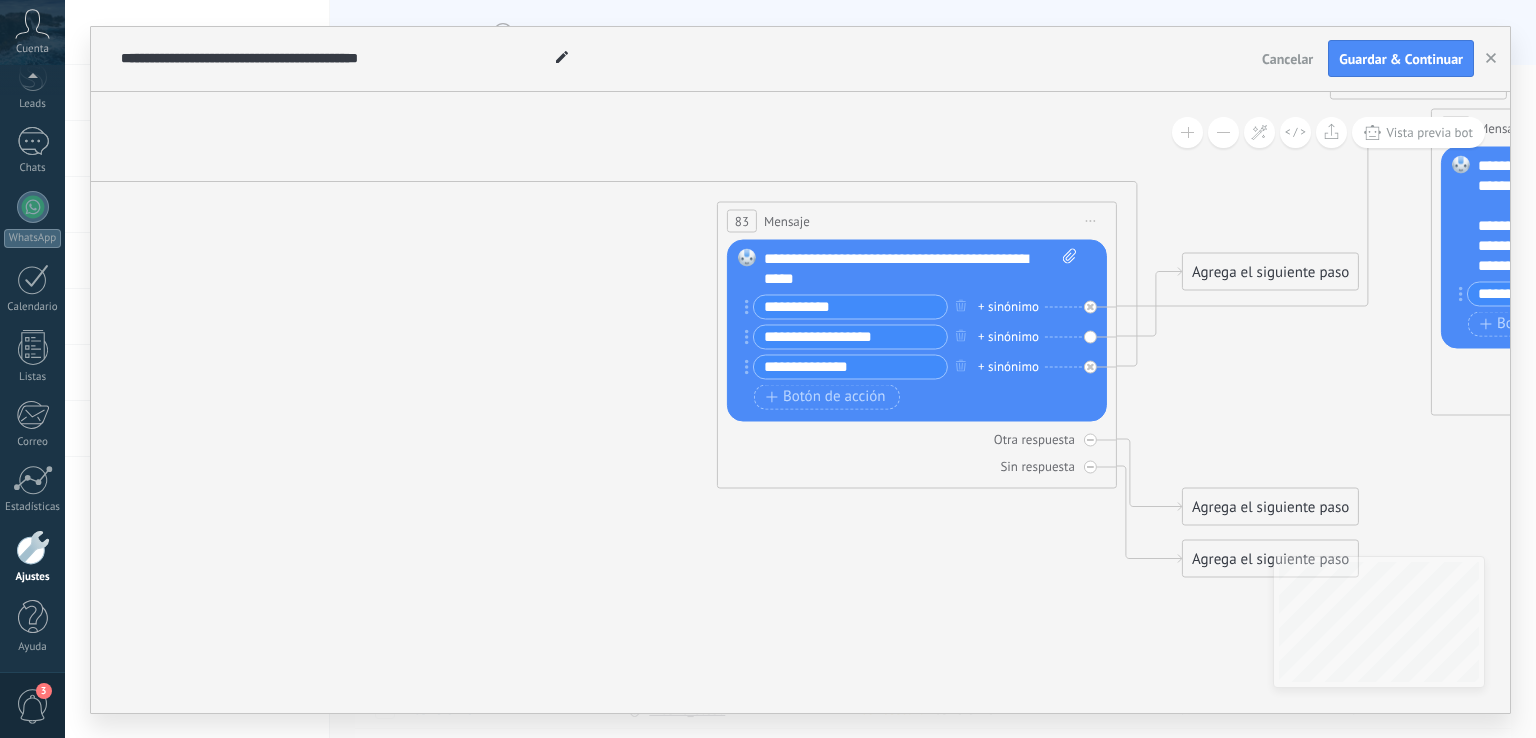 drag, startPoint x: 658, startPoint y: 599, endPoint x: 556, endPoint y: 325, distance: 292.36963 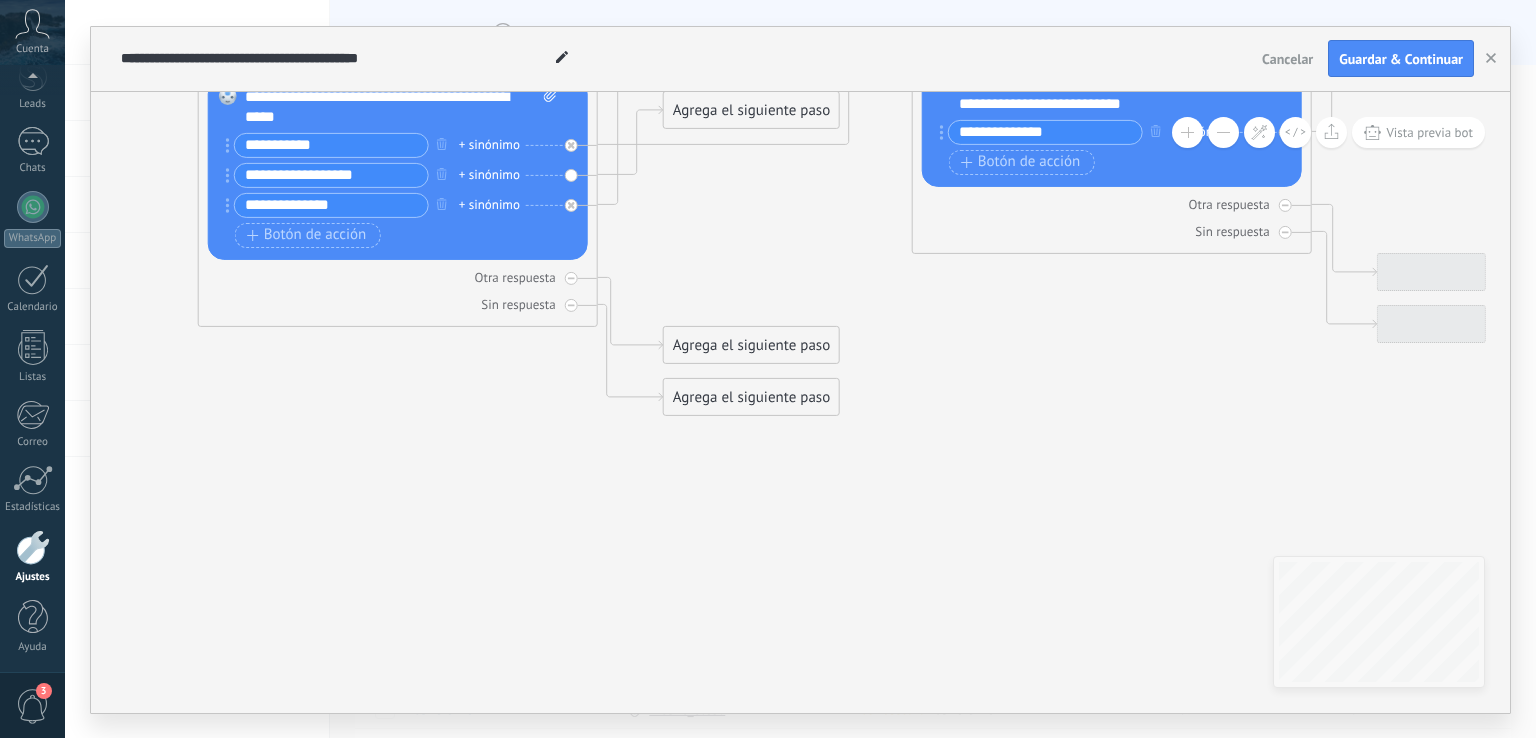 drag, startPoint x: 957, startPoint y: 565, endPoint x: 428, endPoint y: 413, distance: 550.4044 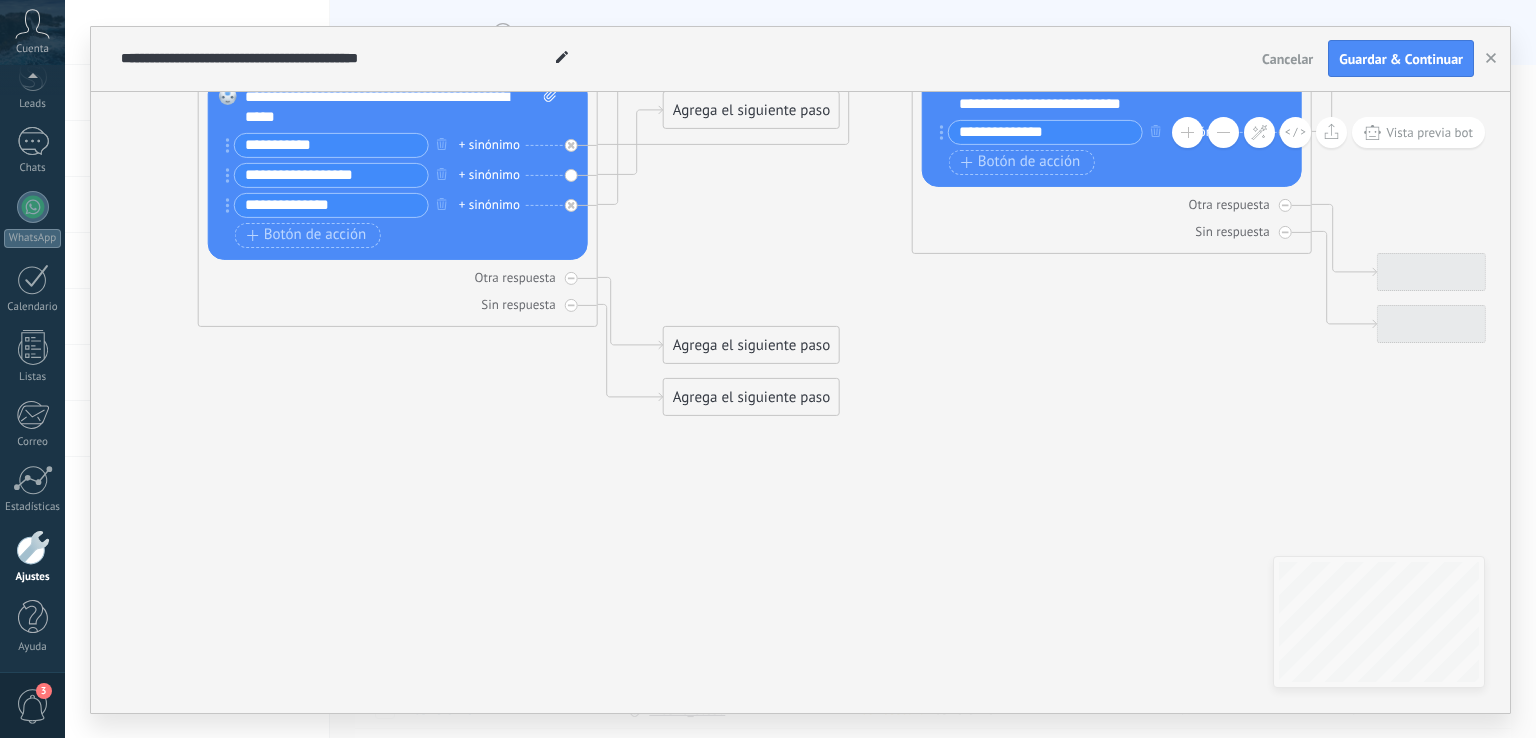 click 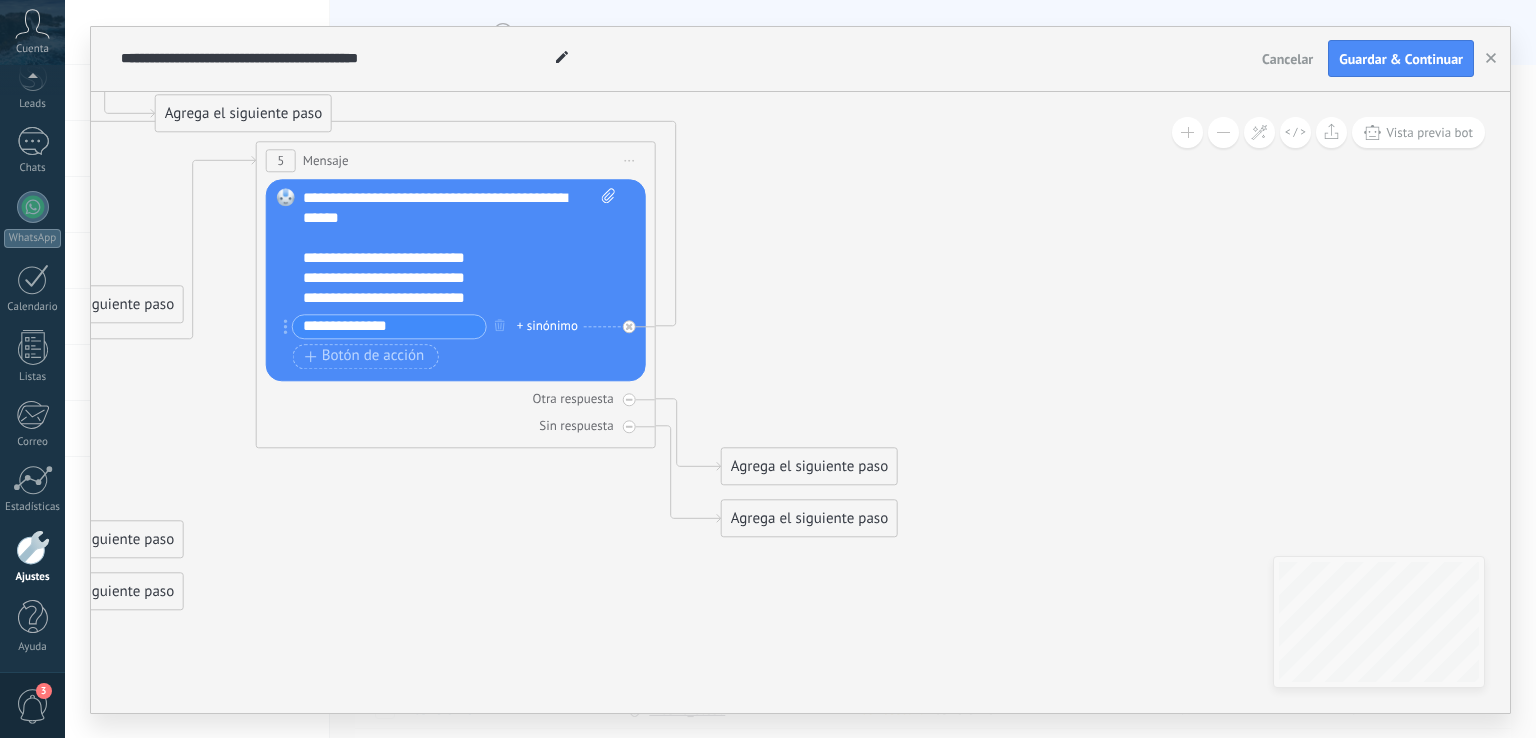 drag, startPoint x: 1162, startPoint y: 473, endPoint x: 609, endPoint y: 619, distance: 571.9484 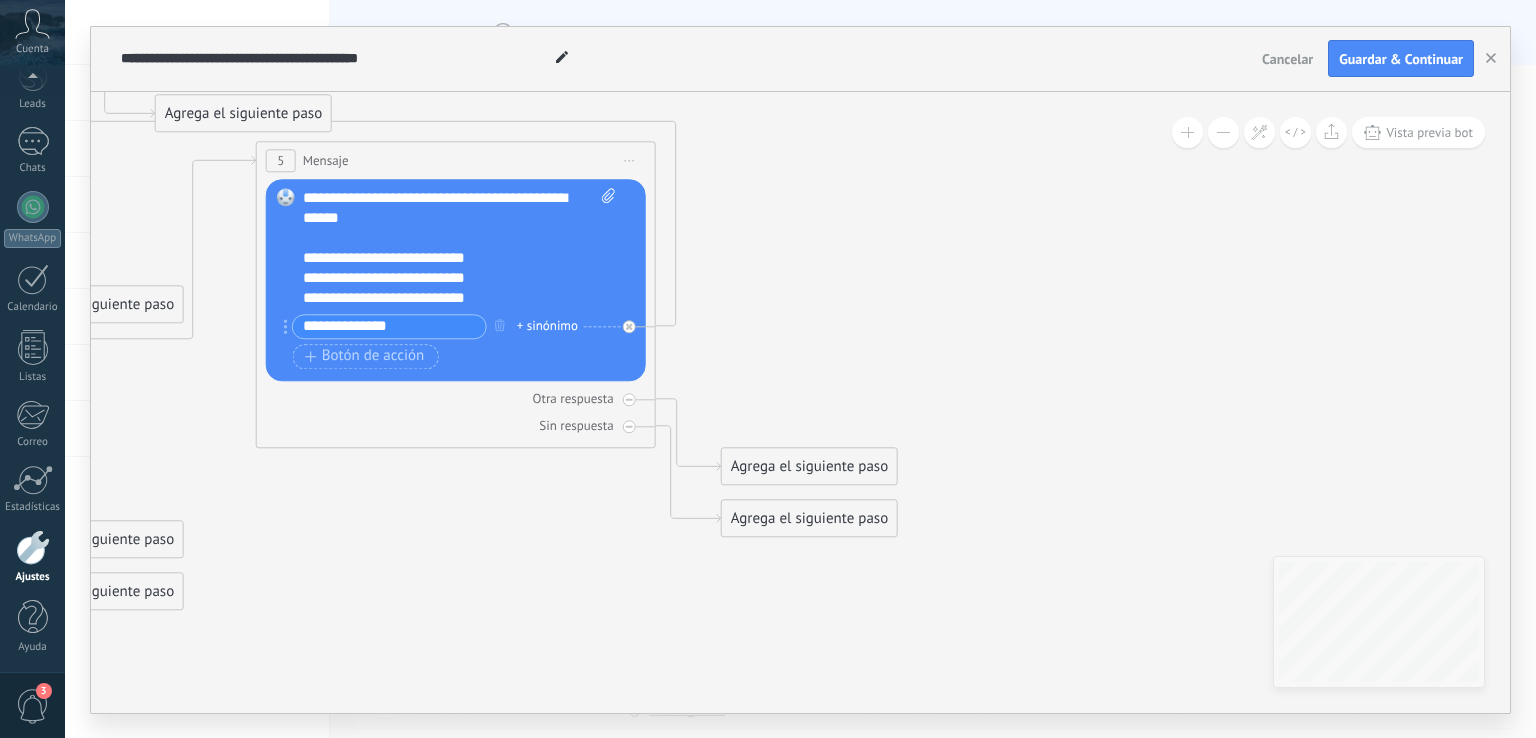 click 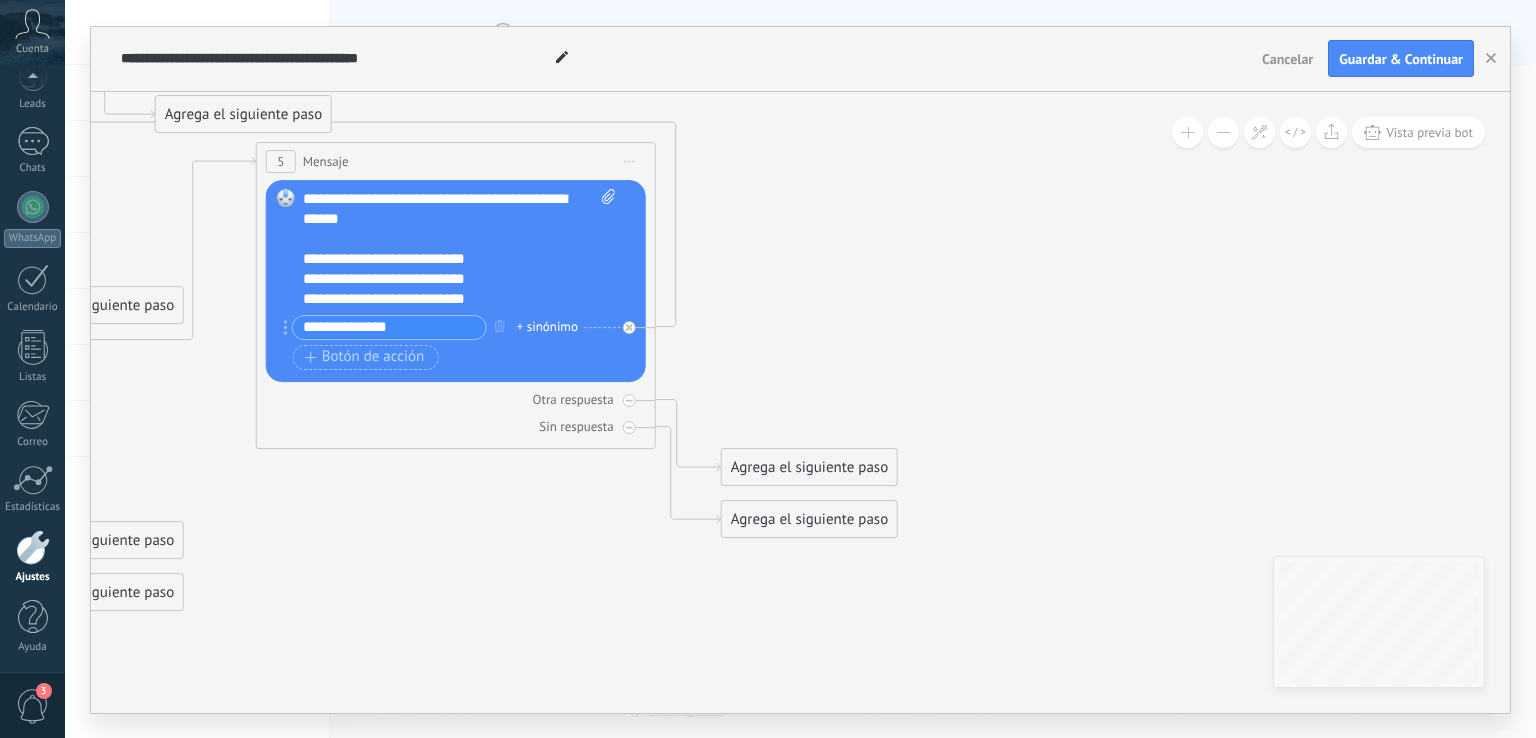 drag, startPoint x: 912, startPoint y: 304, endPoint x: 1101, endPoint y: 596, distance: 347.82898 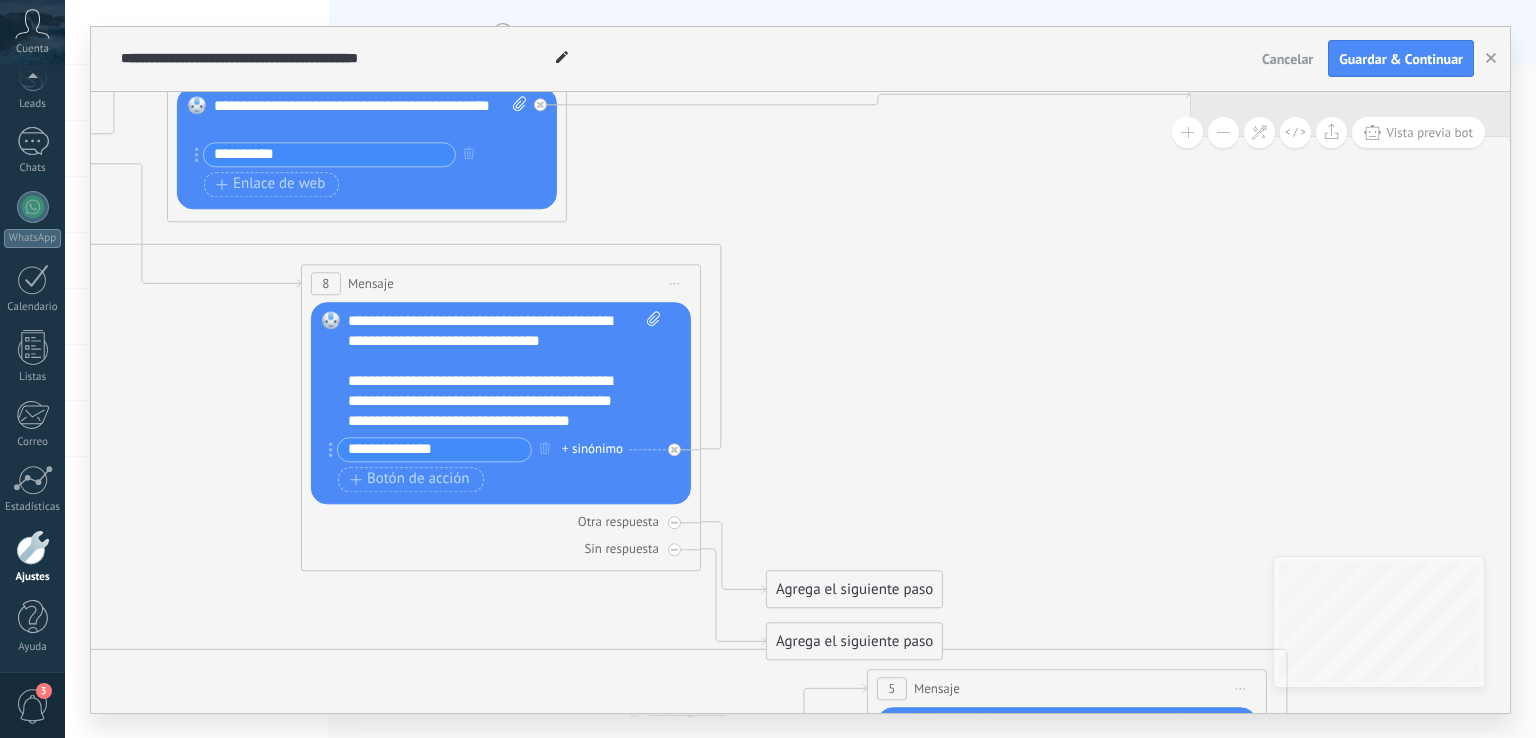 drag, startPoint x: 764, startPoint y: 261, endPoint x: 1196, endPoint y: 494, distance: 490.8289 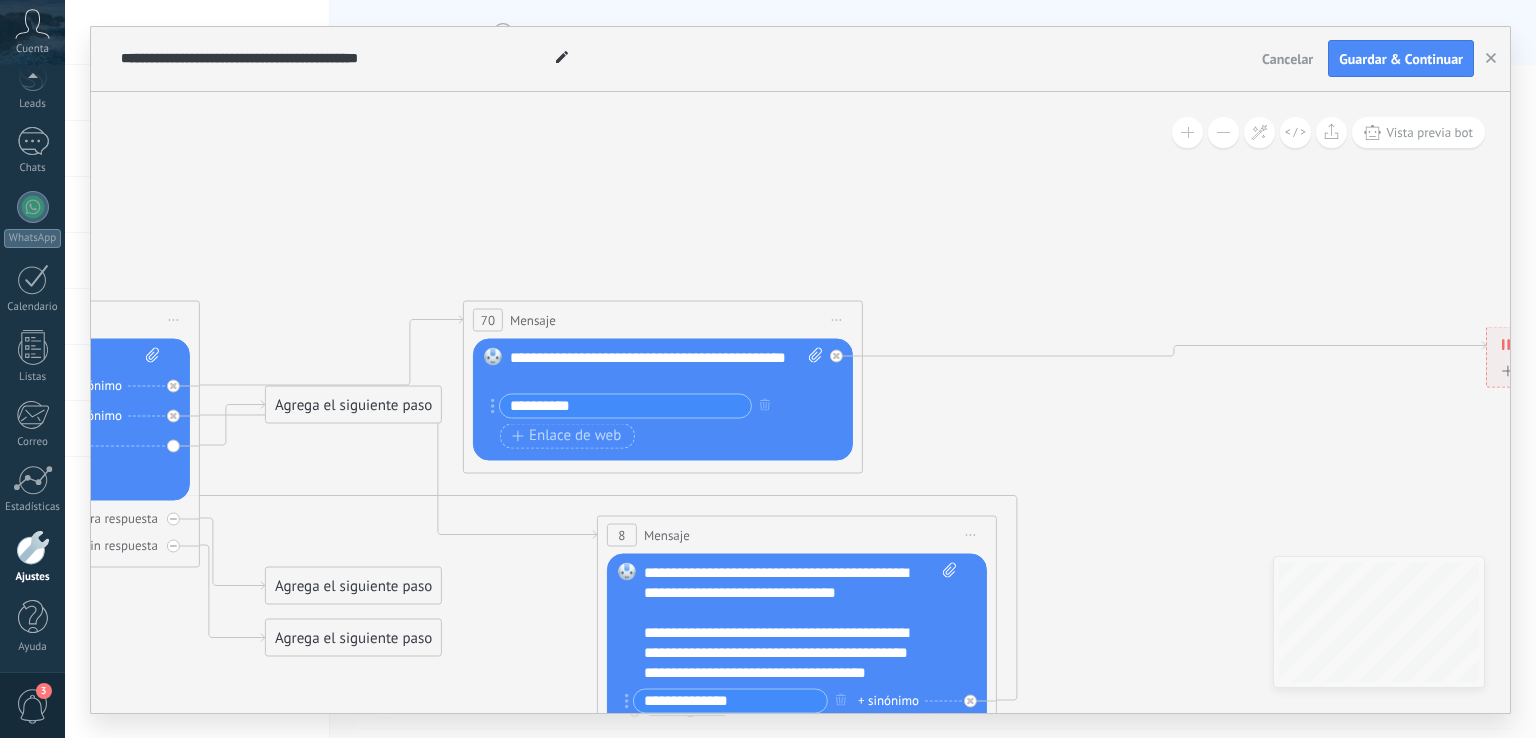 drag, startPoint x: 825, startPoint y: 274, endPoint x: 1116, endPoint y: 523, distance: 382.99088 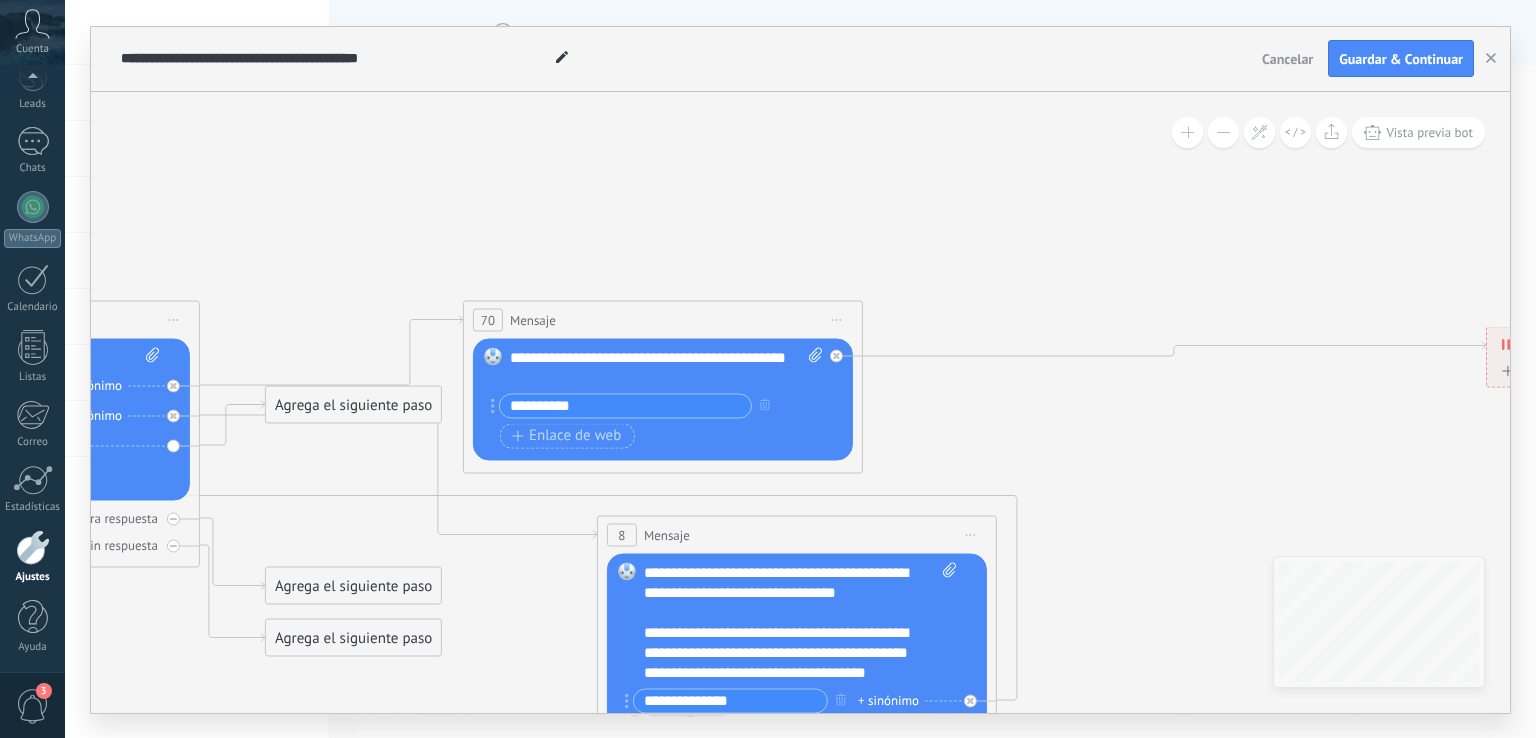 click 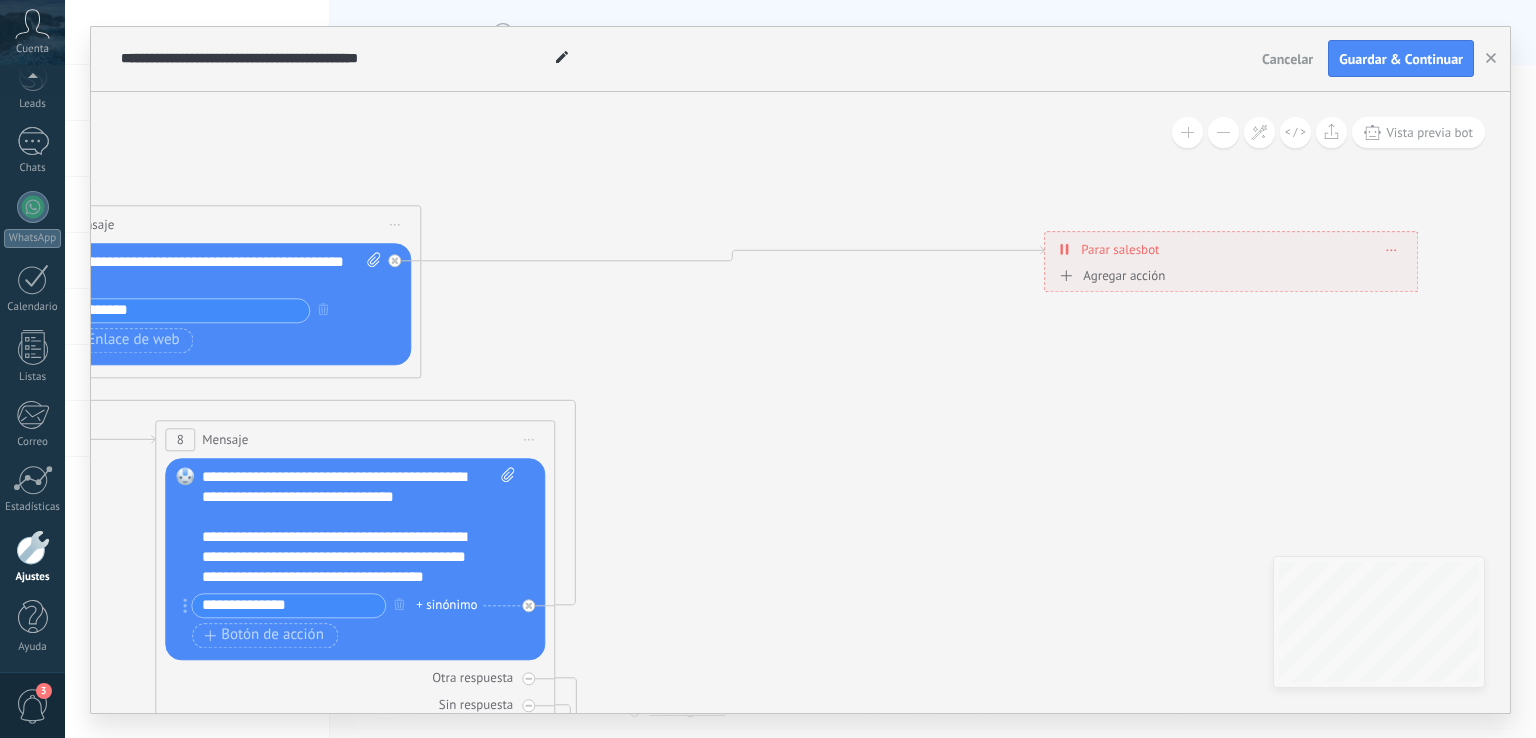 drag, startPoint x: 1251, startPoint y: 489, endPoint x: 811, endPoint y: 395, distance: 449.9289 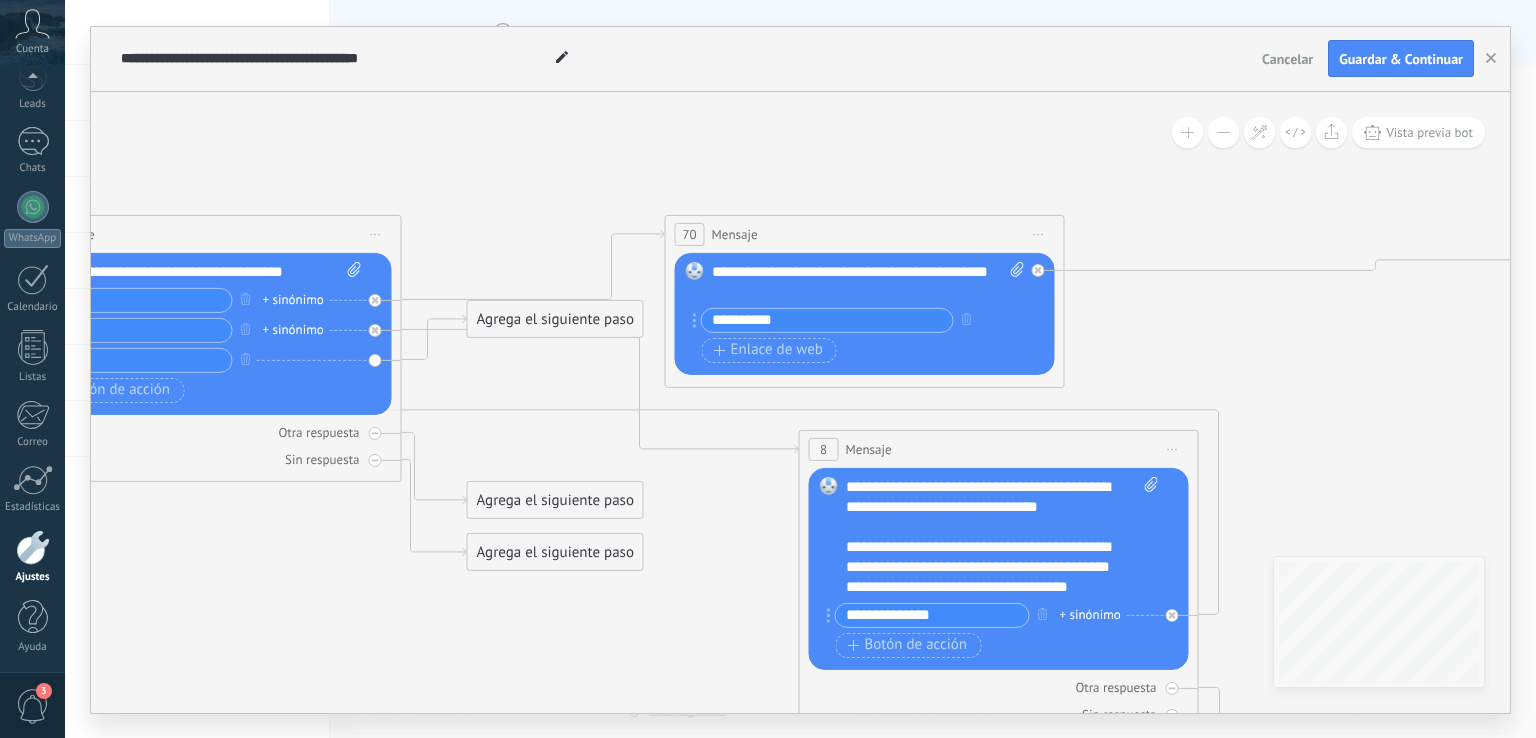 drag, startPoint x: 652, startPoint y: 321, endPoint x: 1256, endPoint y: 335, distance: 604.16223 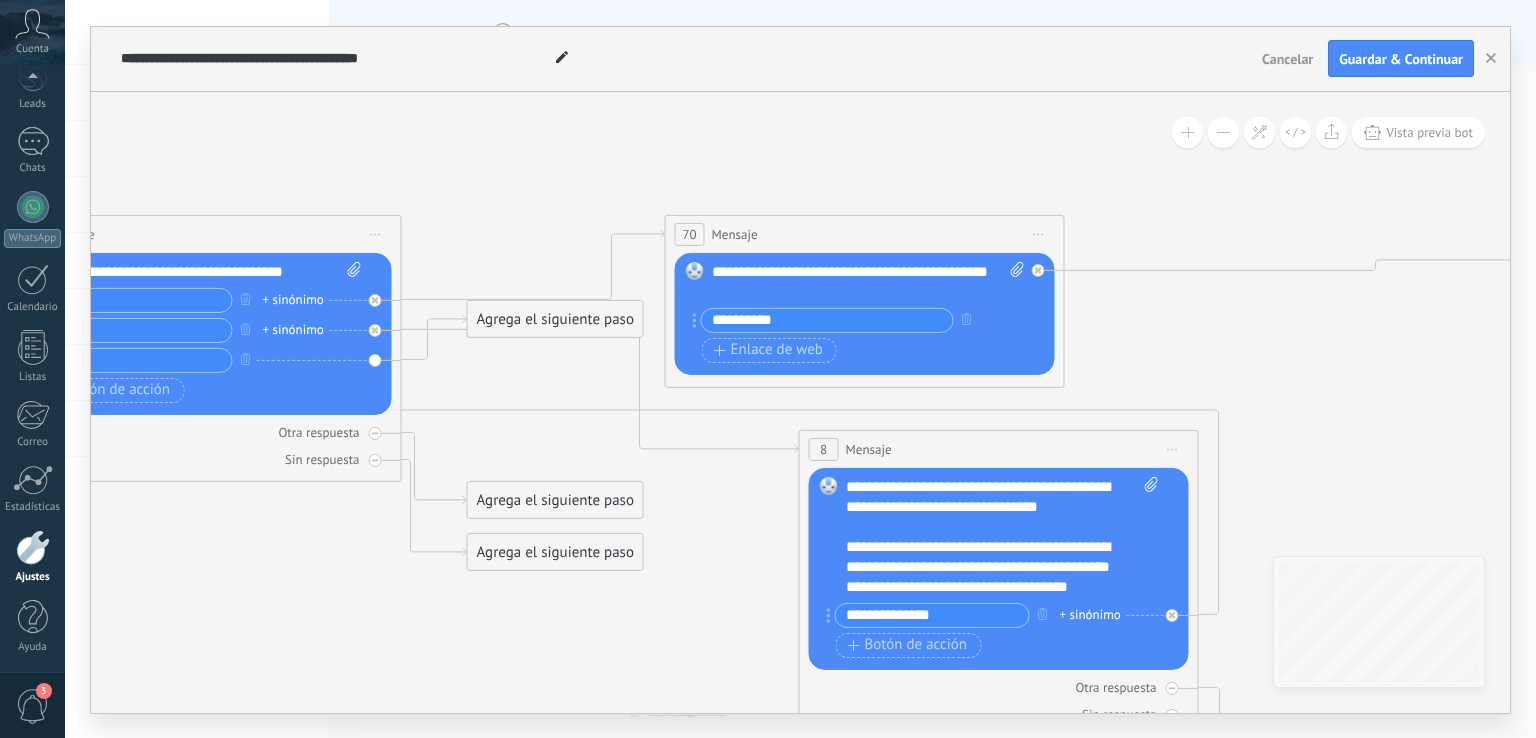 click 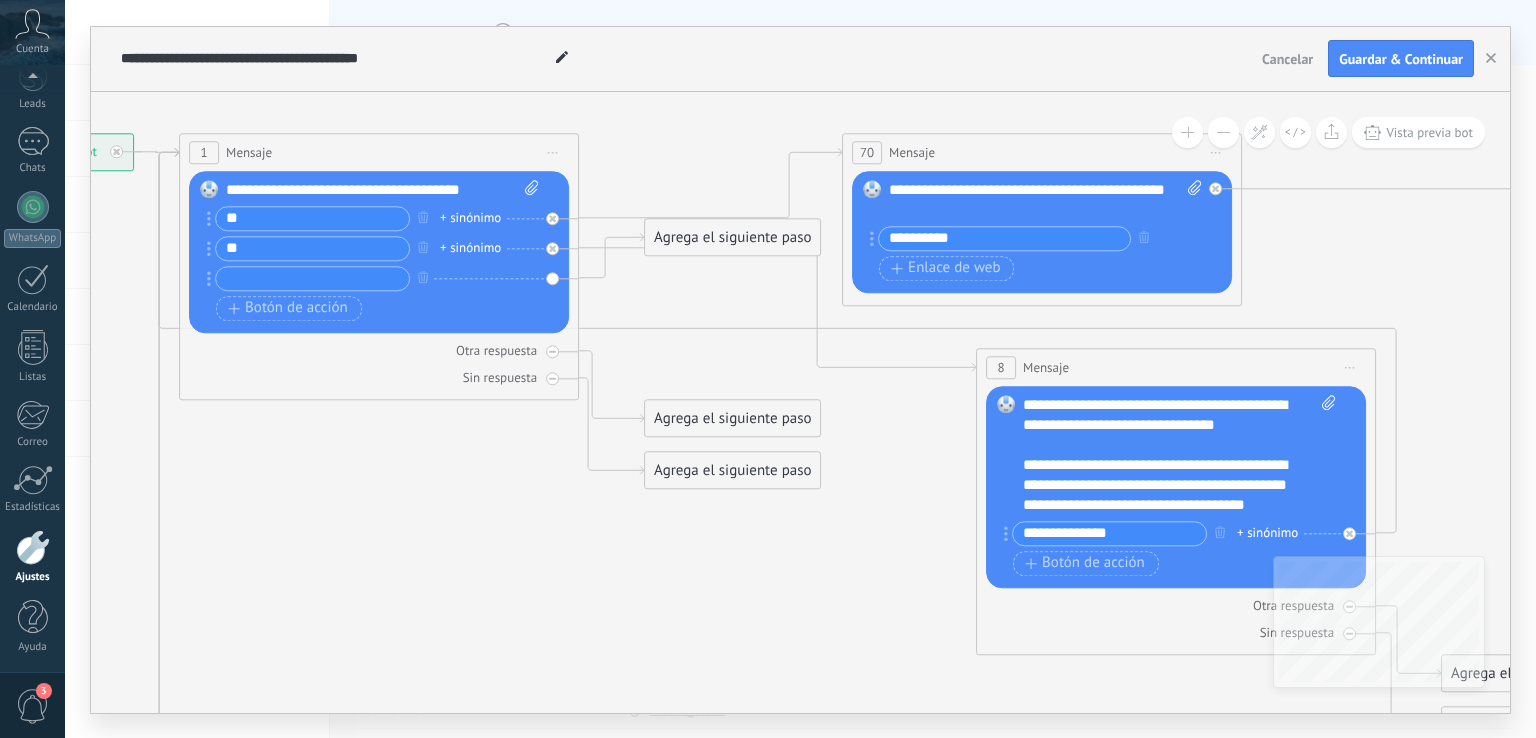 drag, startPoint x: 750, startPoint y: 533, endPoint x: 910, endPoint y: 466, distance: 173.4618 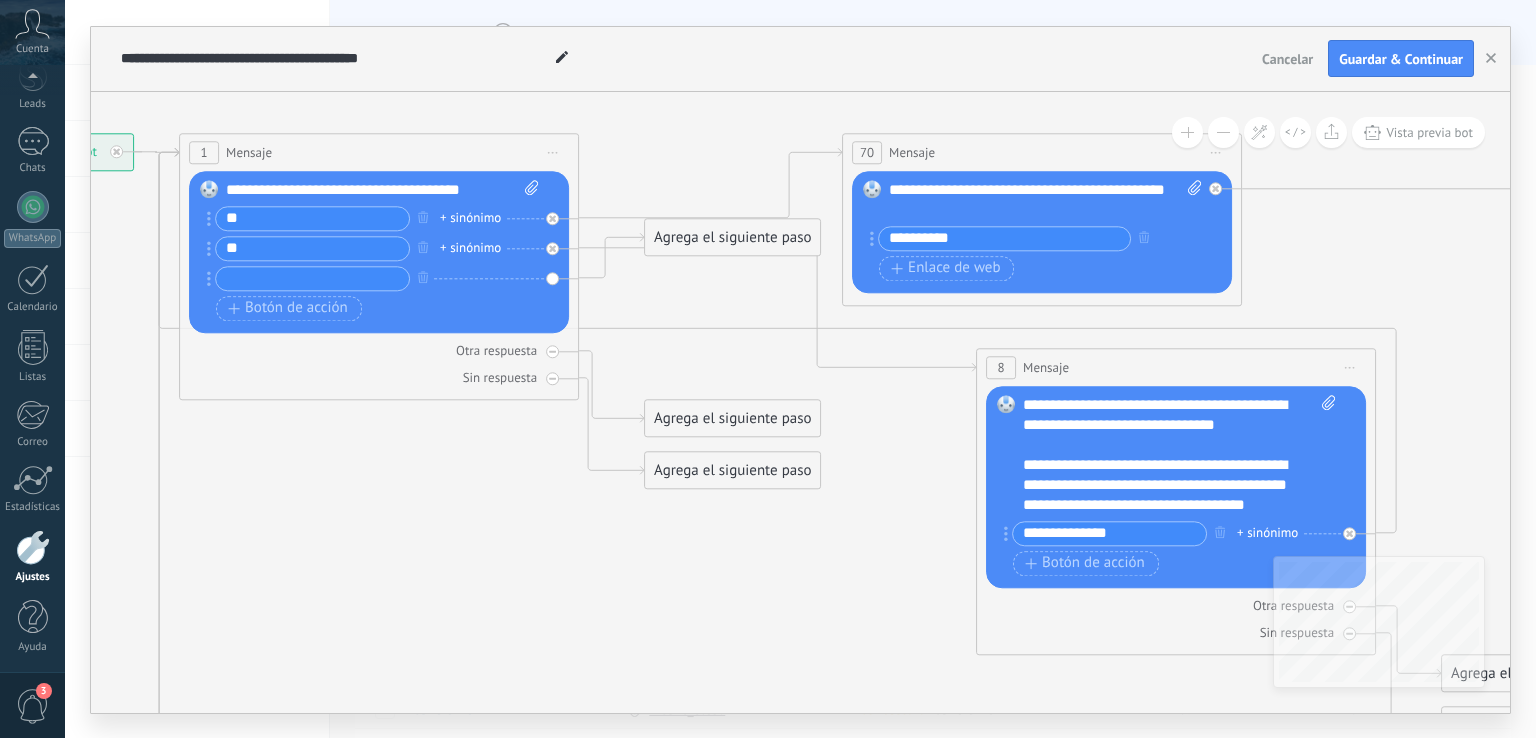 click 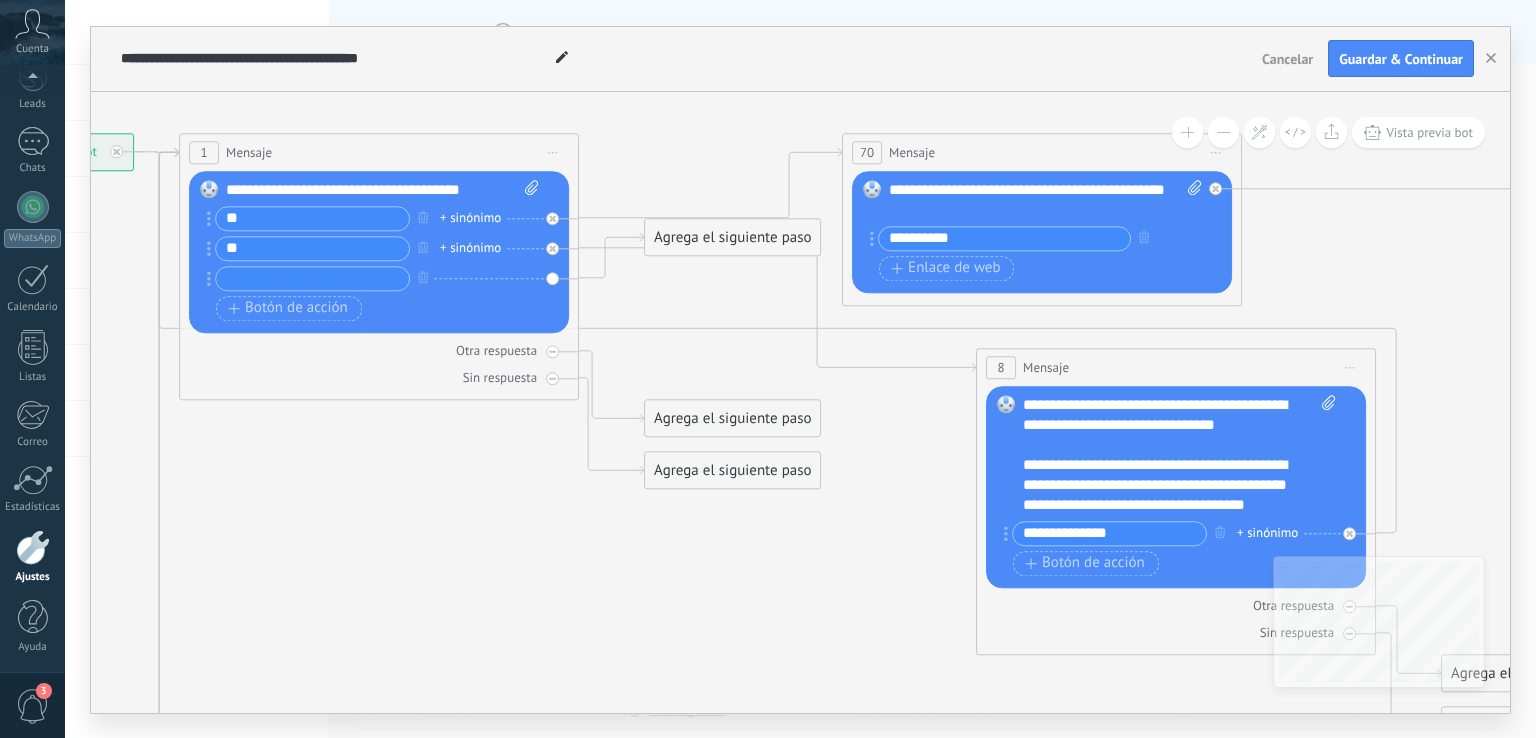 click on "**********" at bounding box center [383, 190] 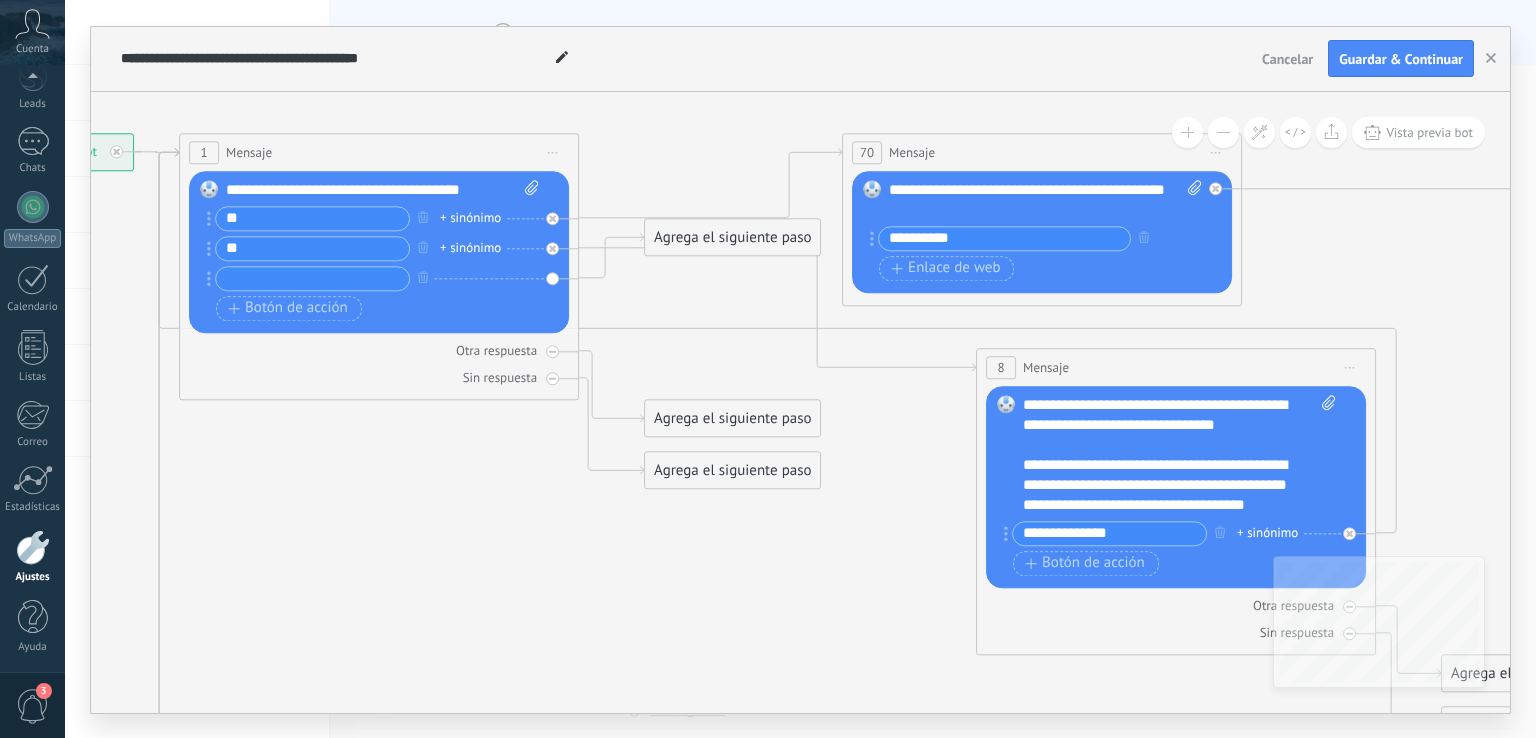 click on "**********" at bounding box center [383, 190] 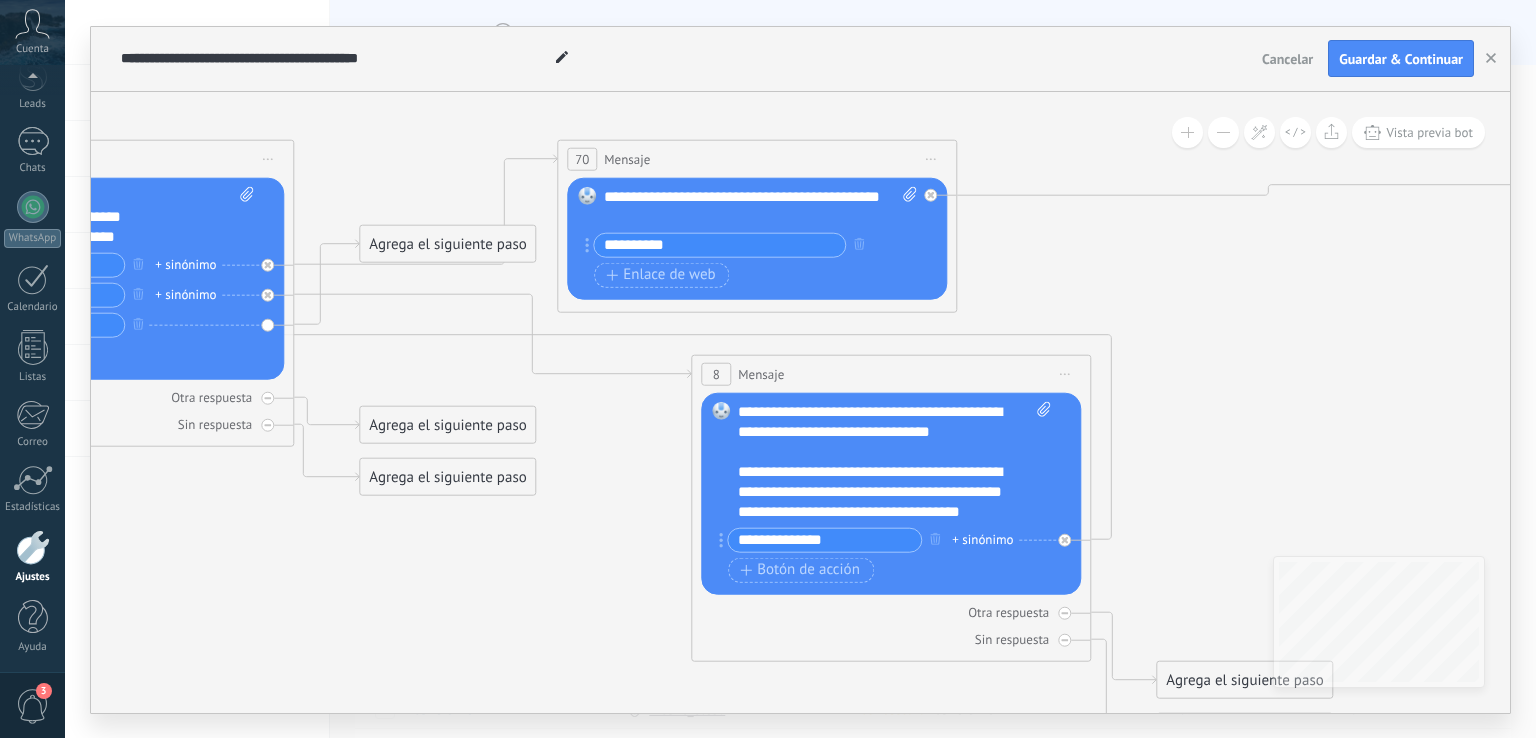 drag, startPoint x: 1055, startPoint y: 108, endPoint x: 717, endPoint y: 122, distance: 338.28983 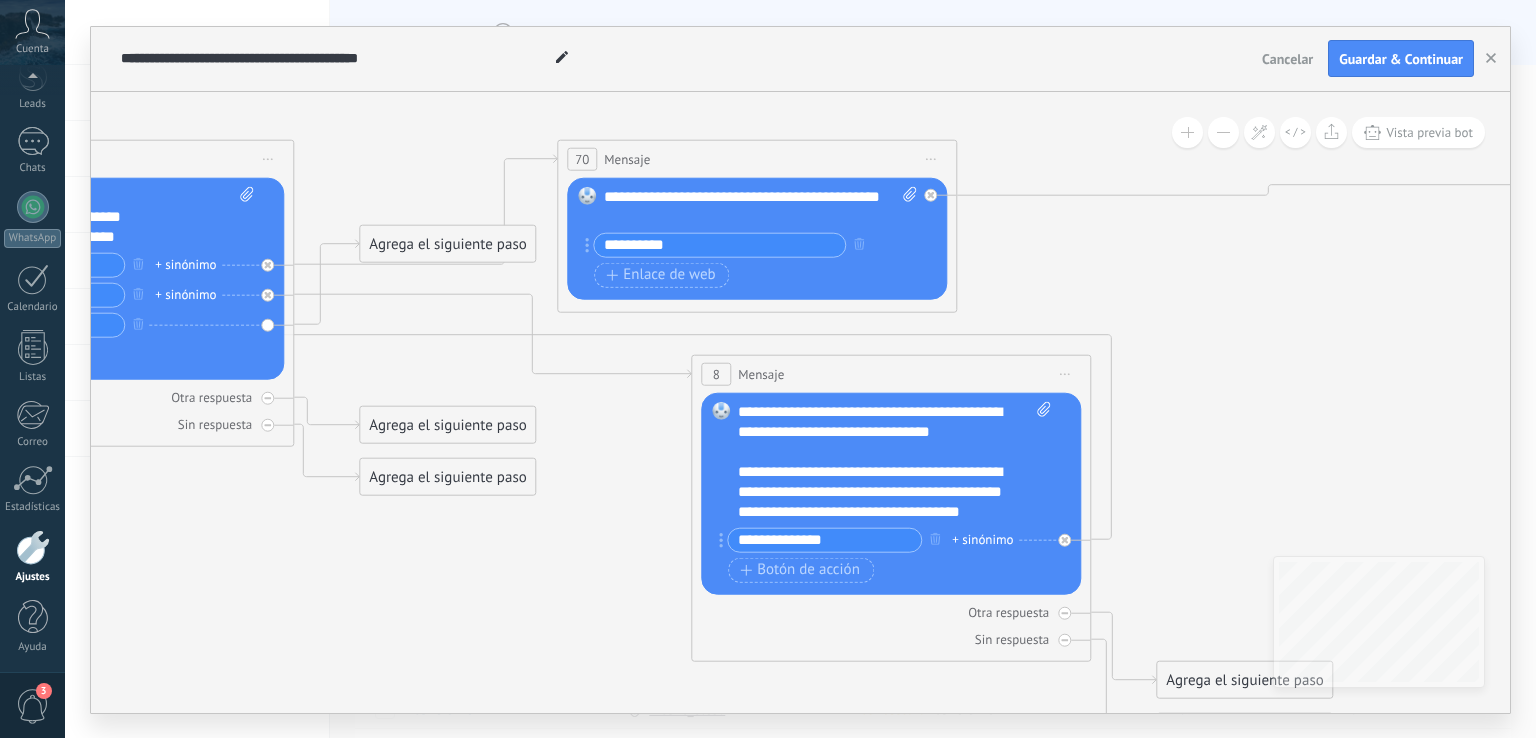 click 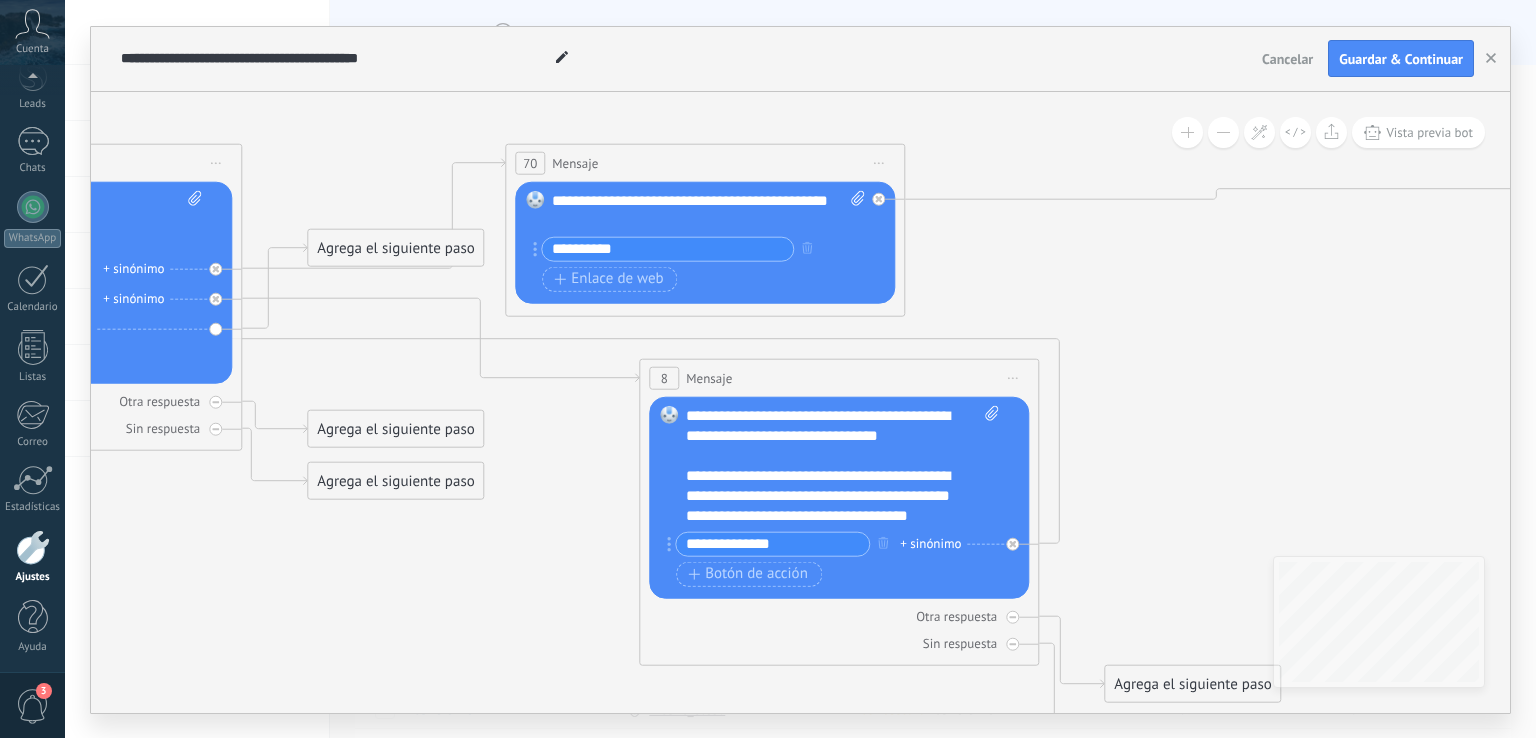 click on "**********" at bounding box center (709, 210) 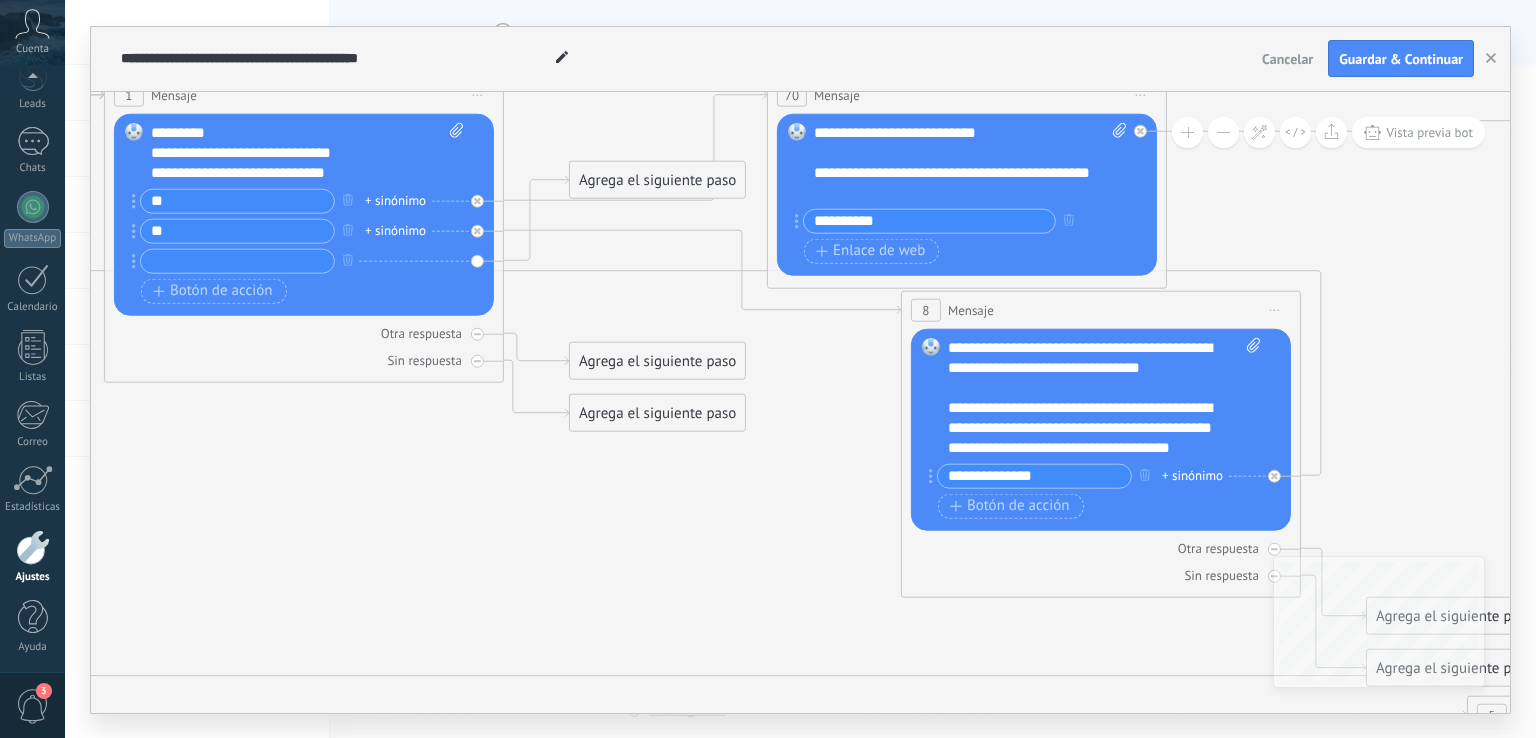 drag, startPoint x: 357, startPoint y: 375, endPoint x: 619, endPoint y: 307, distance: 270.68063 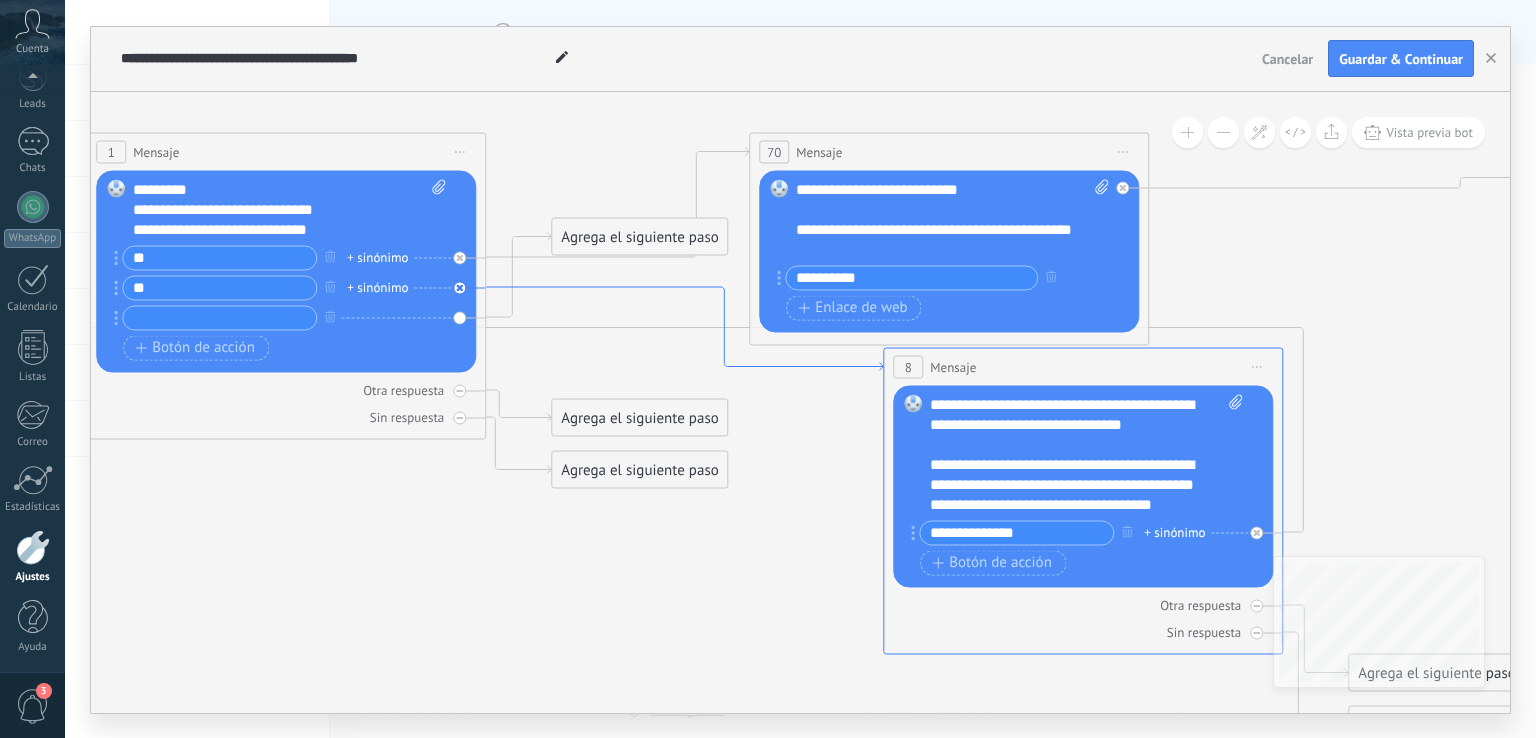 drag, startPoint x: 884, startPoint y: 308, endPoint x: 860, endPoint y: 355, distance: 52.773098 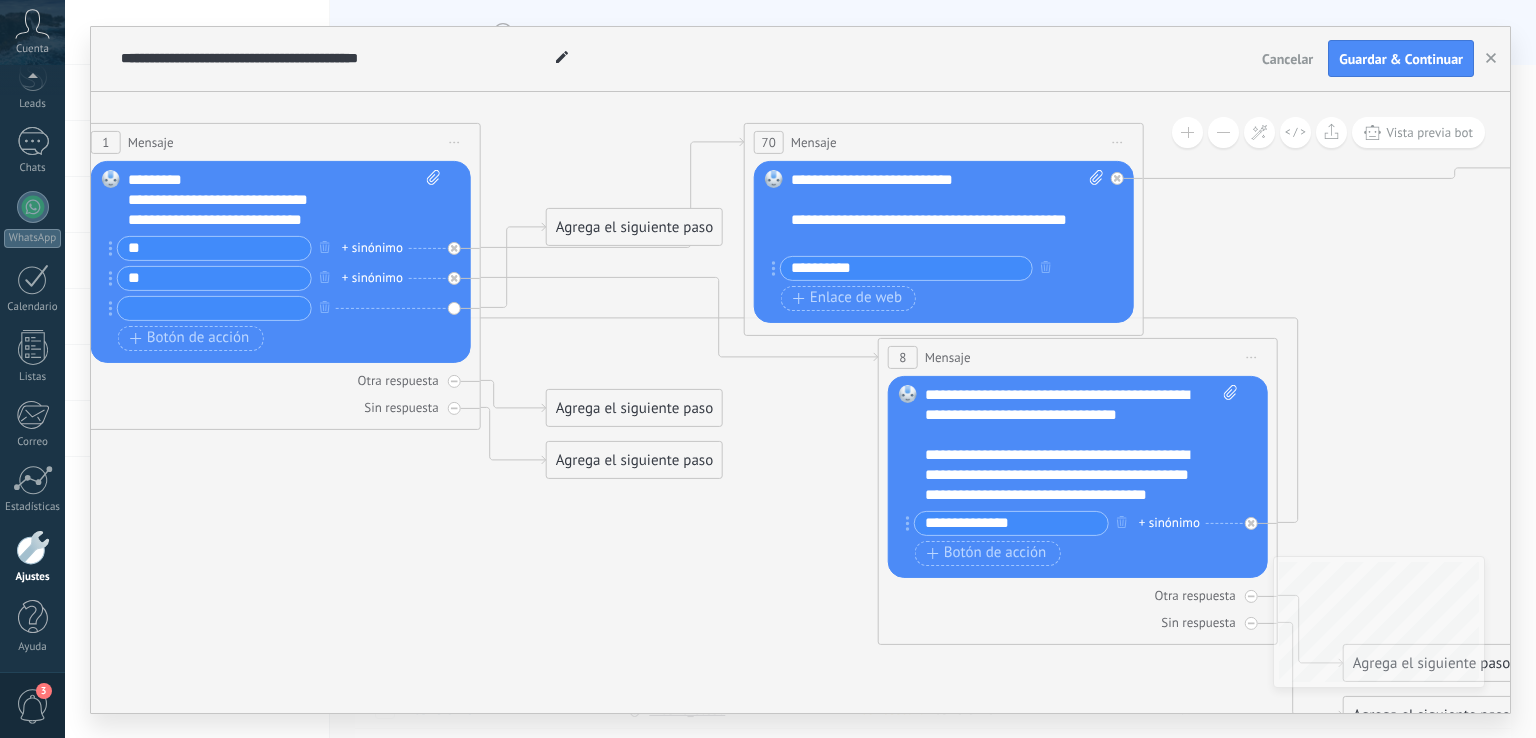 click on "8" at bounding box center [903, 357] 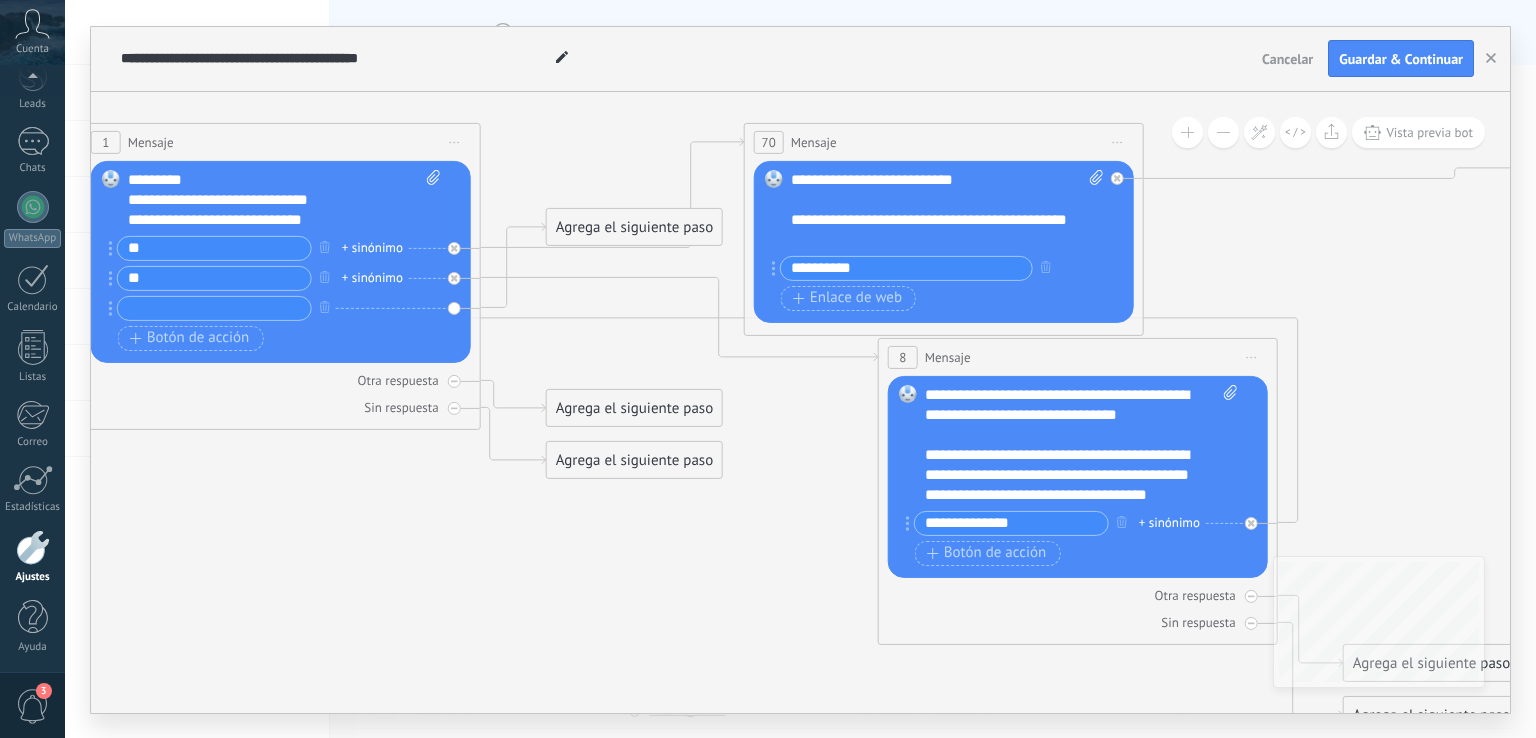click on "Iniciar vista previa aquí
Cambiar nombre
Duplicar
Borrar" at bounding box center [1252, 357] 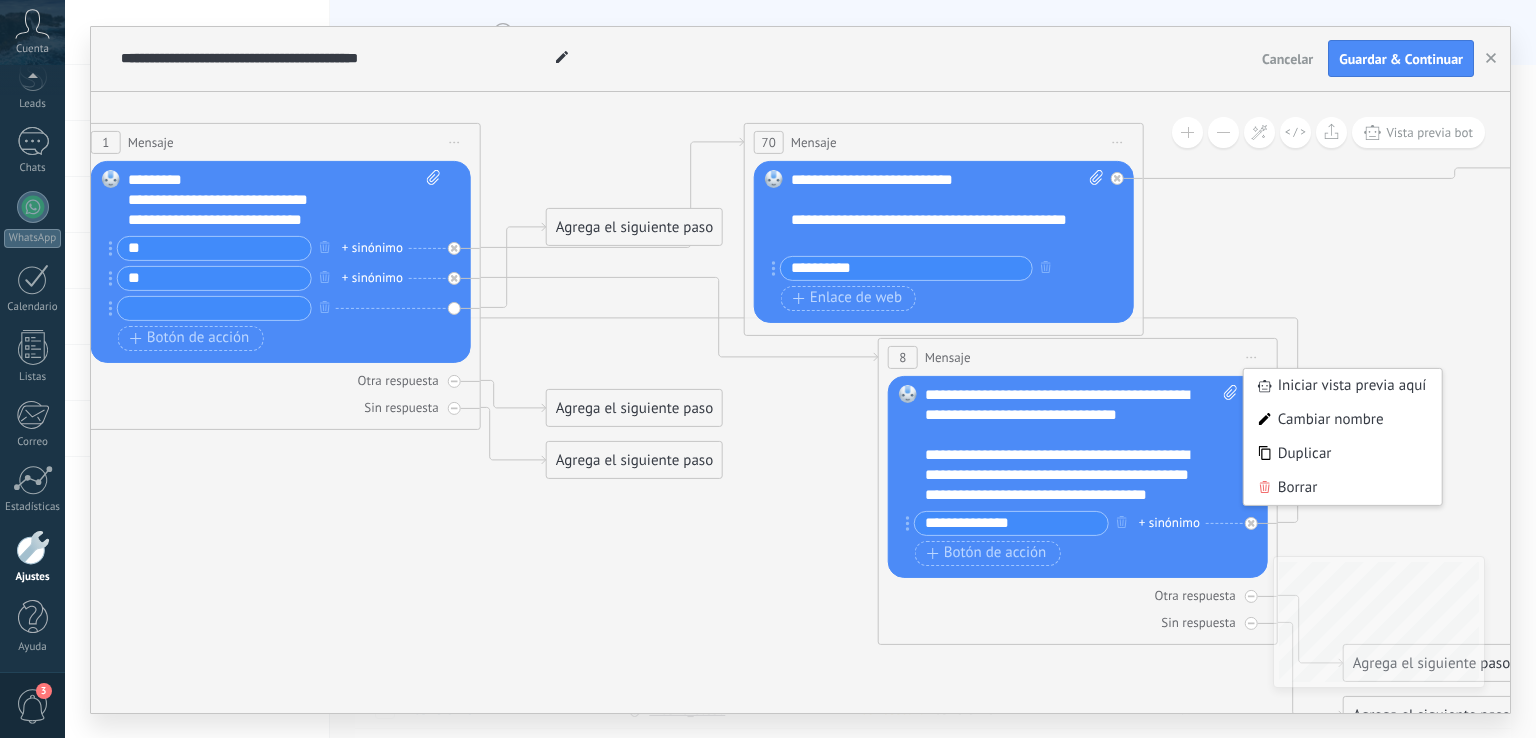 click 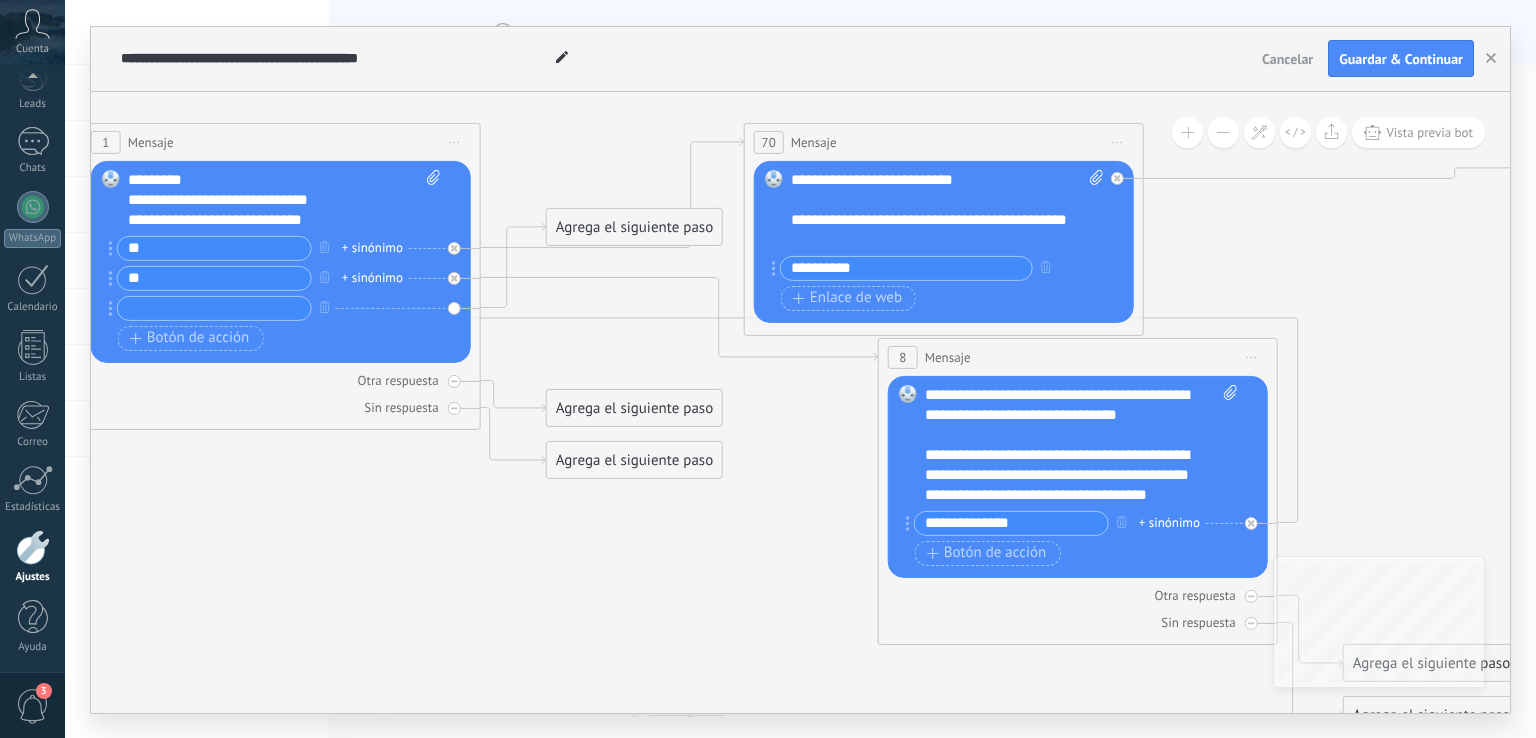 click at bounding box center (1187, 132) 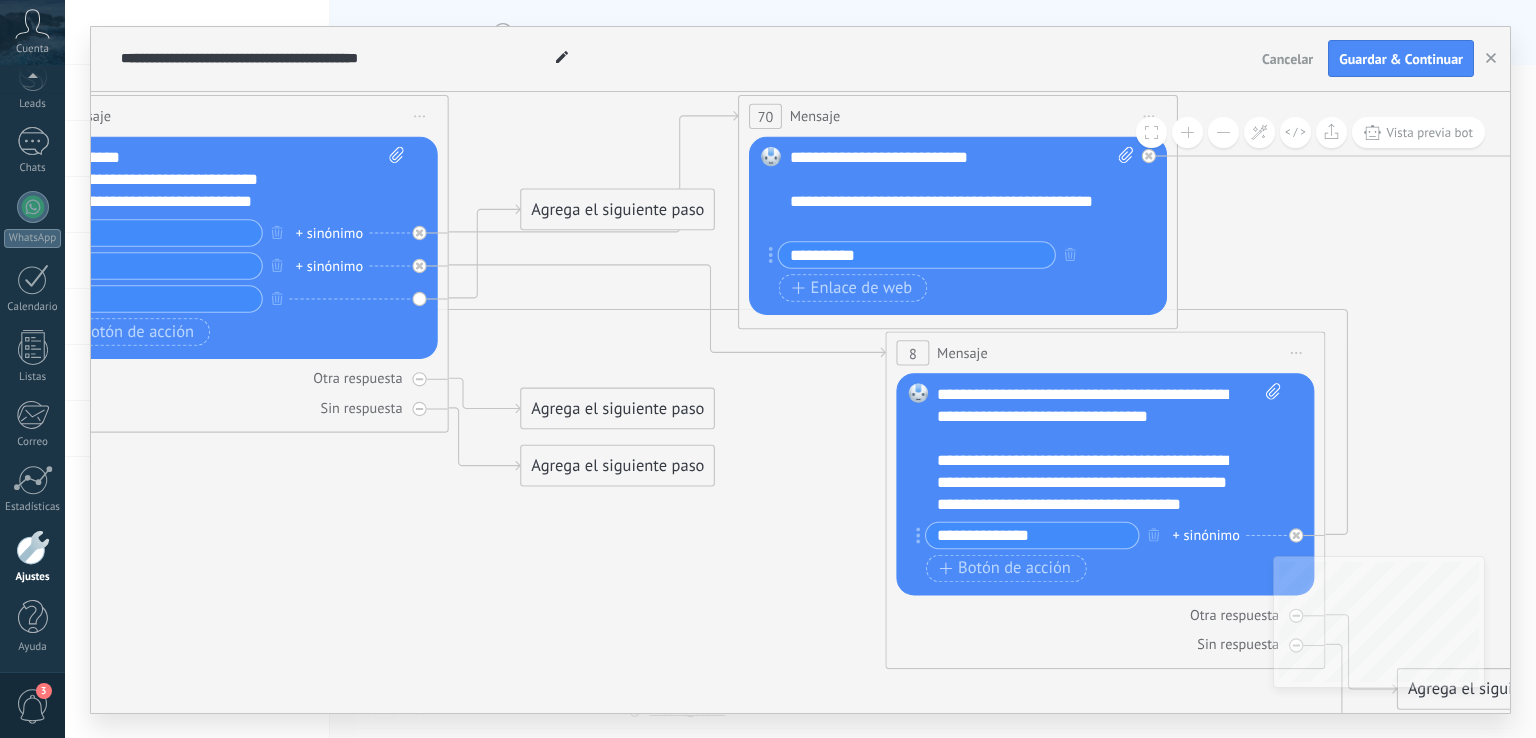click at bounding box center [1223, 132] 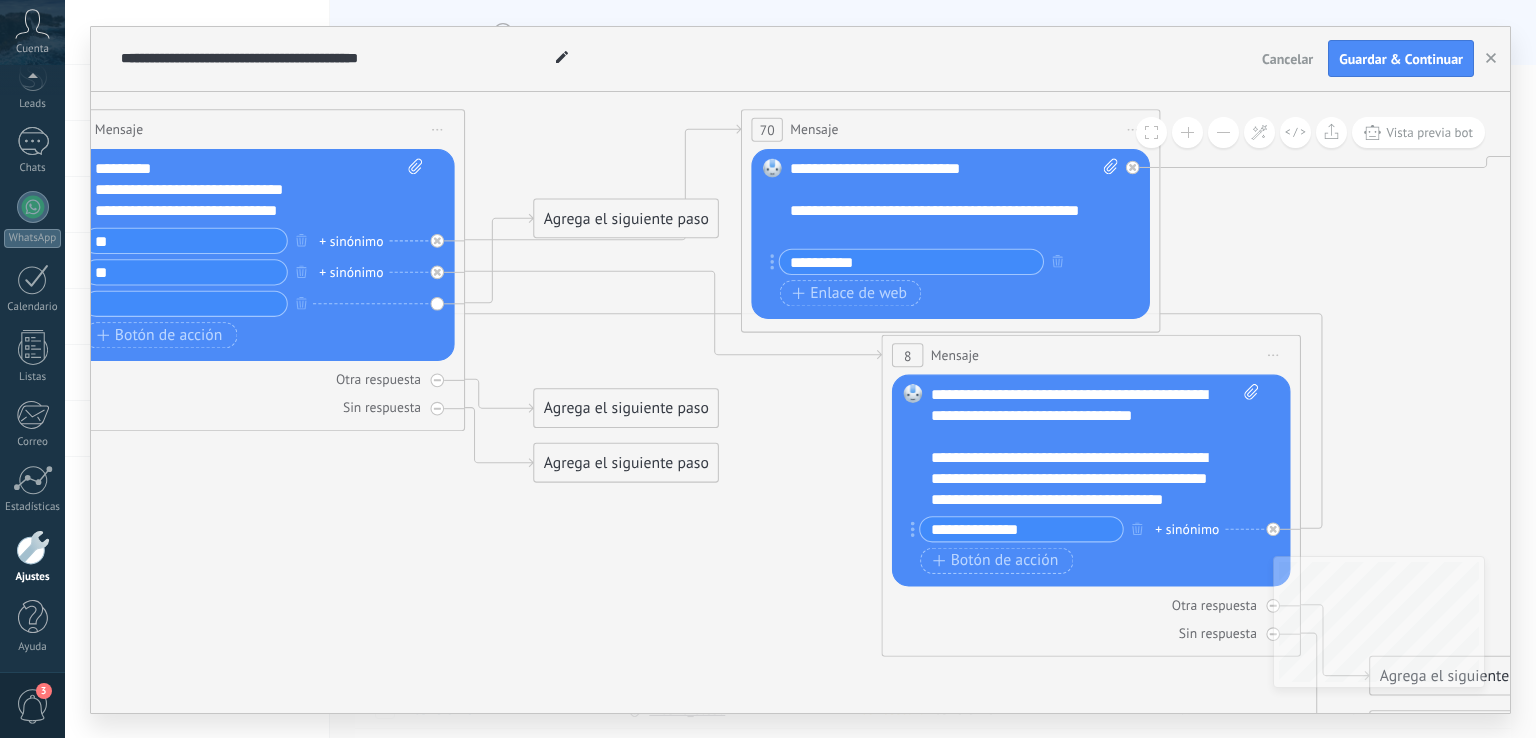 click at bounding box center [1223, 132] 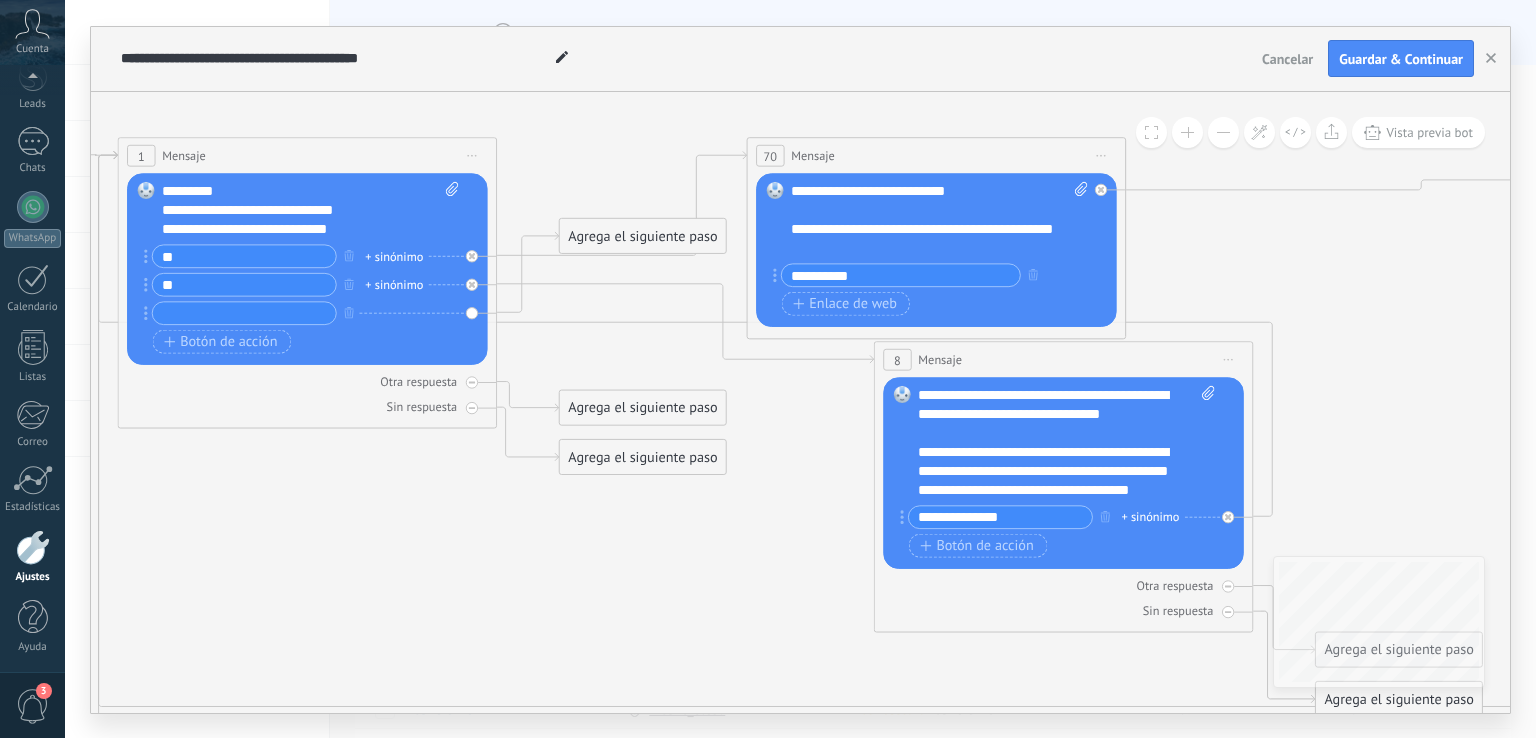 click at bounding box center [1223, 132] 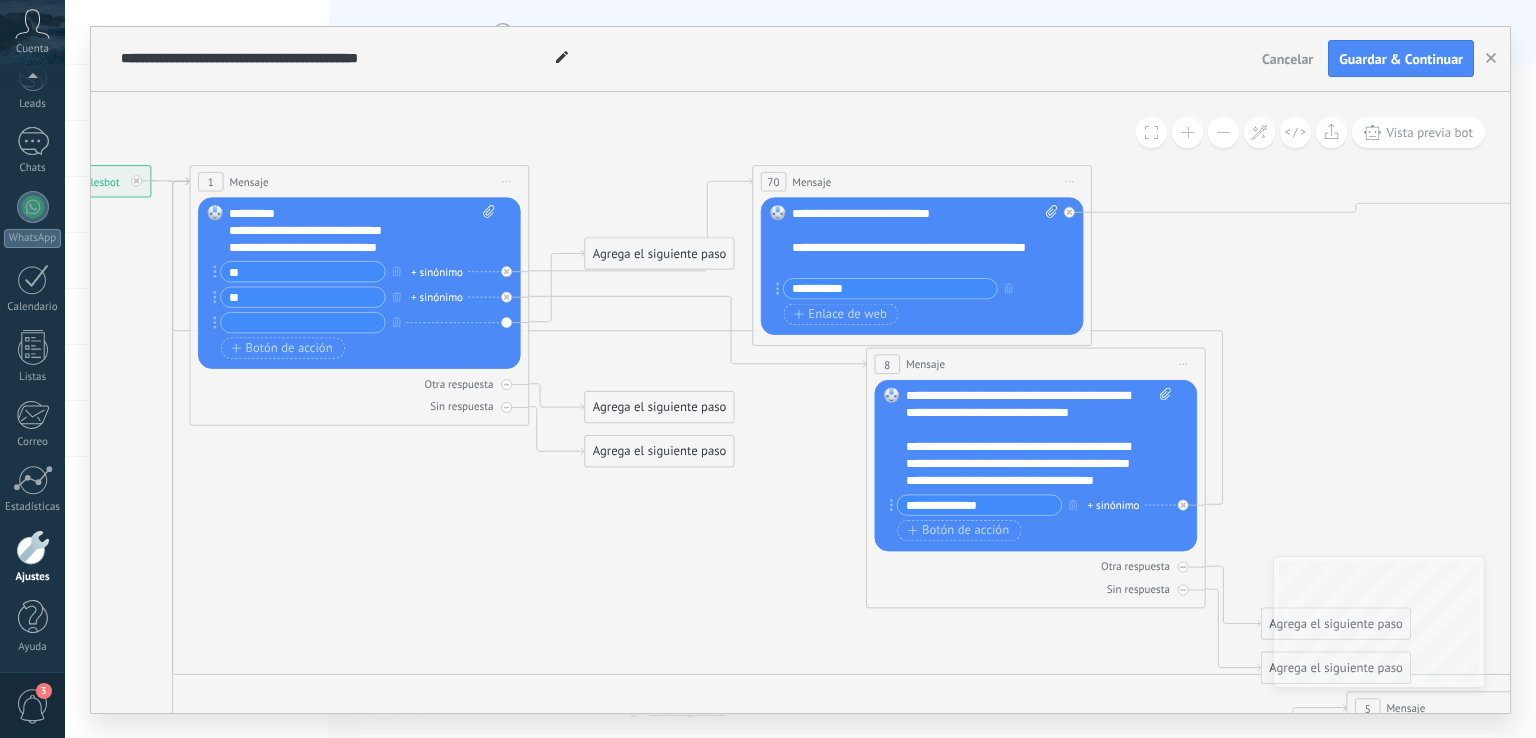 click at bounding box center [1223, 132] 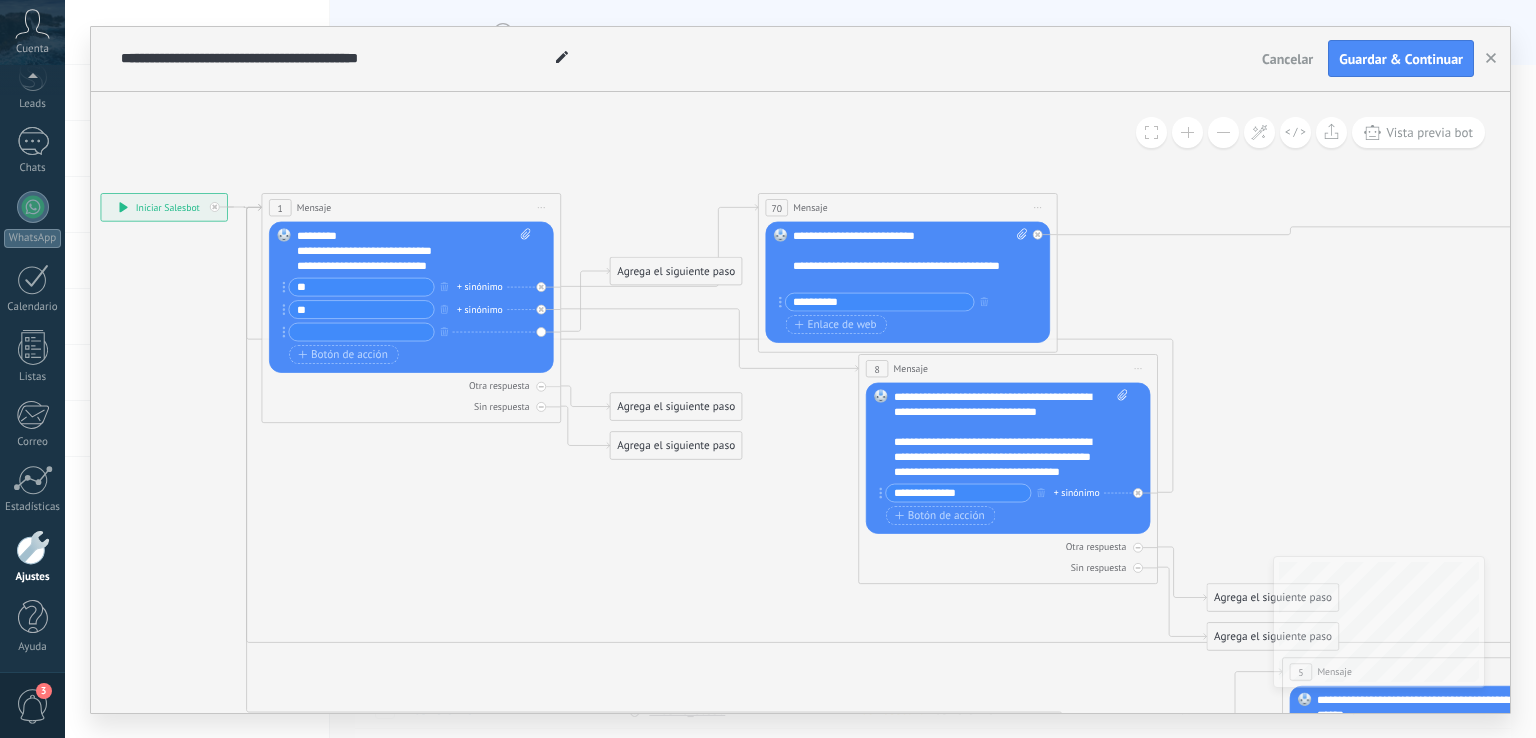 click at bounding box center (1223, 132) 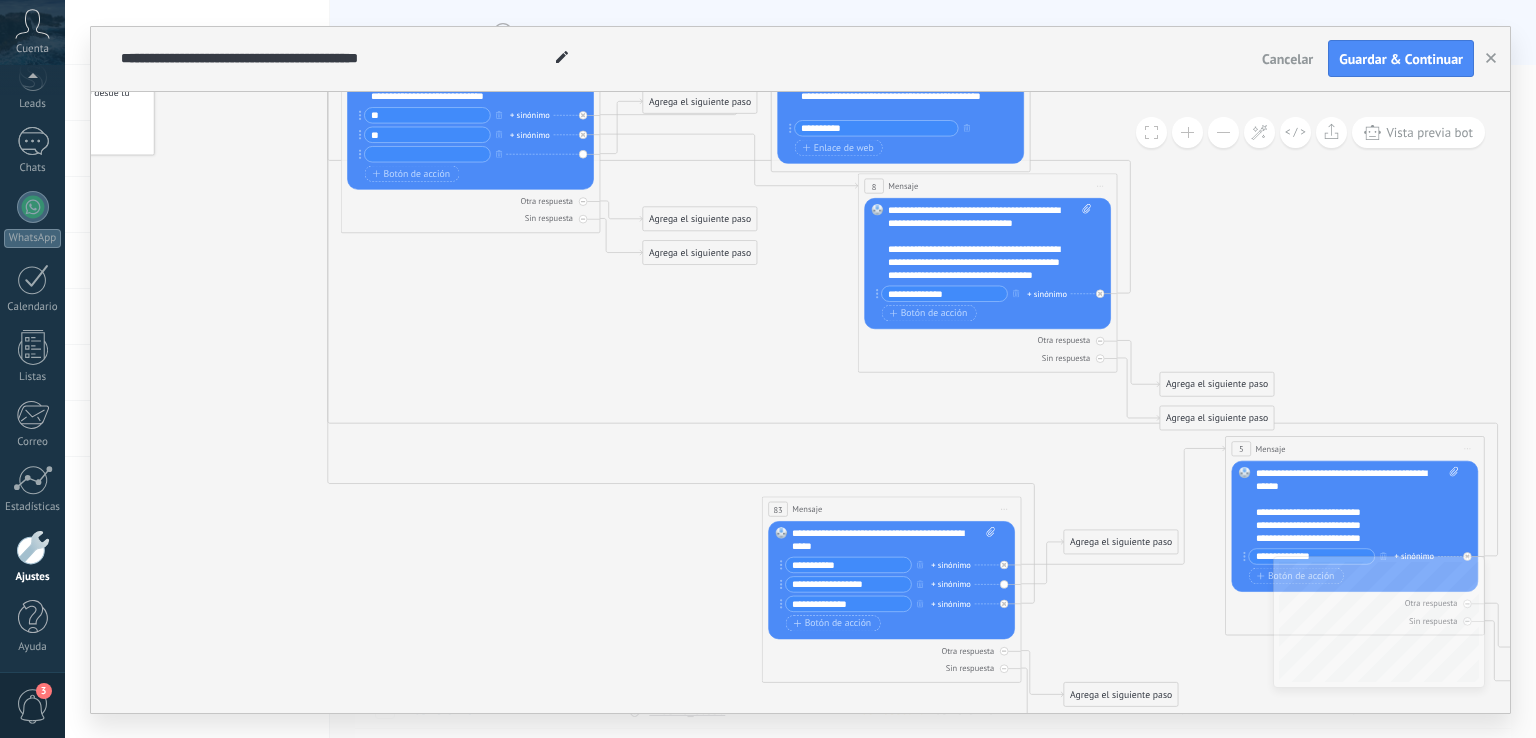 drag, startPoint x: 1284, startPoint y: 333, endPoint x: 1311, endPoint y: 215, distance: 121.049576 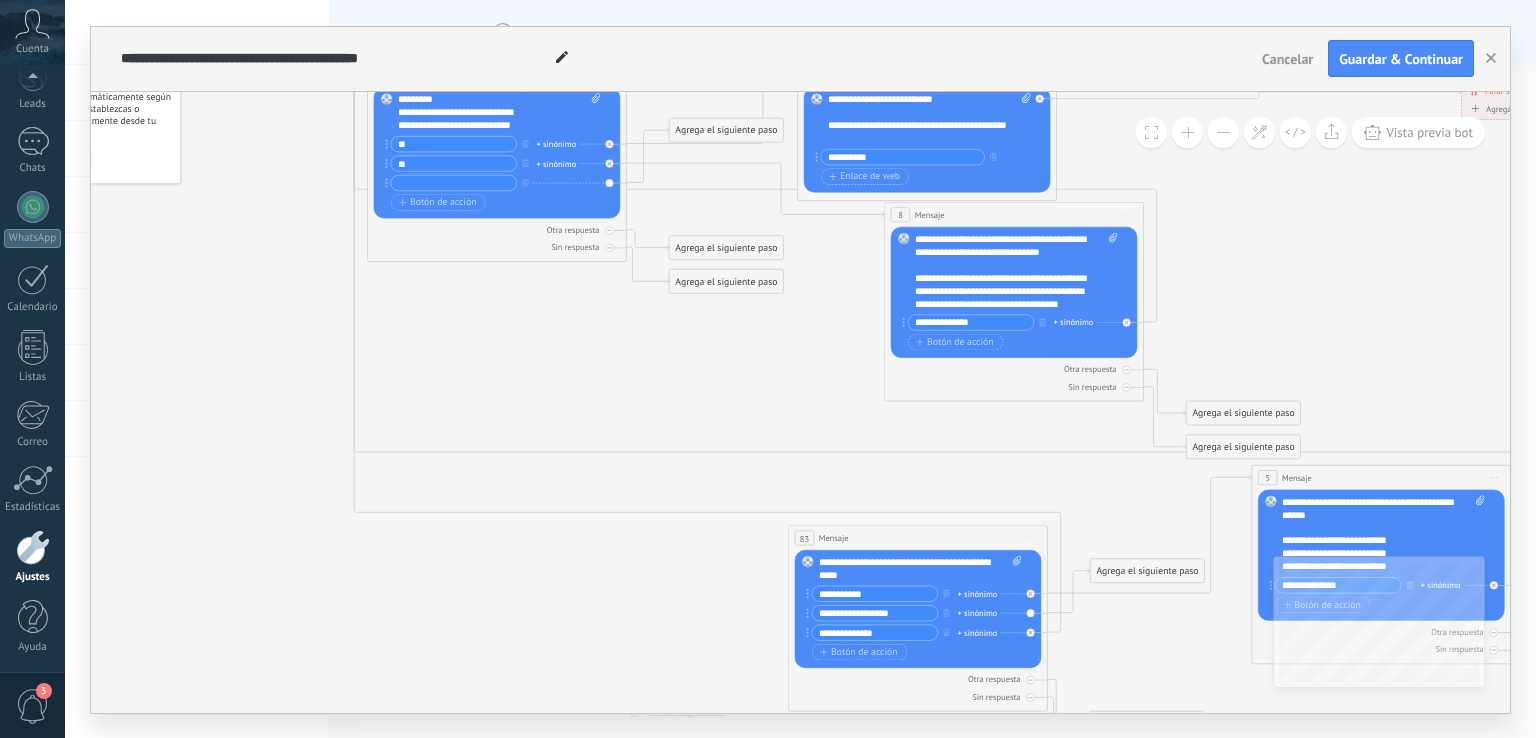 drag, startPoint x: 1280, startPoint y: 280, endPoint x: 1332, endPoint y: 297, distance: 54.708317 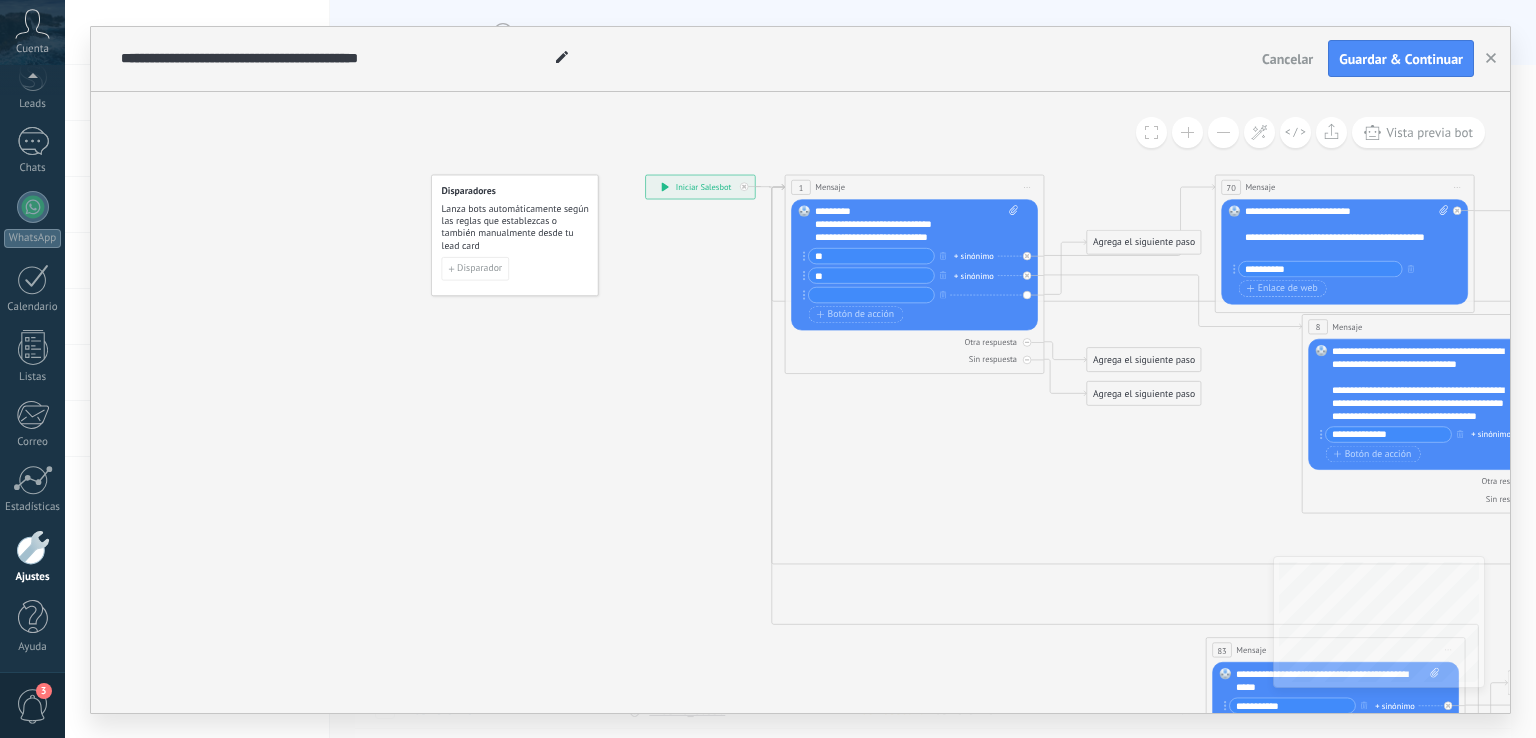 drag, startPoint x: 624, startPoint y: 376, endPoint x: 1043, endPoint y: 488, distance: 433.71072 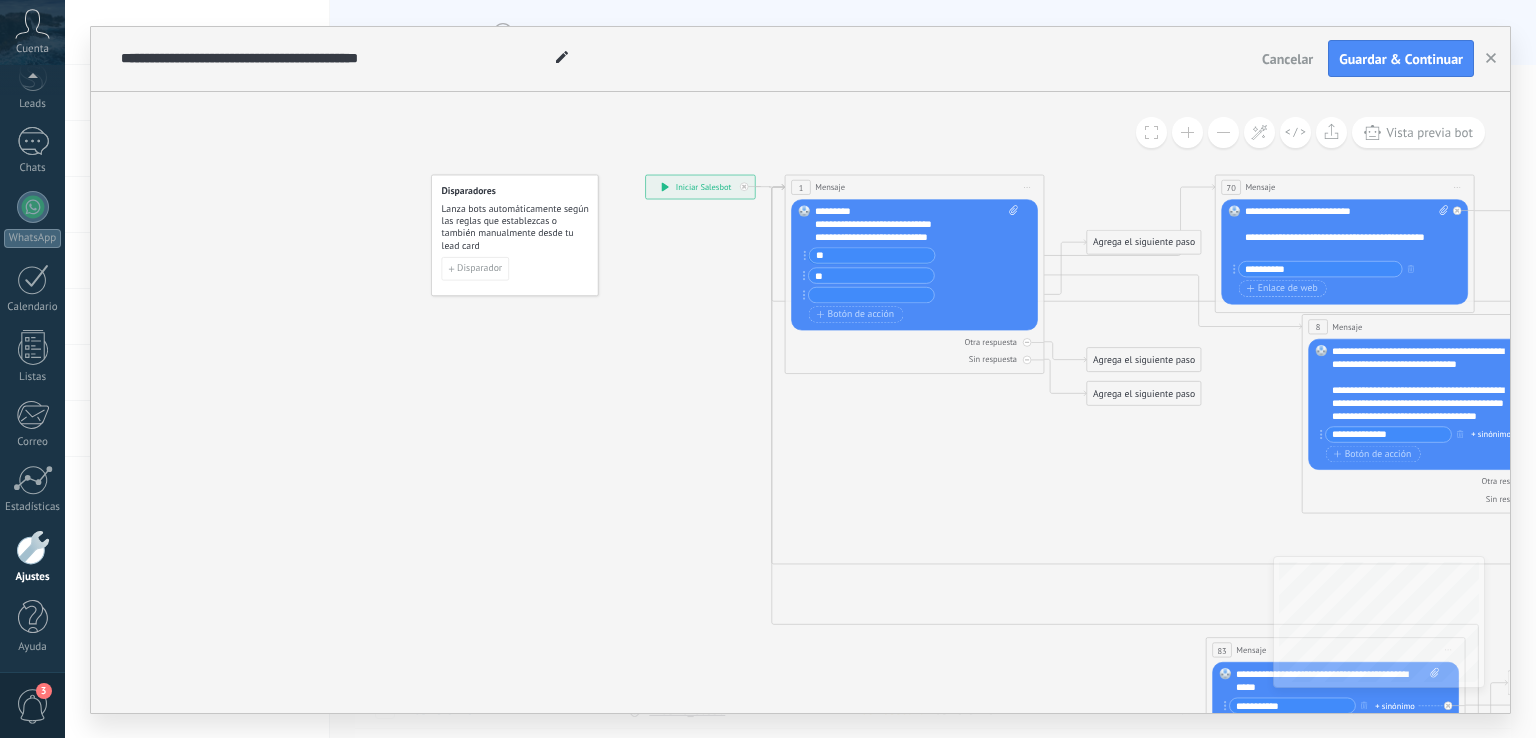 drag, startPoint x: 803, startPoint y: 276, endPoint x: 804, endPoint y: 245, distance: 31.016125 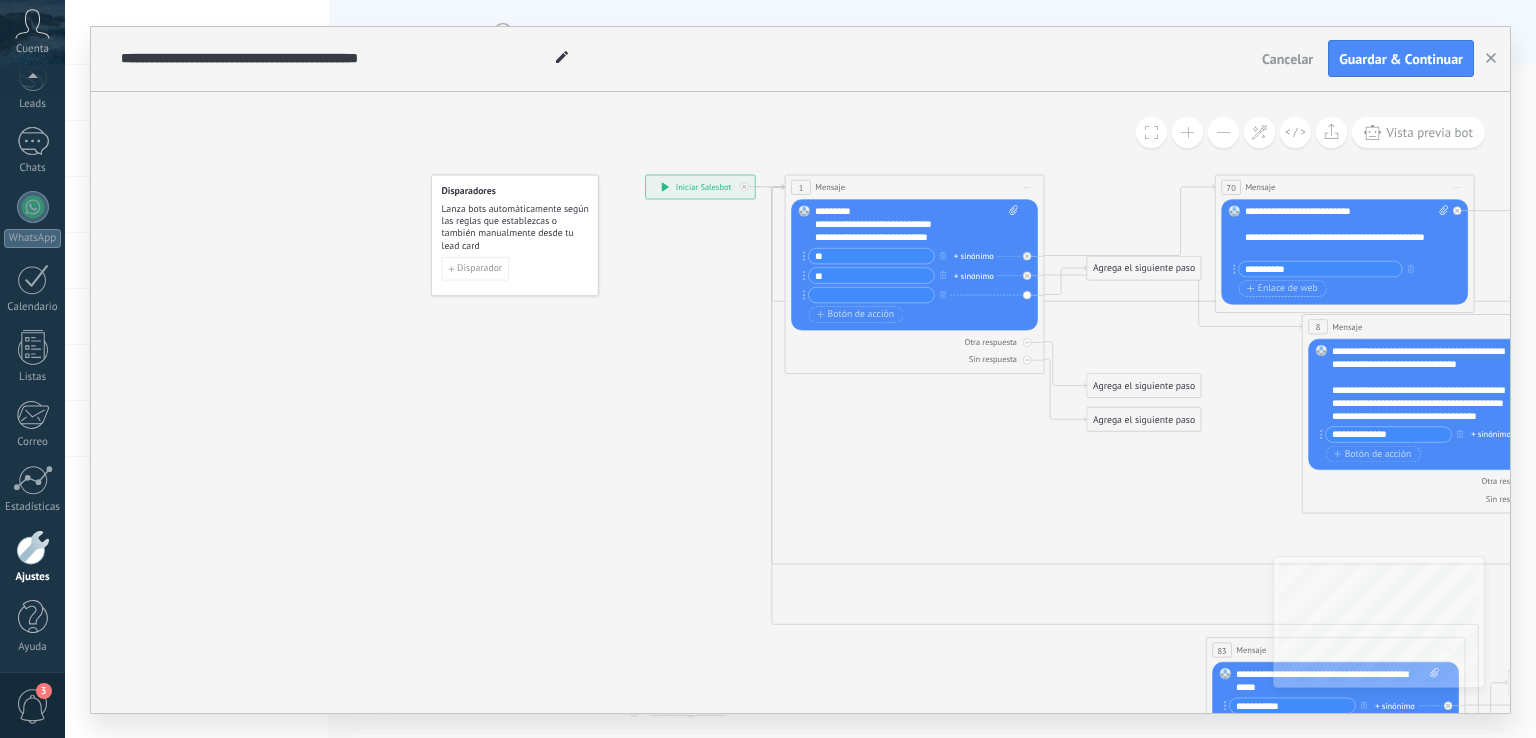 click on "**" at bounding box center (871, 255) 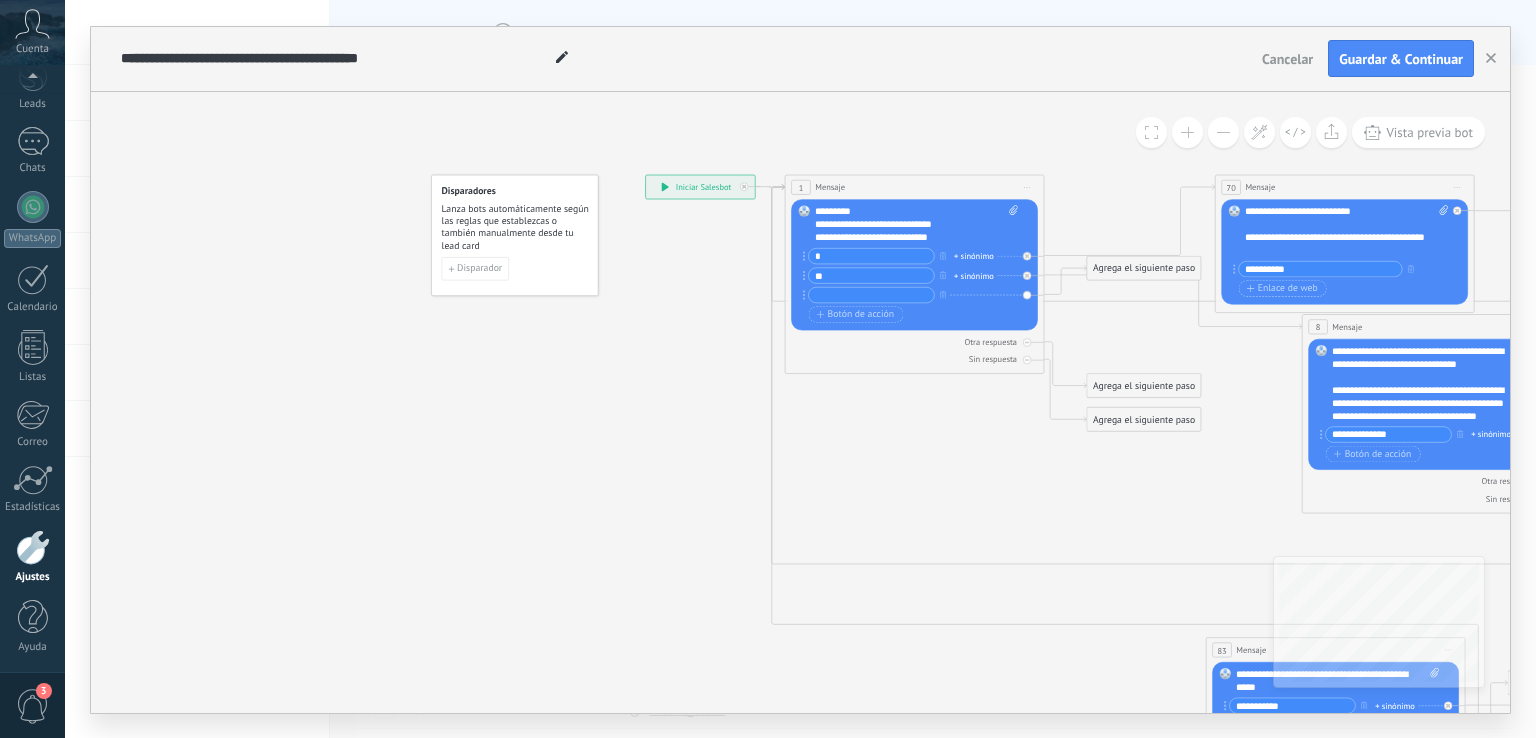 type on "**" 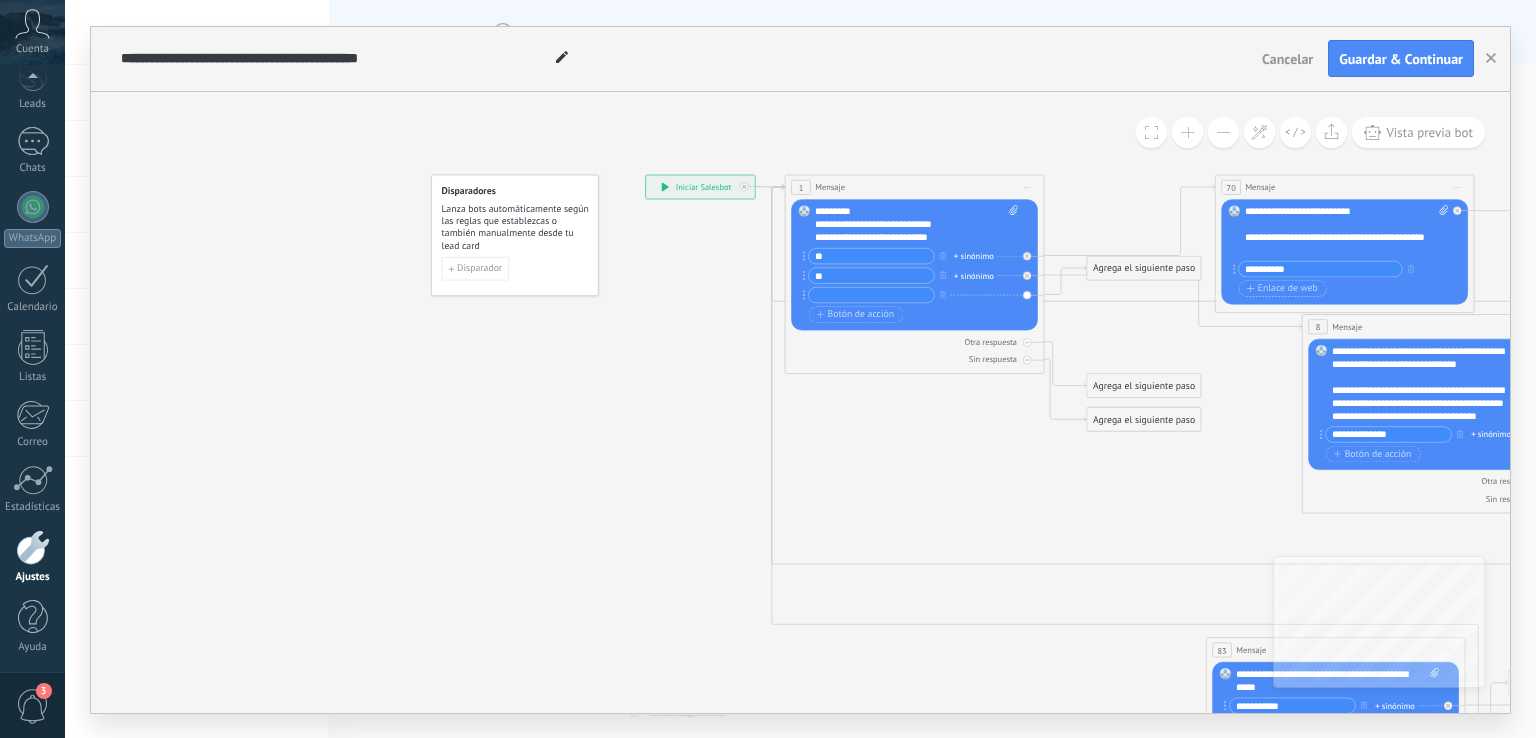 click on "**" at bounding box center [871, 275] 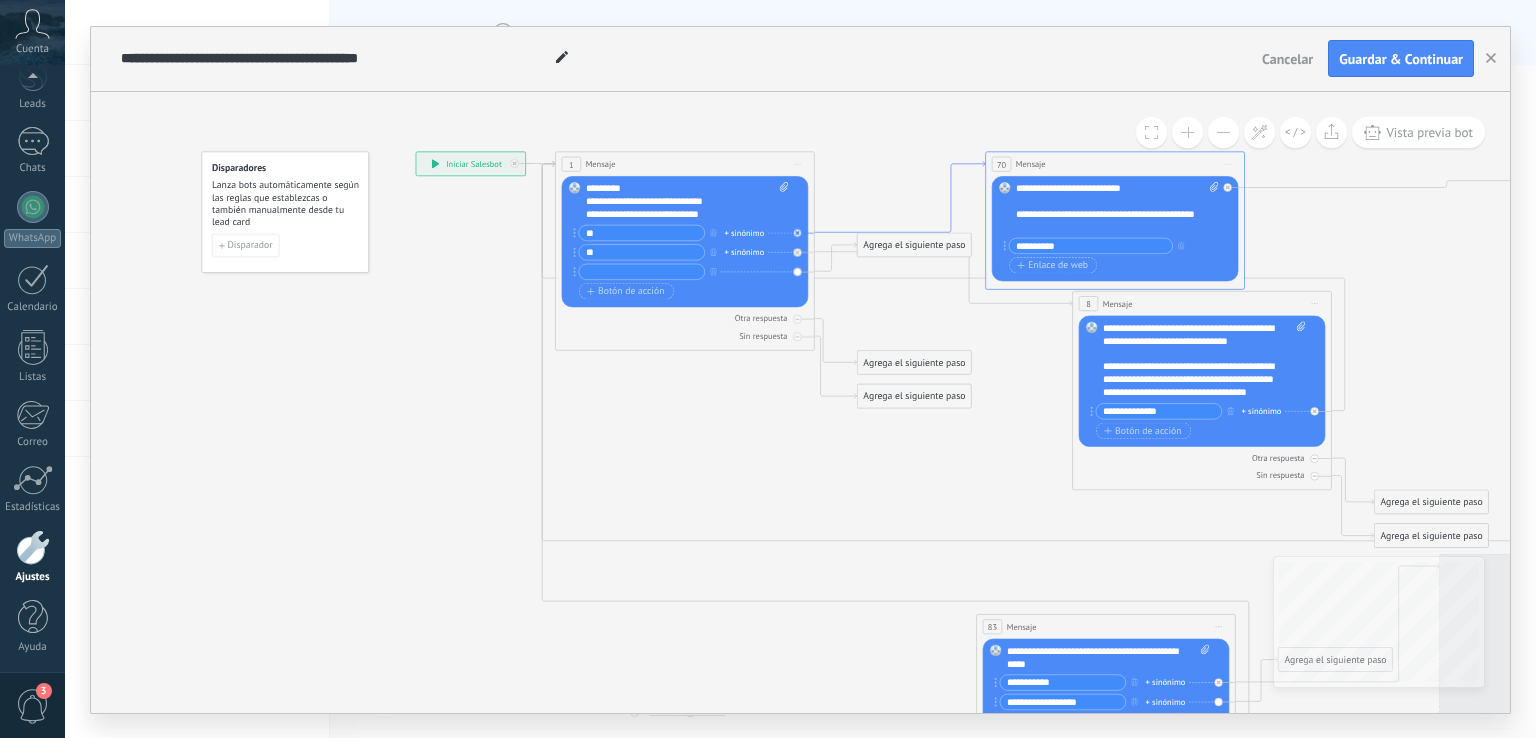 drag, startPoint x: 1185, startPoint y: 185, endPoint x: 955, endPoint y: 161, distance: 231.24878 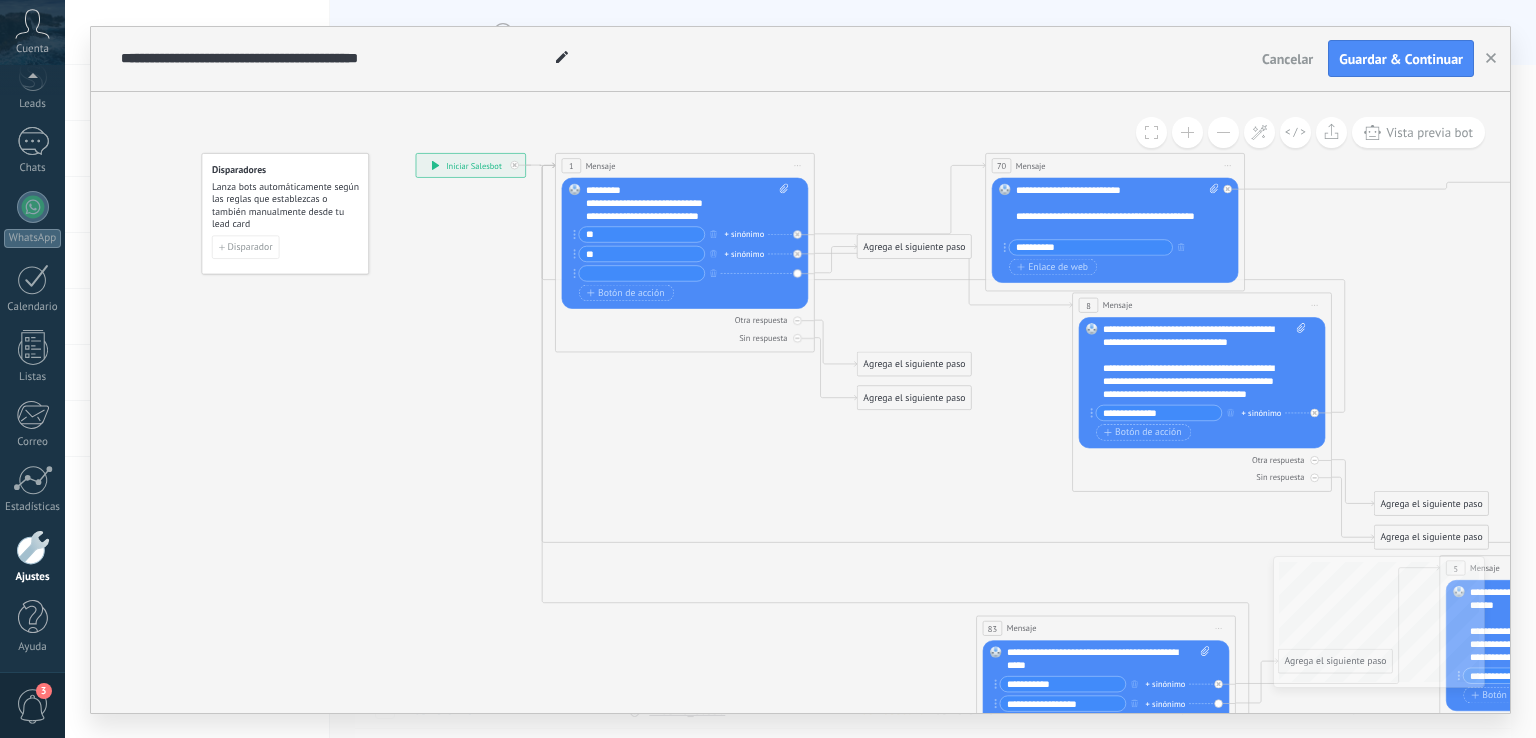 drag, startPoint x: 963, startPoint y: 164, endPoint x: 945, endPoint y: 169, distance: 18.681541 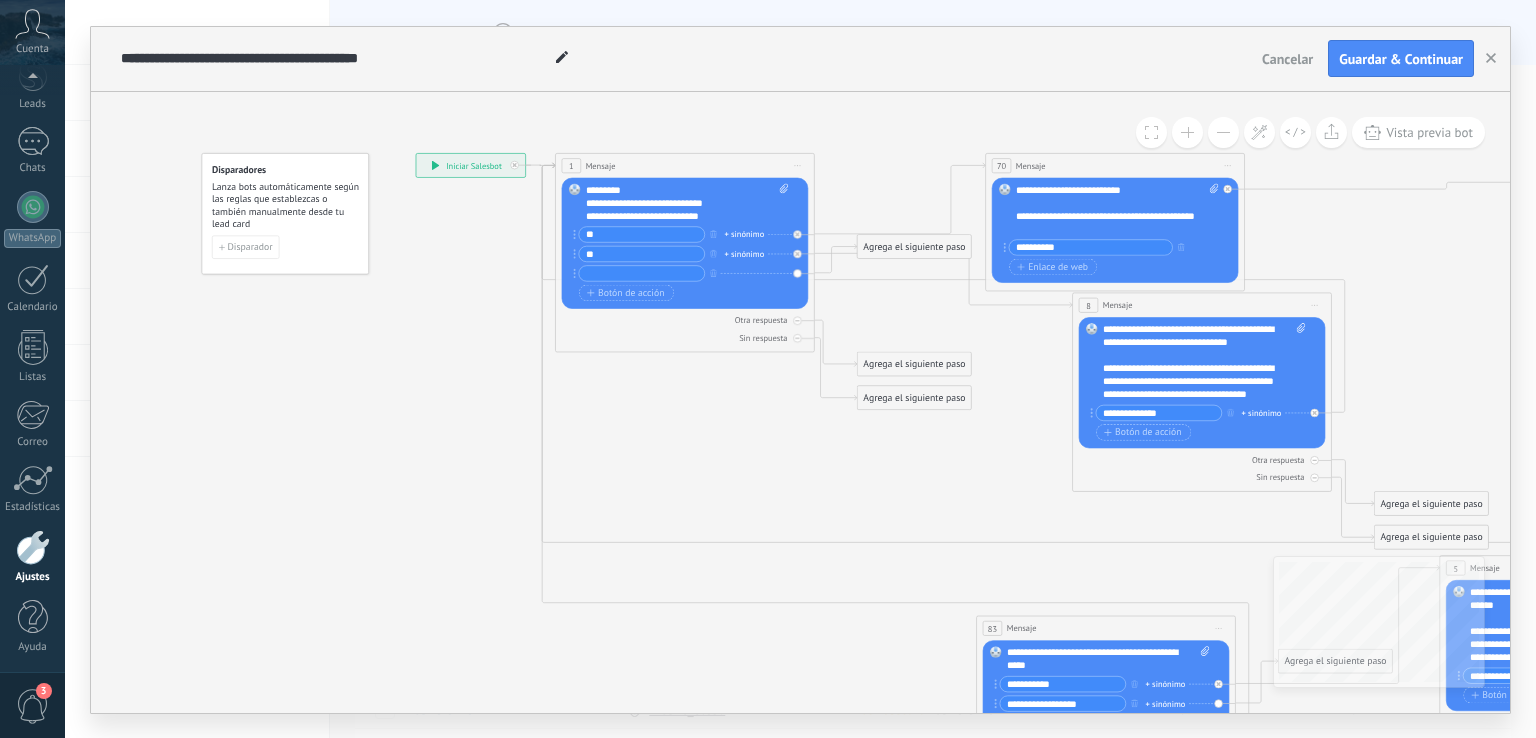 click 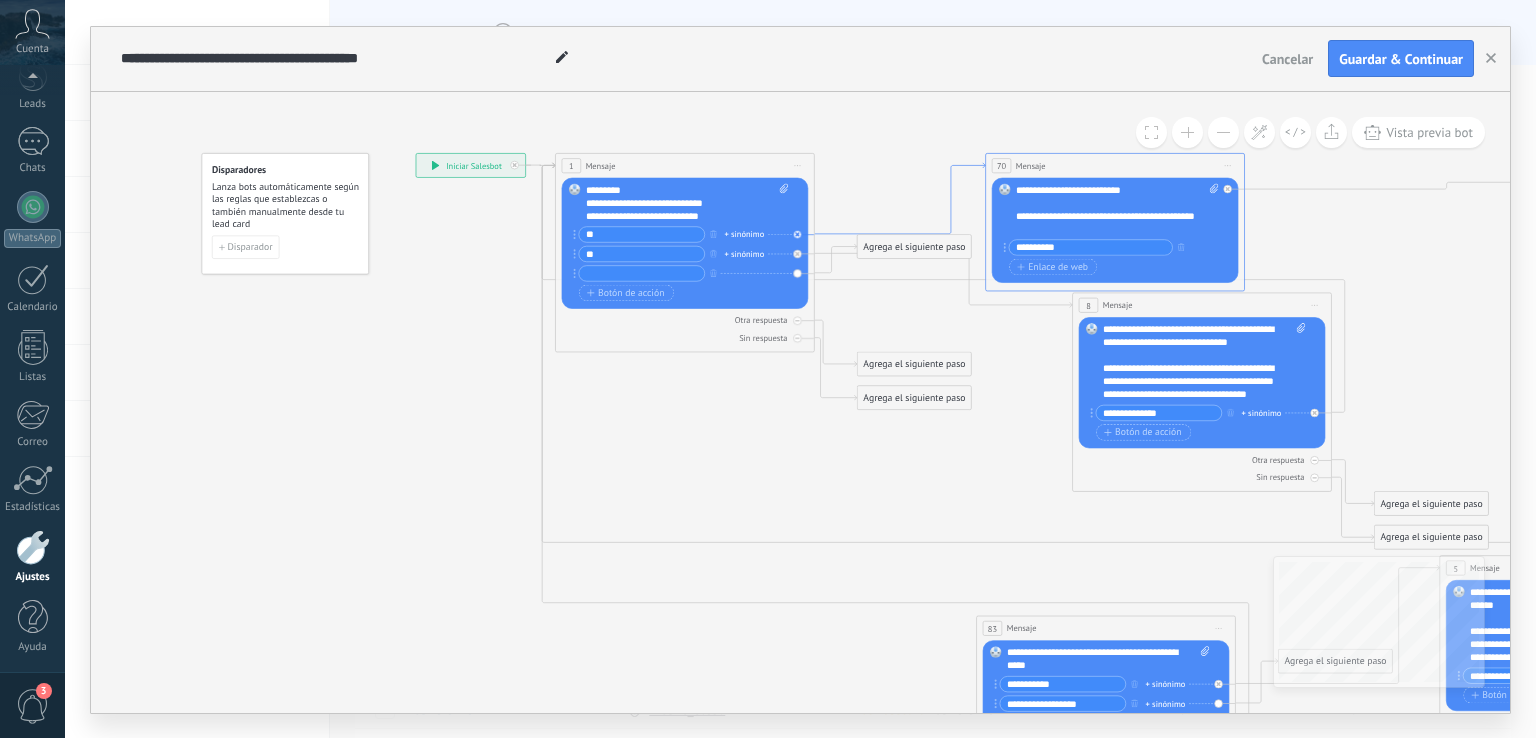 click 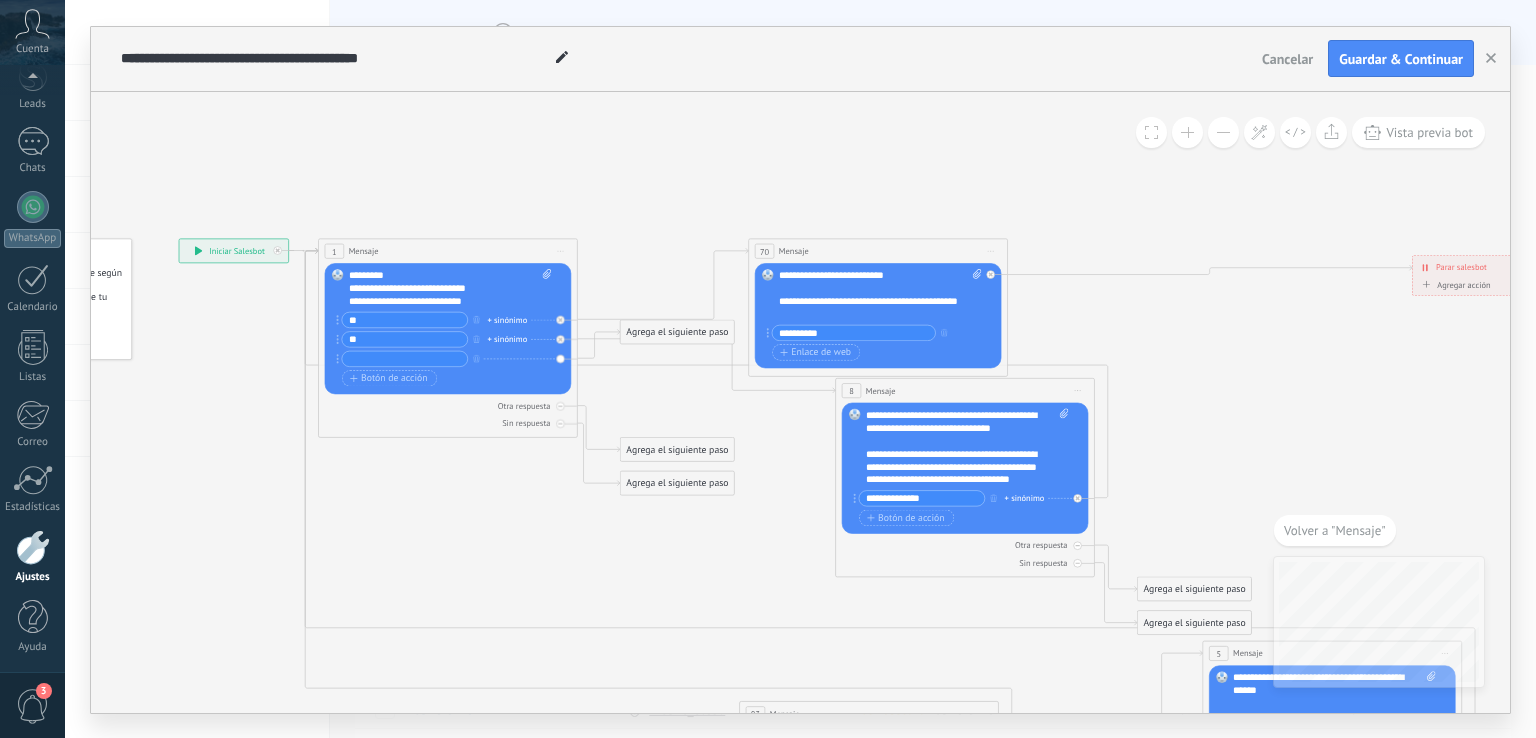 drag, startPoint x: 990, startPoint y: 317, endPoint x: 1076, endPoint y: 221, distance: 128.88754 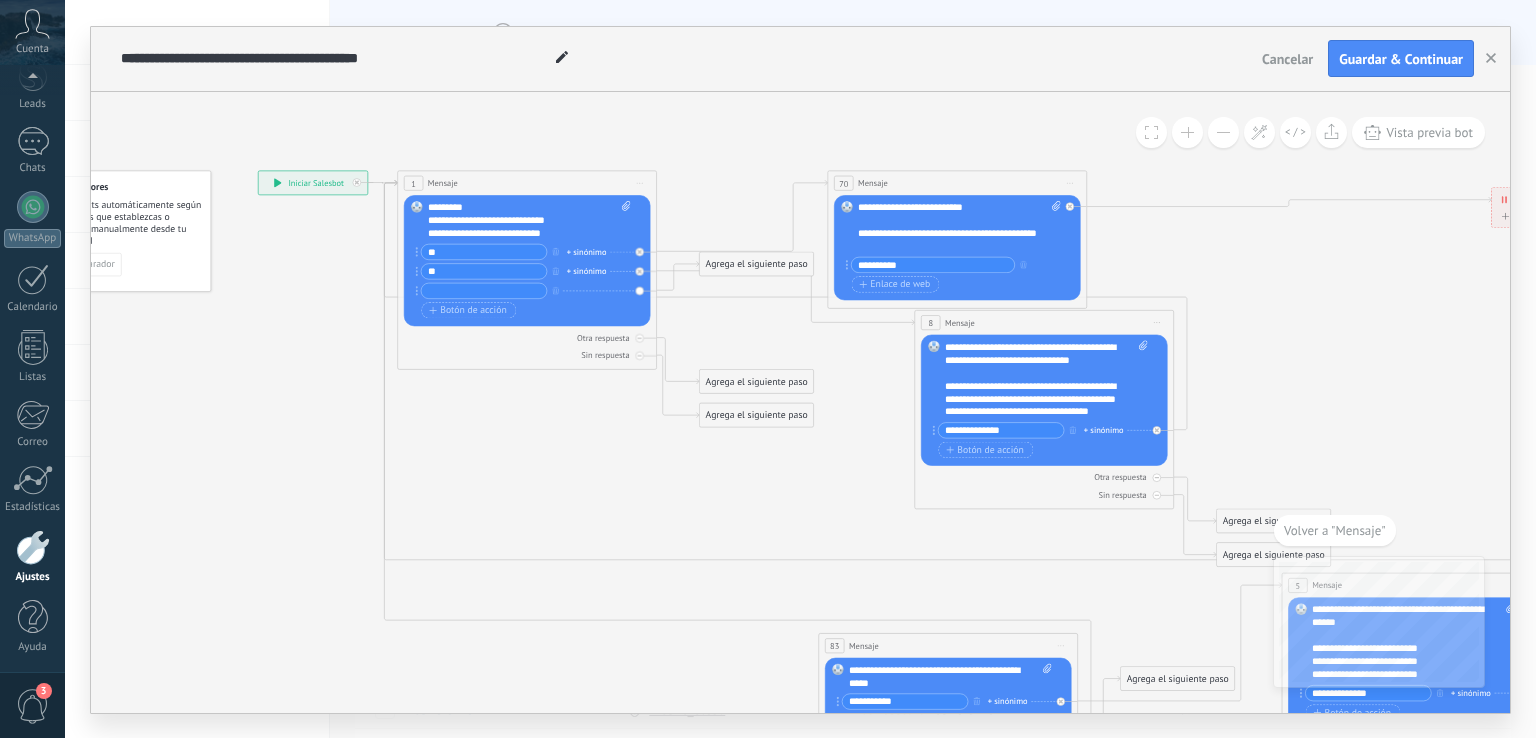 drag, startPoint x: 748, startPoint y: 536, endPoint x: 808, endPoint y: 493, distance: 73.817345 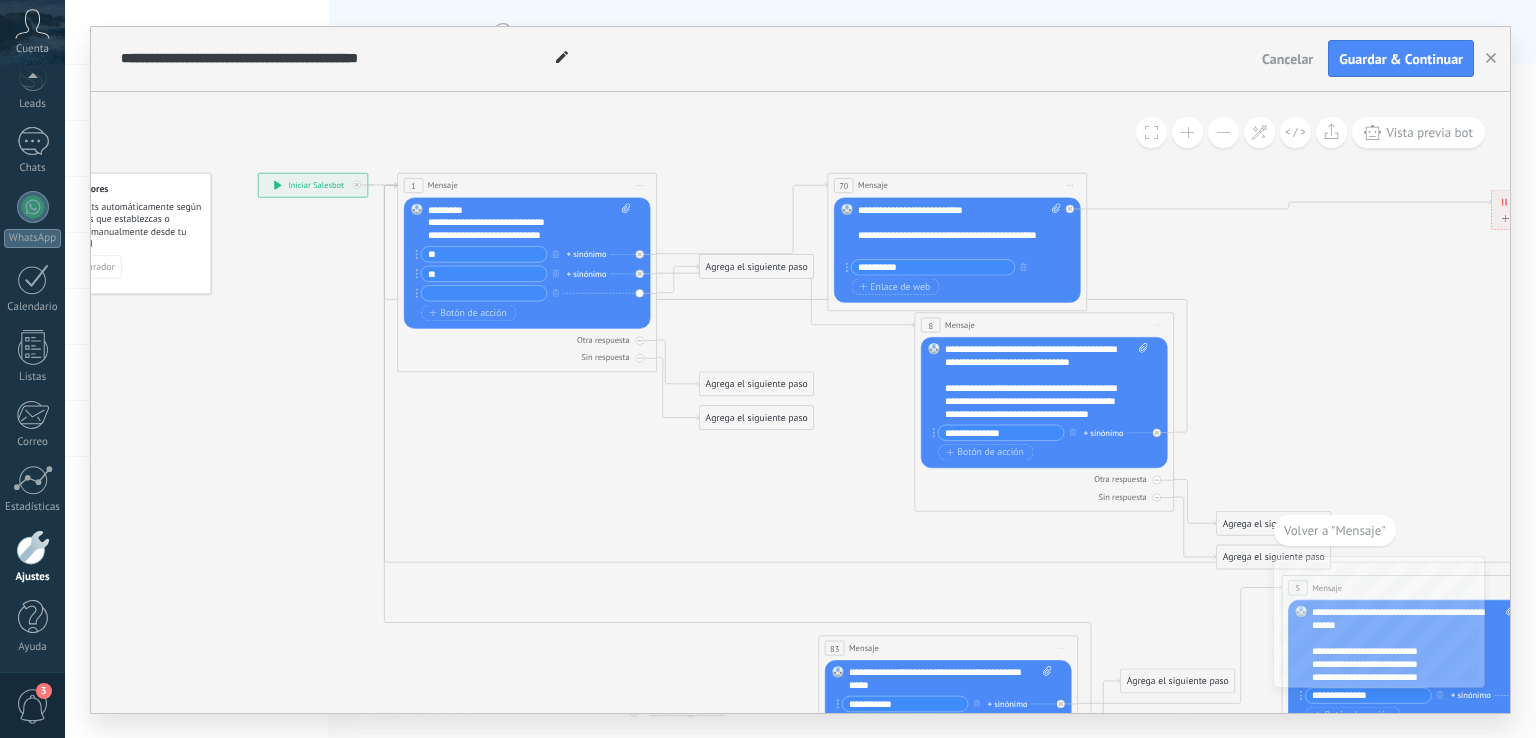click 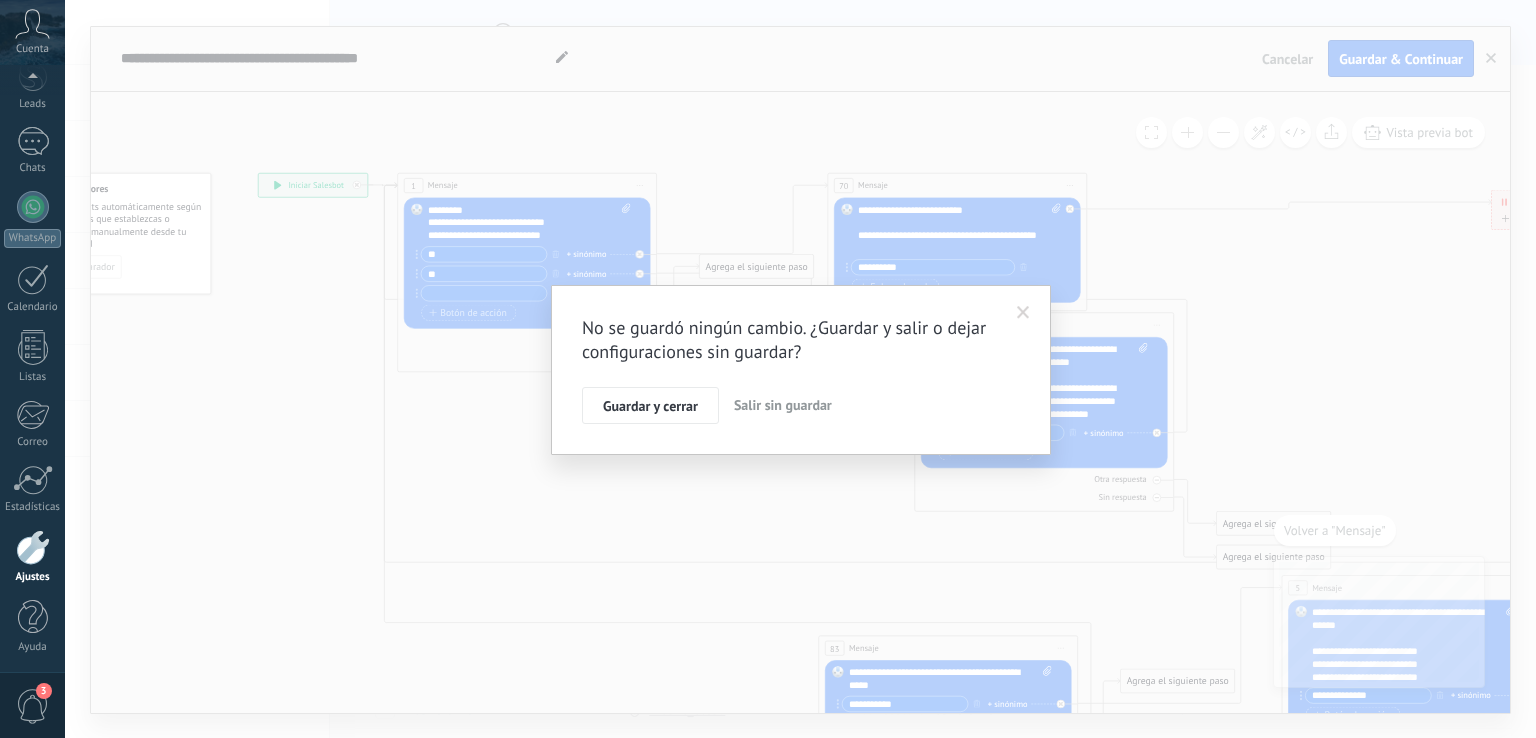 click on "Salir sin guardar" at bounding box center [783, 405] 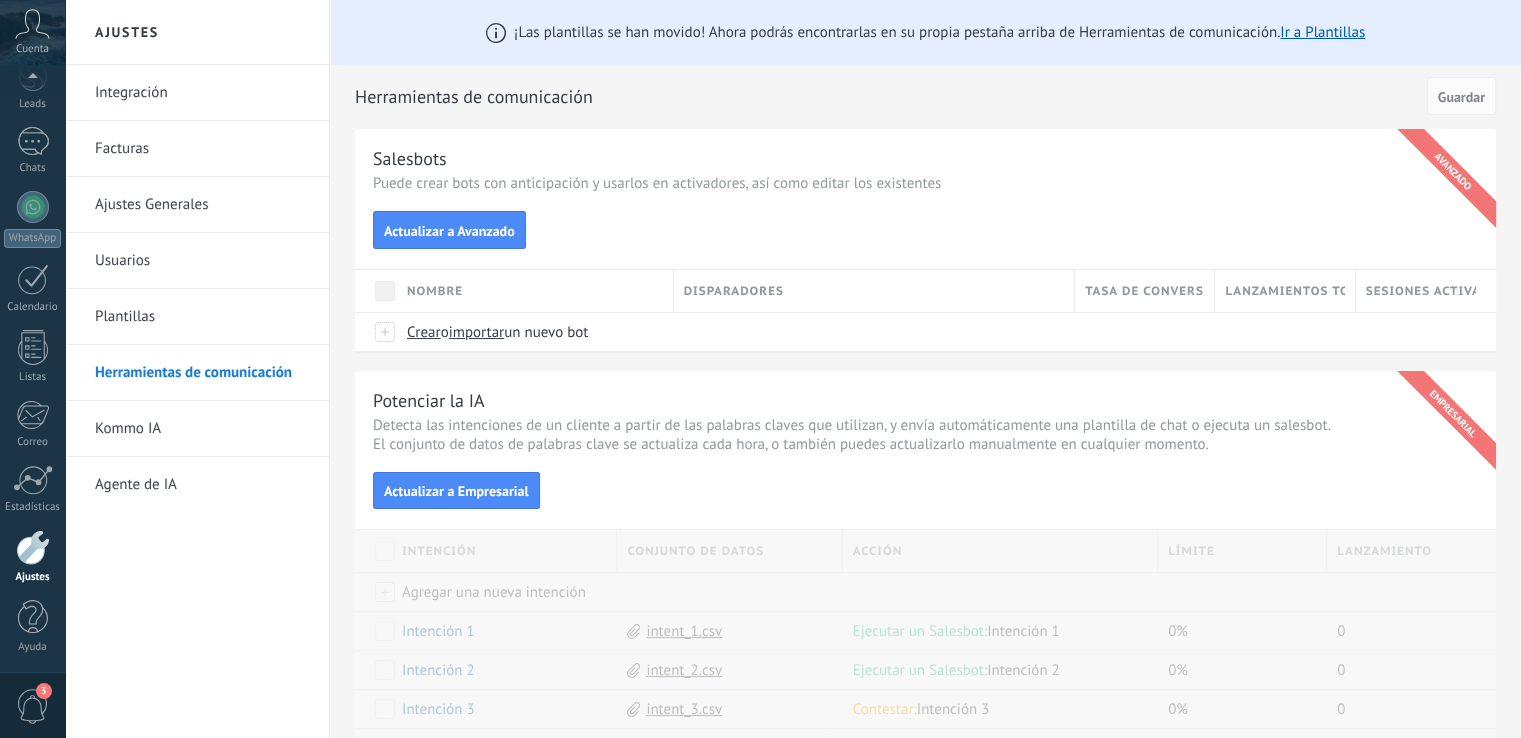 click on "Herramientas de comunicación" at bounding box center [202, 373] 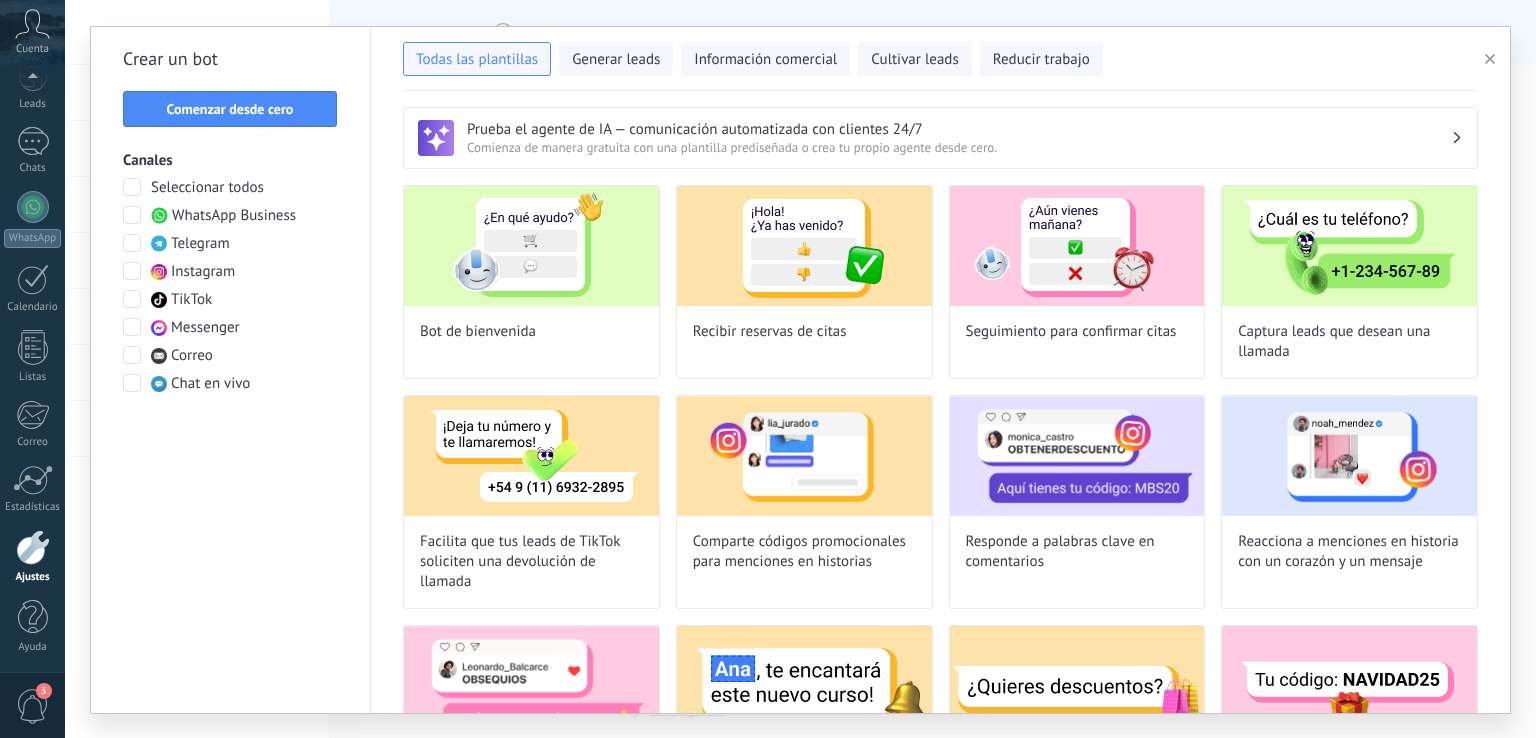 click at bounding box center [132, 215] 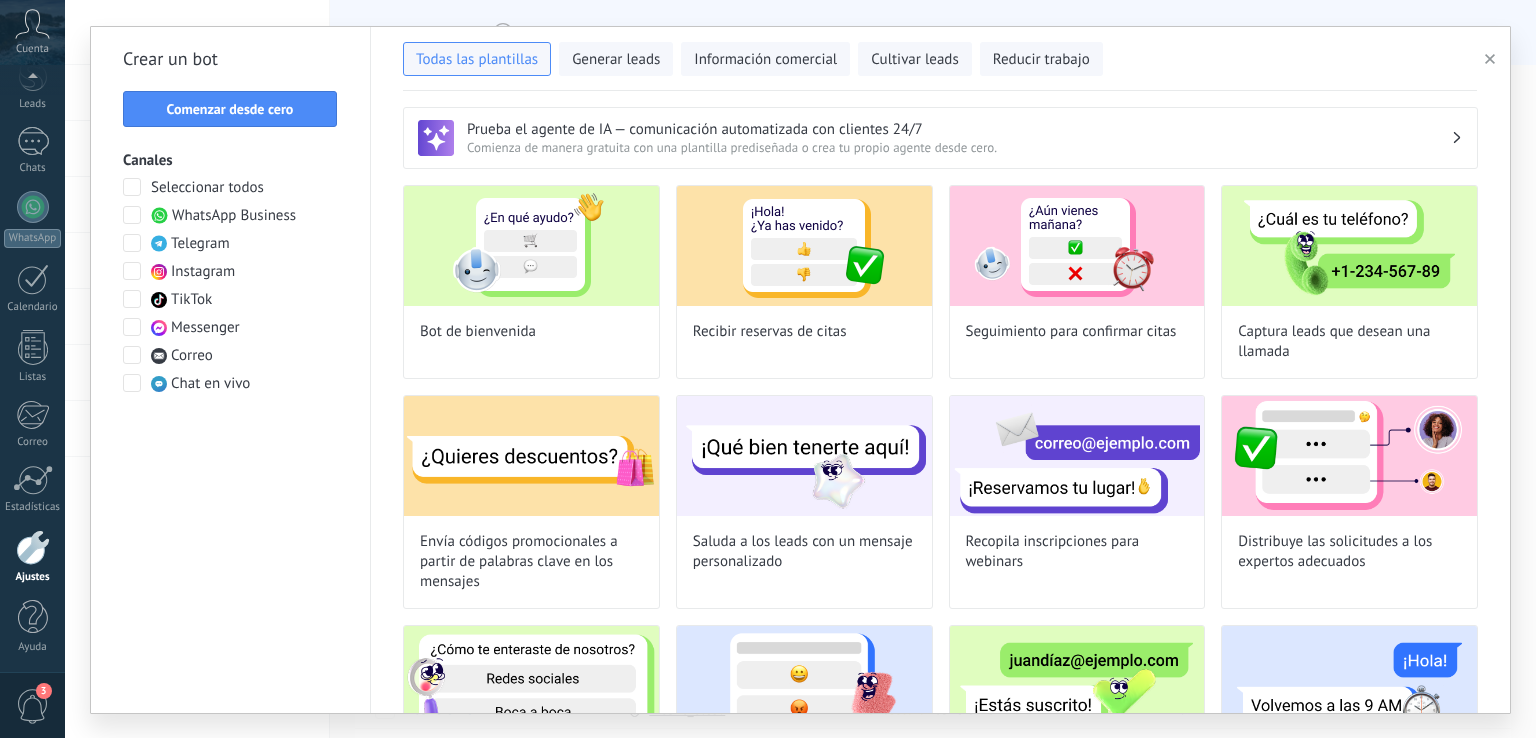 click on "Comenzar desde cero" at bounding box center (230, 109) 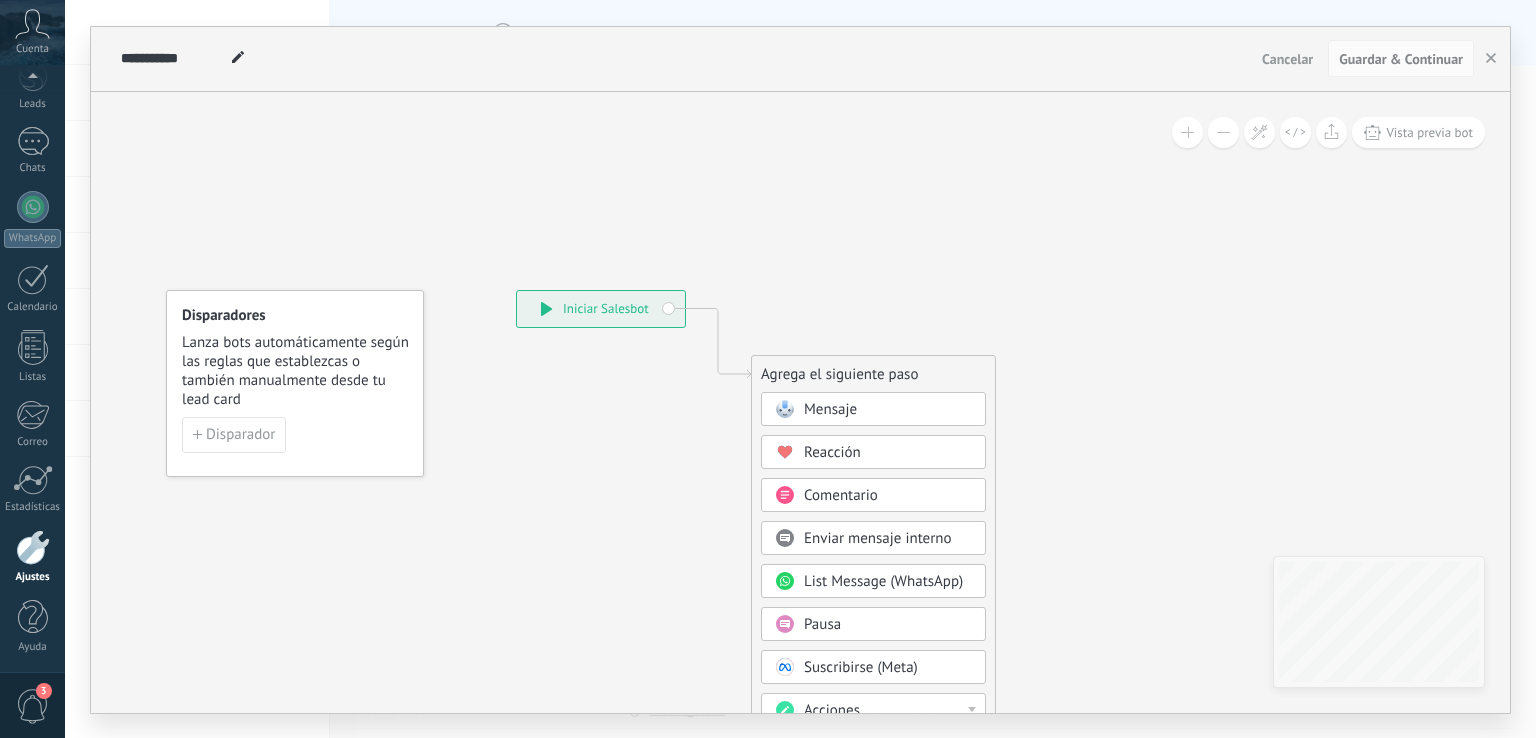 click on "Mensaje" at bounding box center [888, 410] 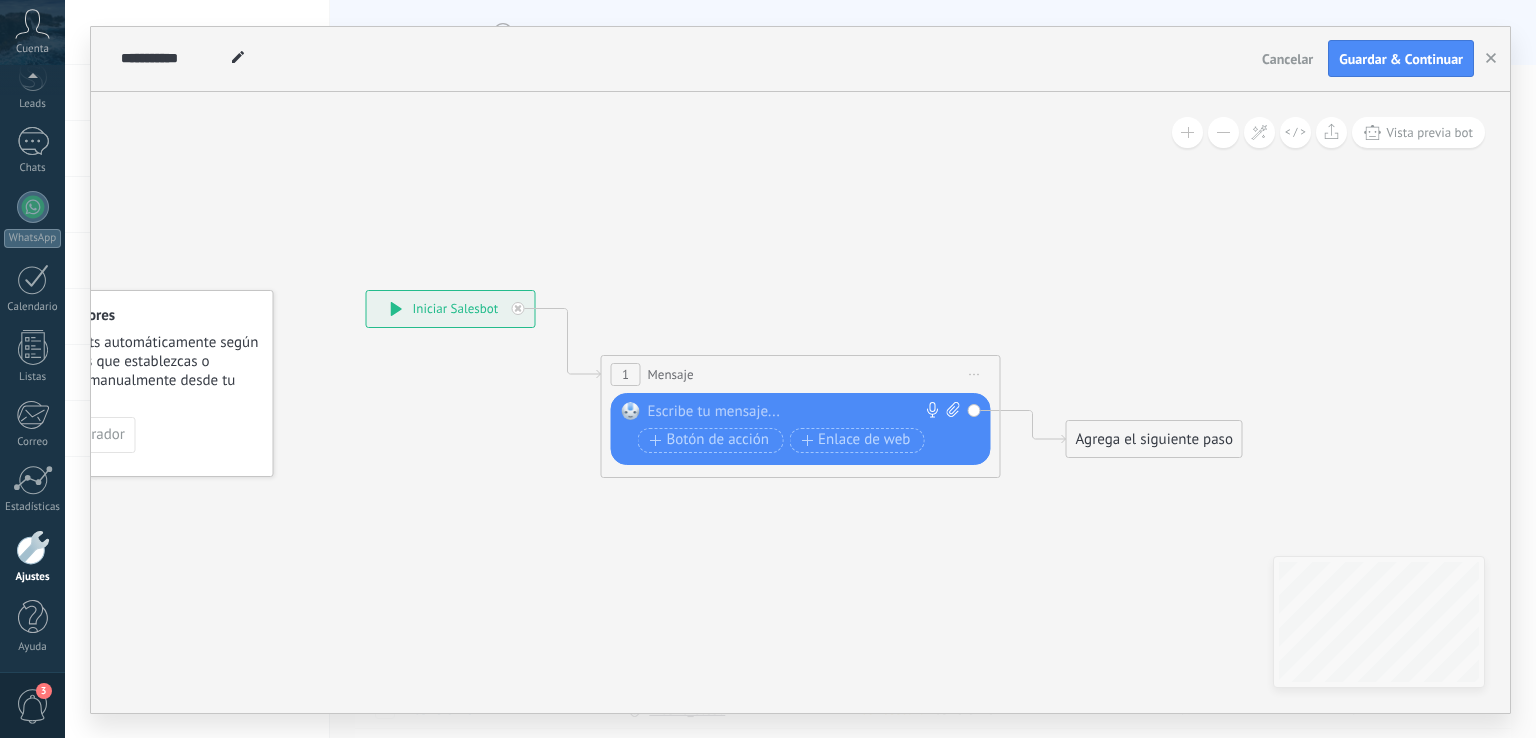 click at bounding box center (796, 412) 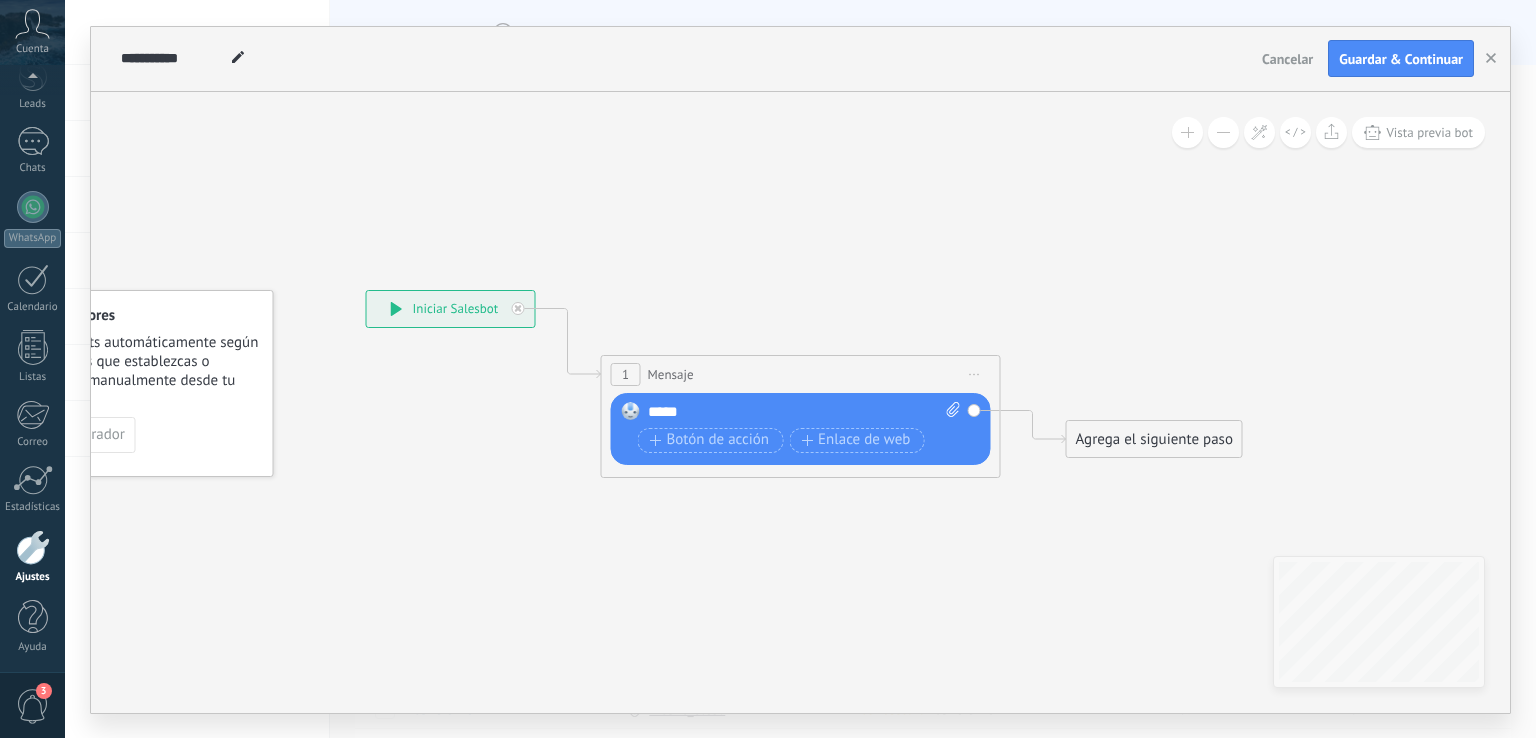 click on "*****" at bounding box center [805, 412] 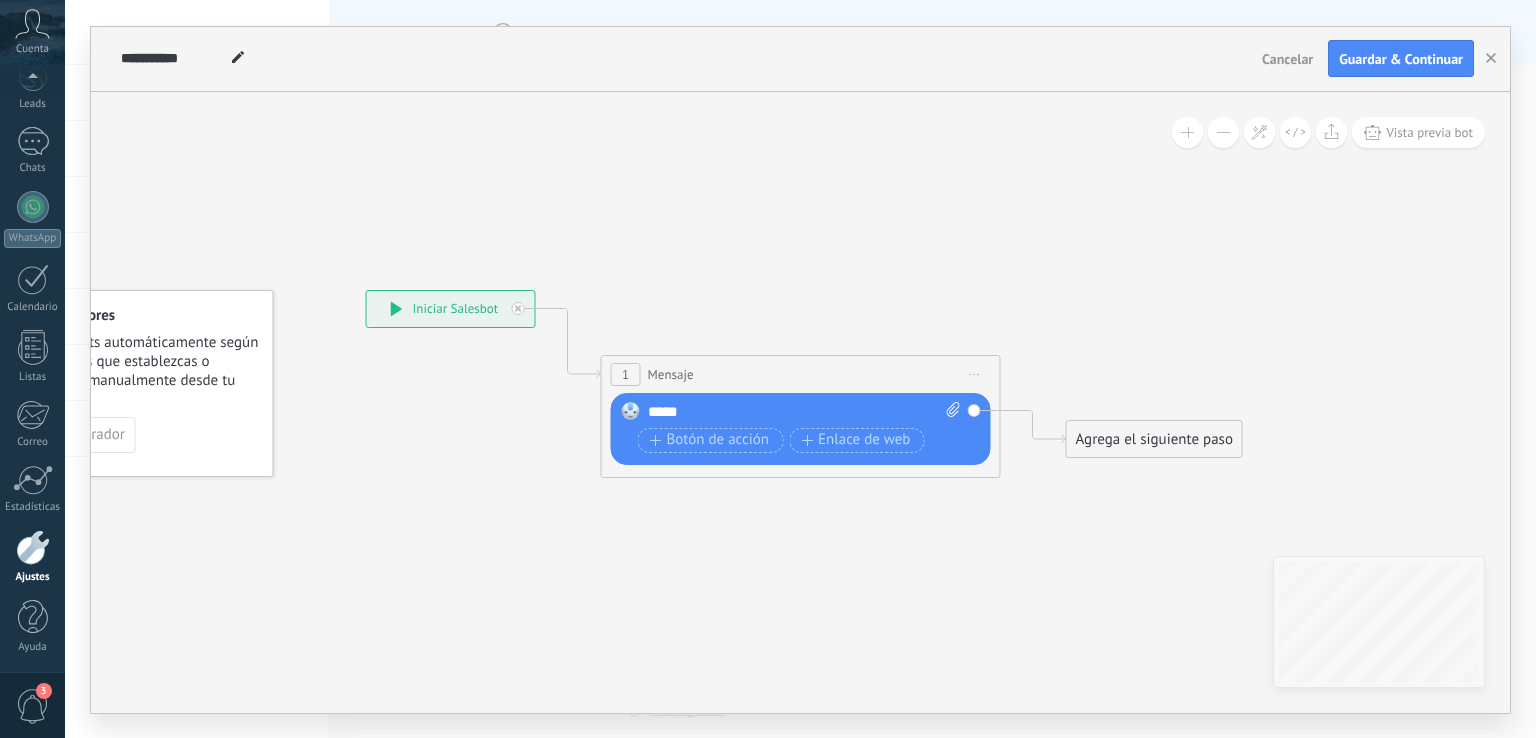 click on "*****" at bounding box center (805, 412) 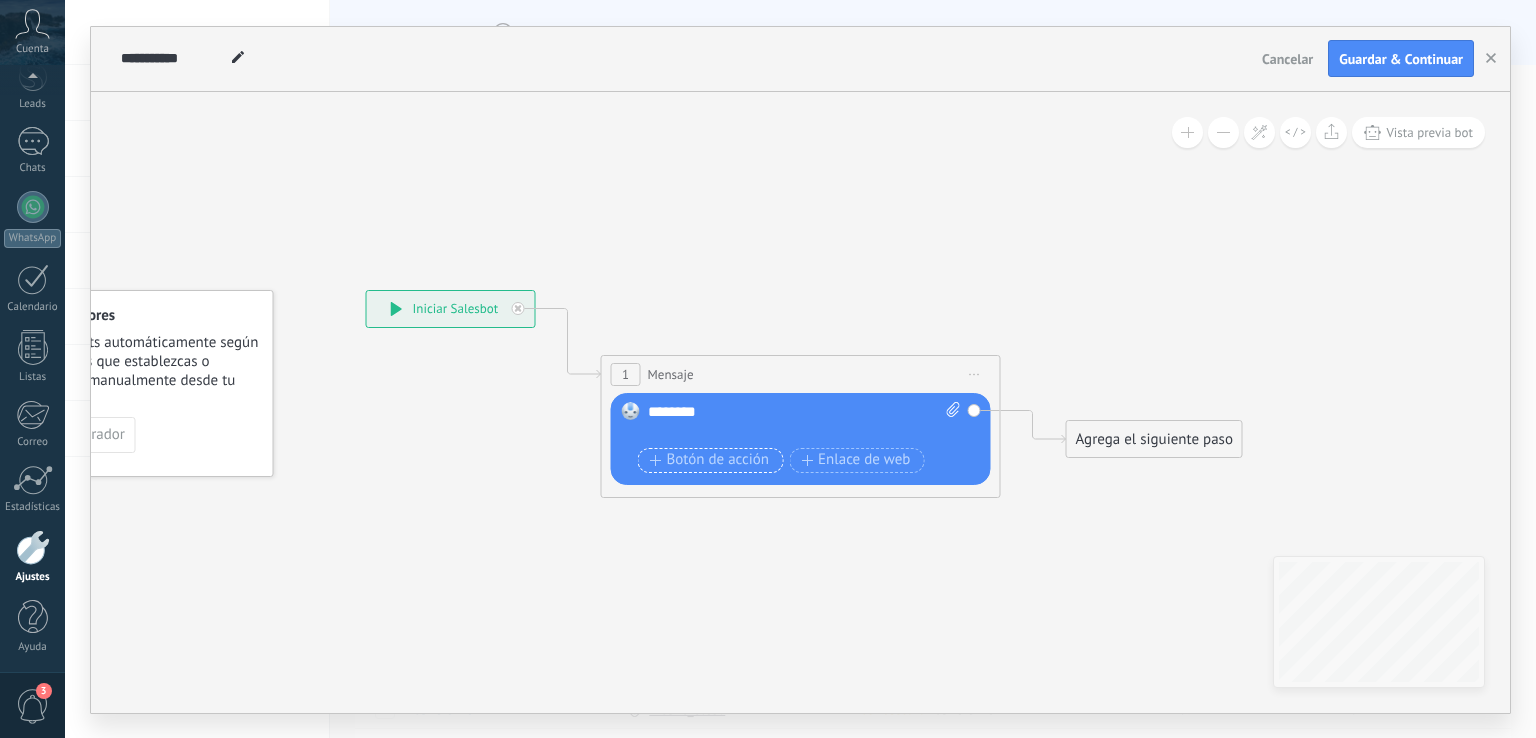 click on "Botón de acción" at bounding box center [710, 460] 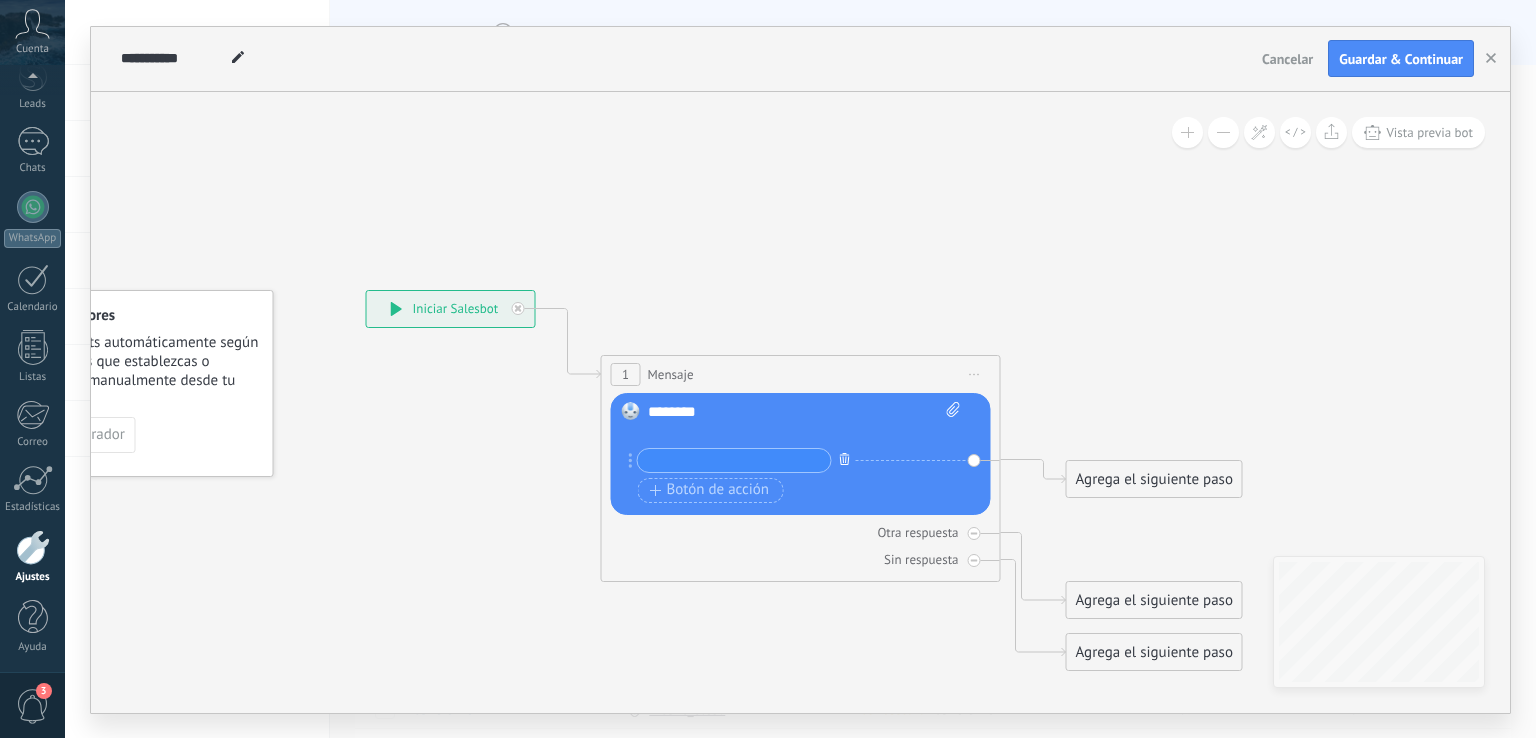 click 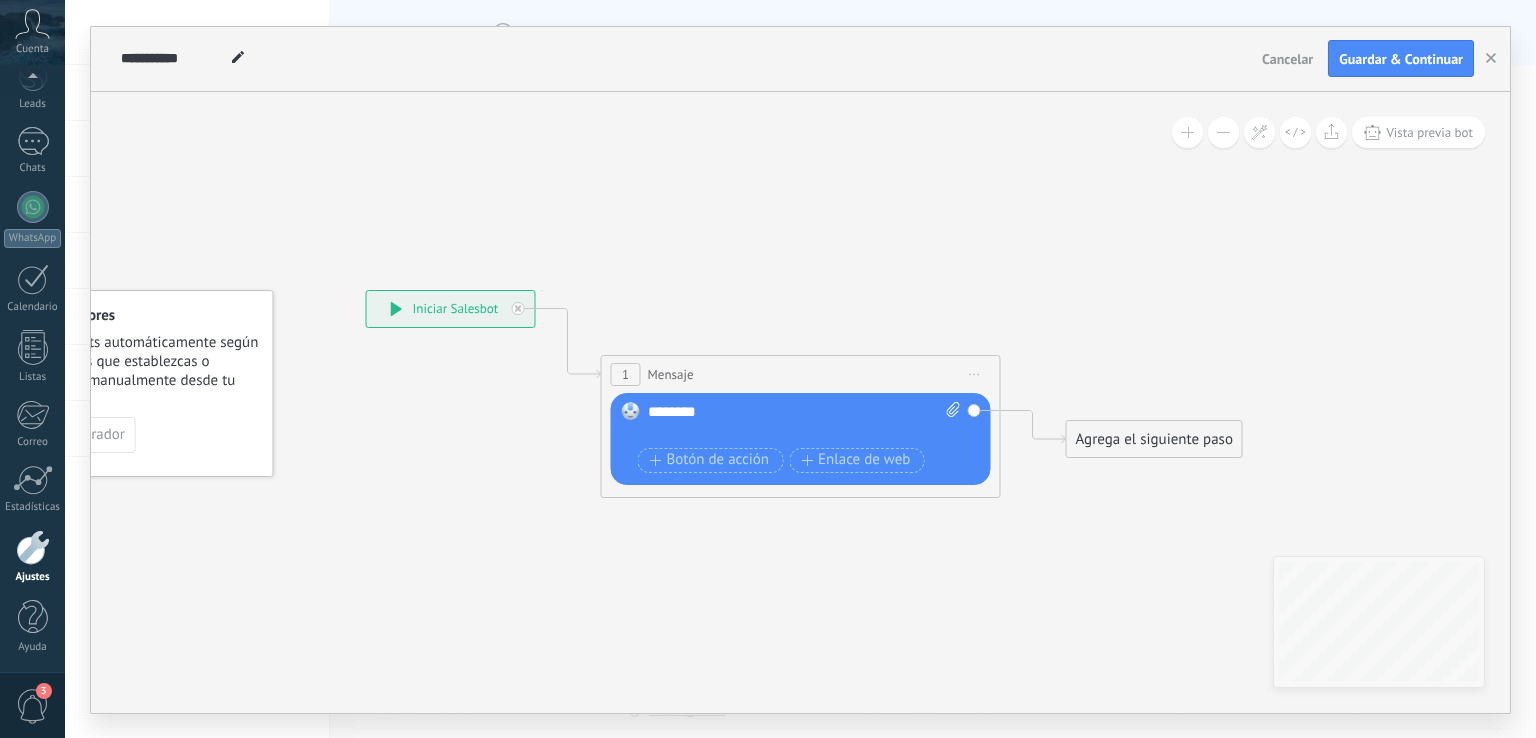 click 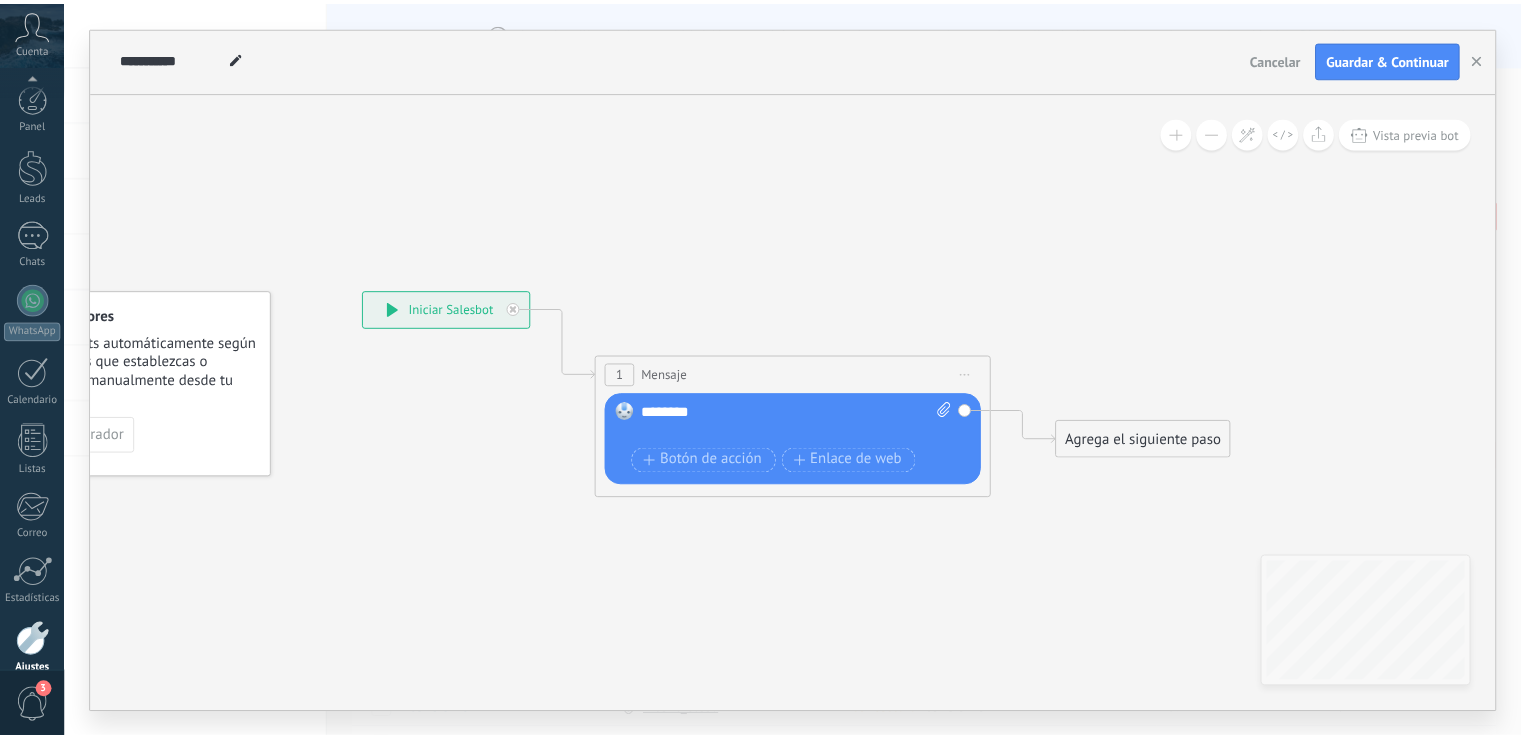 scroll, scrollTop: 93, scrollLeft: 0, axis: vertical 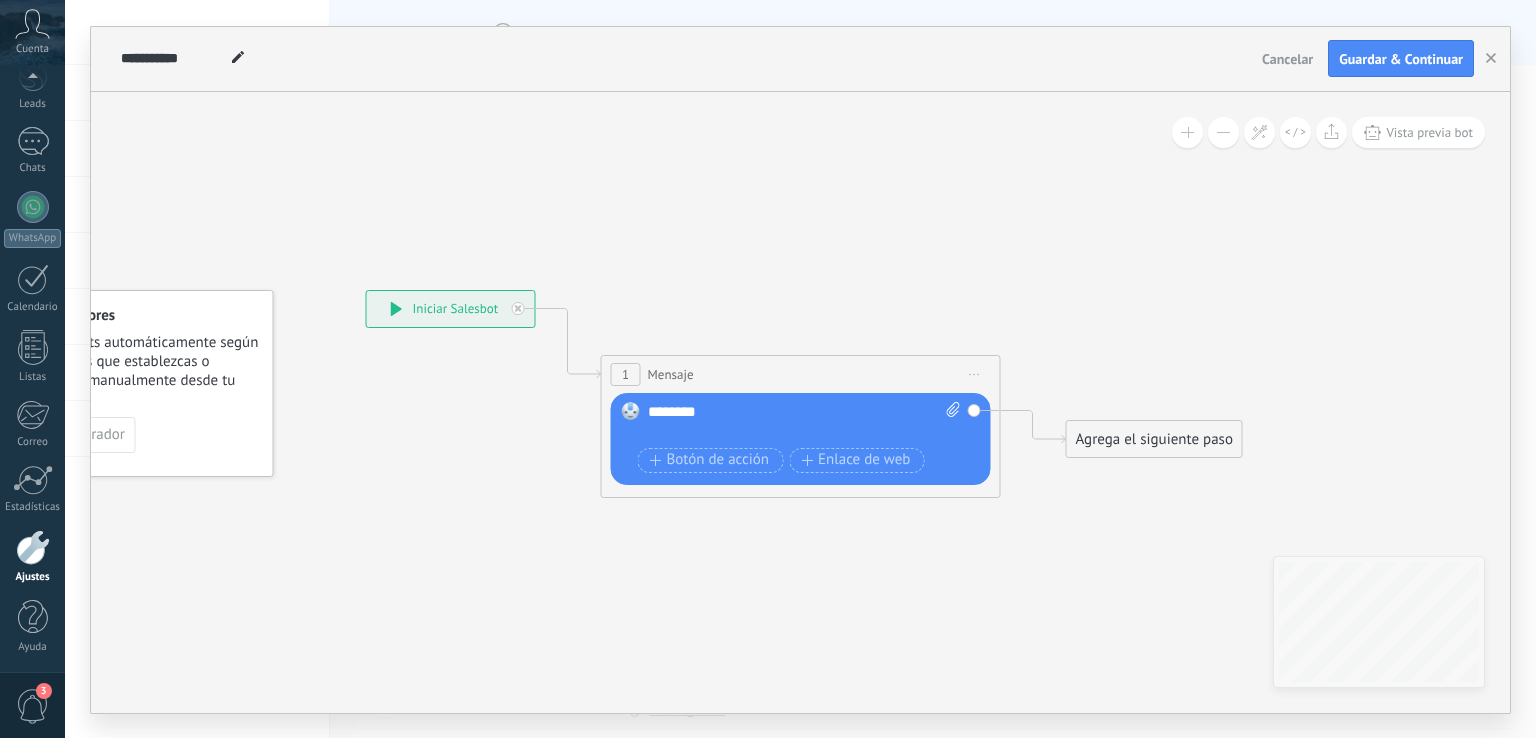 click on "Cancelar" at bounding box center (1287, 59) 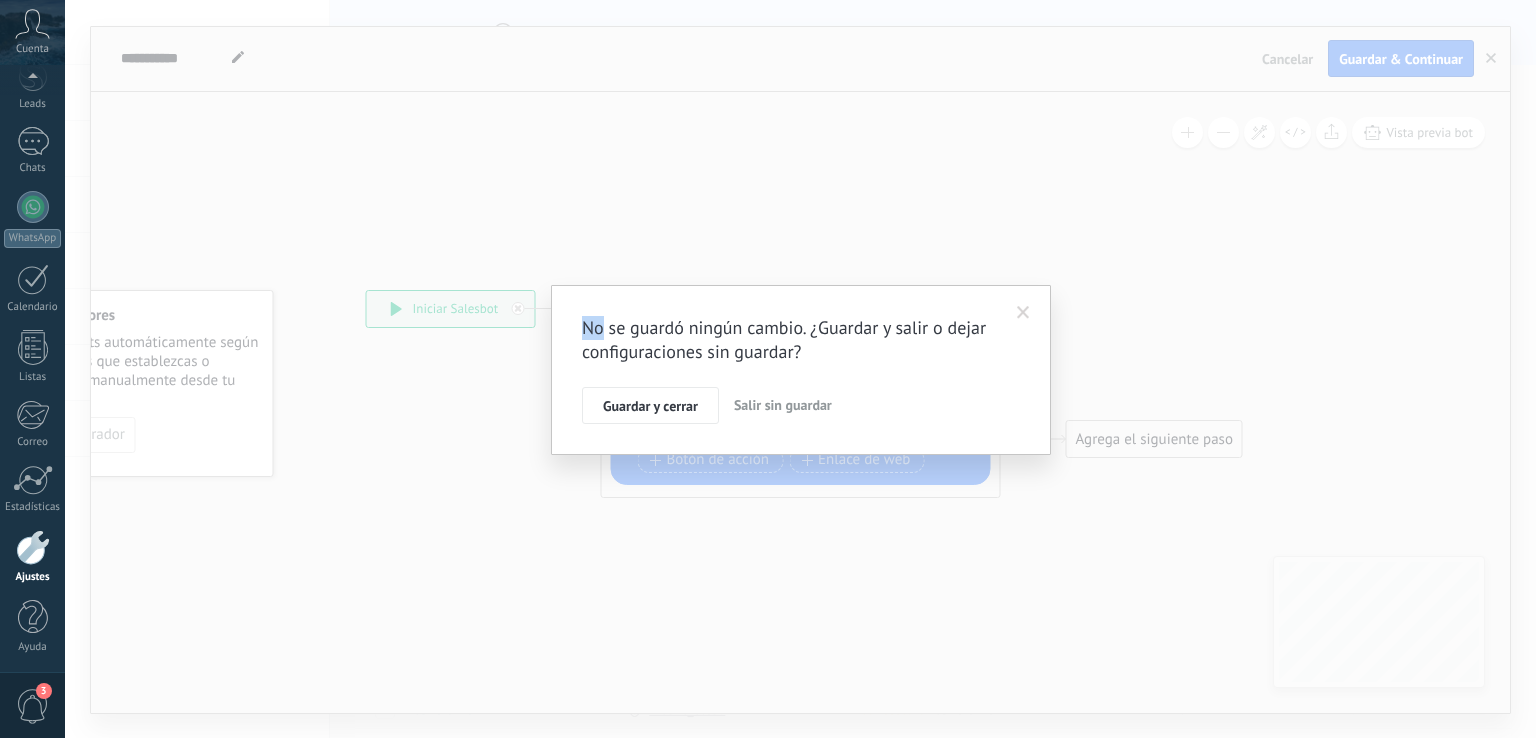 drag, startPoint x: 514, startPoint y: 273, endPoint x: 600, endPoint y: 347, distance: 113.454834 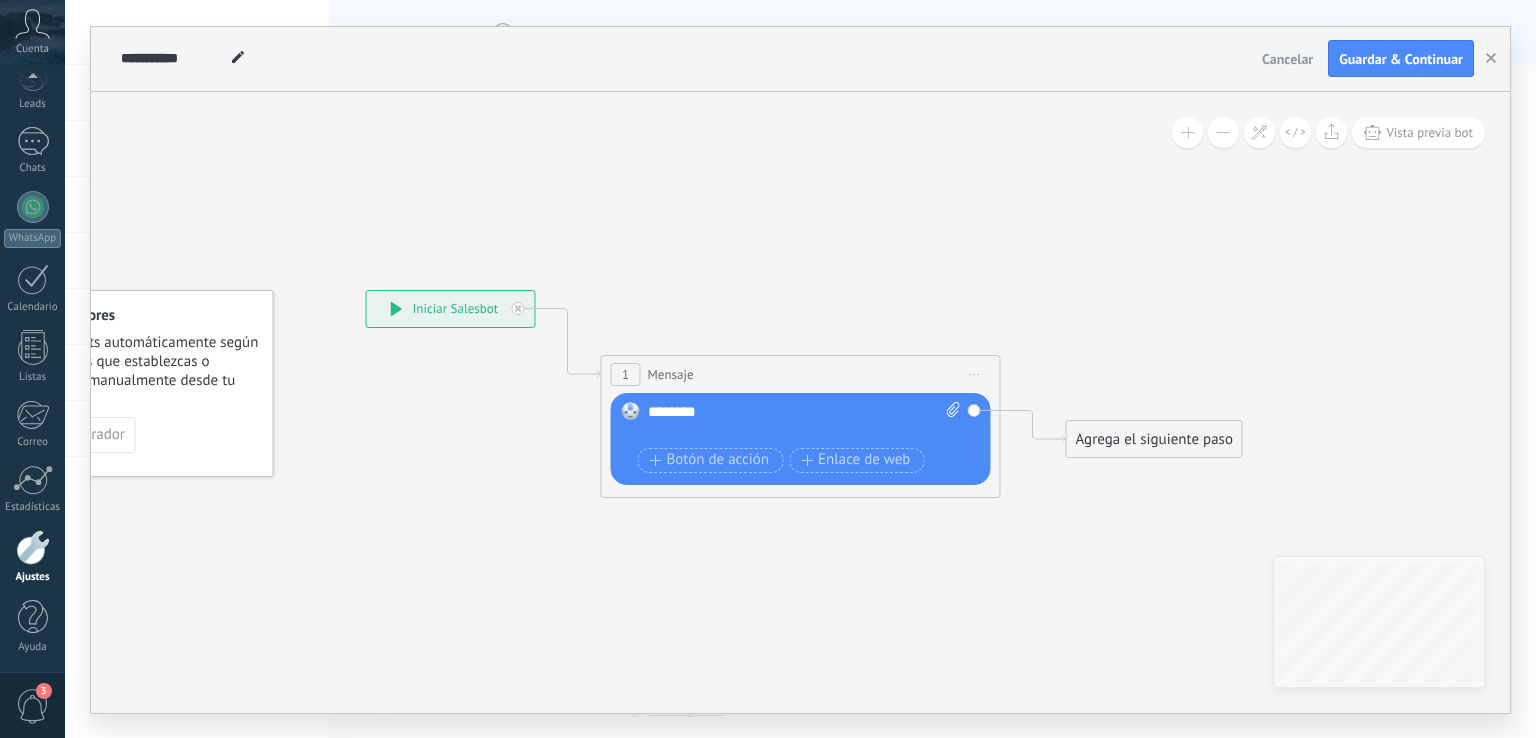 click on "Cancelar" at bounding box center [1287, 59] 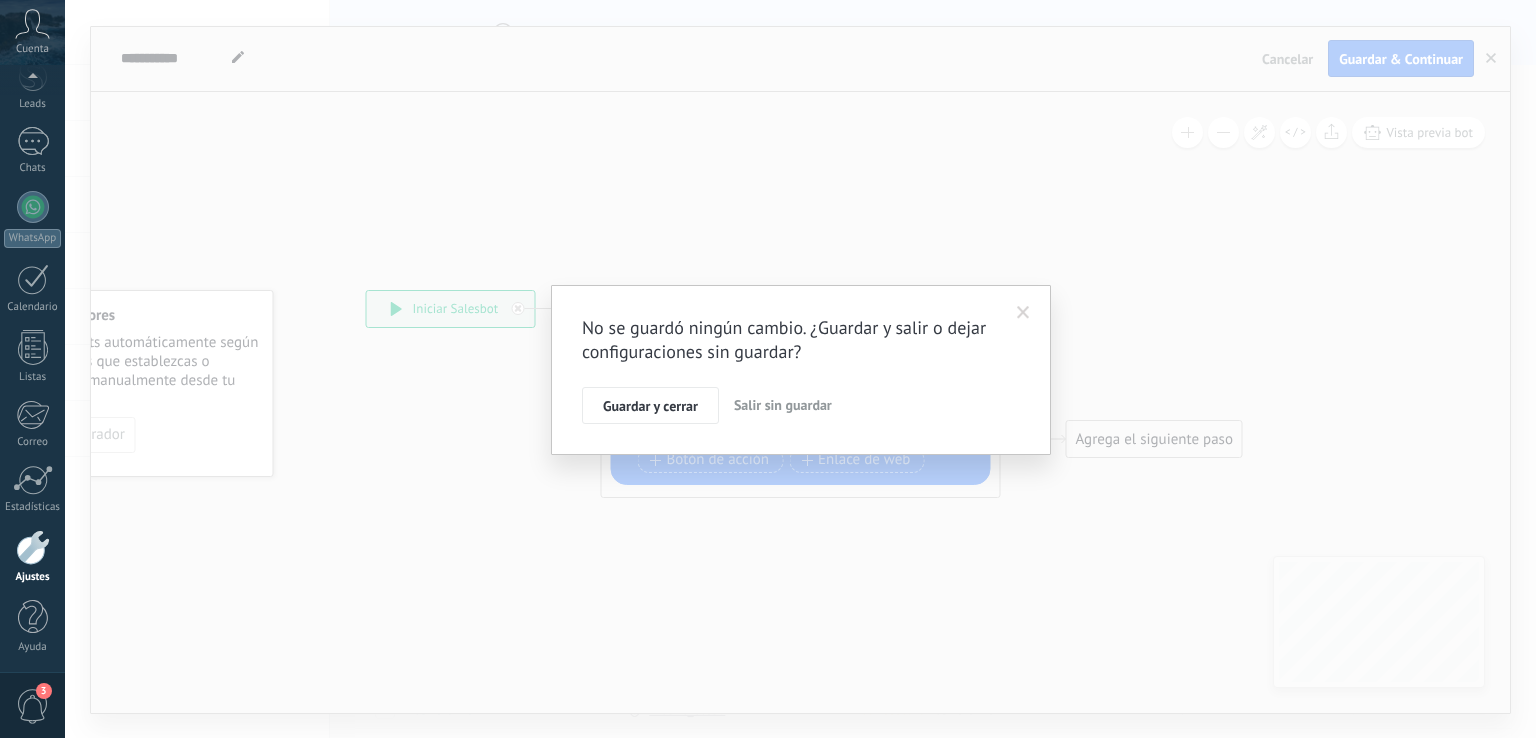 click on "Salir sin guardar" at bounding box center [783, 405] 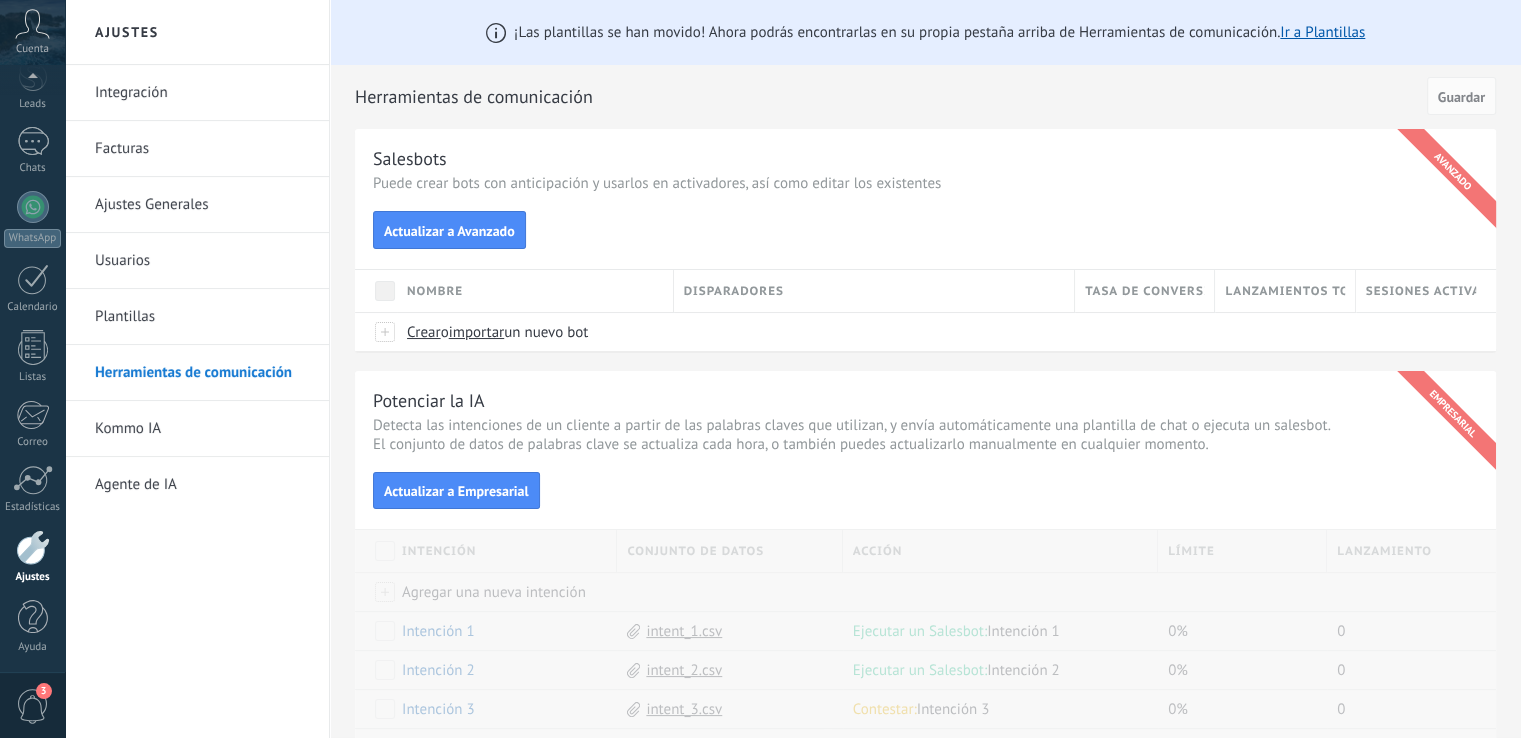 click on "Integración" at bounding box center (202, 93) 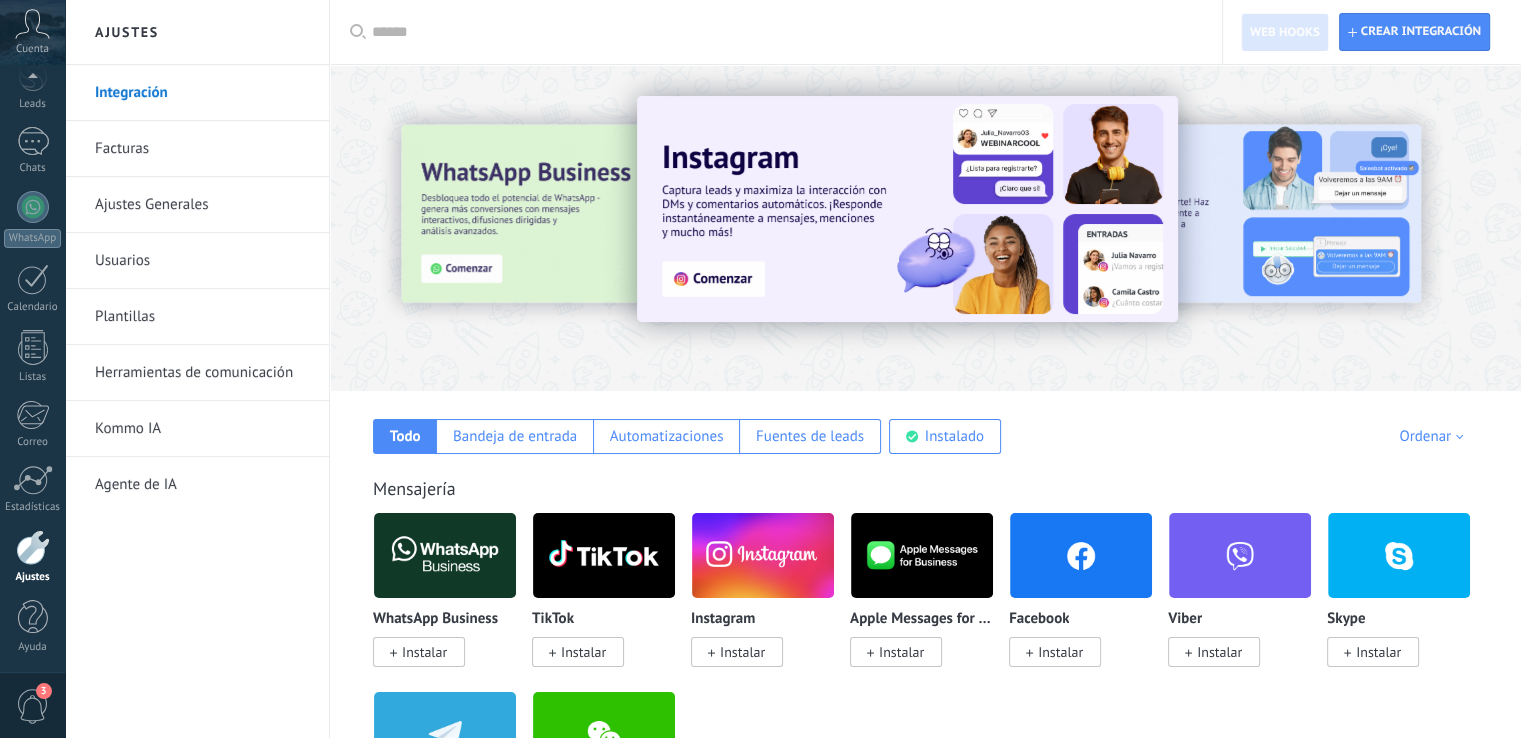 click on "Ajustes Generales" at bounding box center (202, 205) 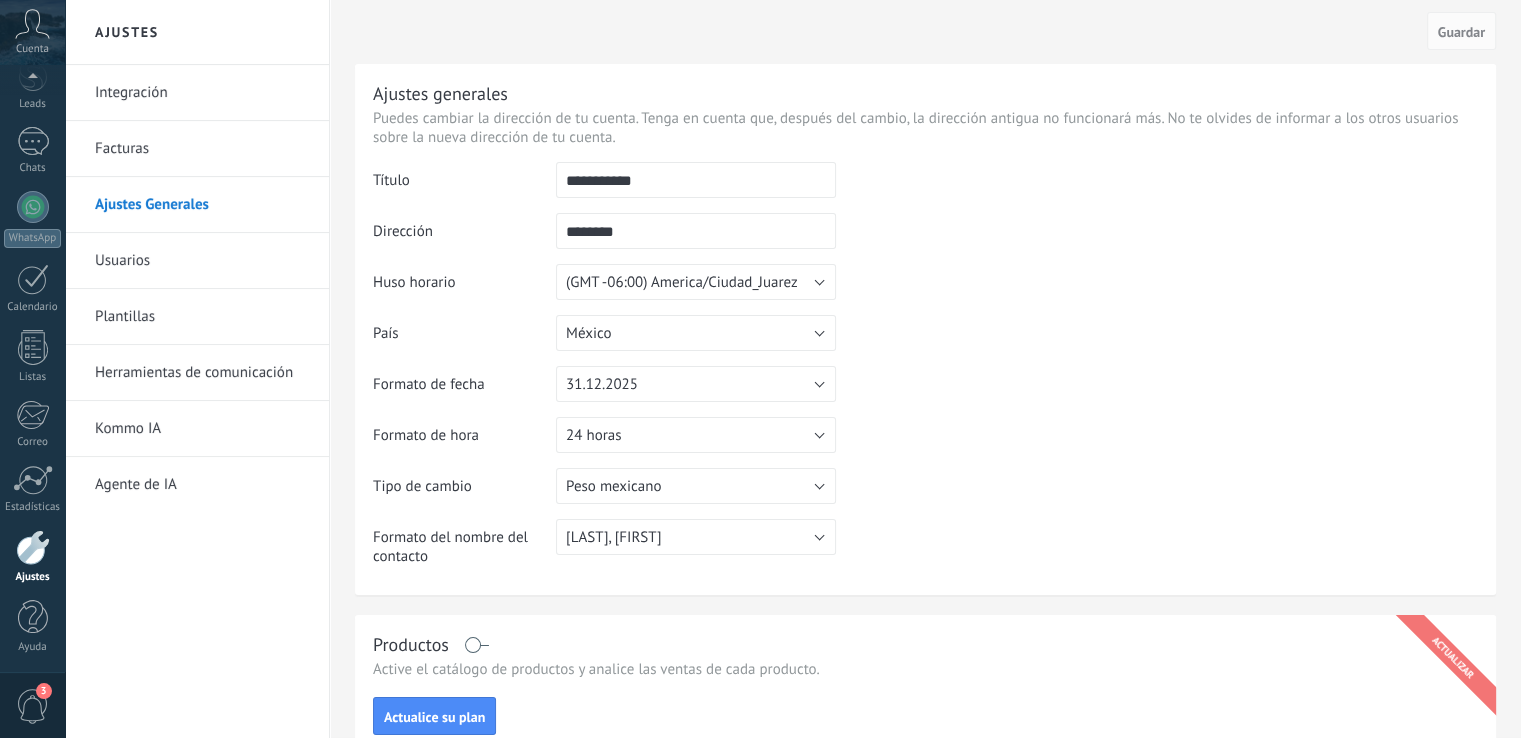 click on "Usuarios" at bounding box center [202, 261] 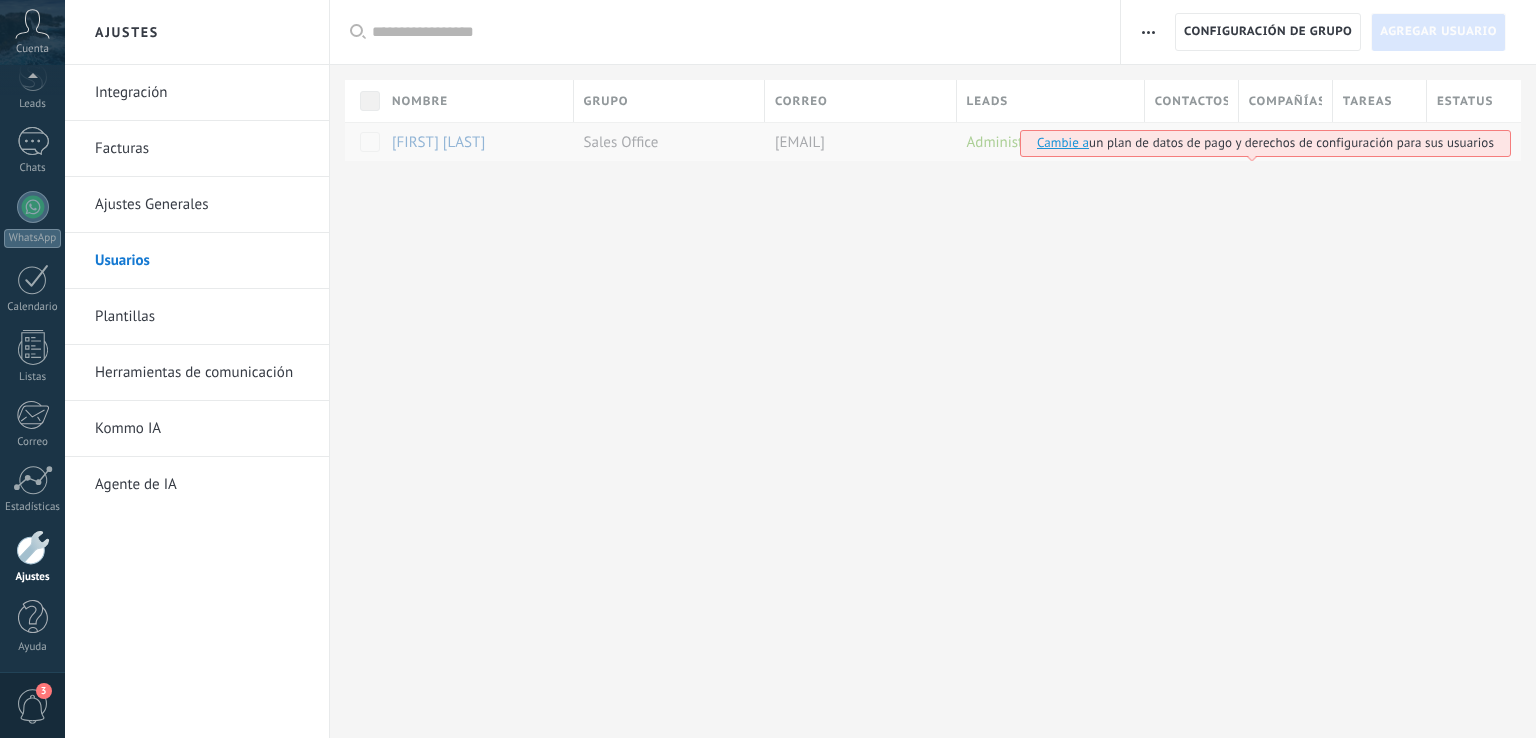click on "Plantillas" at bounding box center [202, 317] 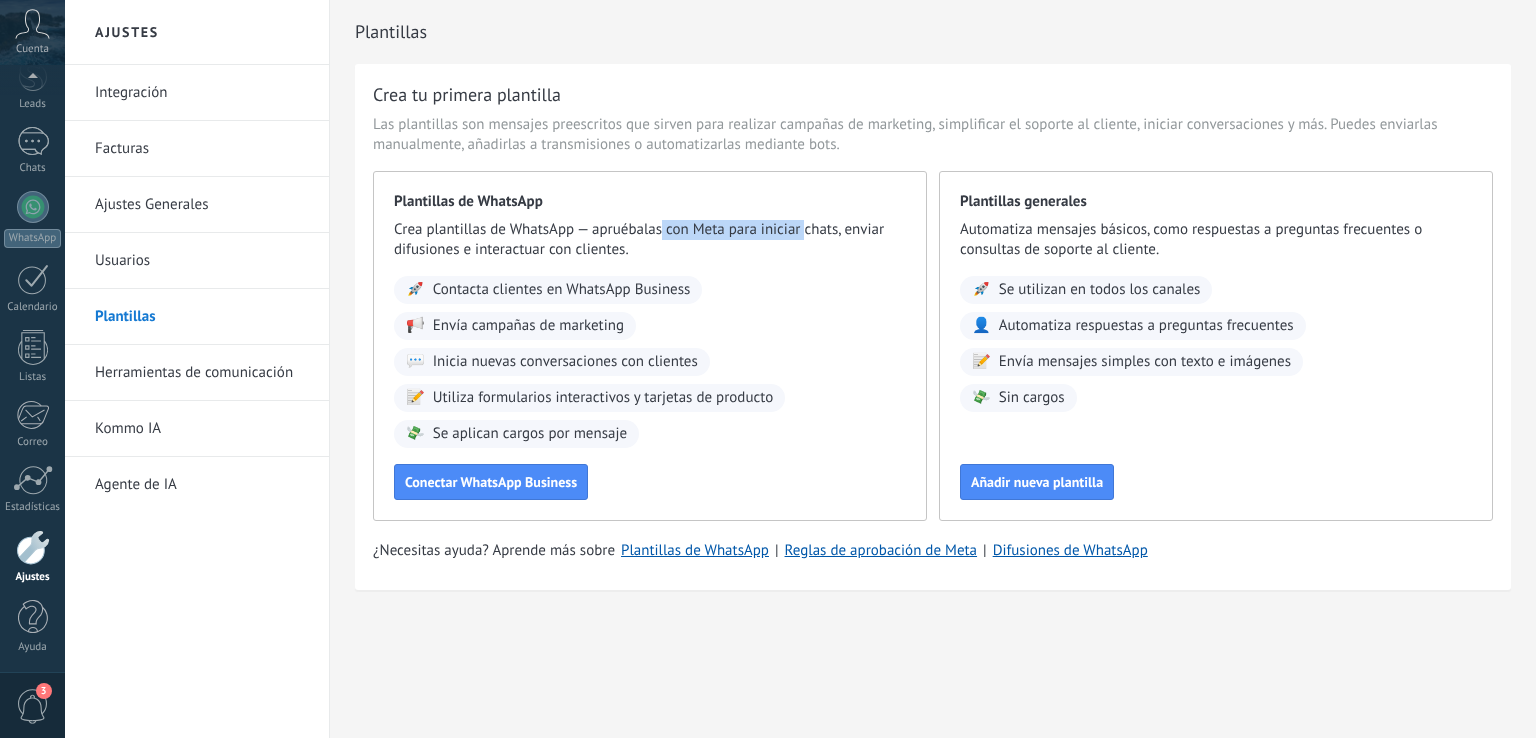 drag, startPoint x: 660, startPoint y: 228, endPoint x: 808, endPoint y: 233, distance: 148.08444 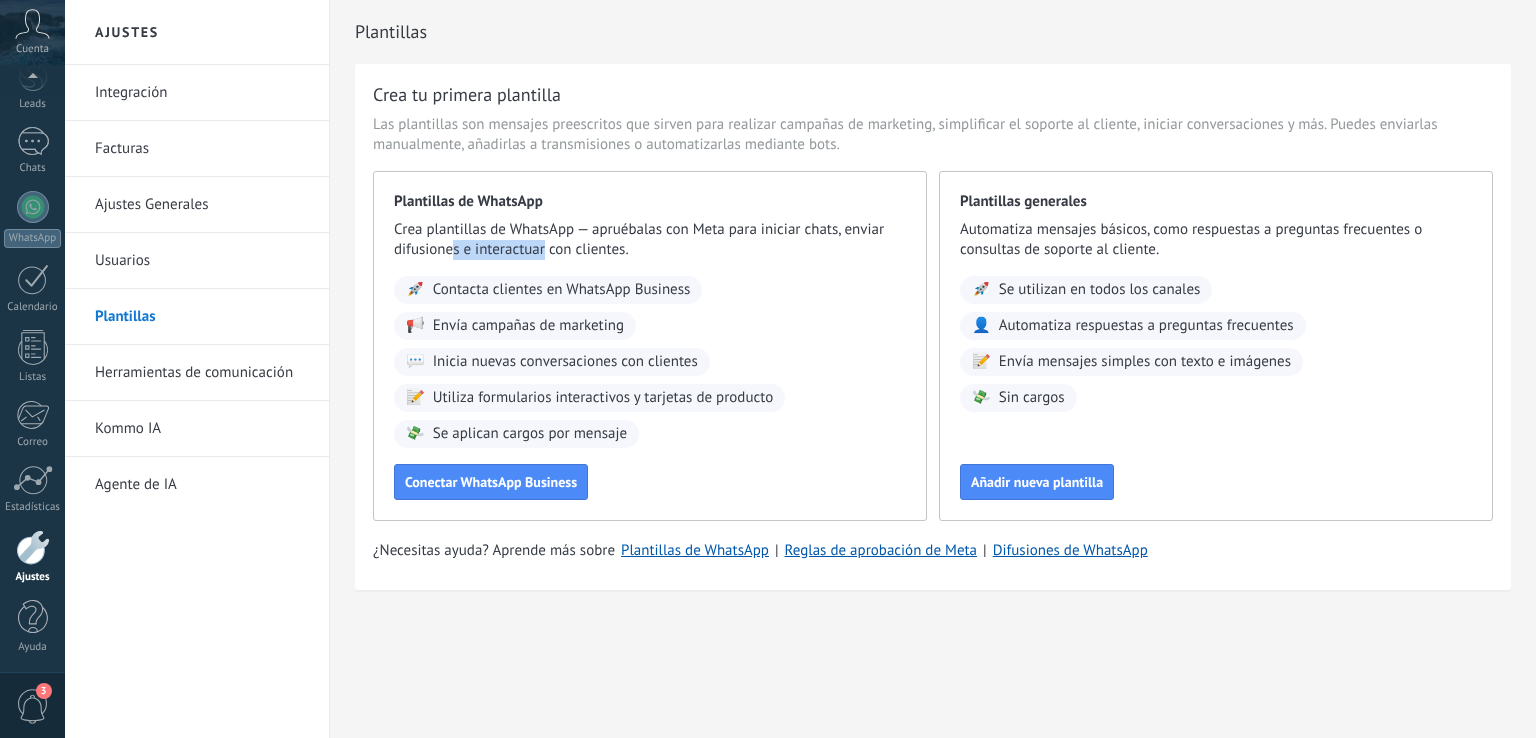drag, startPoint x: 455, startPoint y: 249, endPoint x: 560, endPoint y: 251, distance: 105.01904 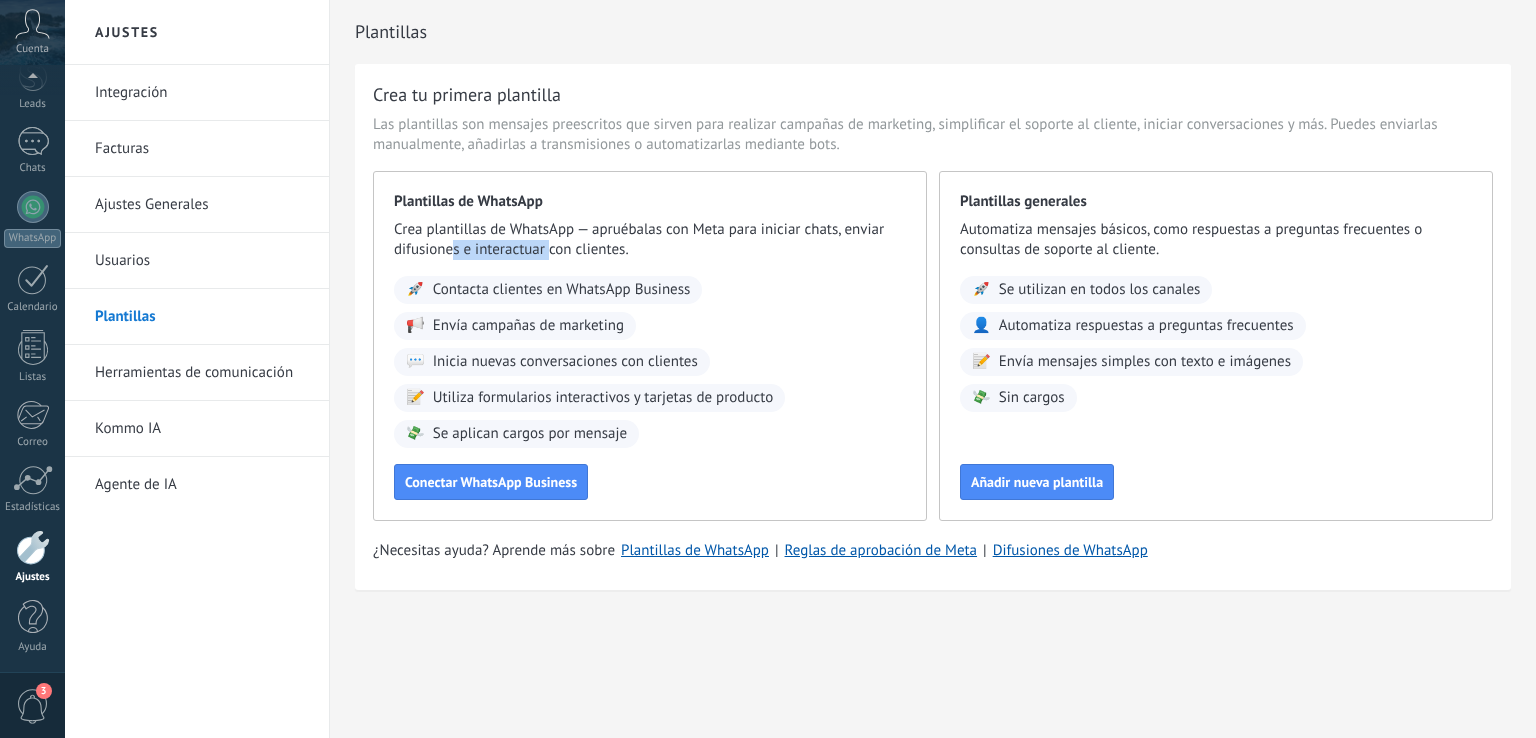 click on "Herramientas de comunicación" at bounding box center (202, 373) 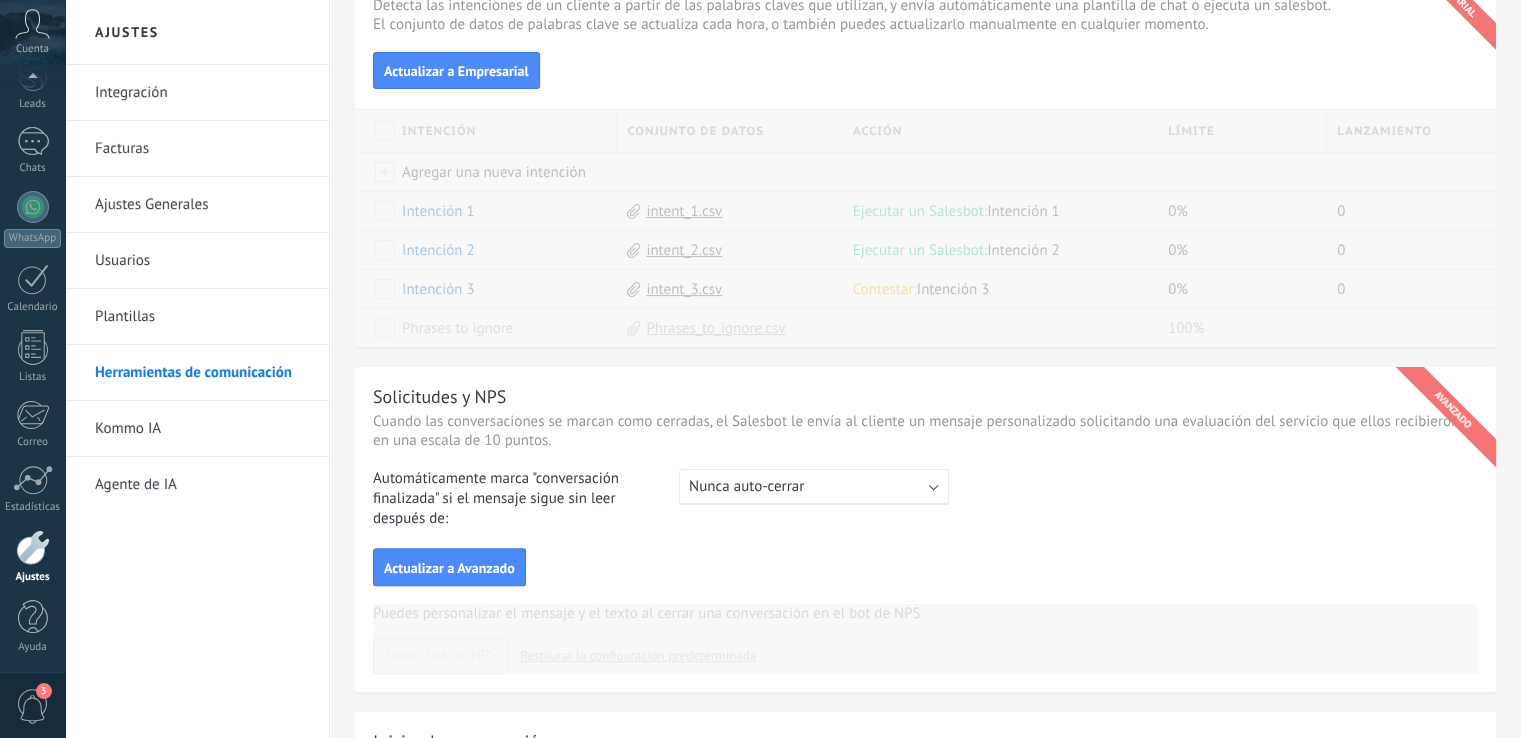 scroll, scrollTop: 320, scrollLeft: 0, axis: vertical 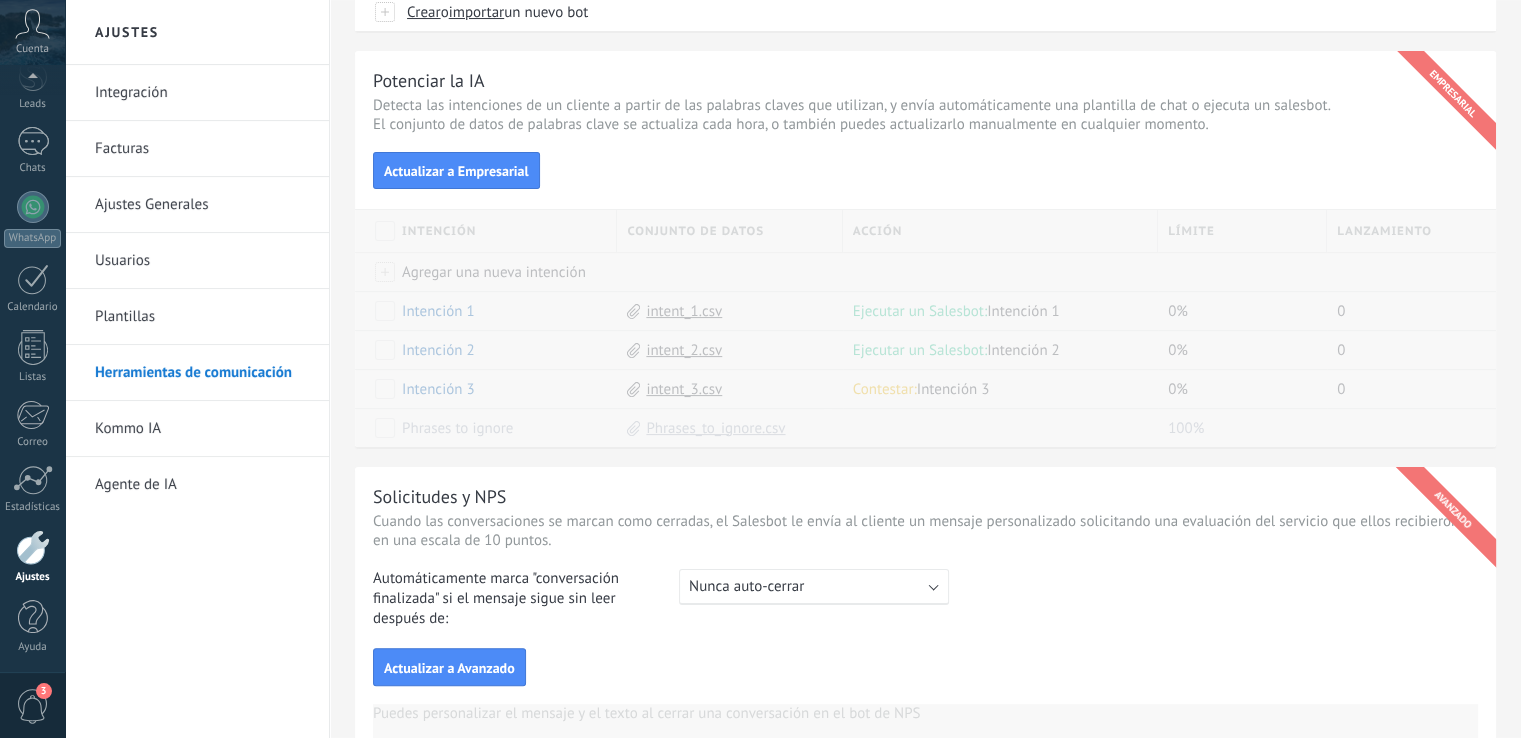 click on "Kommo IA" at bounding box center (202, 429) 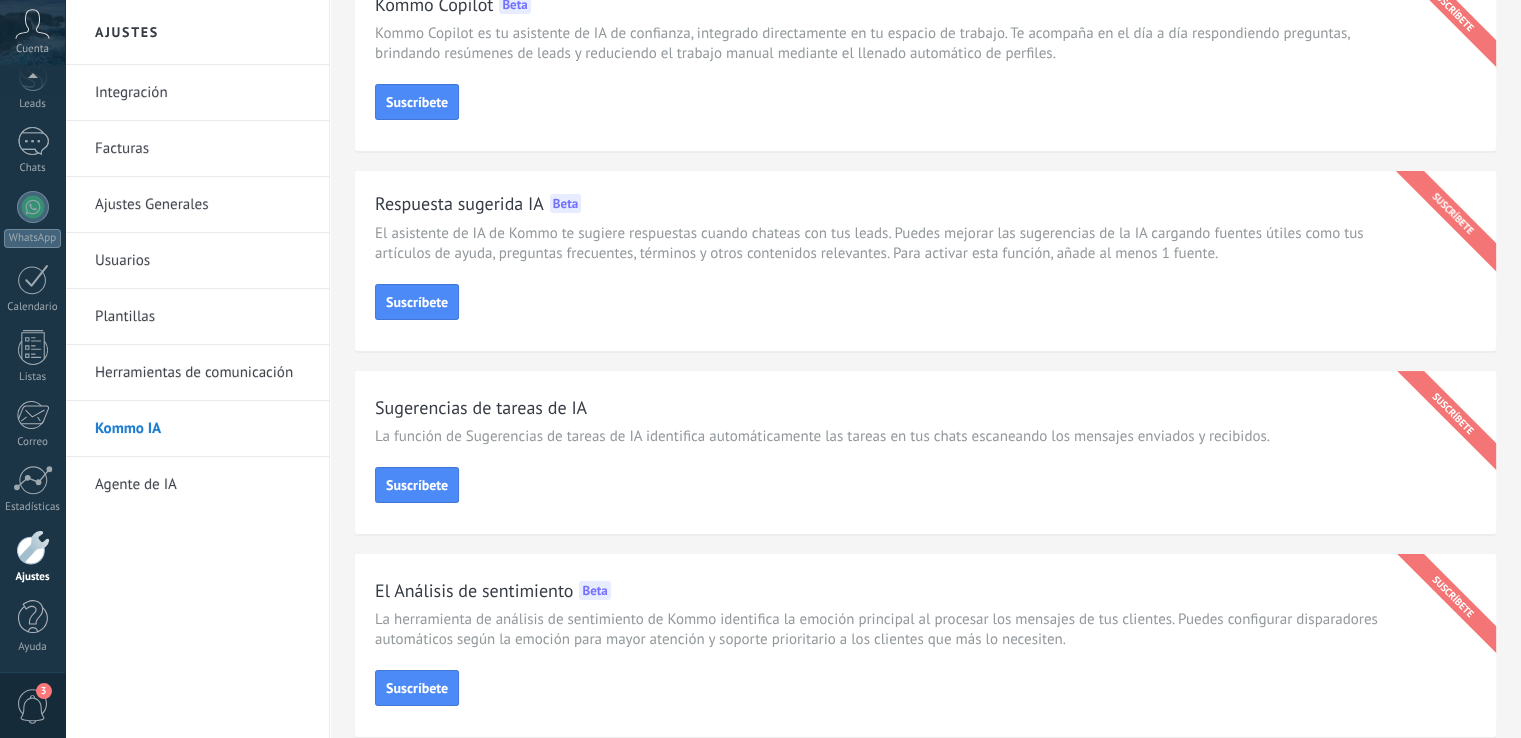scroll, scrollTop: 180, scrollLeft: 0, axis: vertical 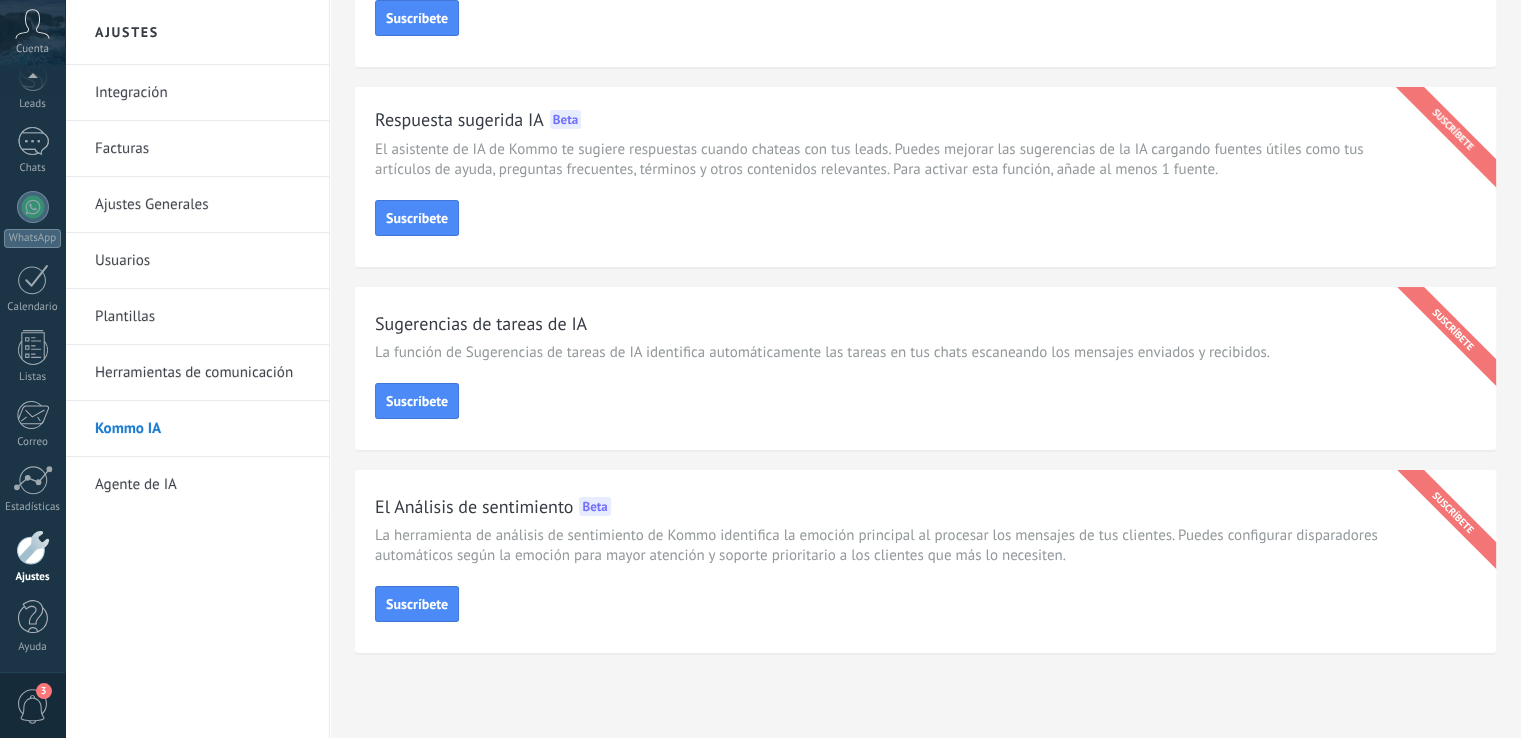 click on "Agente de IA" at bounding box center (202, 485) 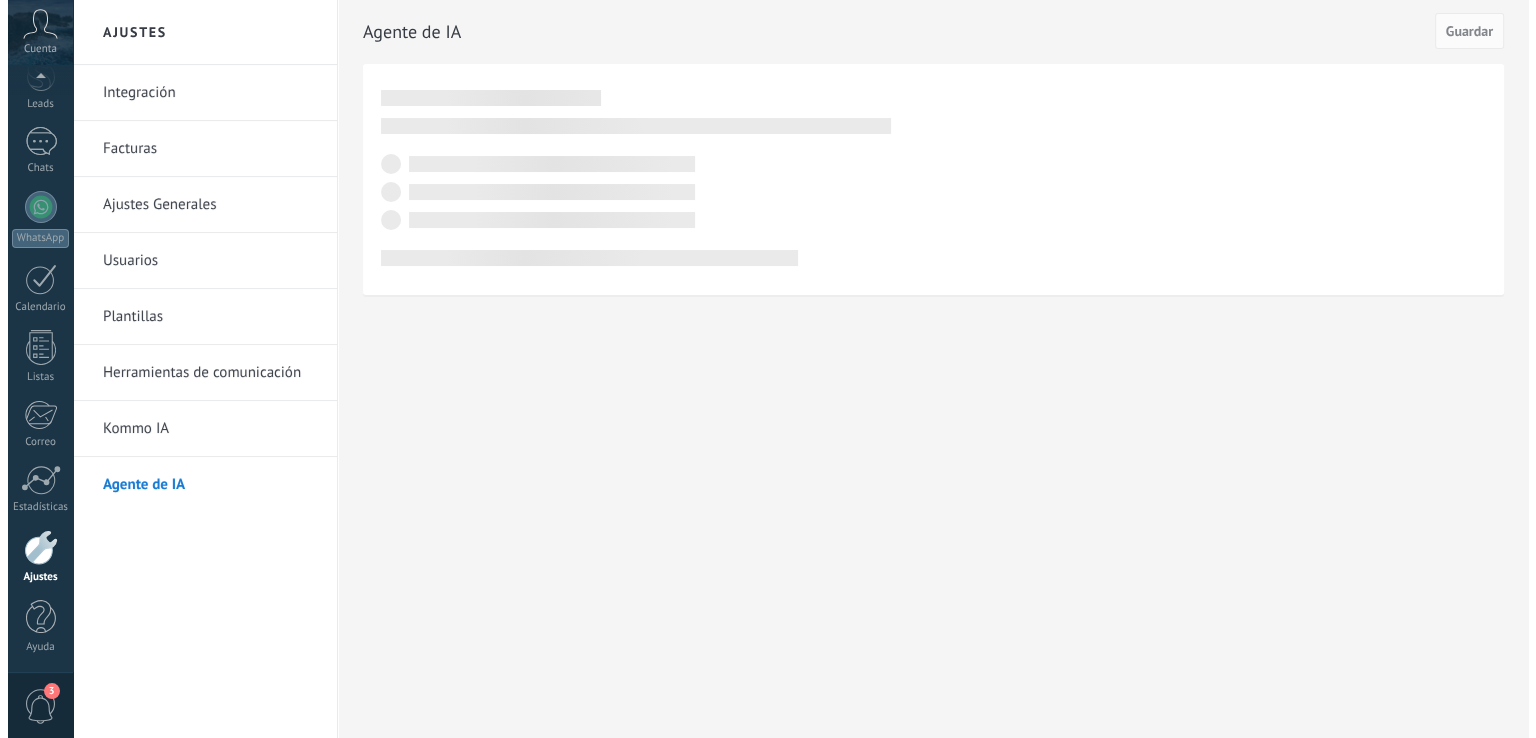 scroll, scrollTop: 0, scrollLeft: 0, axis: both 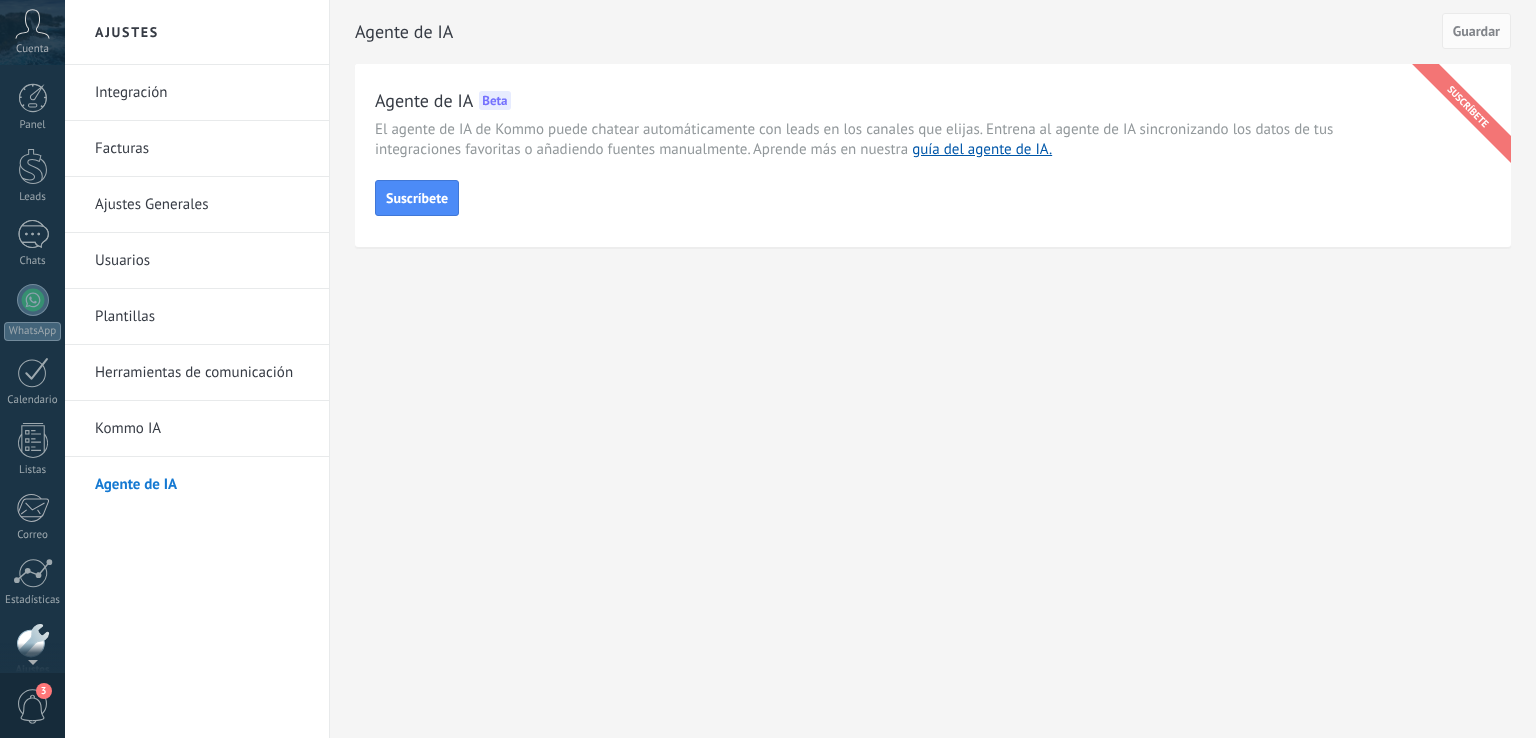 click on "Cuenta" at bounding box center (32, 49) 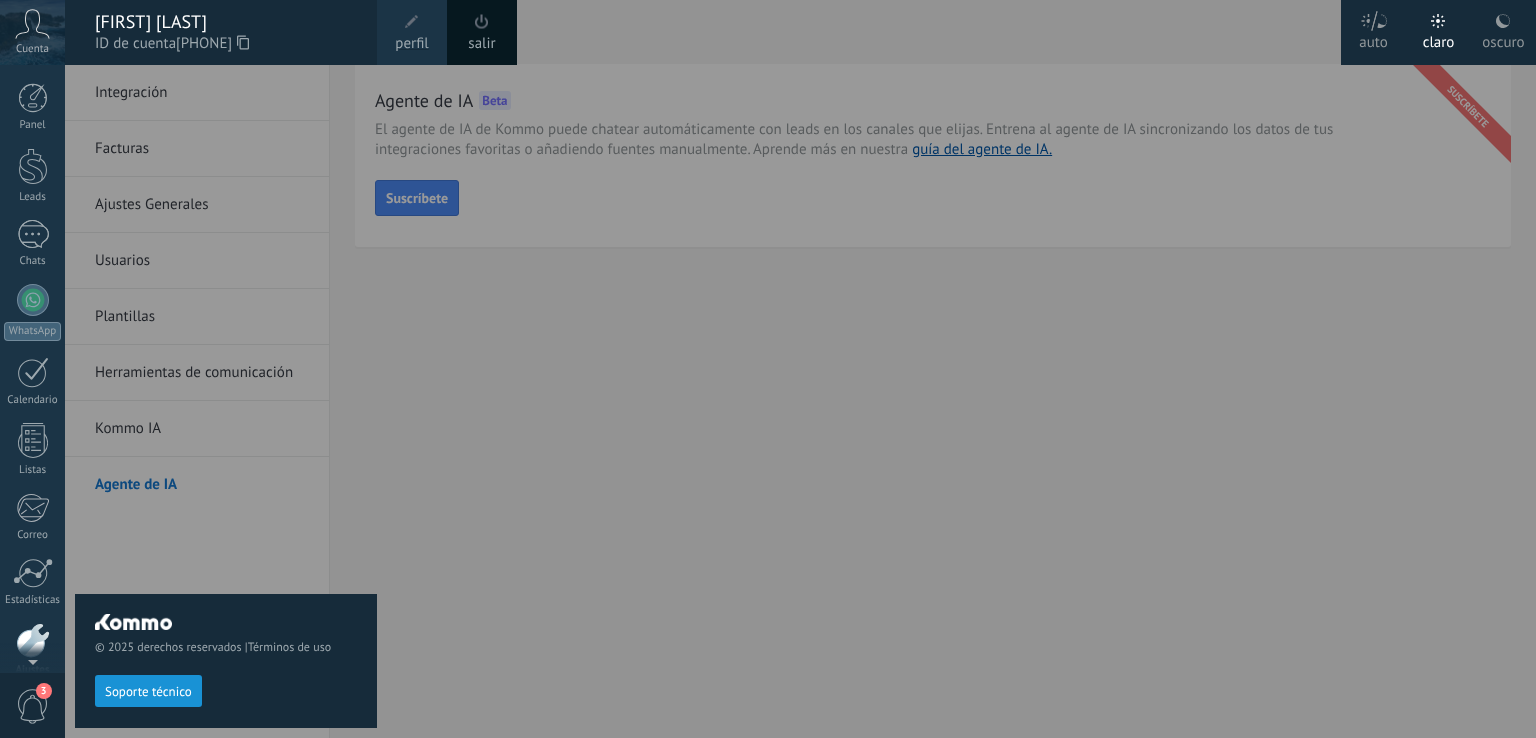 click on "oscuro" at bounding box center (1503, 39) 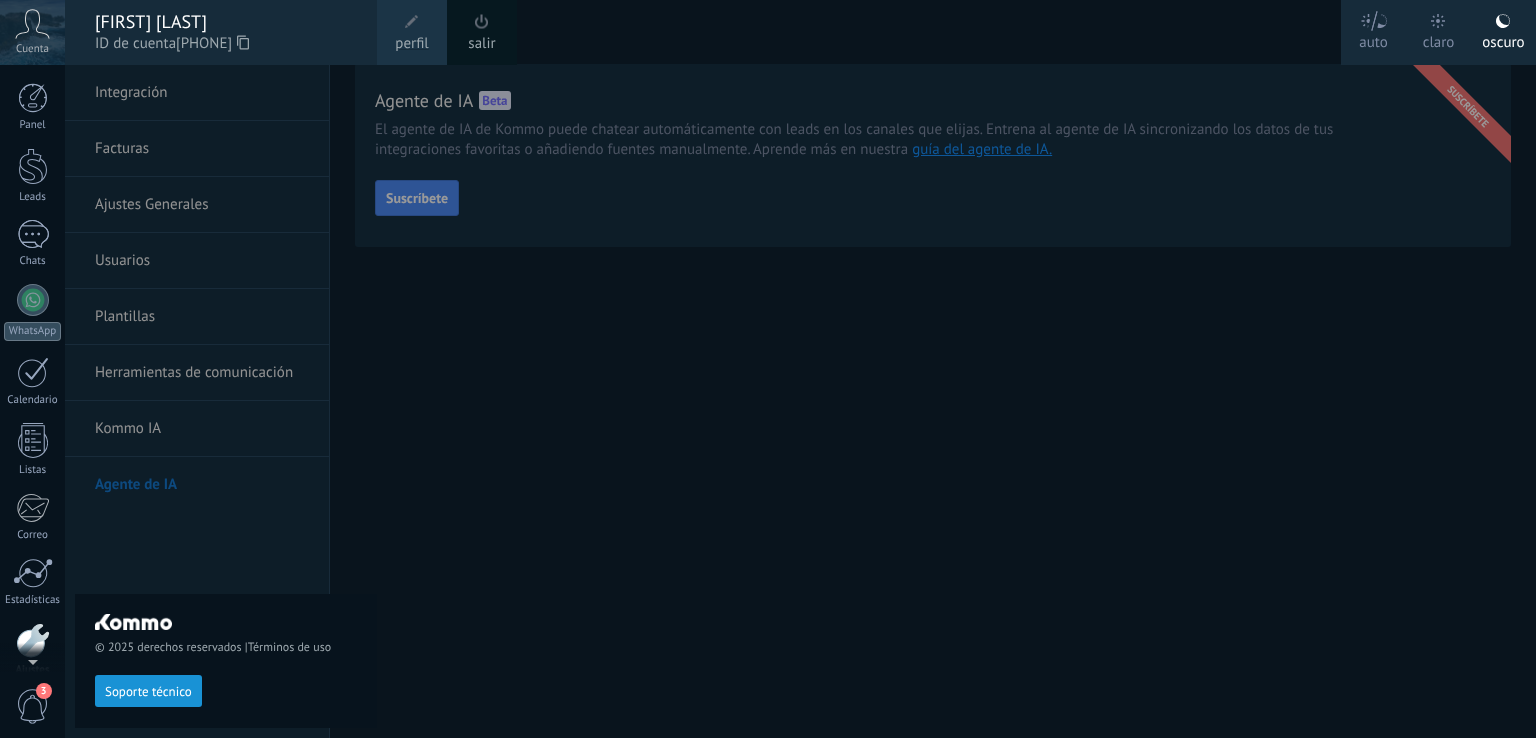 click at bounding box center (33, 98) 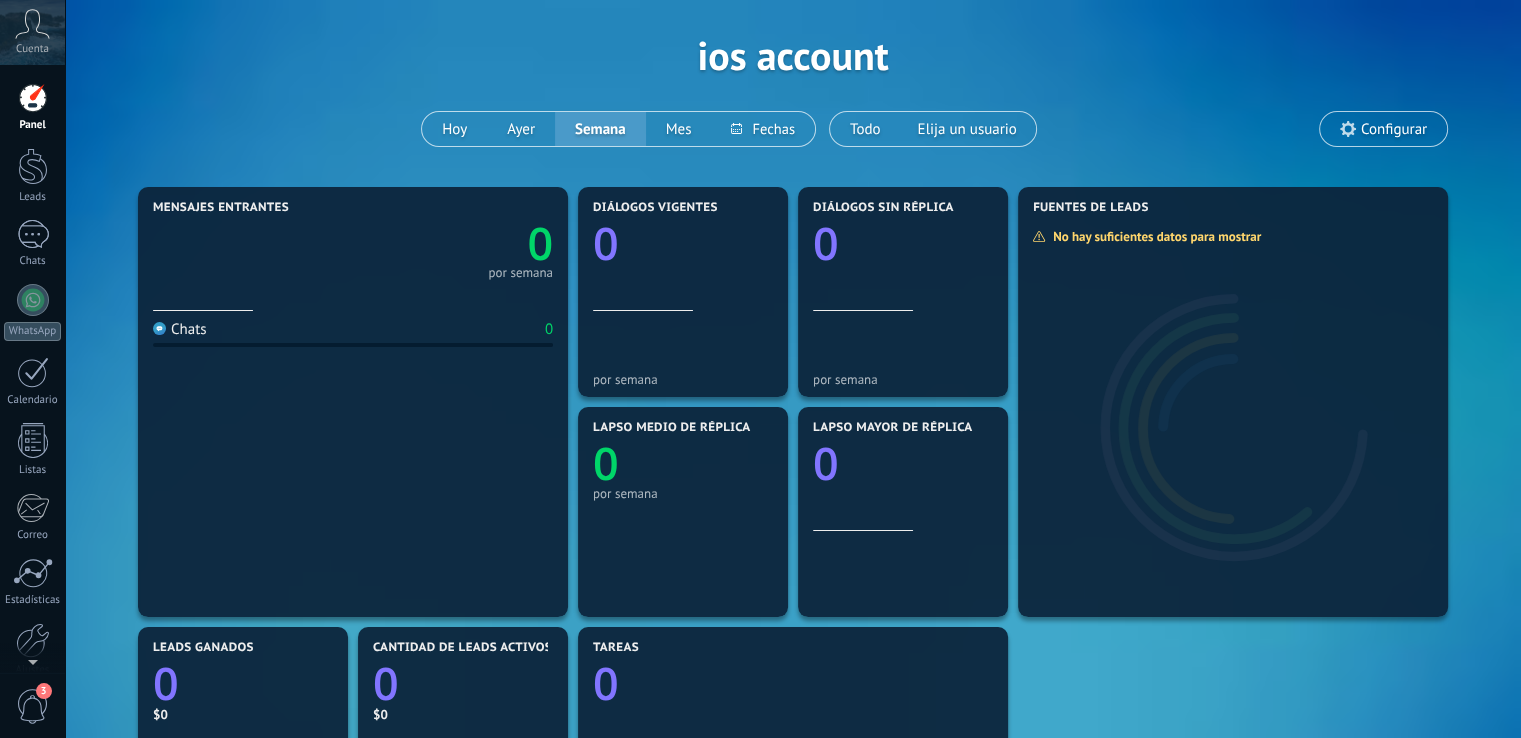 scroll, scrollTop: 0, scrollLeft: 0, axis: both 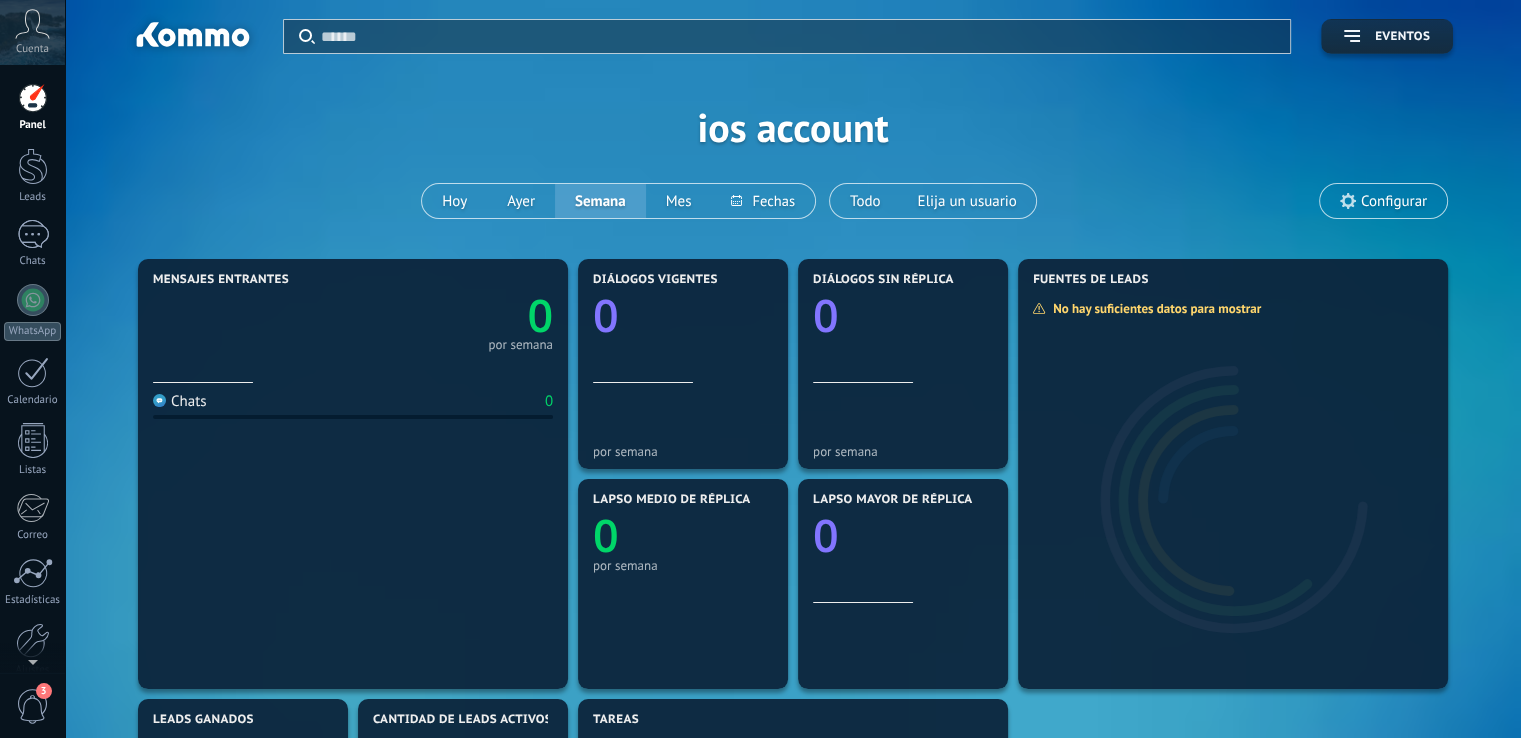 click at bounding box center (33, 166) 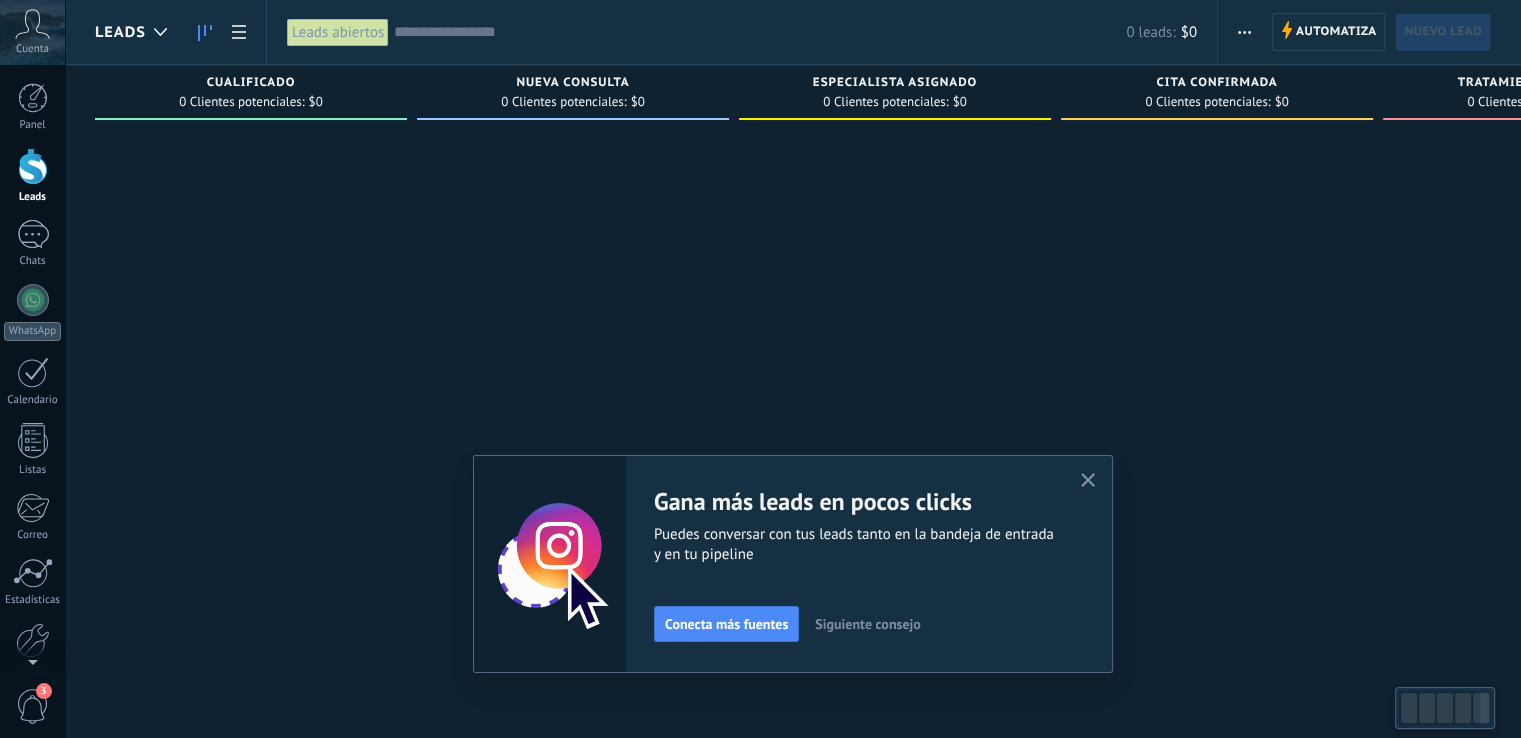 scroll, scrollTop: 0, scrollLeft: 0, axis: both 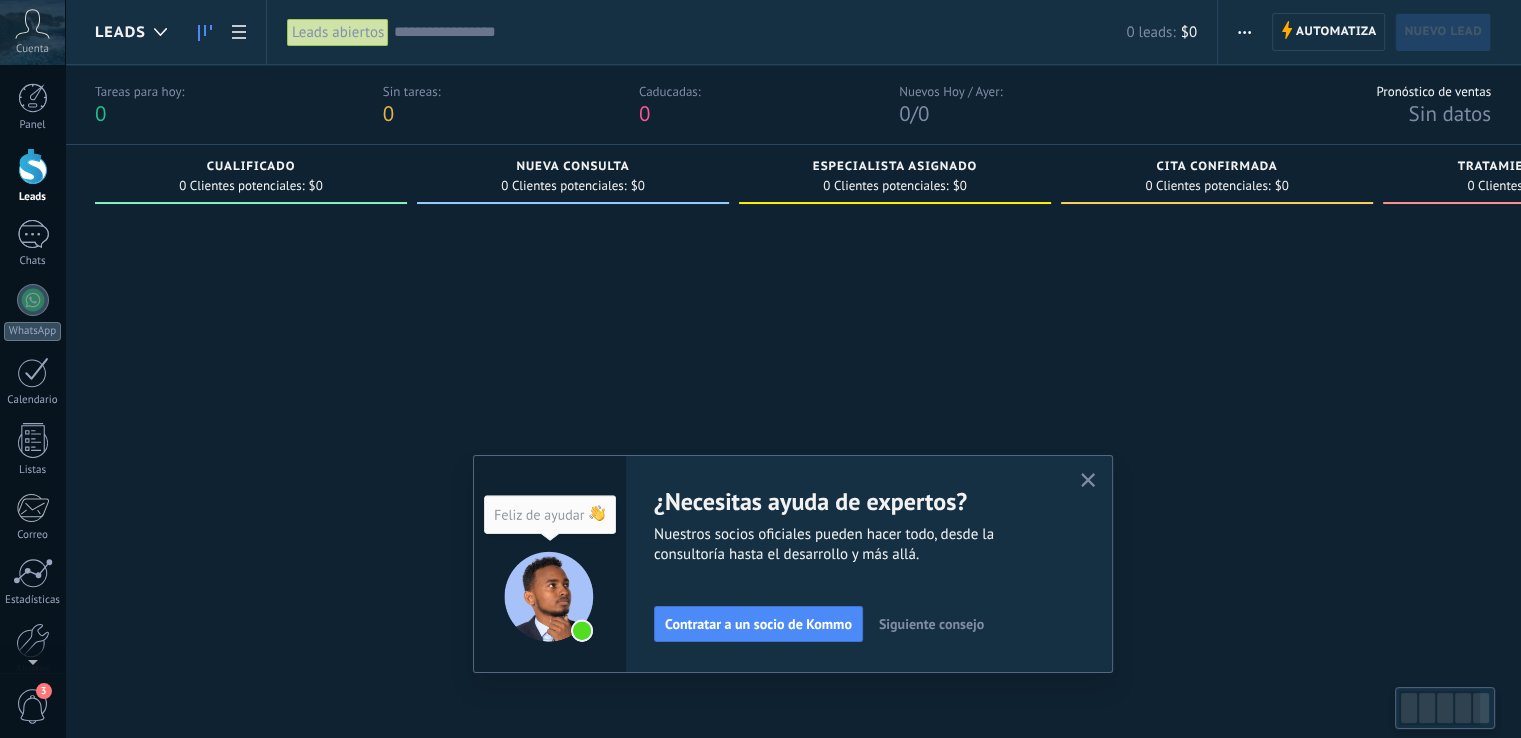 drag, startPoint x: 1308, startPoint y: 300, endPoint x: 1340, endPoint y: 369, distance: 76.05919 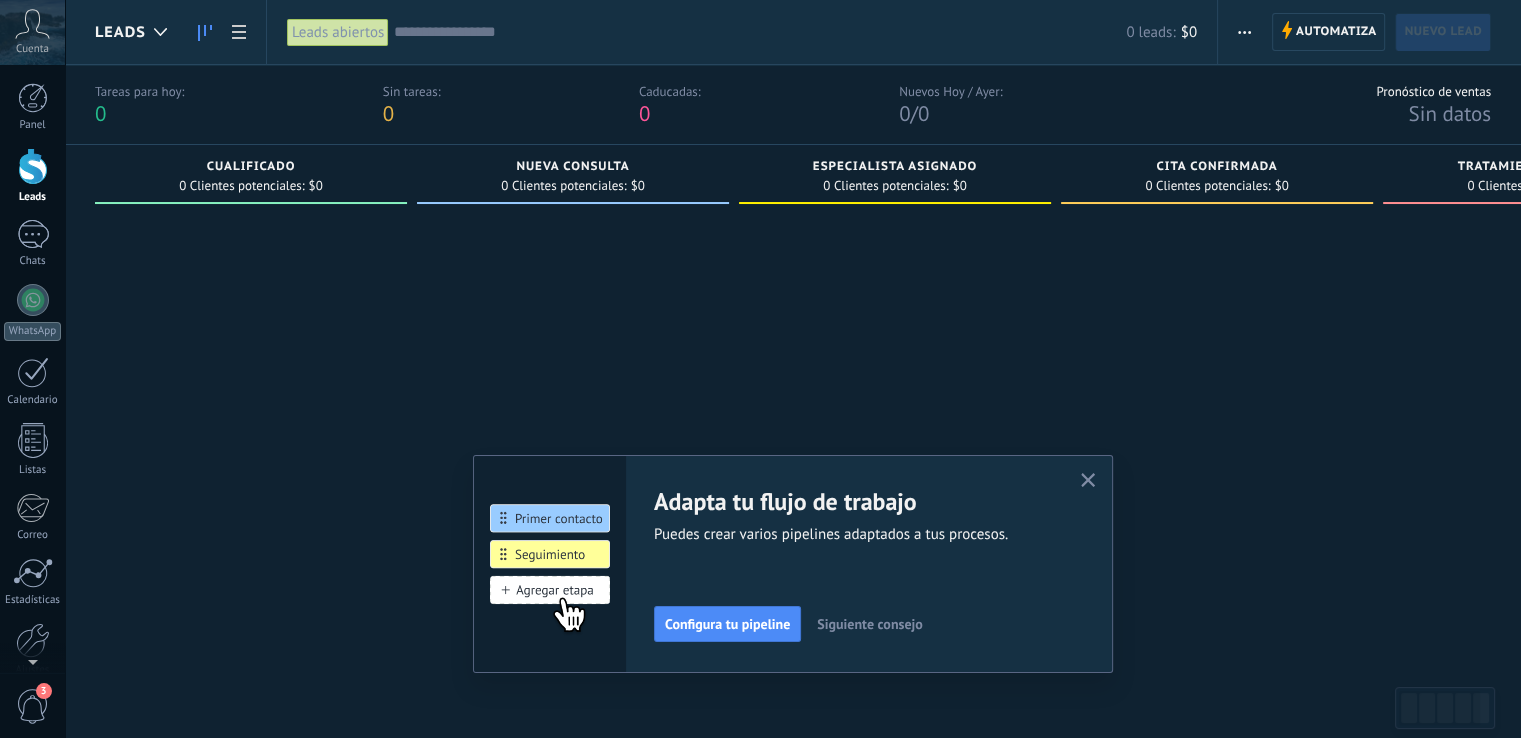 click on "Configura tu pipeline" at bounding box center (727, 624) 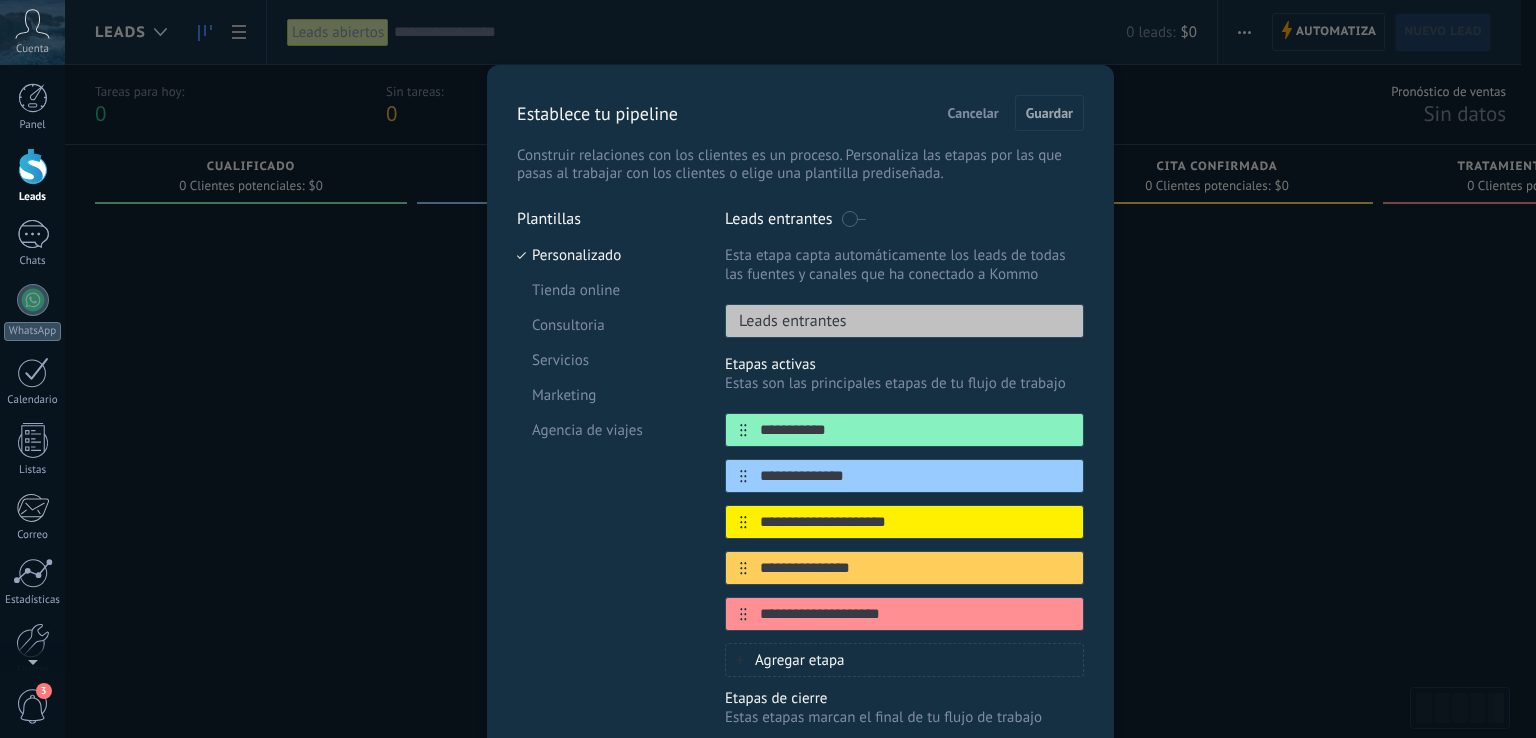 click on "**********" at bounding box center [915, 476] 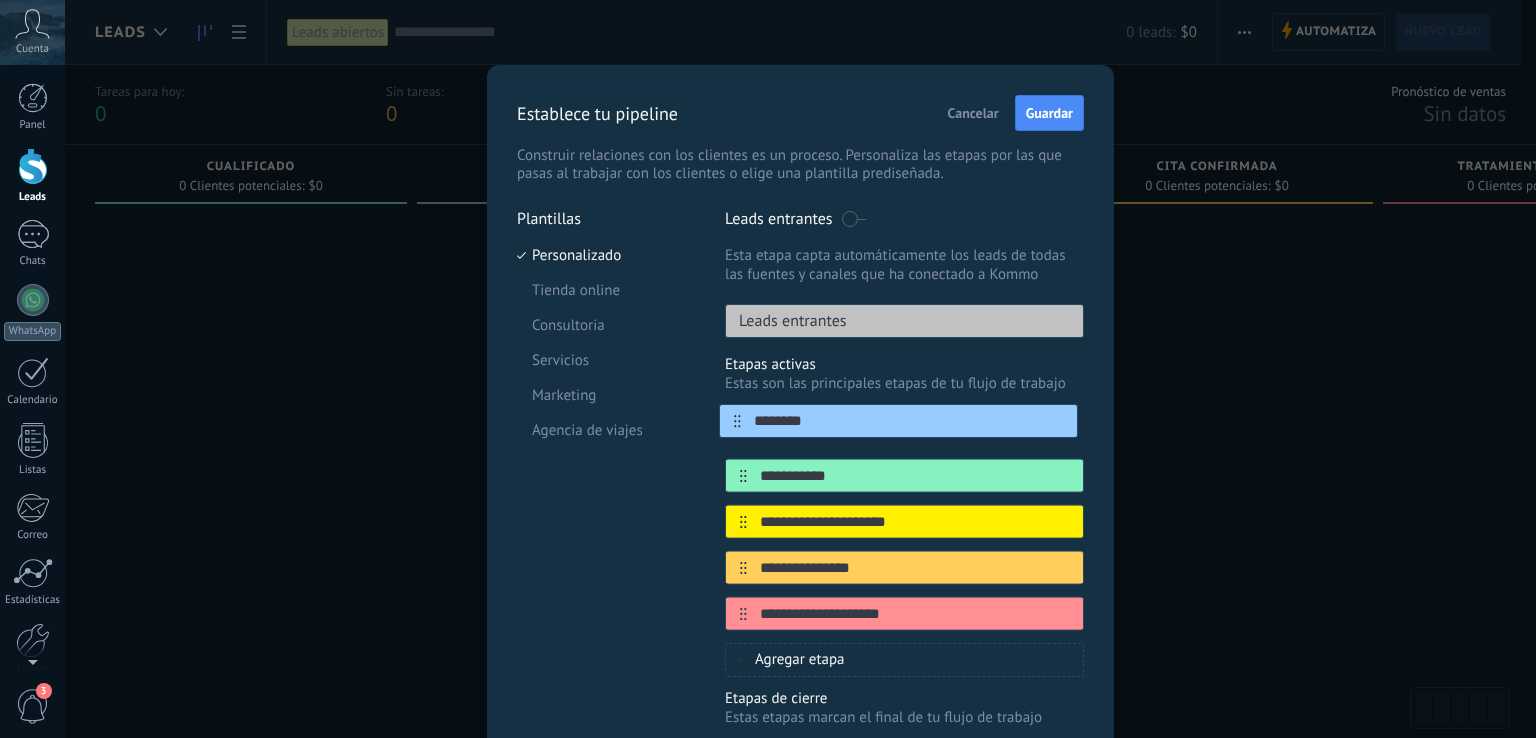 drag, startPoint x: 740, startPoint y: 477, endPoint x: 744, endPoint y: 422, distance: 55.145264 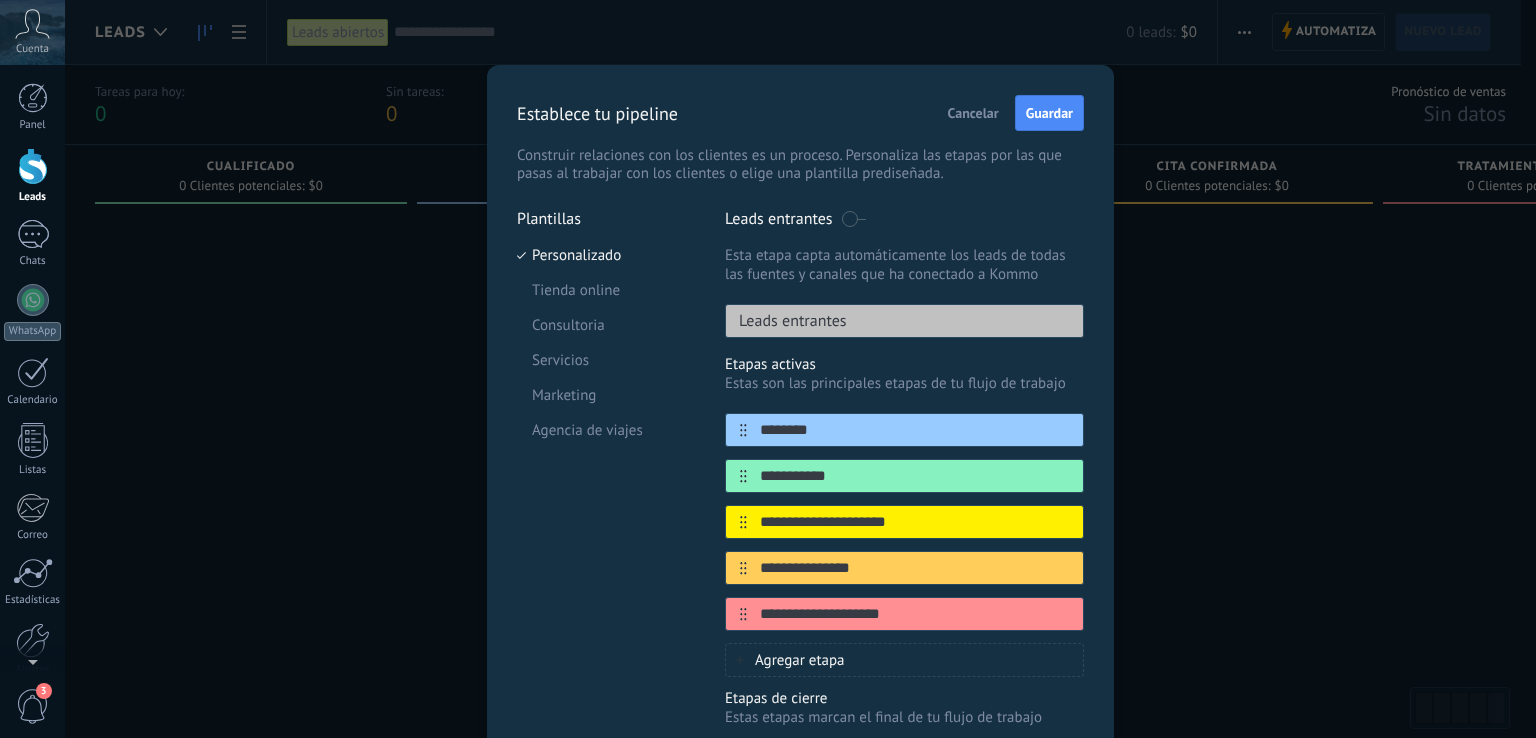 click on "********" at bounding box center (915, 430) 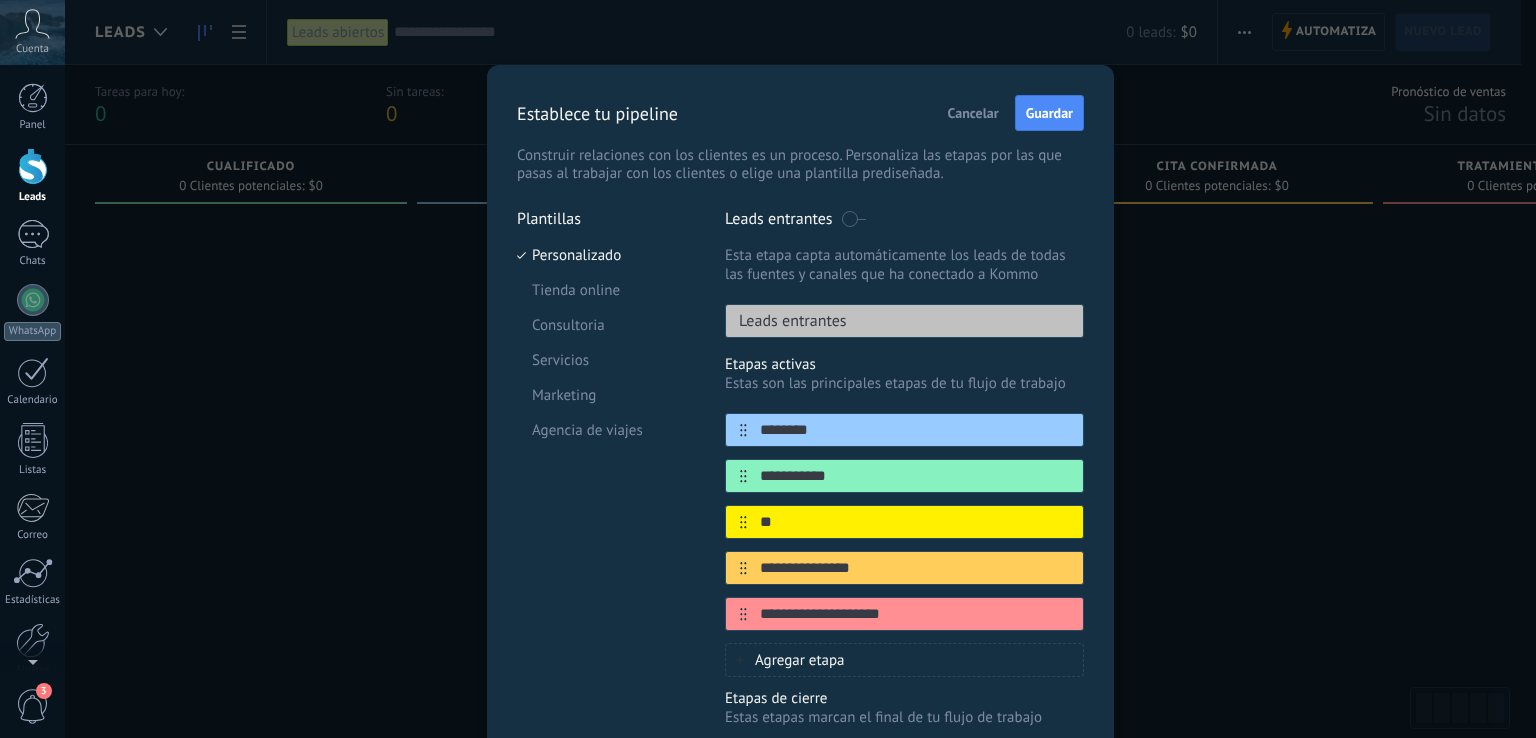 type on "*" 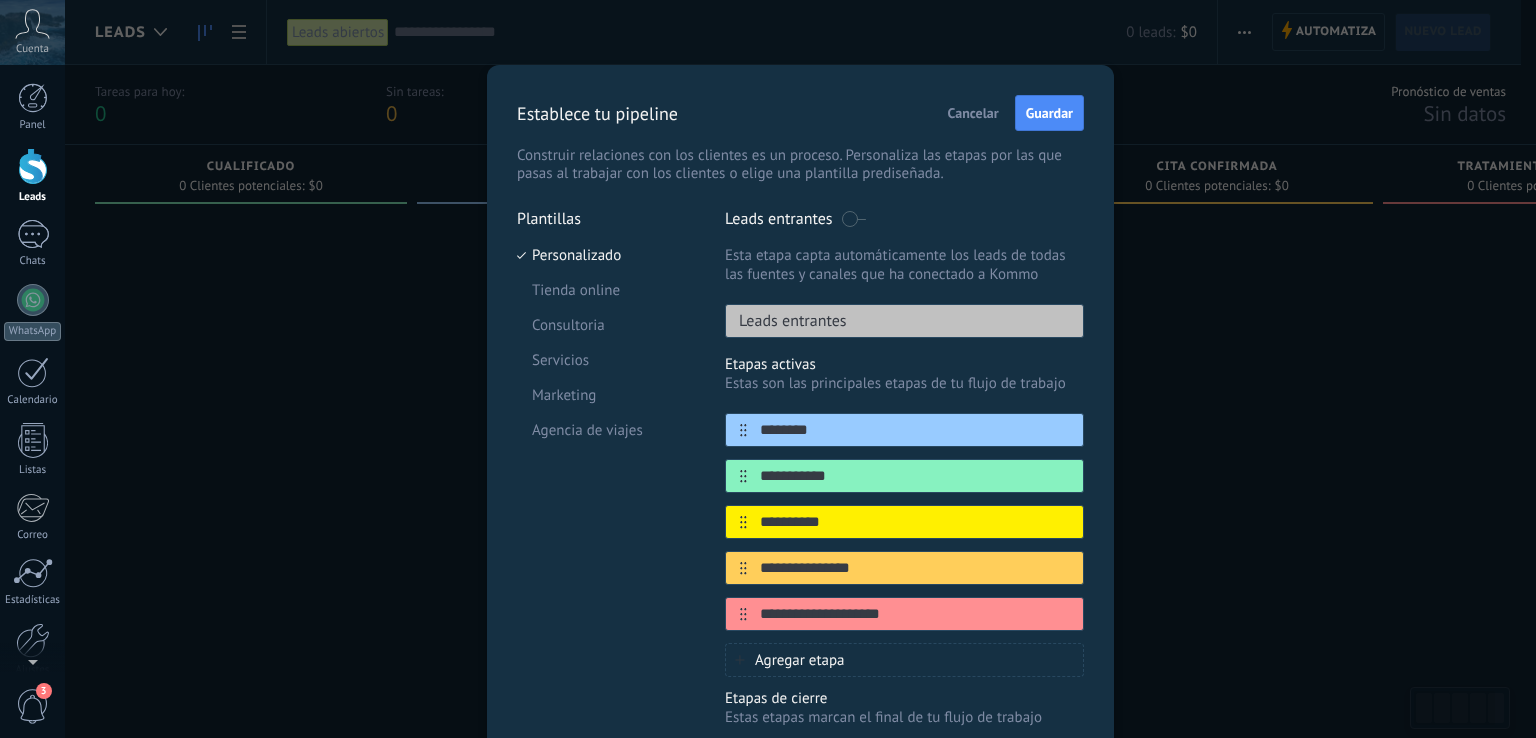 click 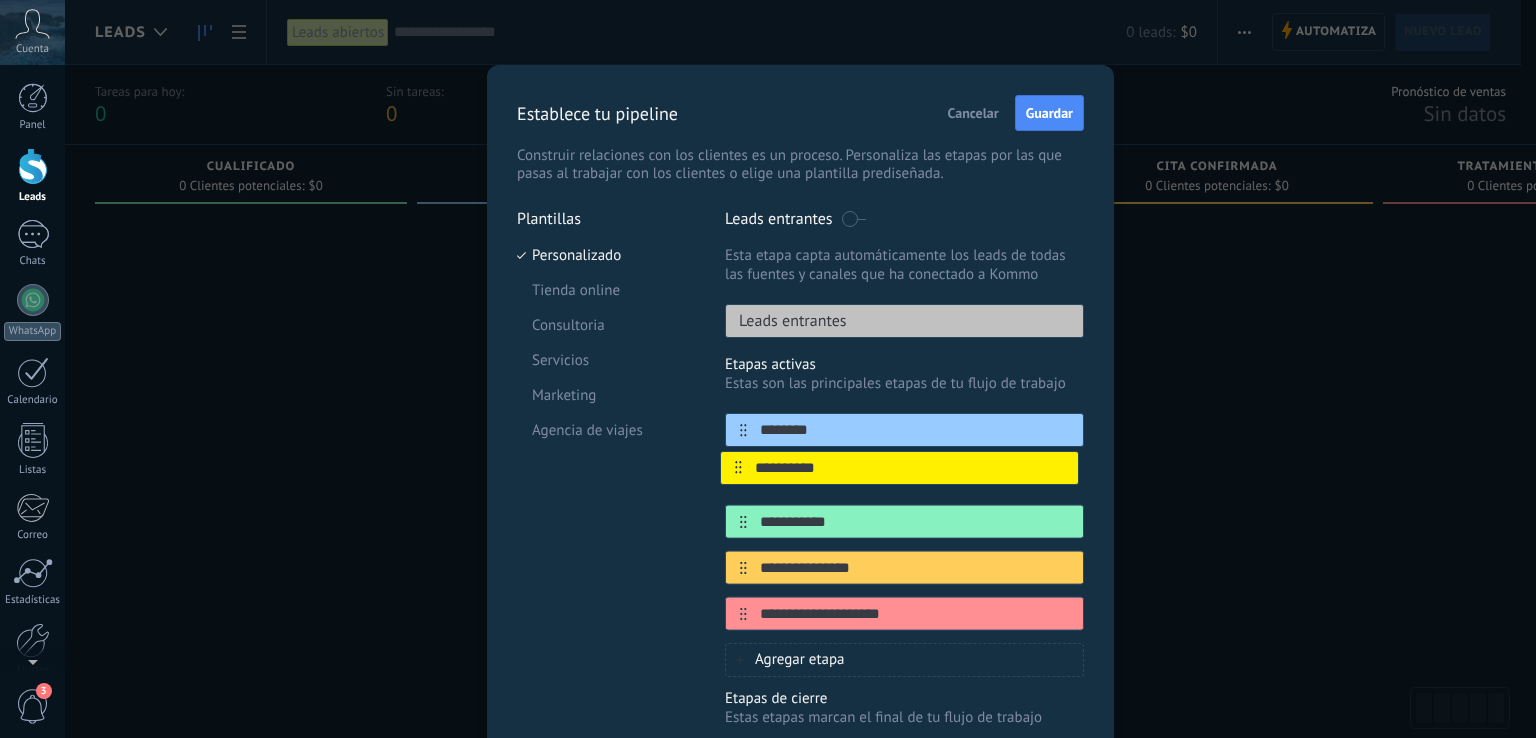 drag, startPoint x: 737, startPoint y: 525, endPoint x: 738, endPoint y: 465, distance: 60.00833 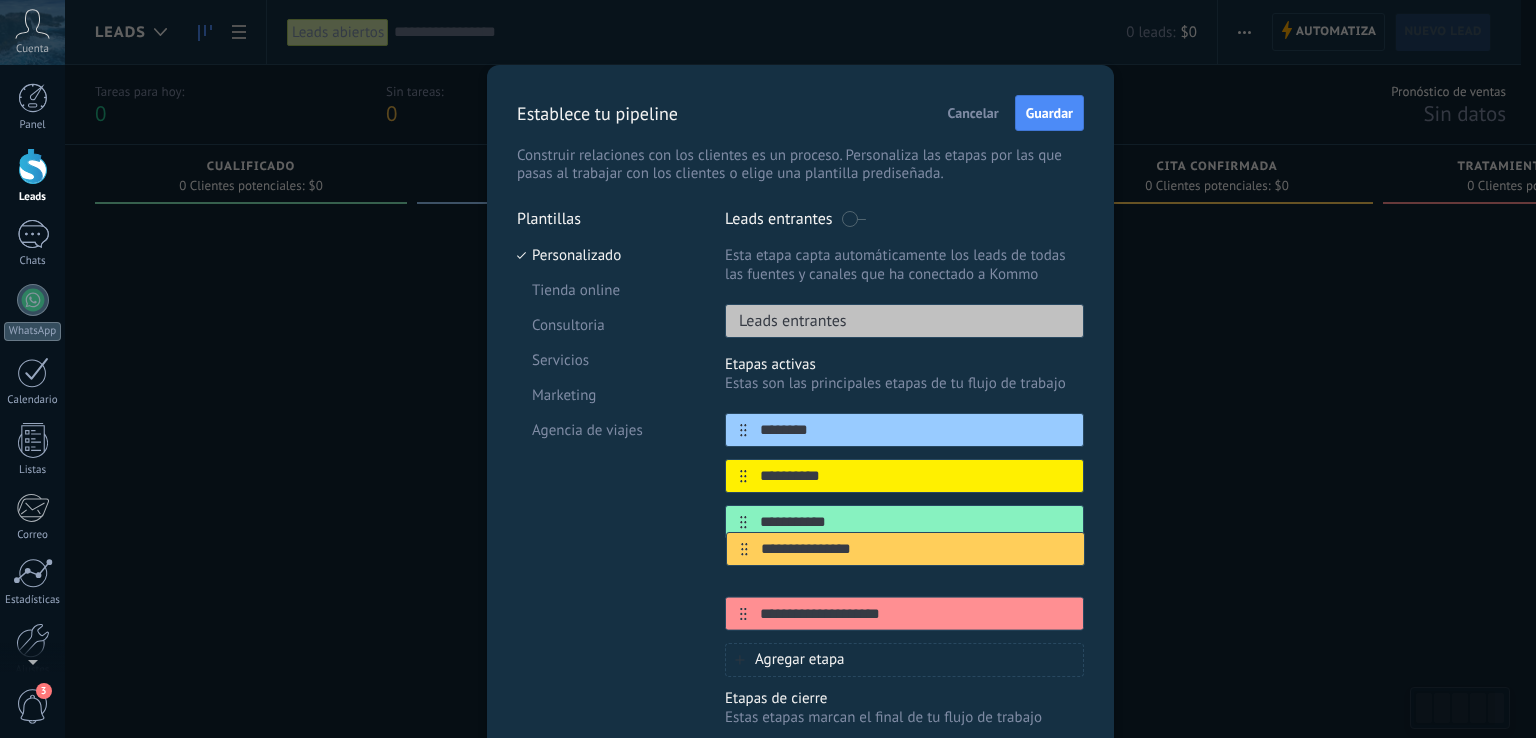 scroll, scrollTop: 0, scrollLeft: 0, axis: both 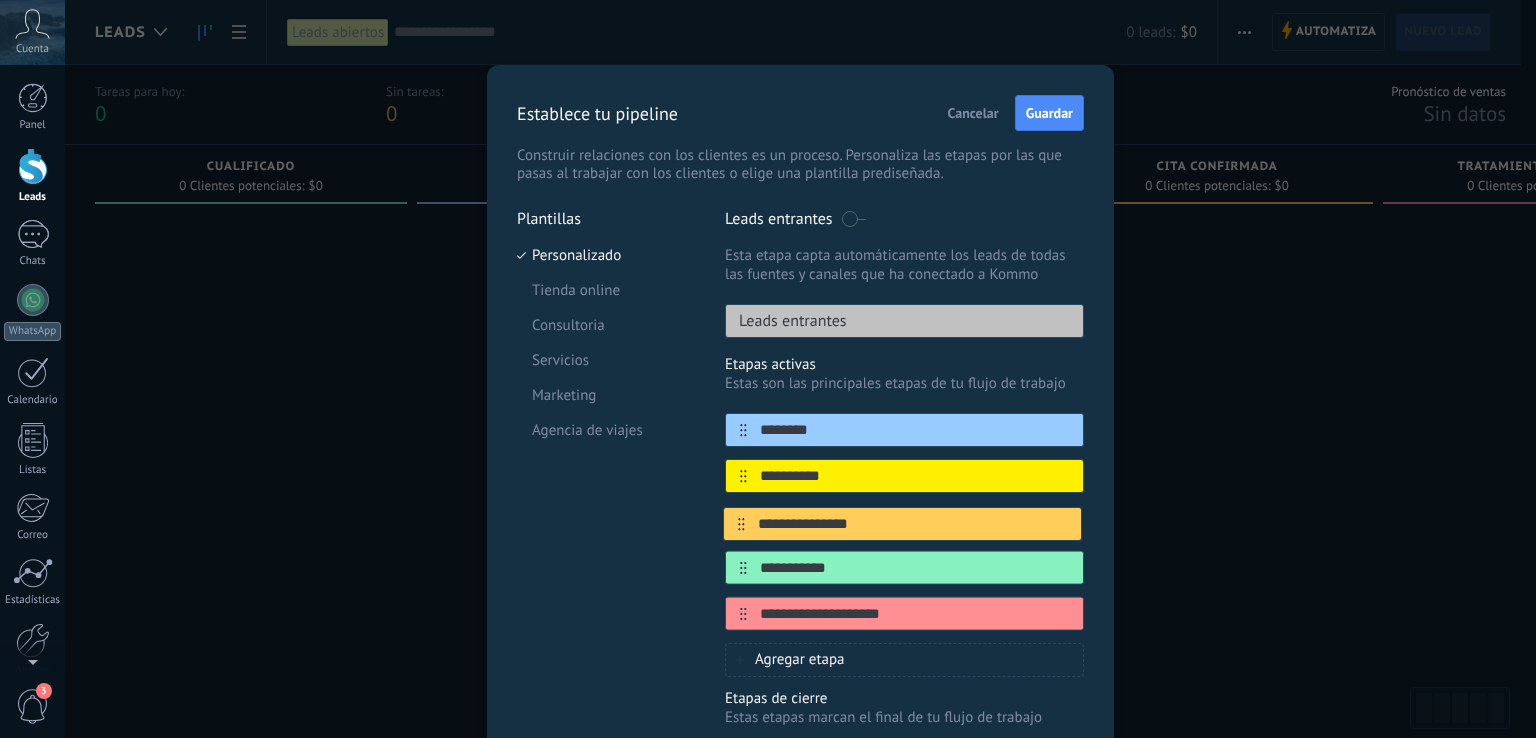 drag, startPoint x: 739, startPoint y: 569, endPoint x: 745, endPoint y: 515, distance: 54.33231 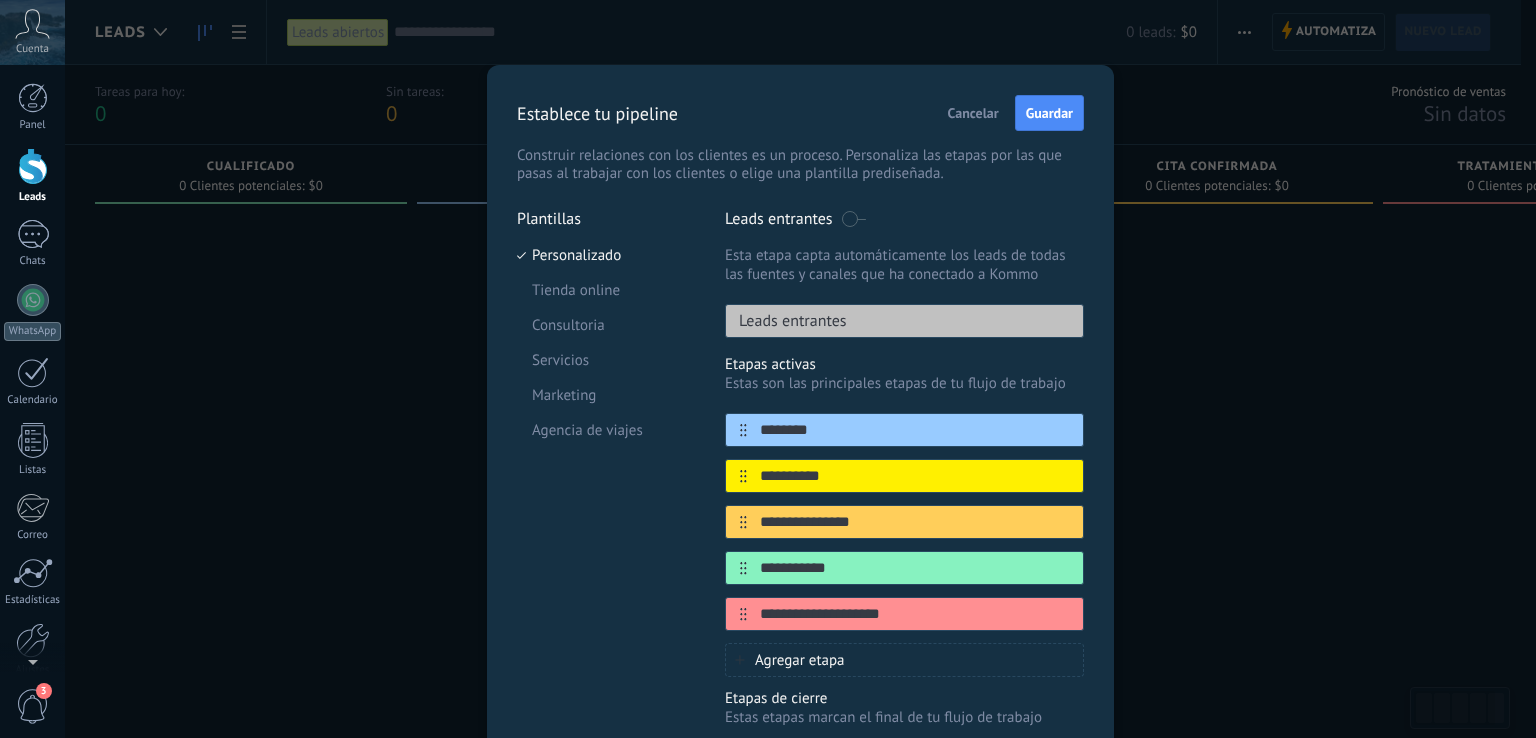 type on "**********" 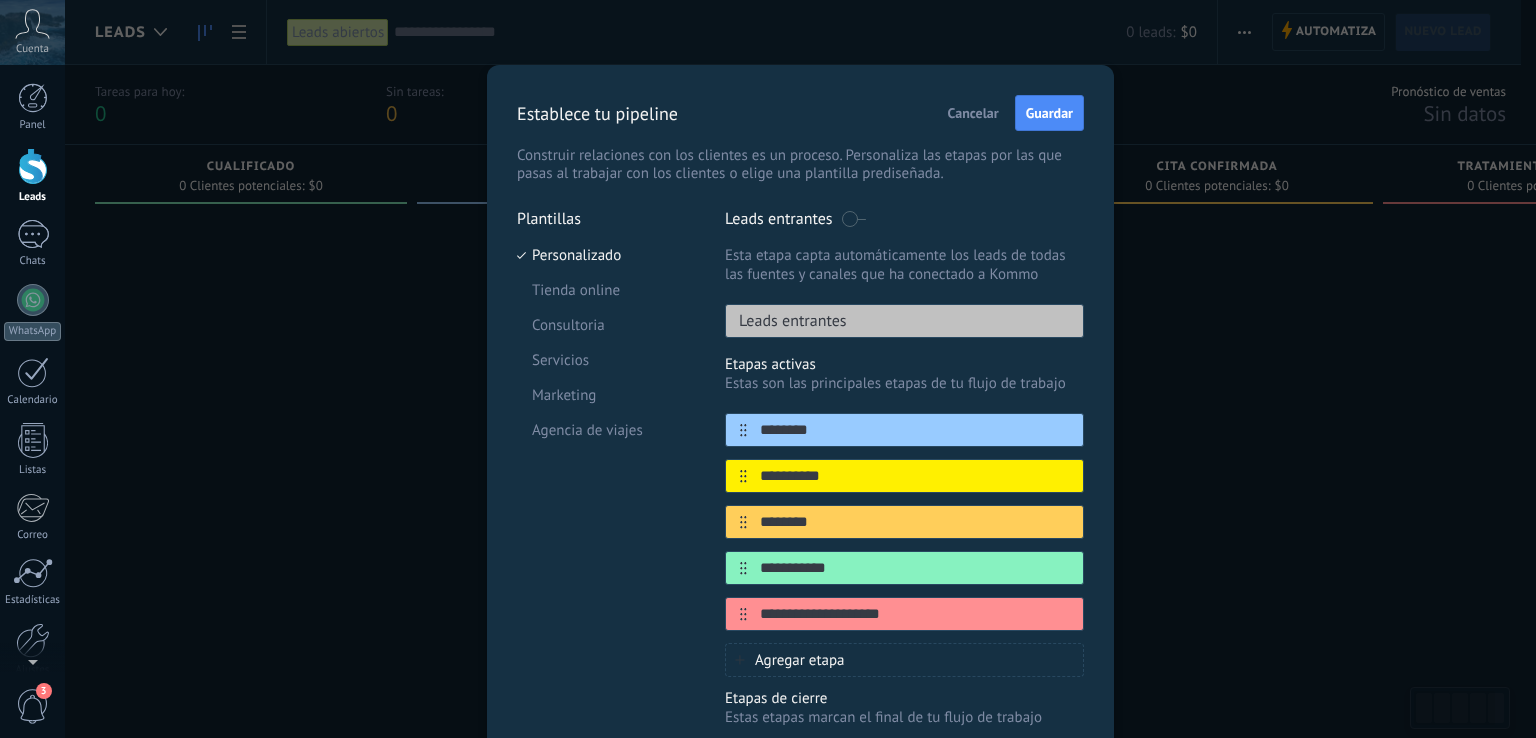type on "********" 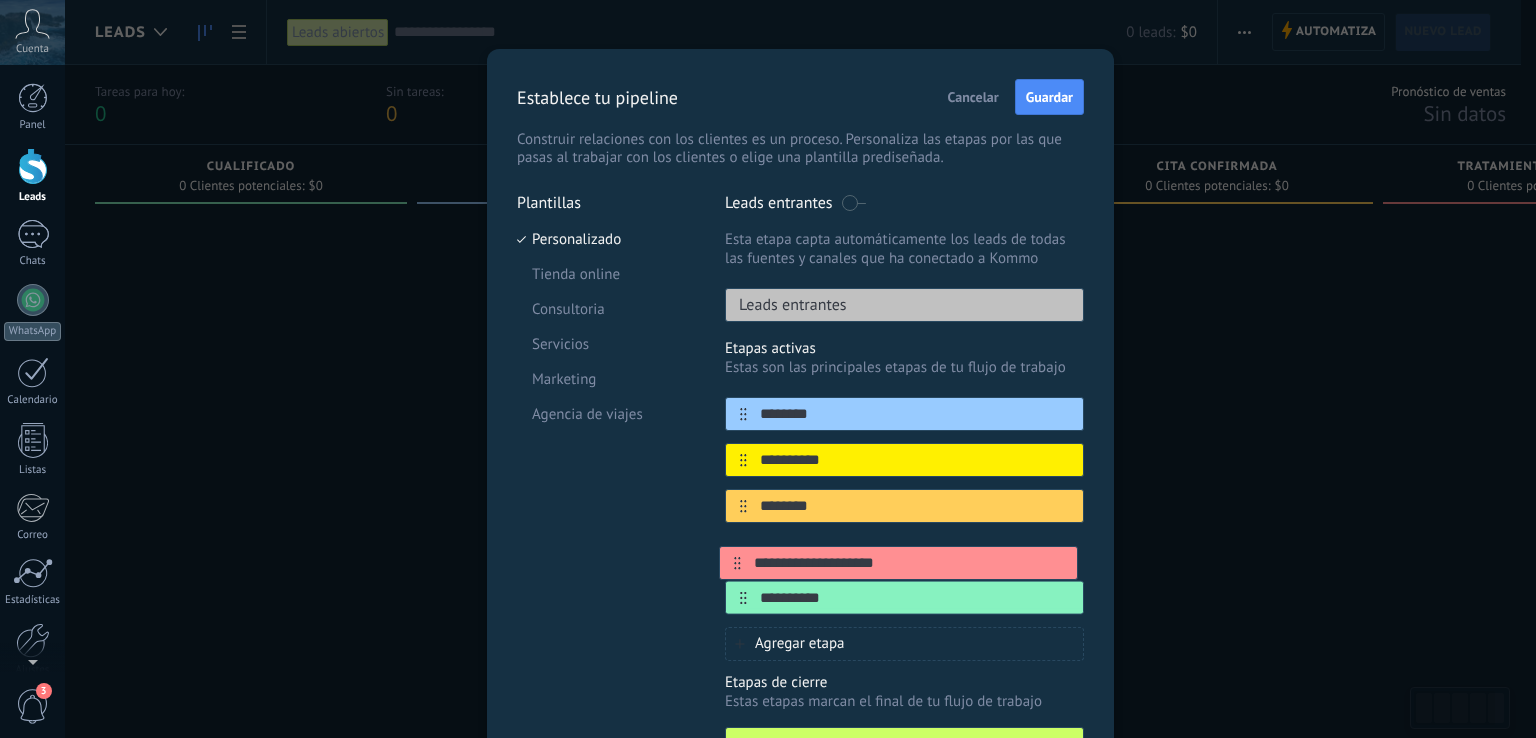 scroll, scrollTop: 24, scrollLeft: 0, axis: vertical 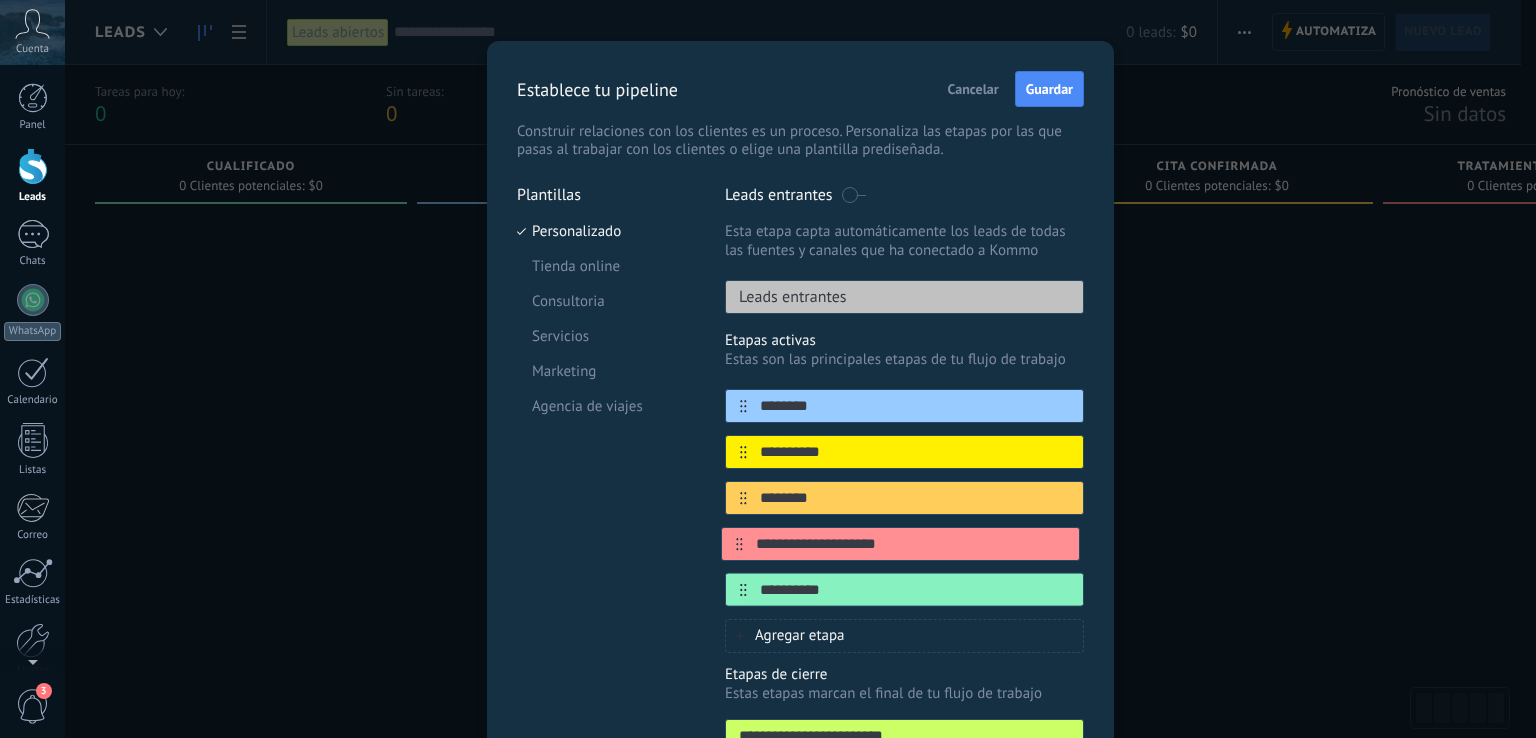 drag, startPoint x: 740, startPoint y: 616, endPoint x: 739, endPoint y: 543, distance: 73.00685 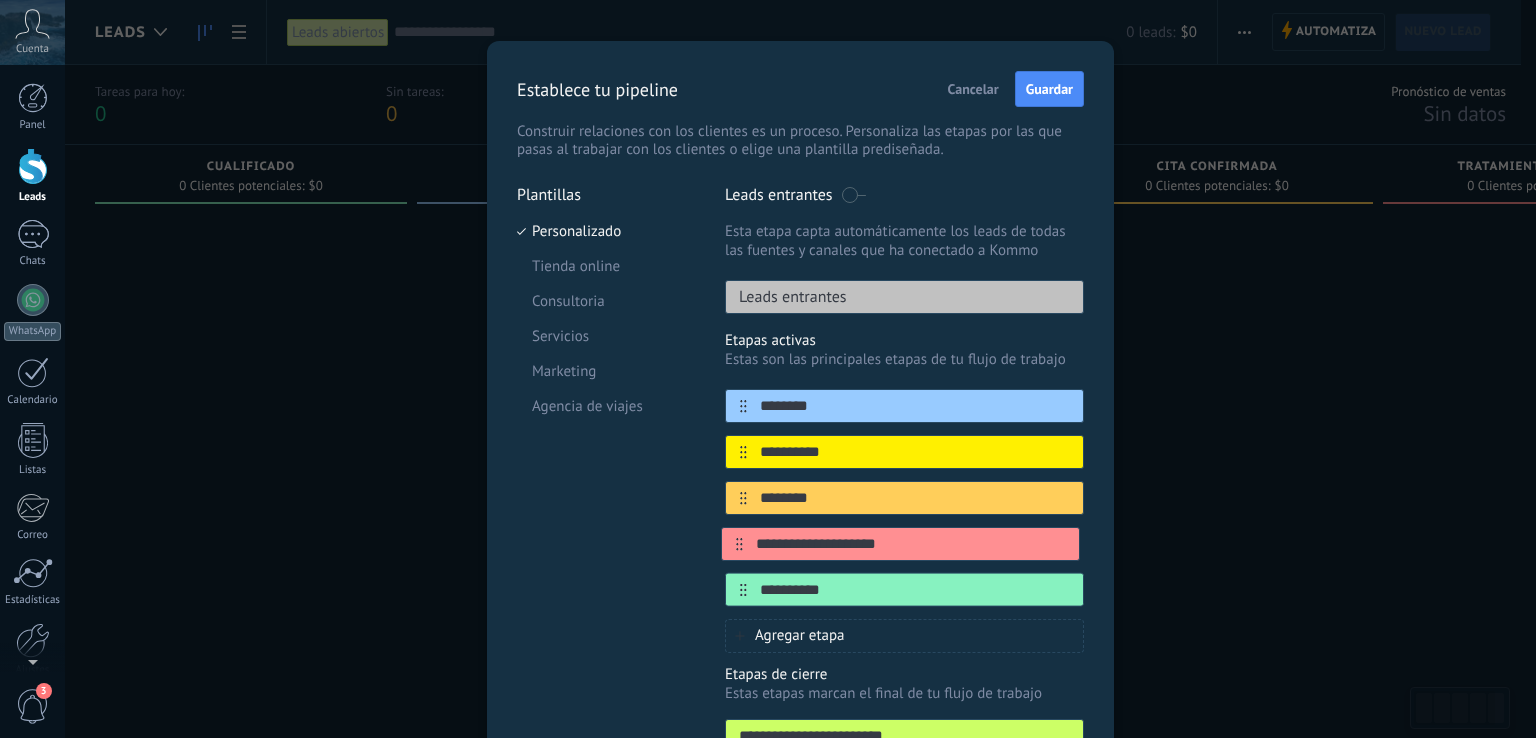 click on "**********" at bounding box center (904, 498) 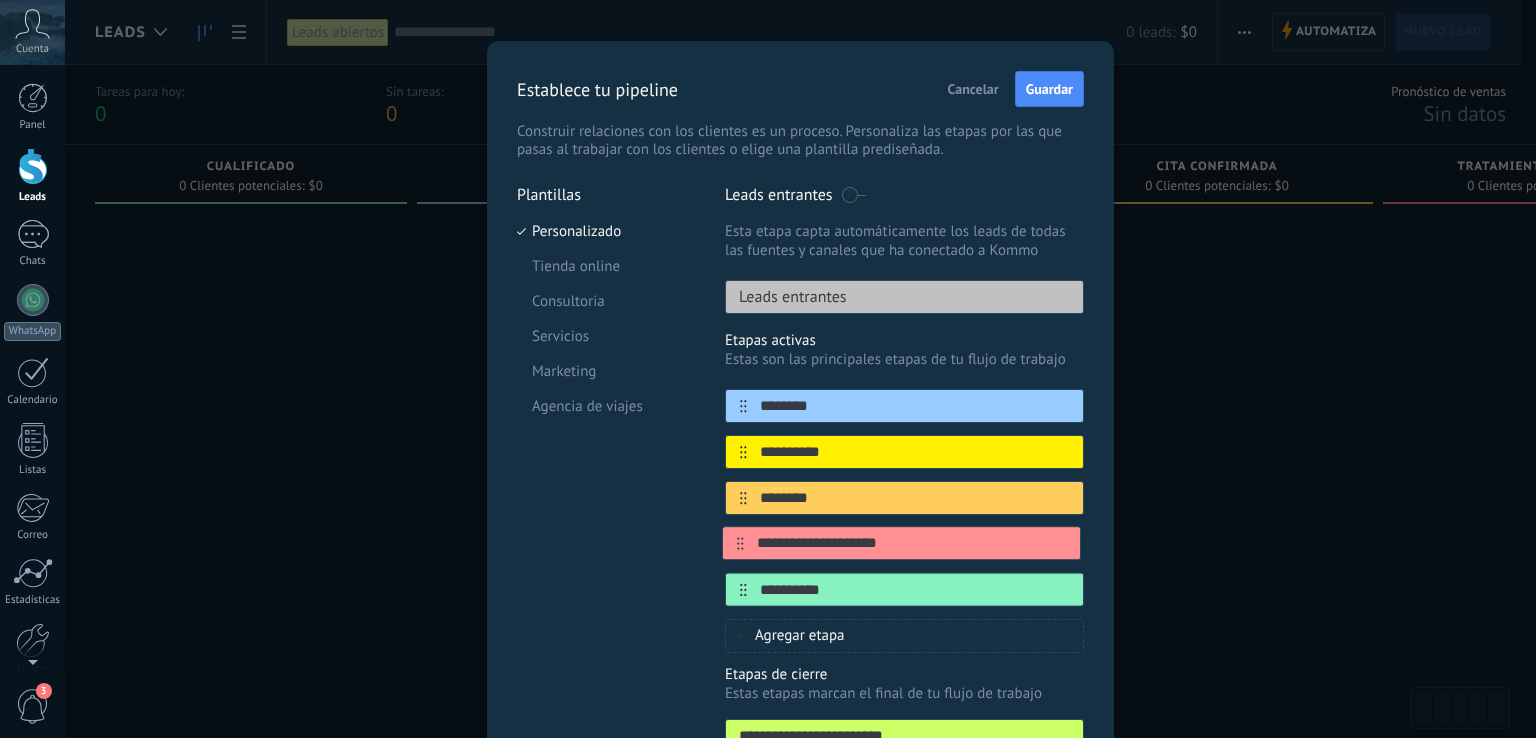 type on "**********" 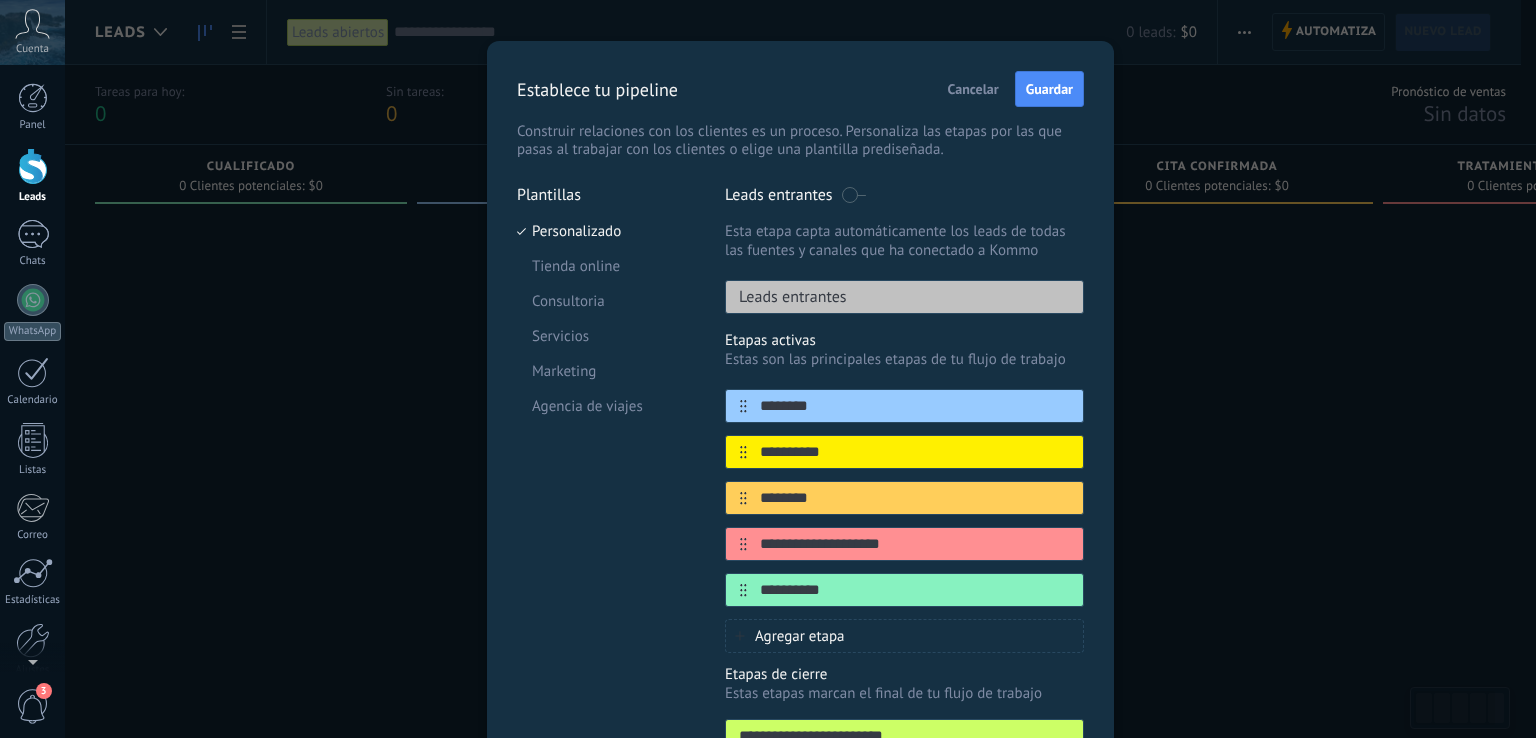 drag, startPoint x: 837, startPoint y: 592, endPoint x: 772, endPoint y: 592, distance: 65 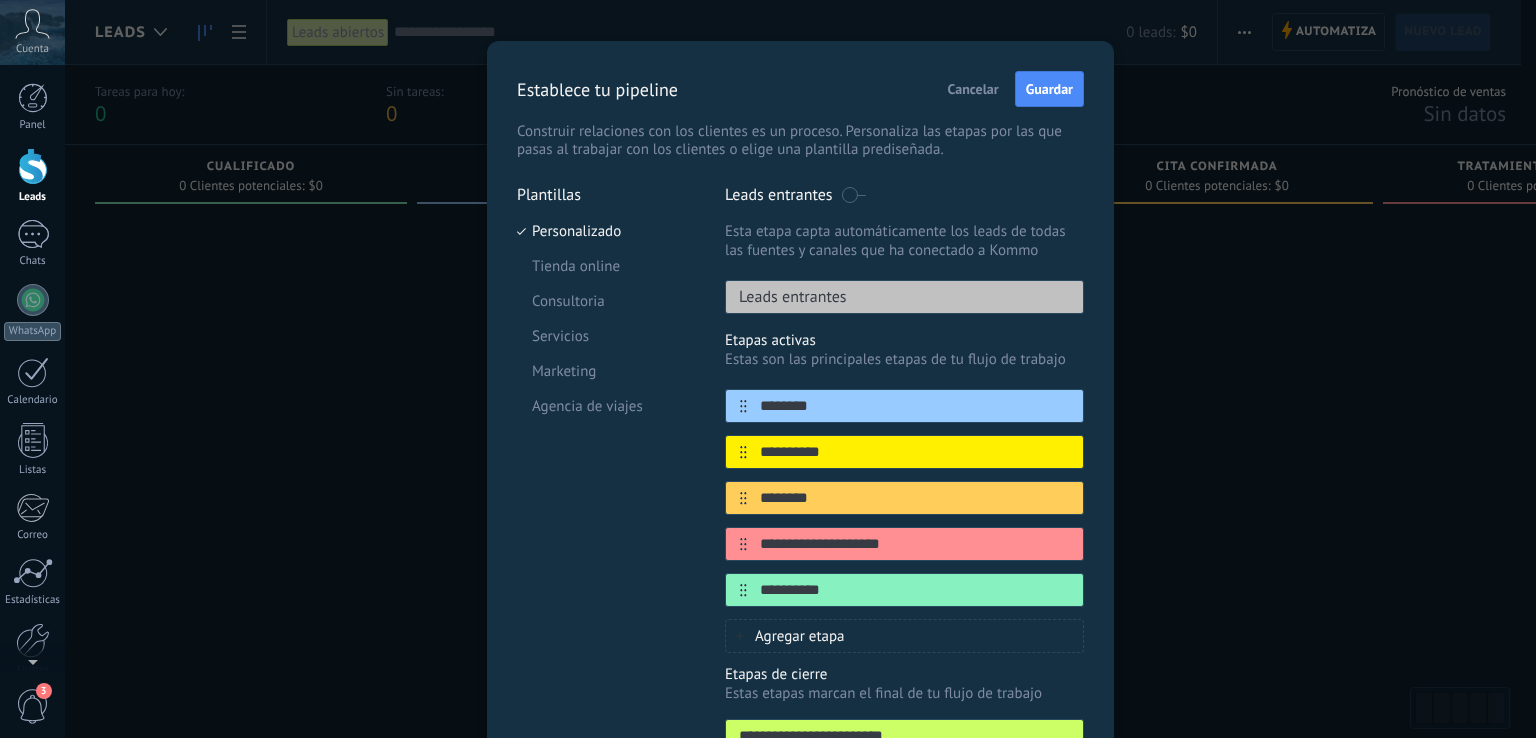 click on "**********" at bounding box center [915, 590] 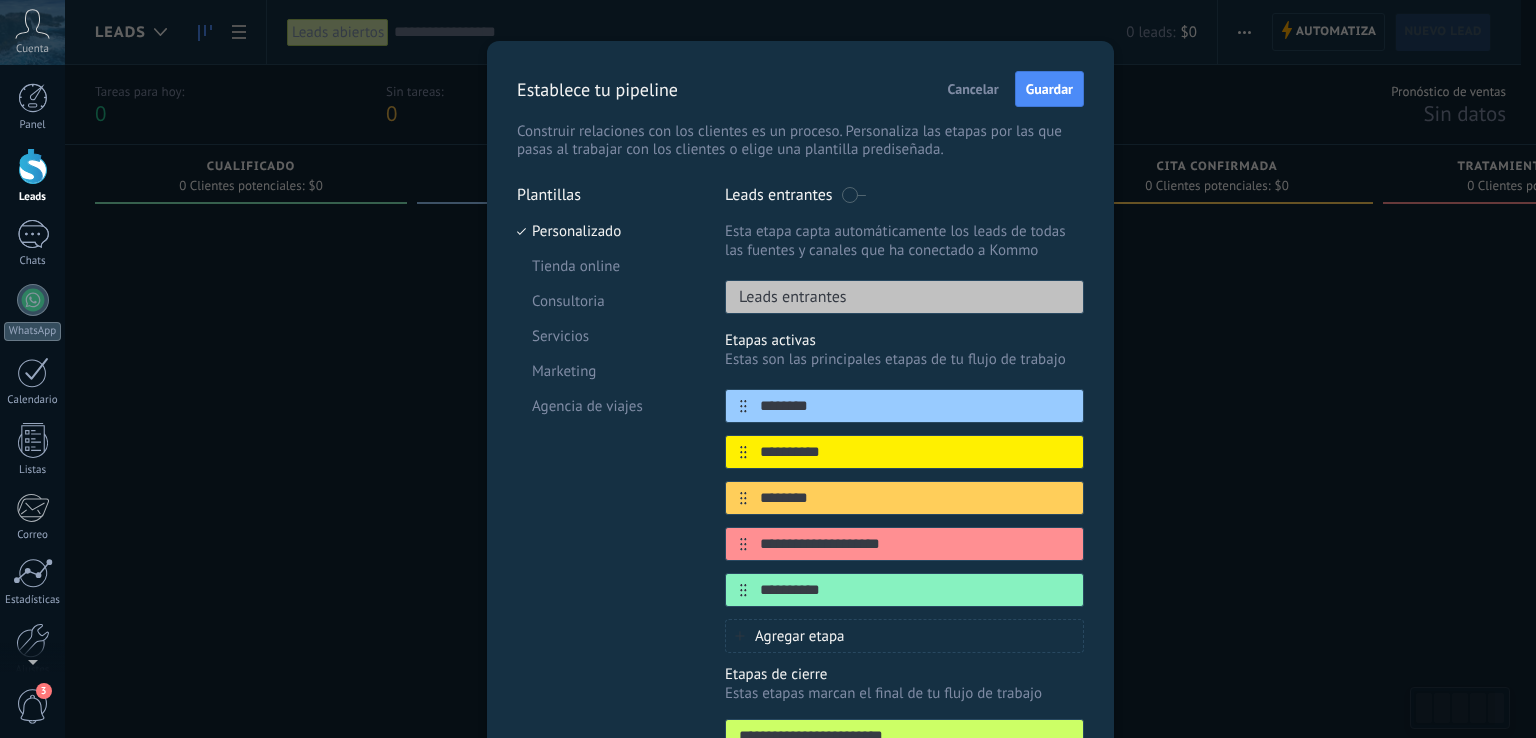 type on "*" 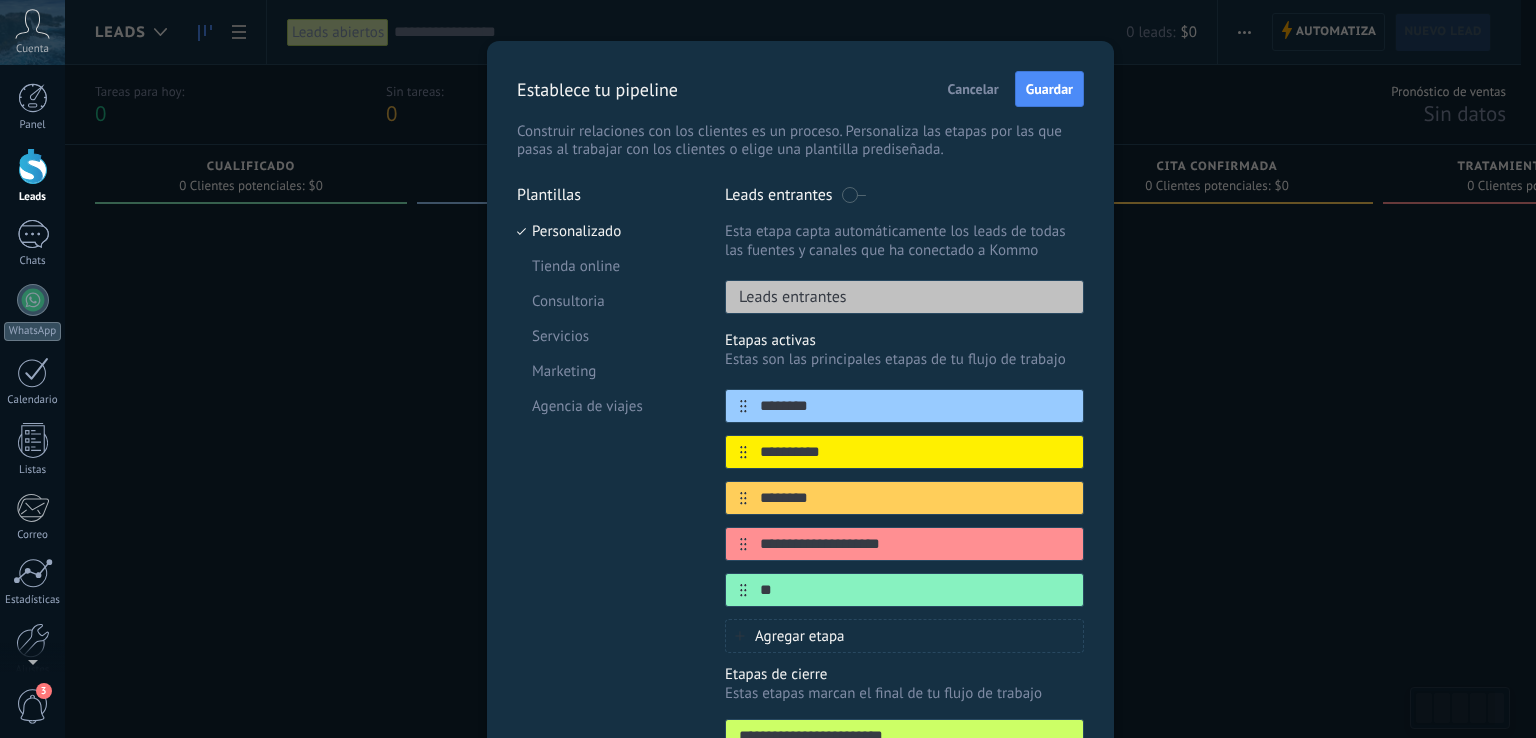 type on "*" 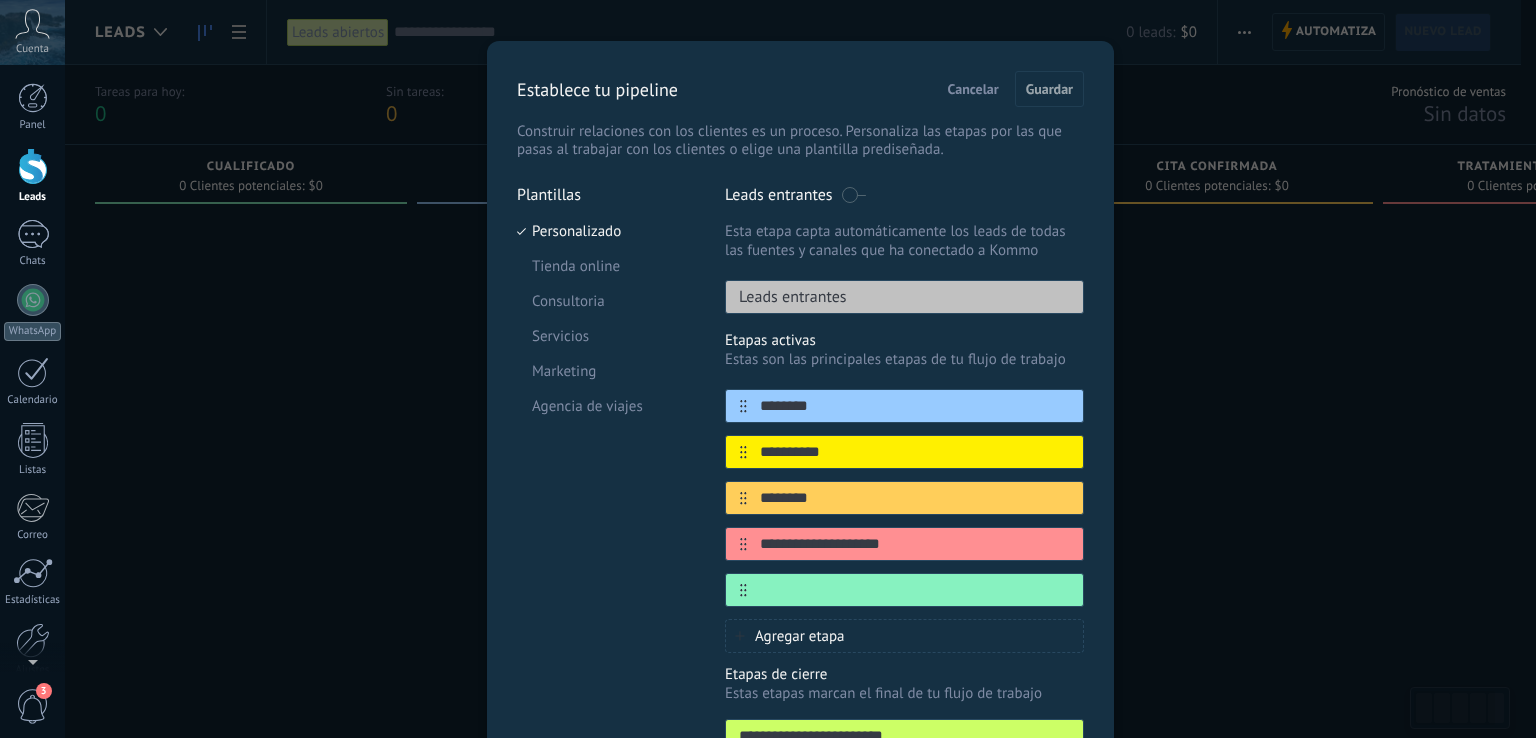 type 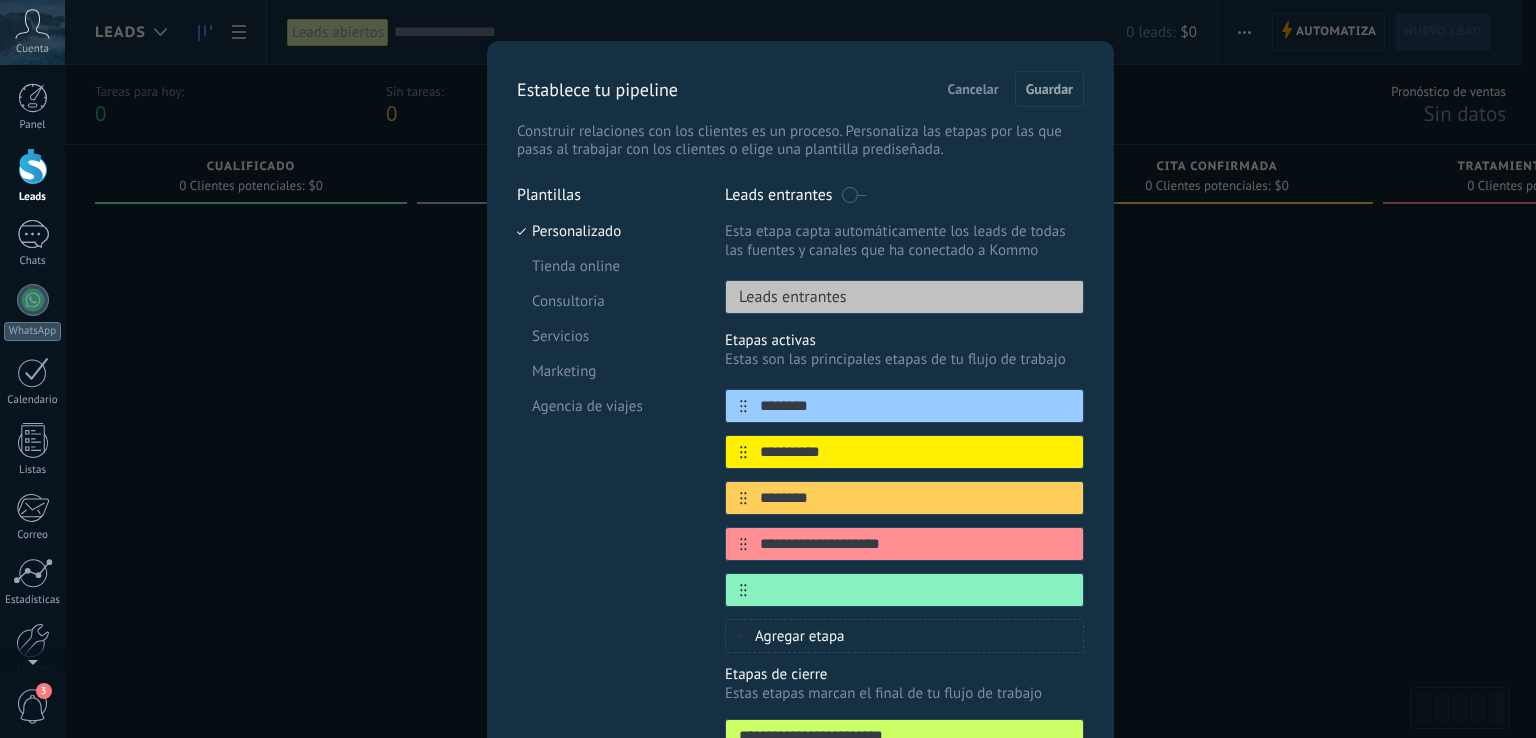 drag, startPoint x: 903, startPoint y: 548, endPoint x: 773, endPoint y: 558, distance: 130.38405 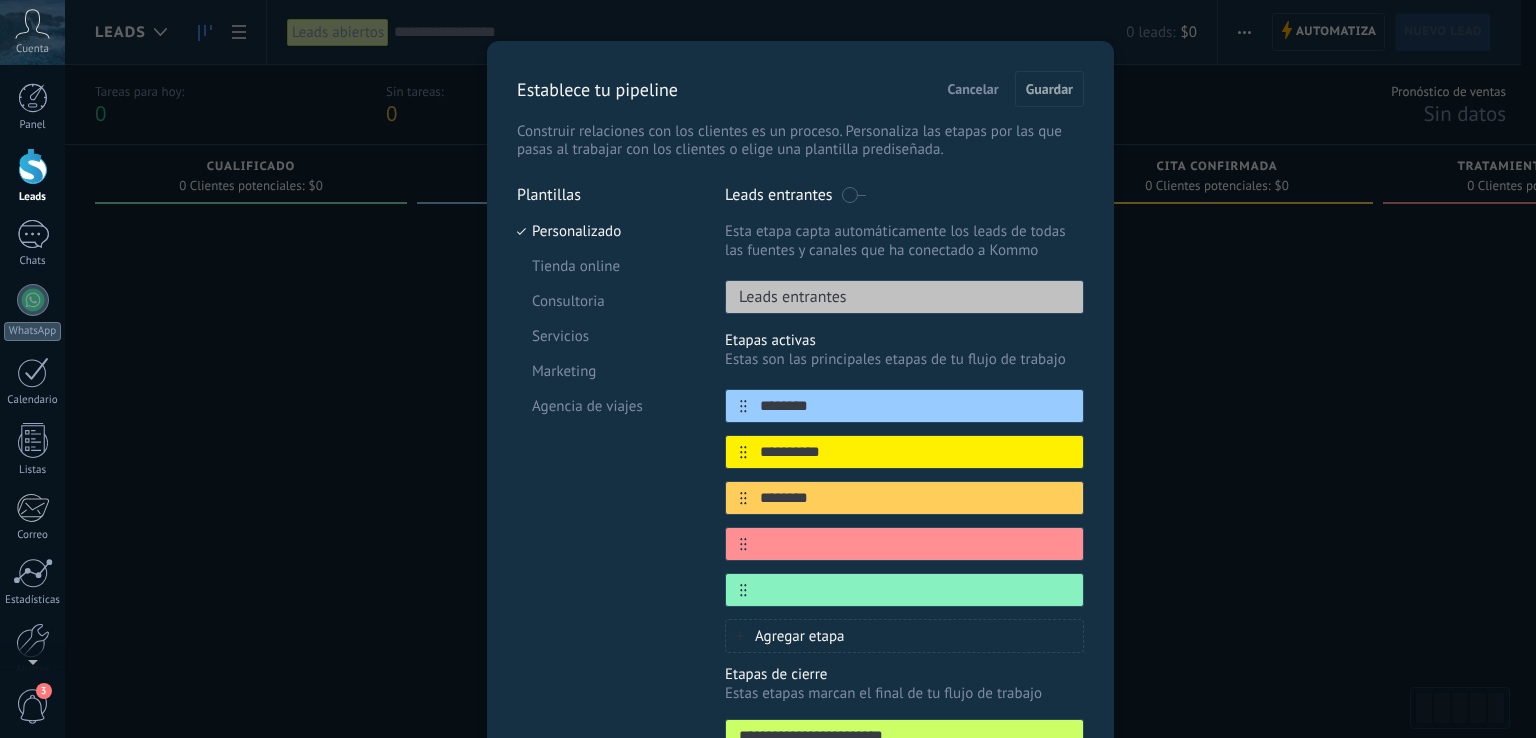 type 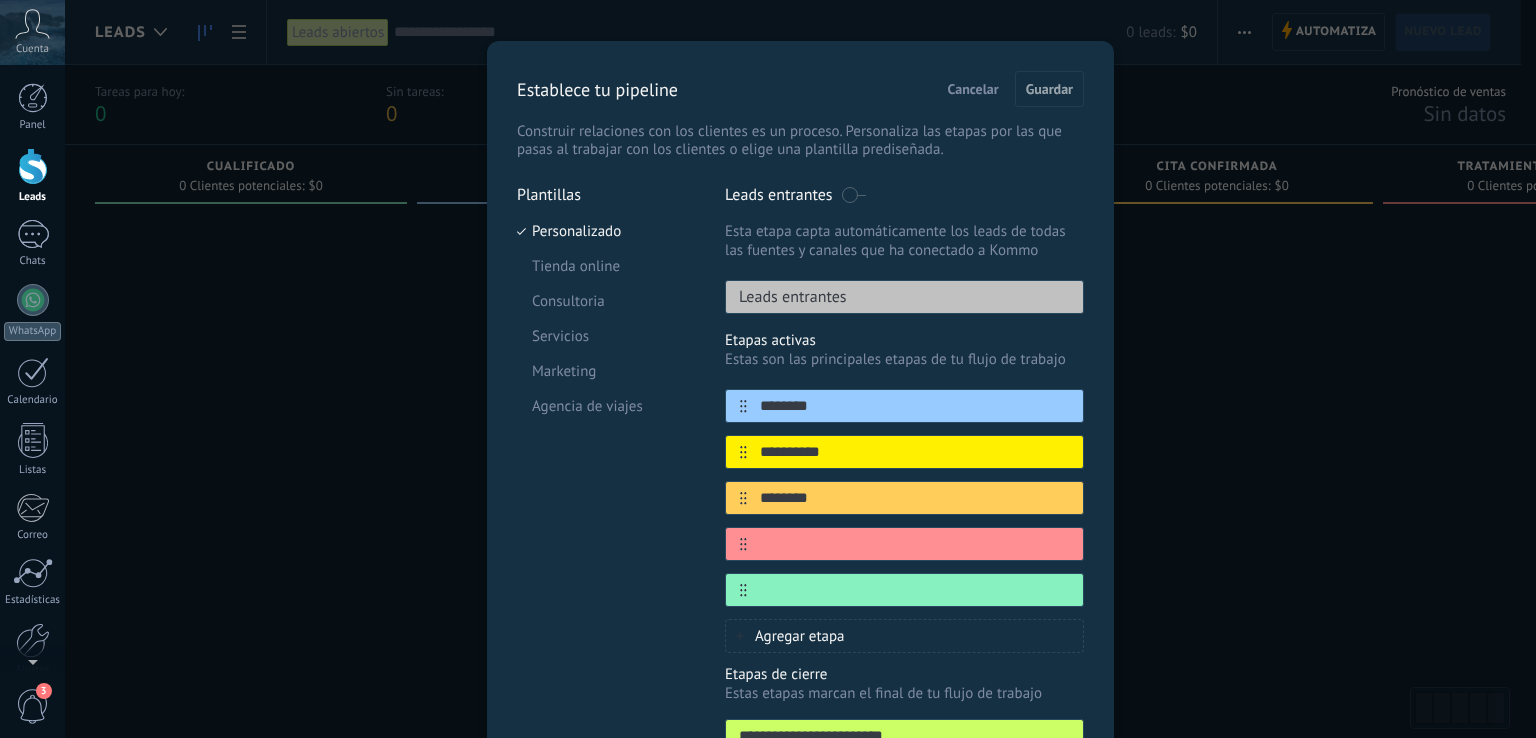 type on "********" 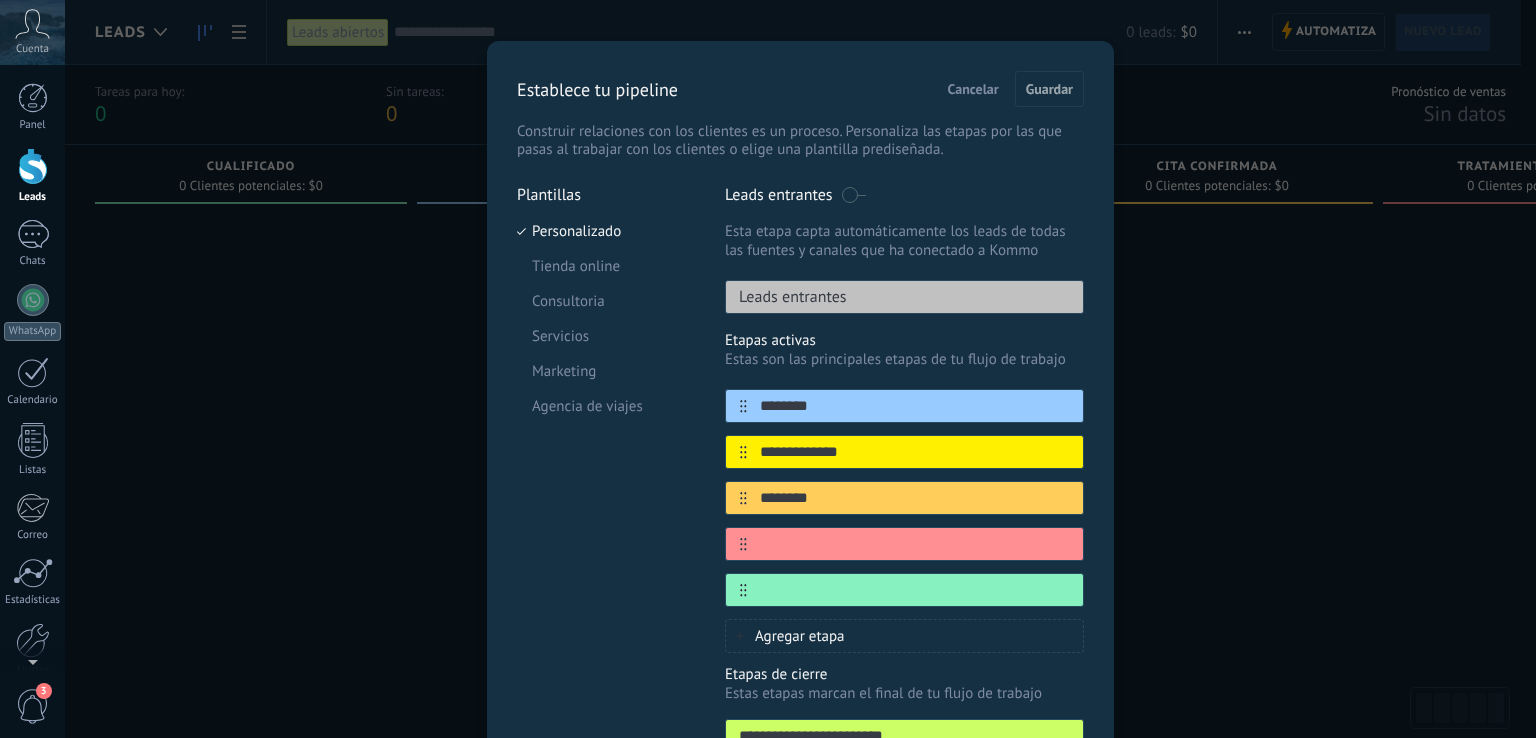 type on "**********" 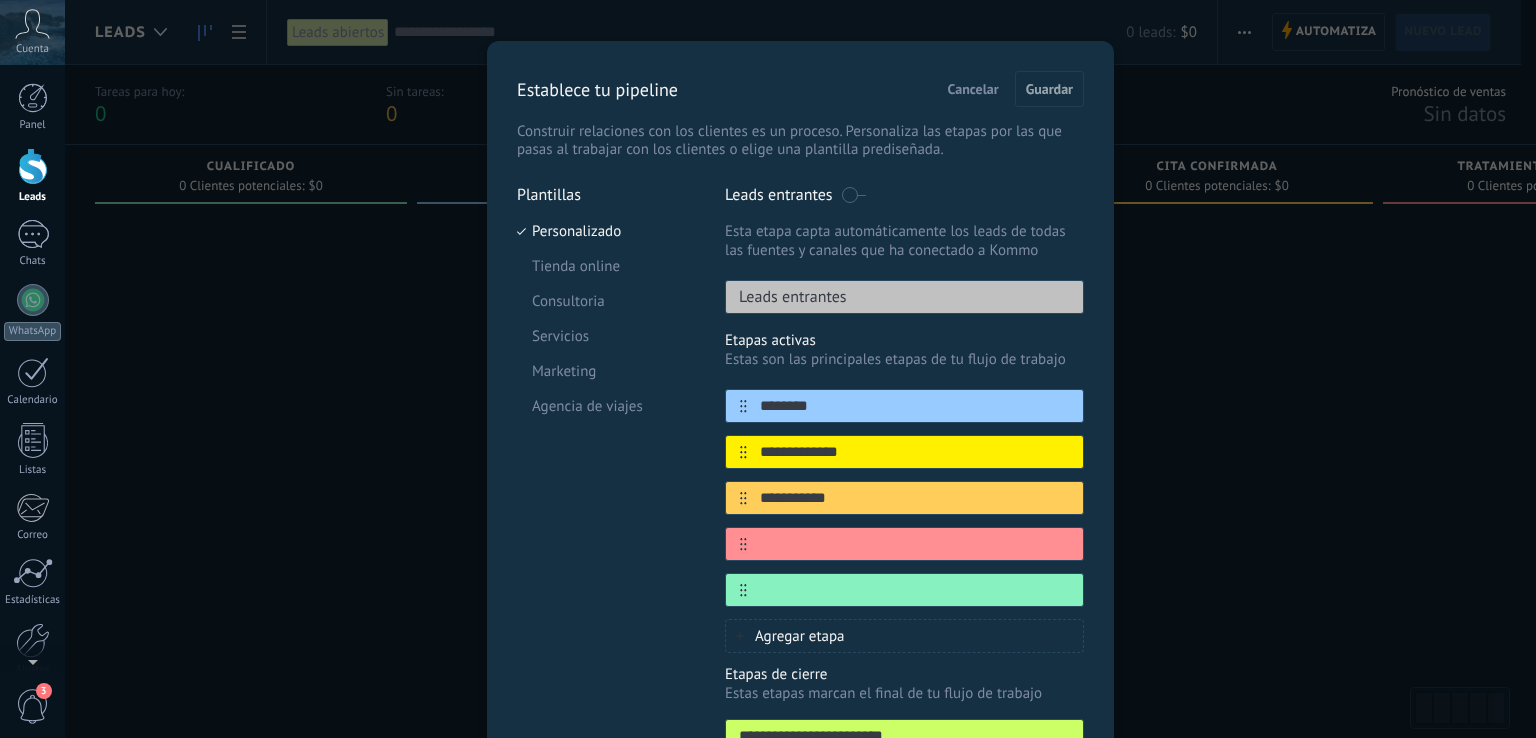 type on "**********" 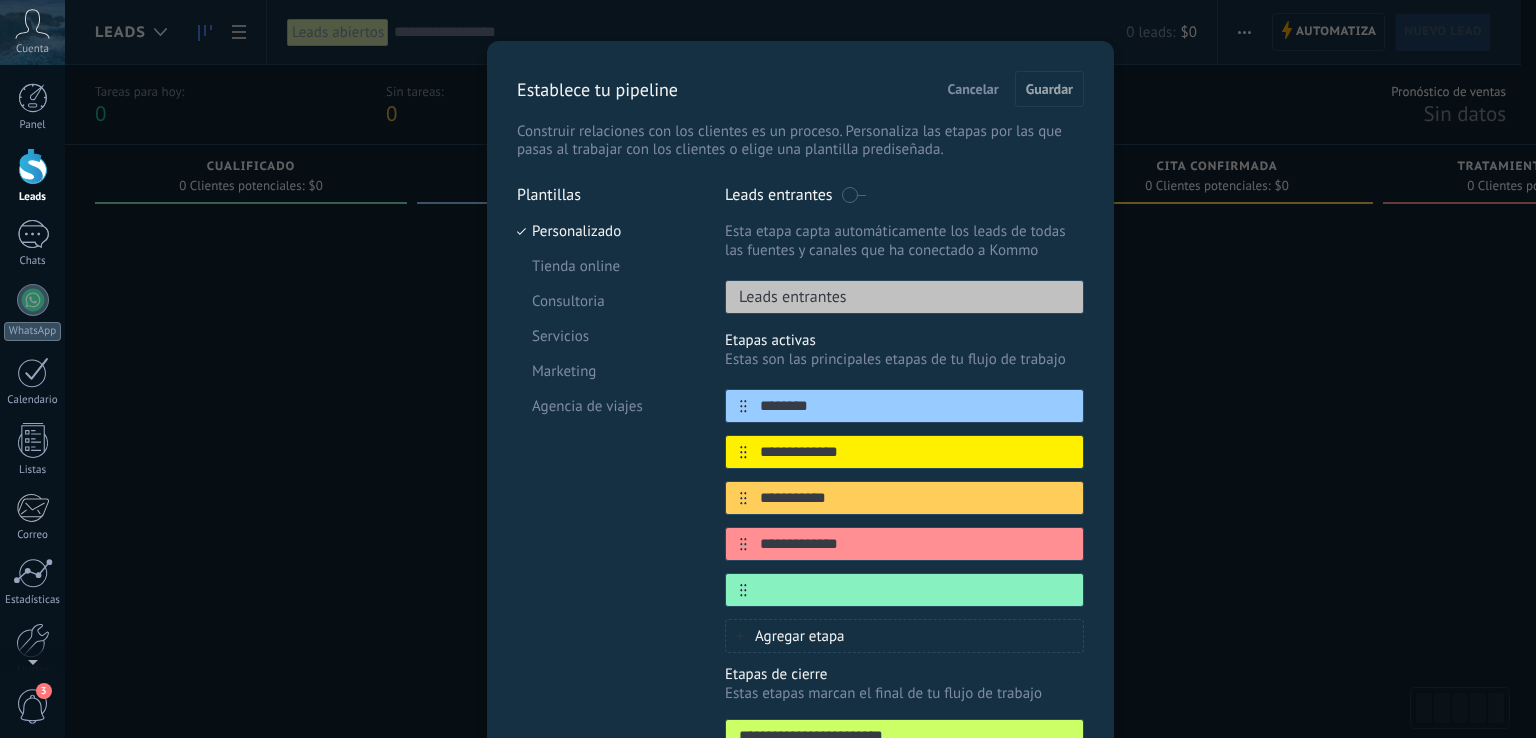 type on "**********" 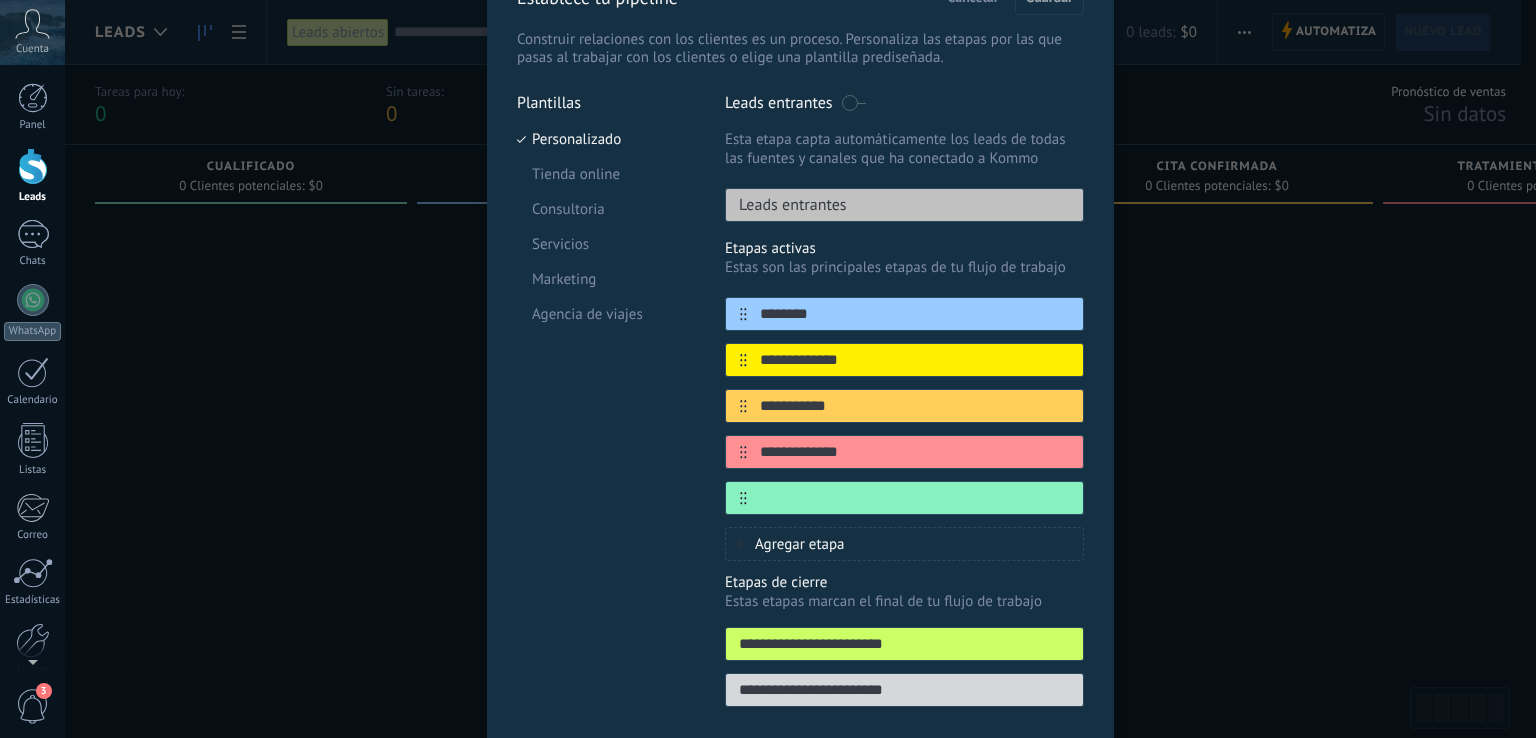 scroll, scrollTop: 90, scrollLeft: 0, axis: vertical 